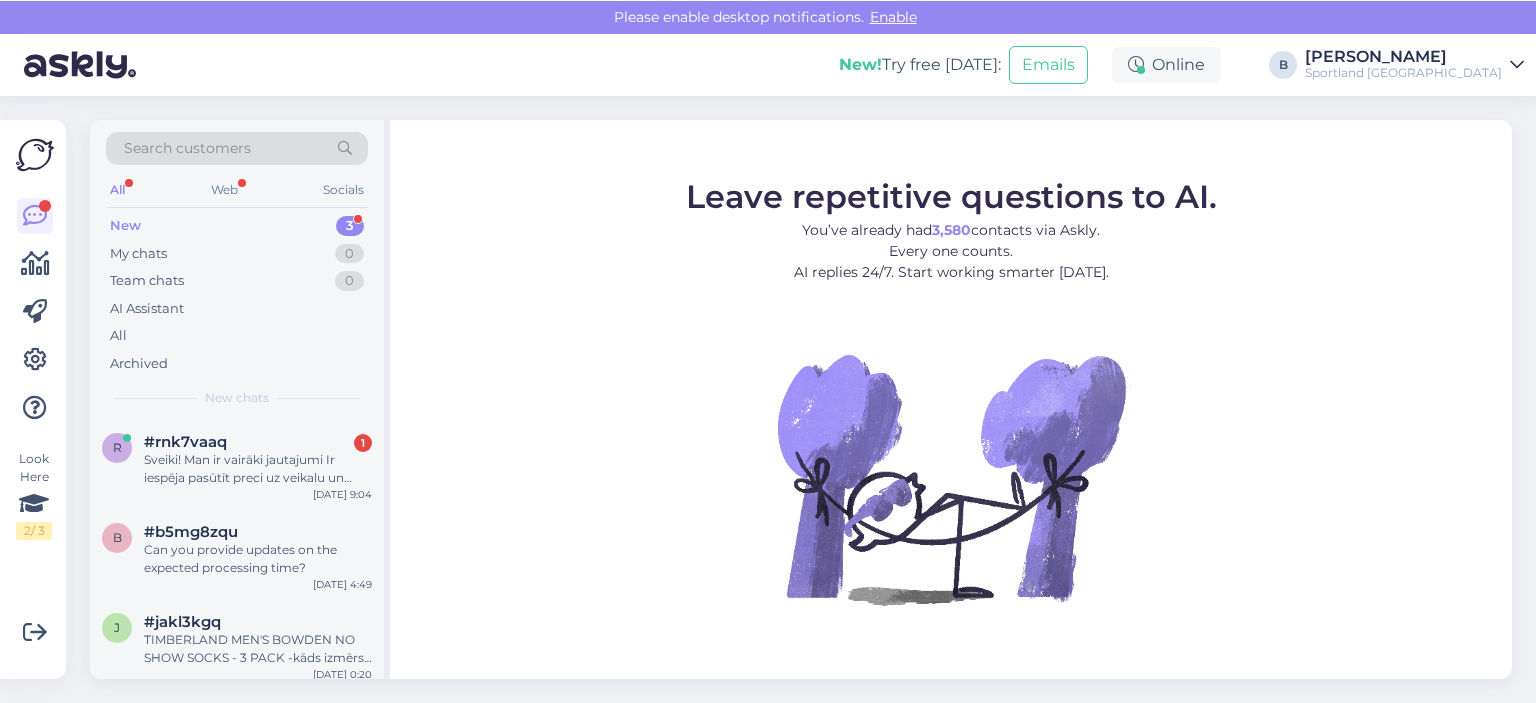 scroll, scrollTop: 0, scrollLeft: 0, axis: both 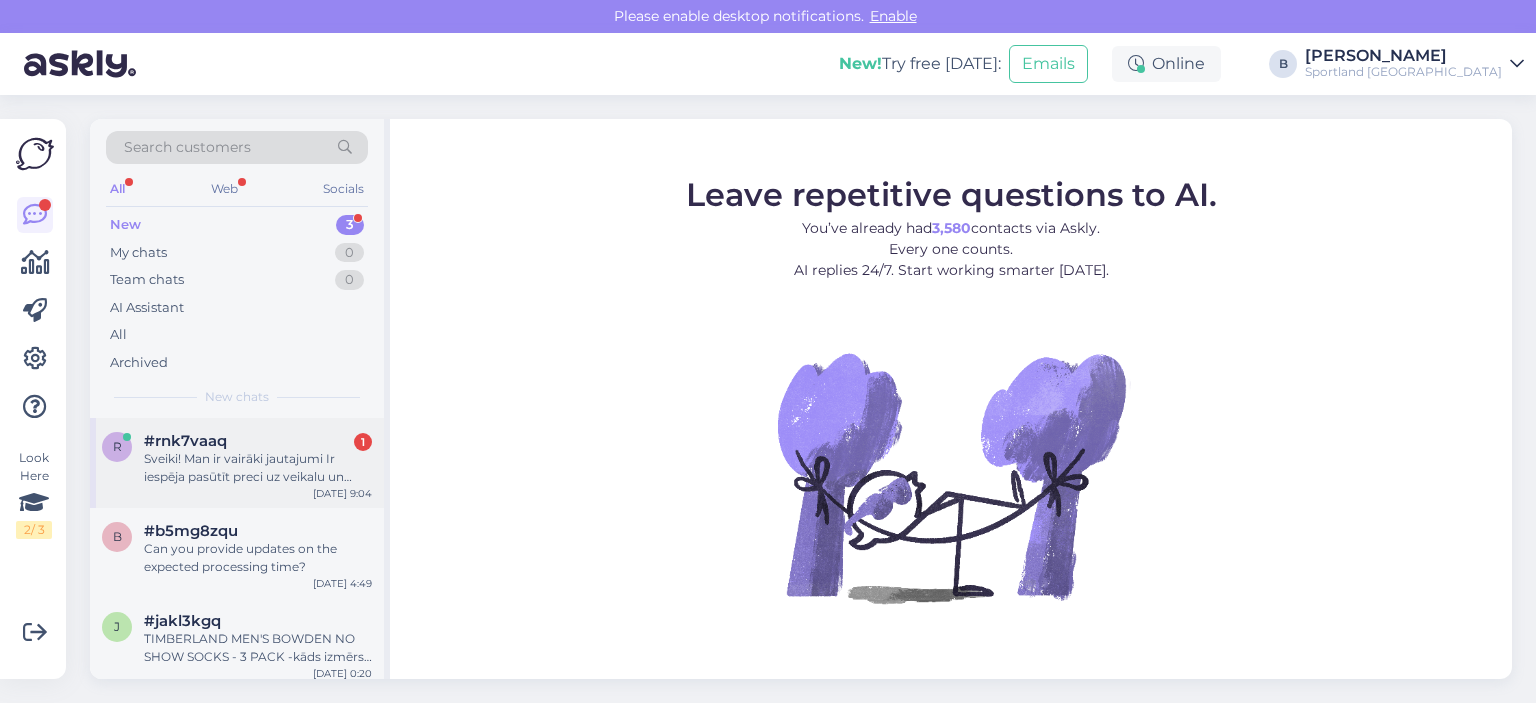 click on "Sveiki!
Man ir vairāki jautajumi
Ir iespēja pasūtīt preci uz veikalu un [DEMOGRAPHIC_DATA] uz vietas? Ja tā vai tādā gadījumā, es par preci varu norēķināties ar dāvanu karti, jo e-veikalā tas nav iespējams?
Un vai ir iespēja e-veikalā apskatīt kas pieejams konkrētā veikalā? Tādā ziņā, nevis, kad spiežu uz preci un pārbaudu vai tā ir pieejama, bet šķirot preces pēc šī kritērija?
Paldies!" at bounding box center (258, 468) 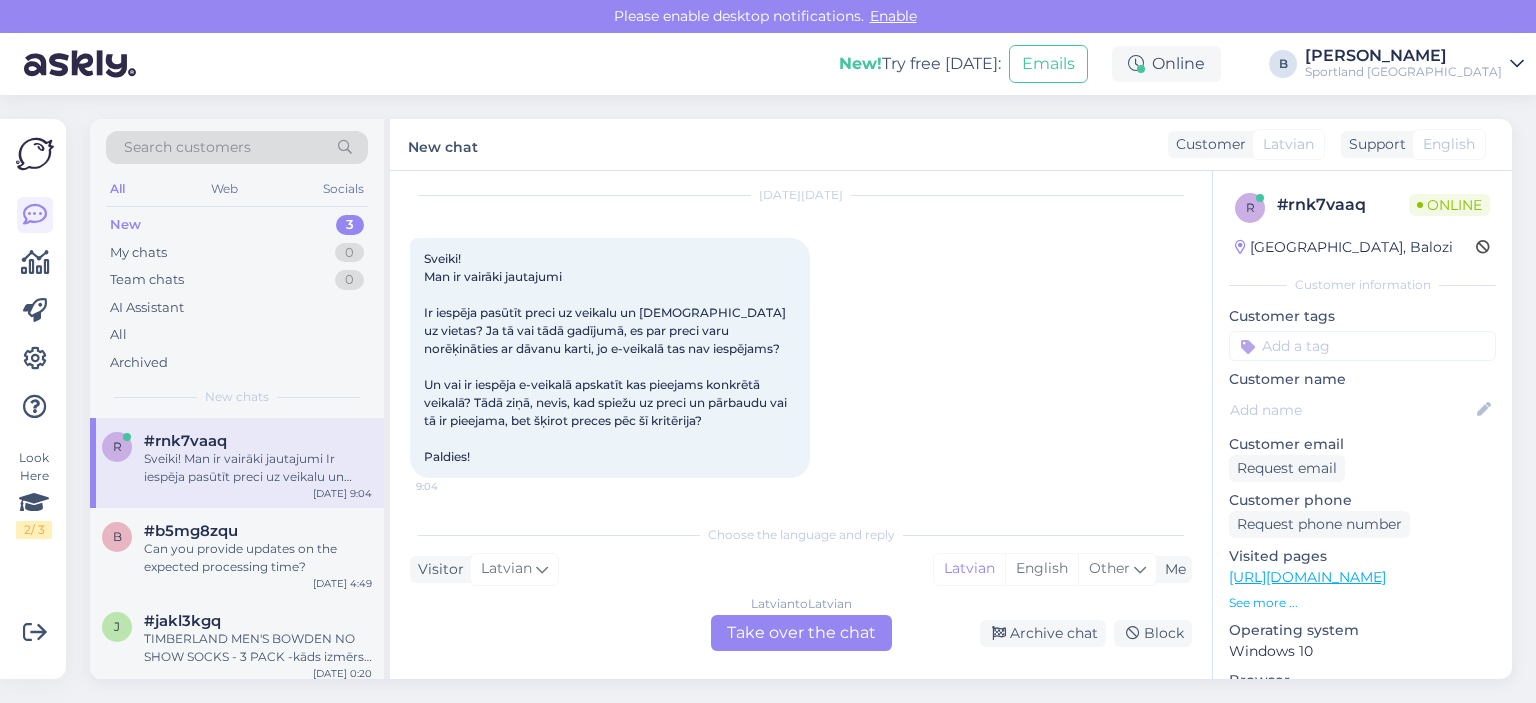 scroll, scrollTop: 62, scrollLeft: 0, axis: vertical 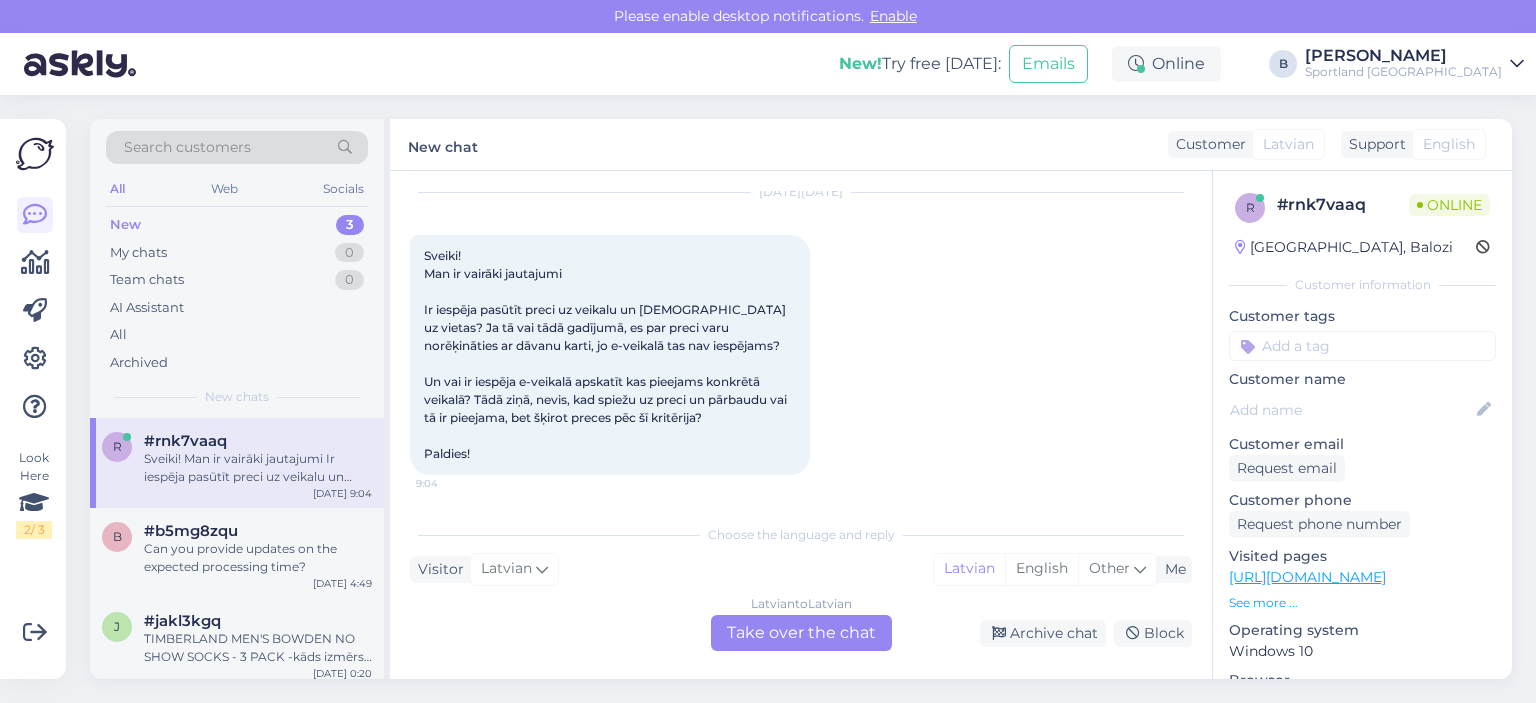 click on "Latvian  to  Latvian Take over the chat" at bounding box center [801, 633] 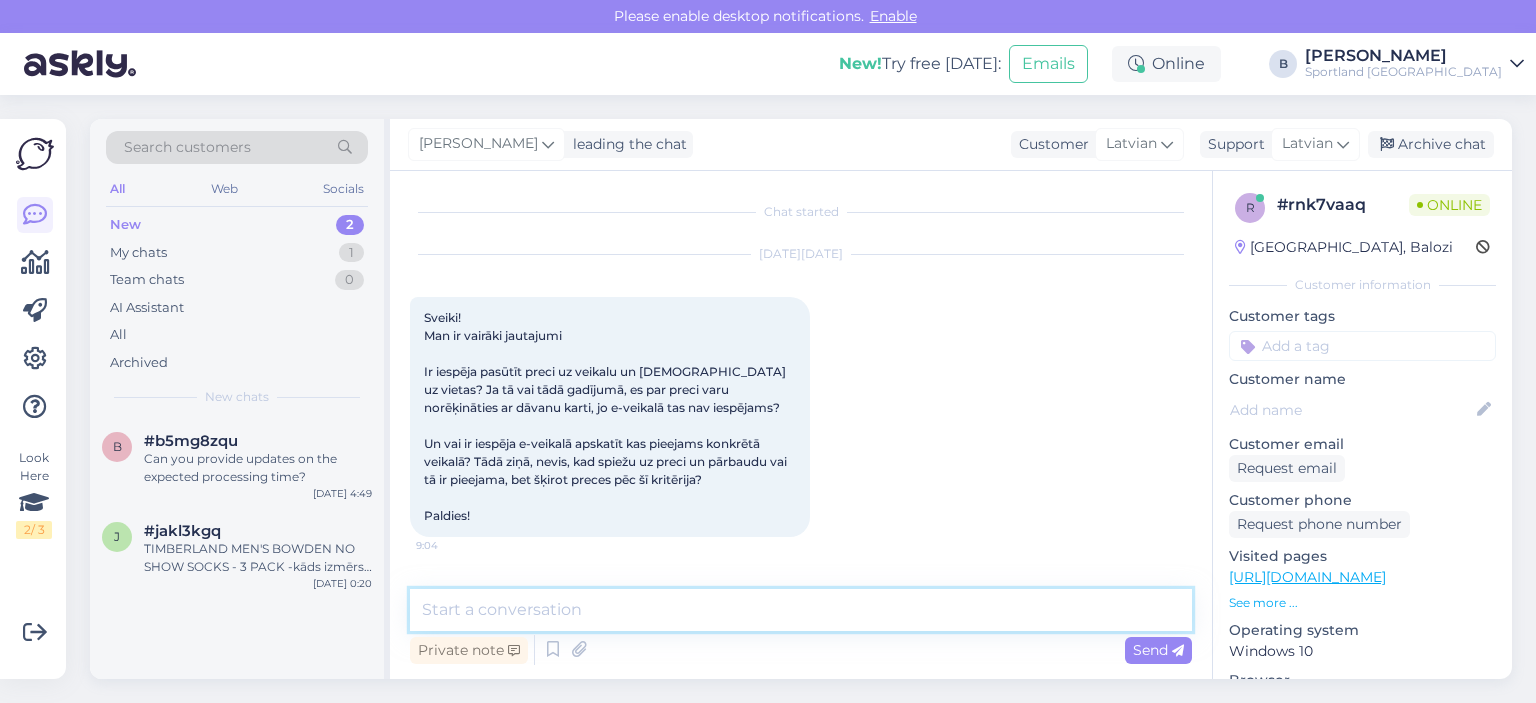 click at bounding box center [801, 610] 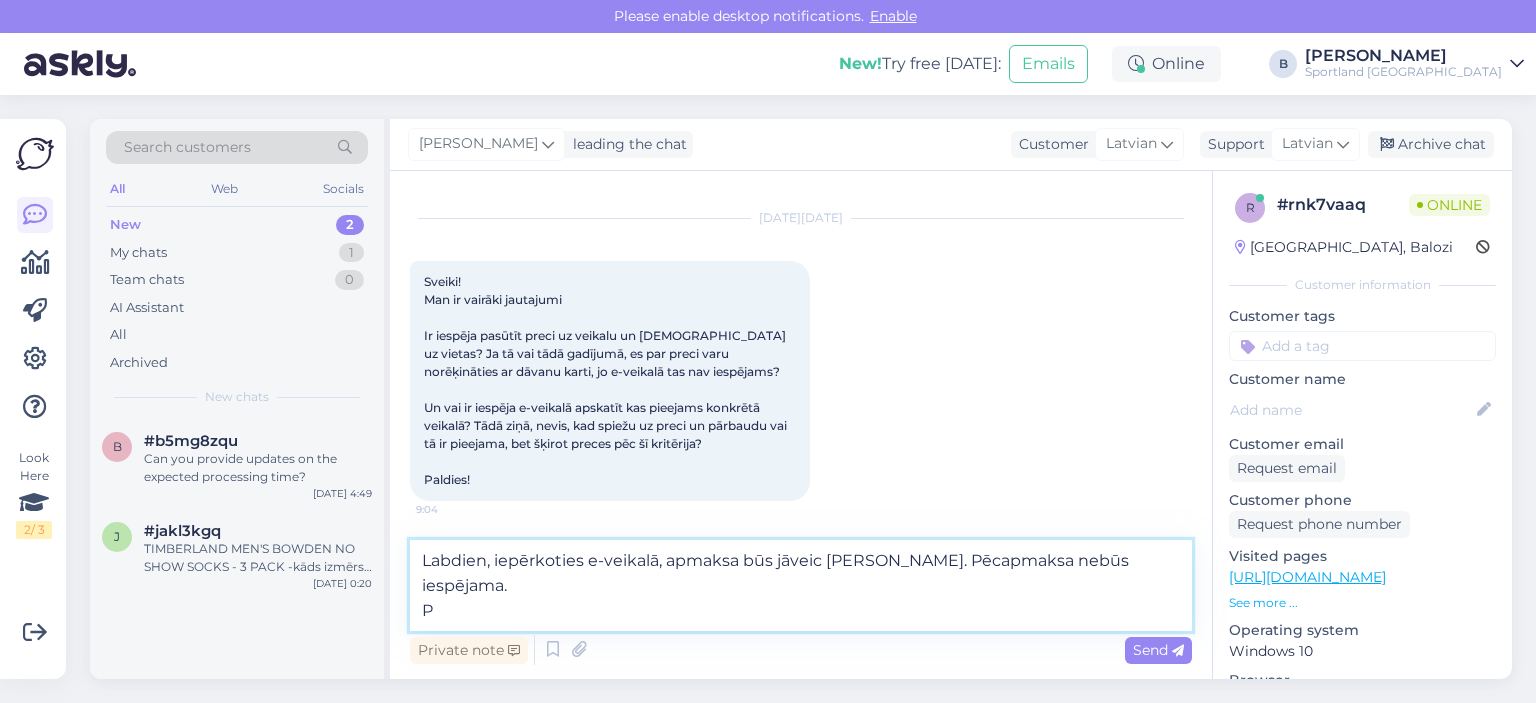 scroll, scrollTop: 0, scrollLeft: 0, axis: both 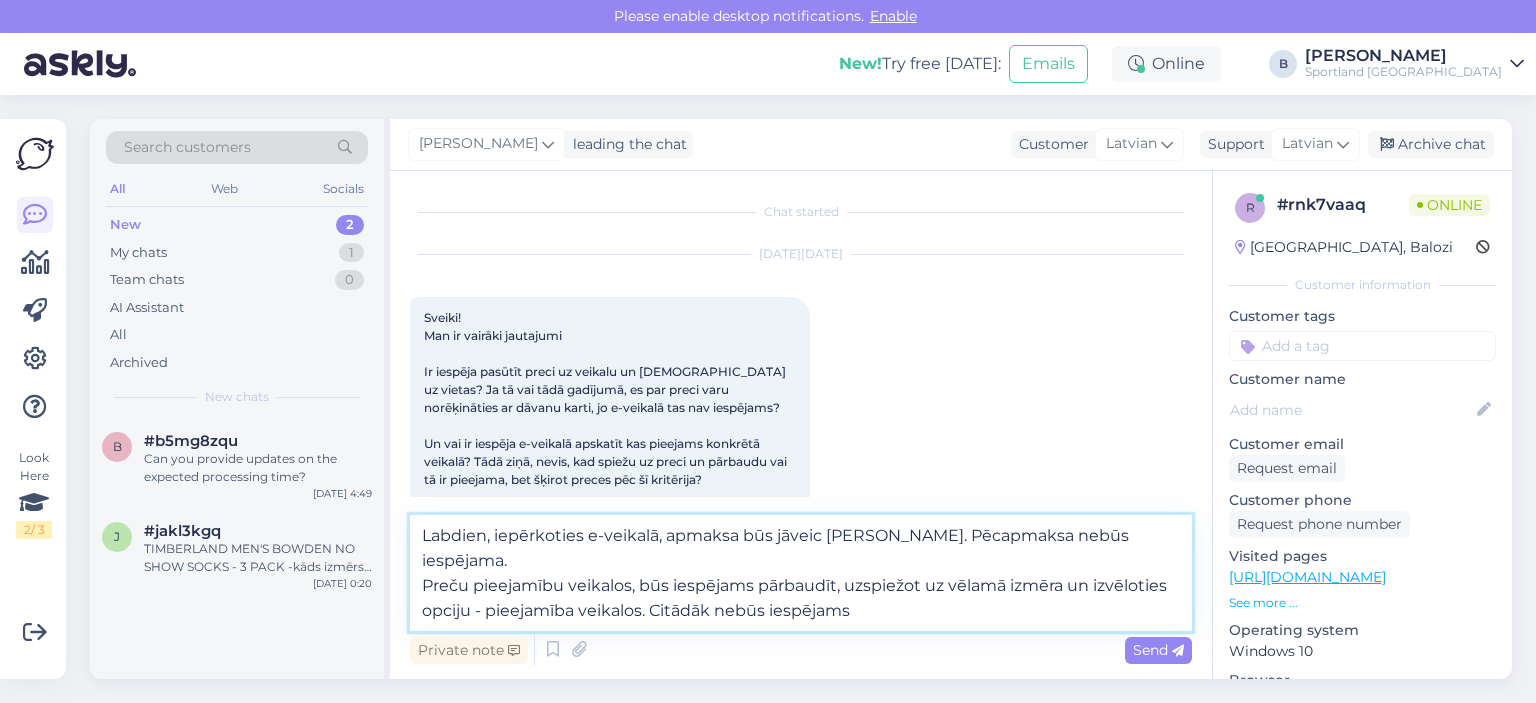 type on "Labdien, iepērkoties e-veikalā, apmaksa būs jāveic [PERSON_NAME]. Pēcapmaksa nebūs iespējama.
Preču pieejamību veikalos, būs iespējams pārbaudīt, uzspiežot uz vēlamā izmēra un izvēloties opciju - pieejamība veikalos. Citādāk nebūs iespējams." 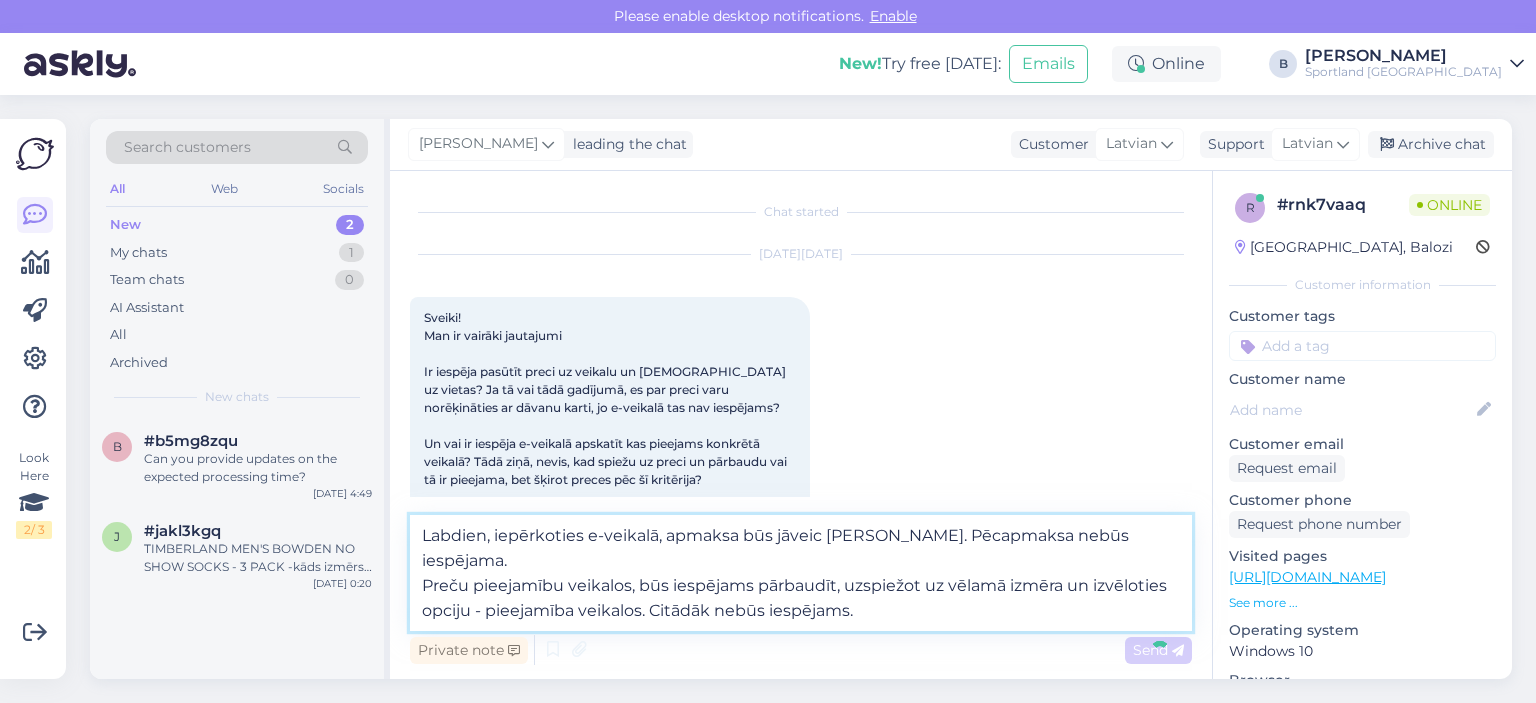 type 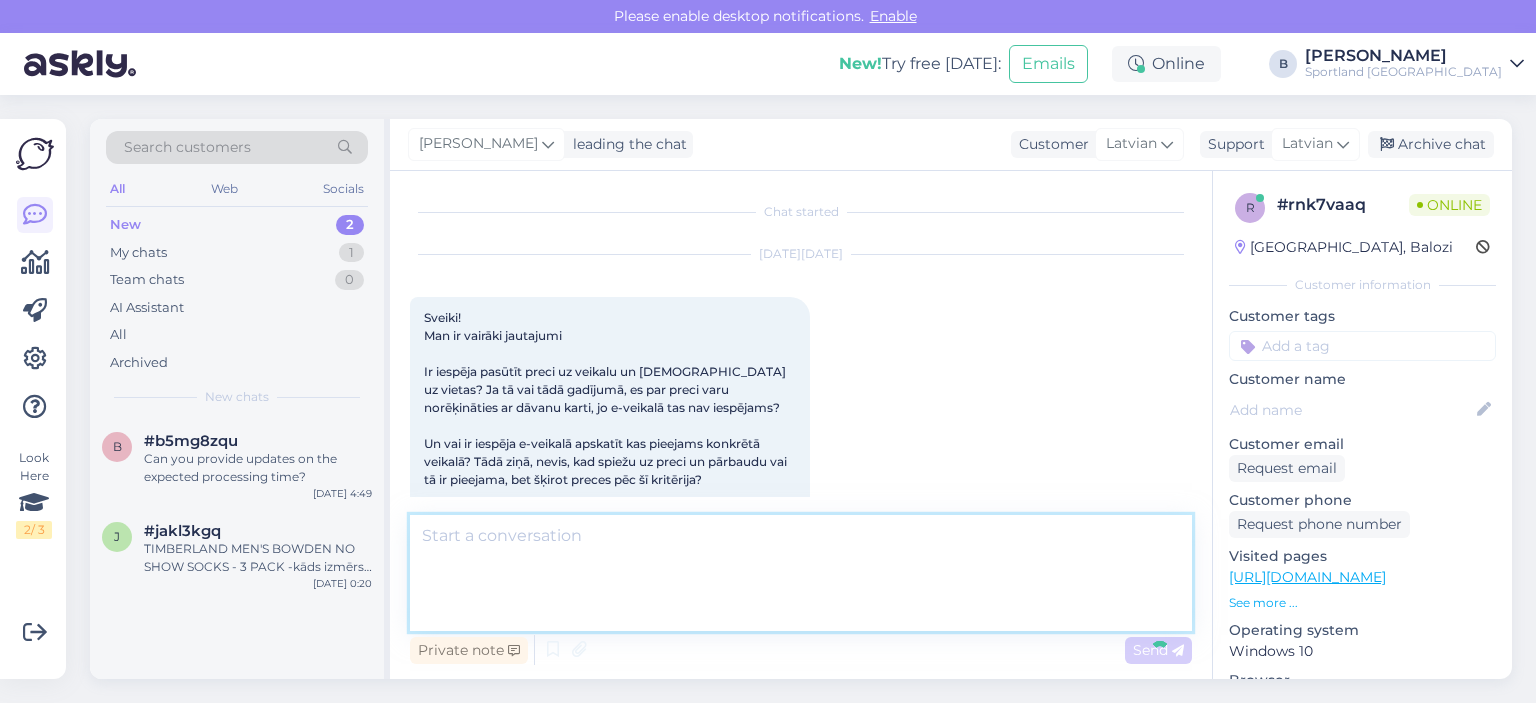 scroll, scrollTop: 146, scrollLeft: 0, axis: vertical 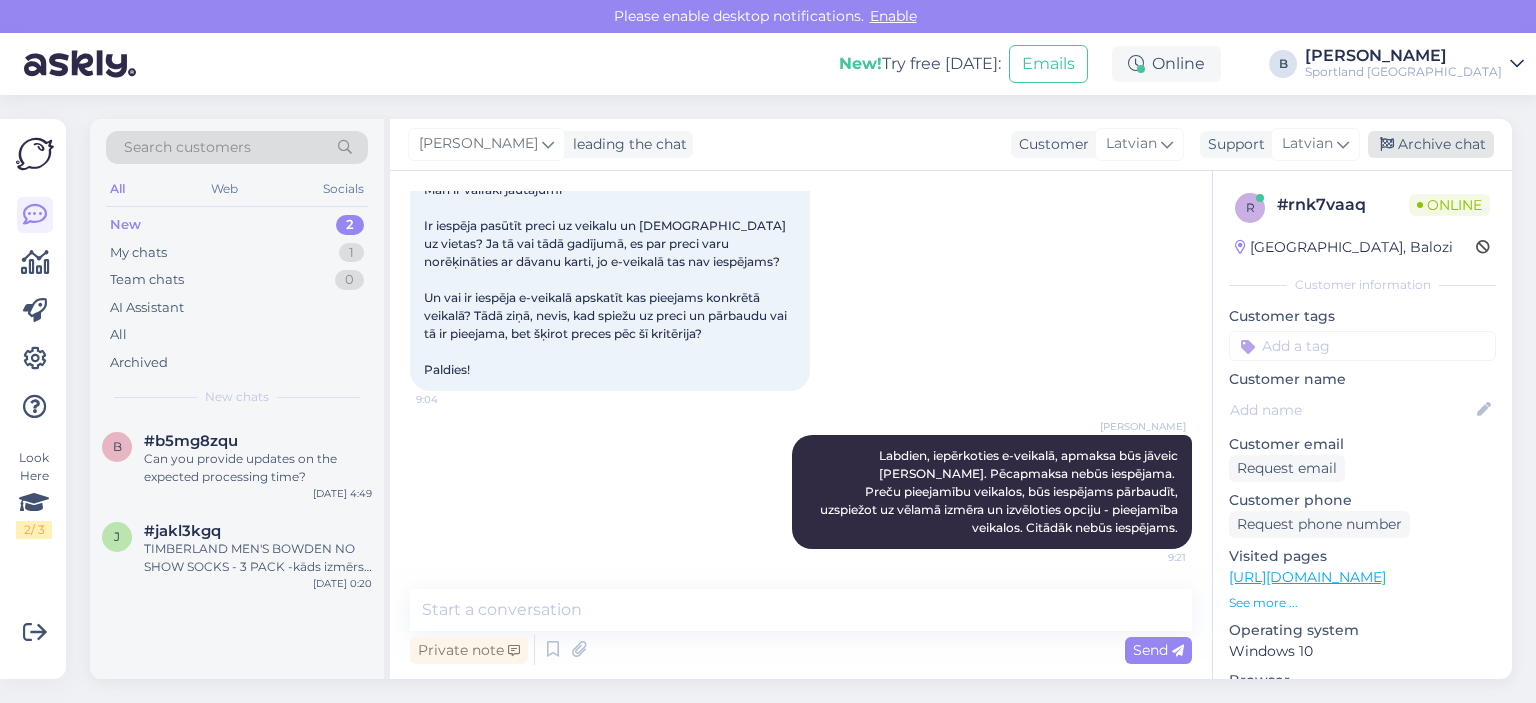 click on "Archive chat" at bounding box center [1431, 144] 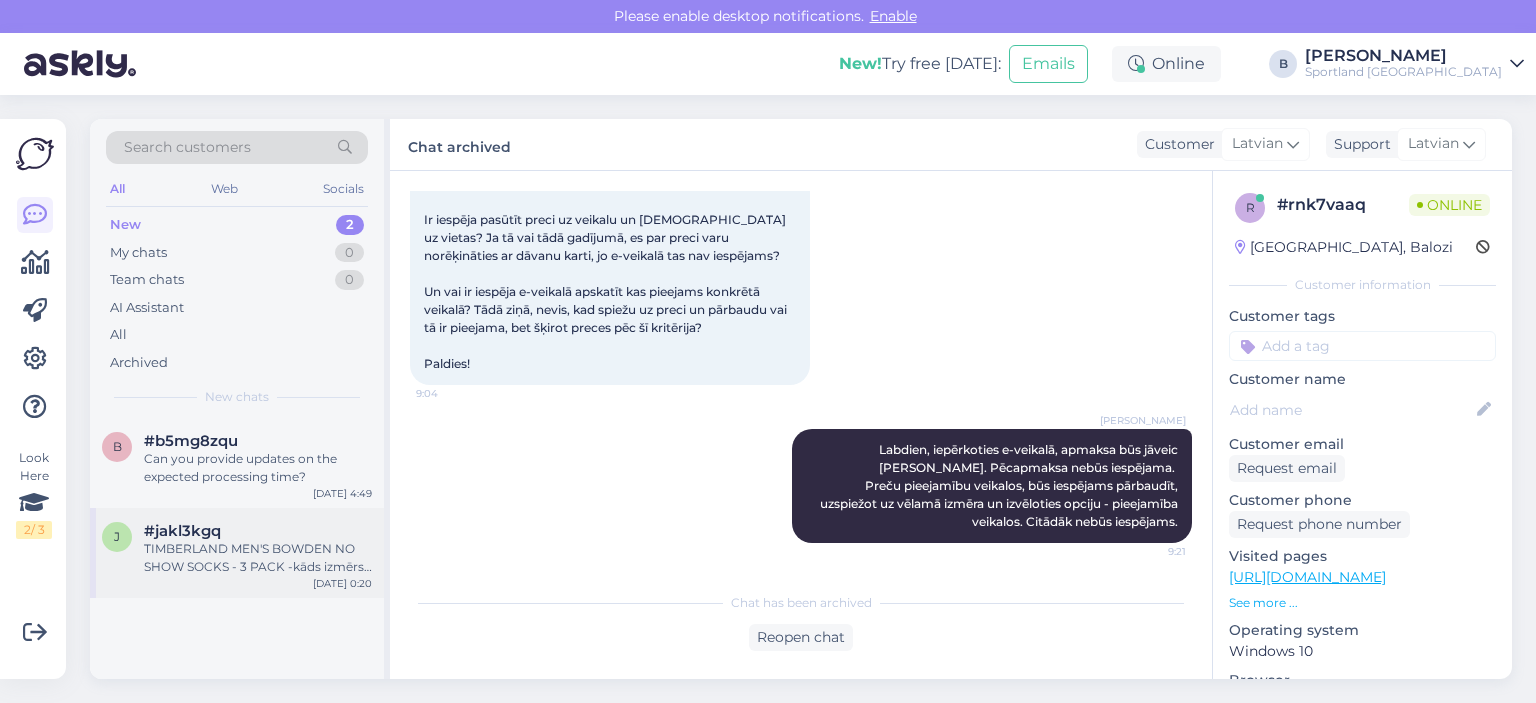 click on "TIMBERLAND MEN'S BOWDEN NO SHOW SOCKS - 3 PACK -kāds izmērs ir M un L" at bounding box center [258, 558] 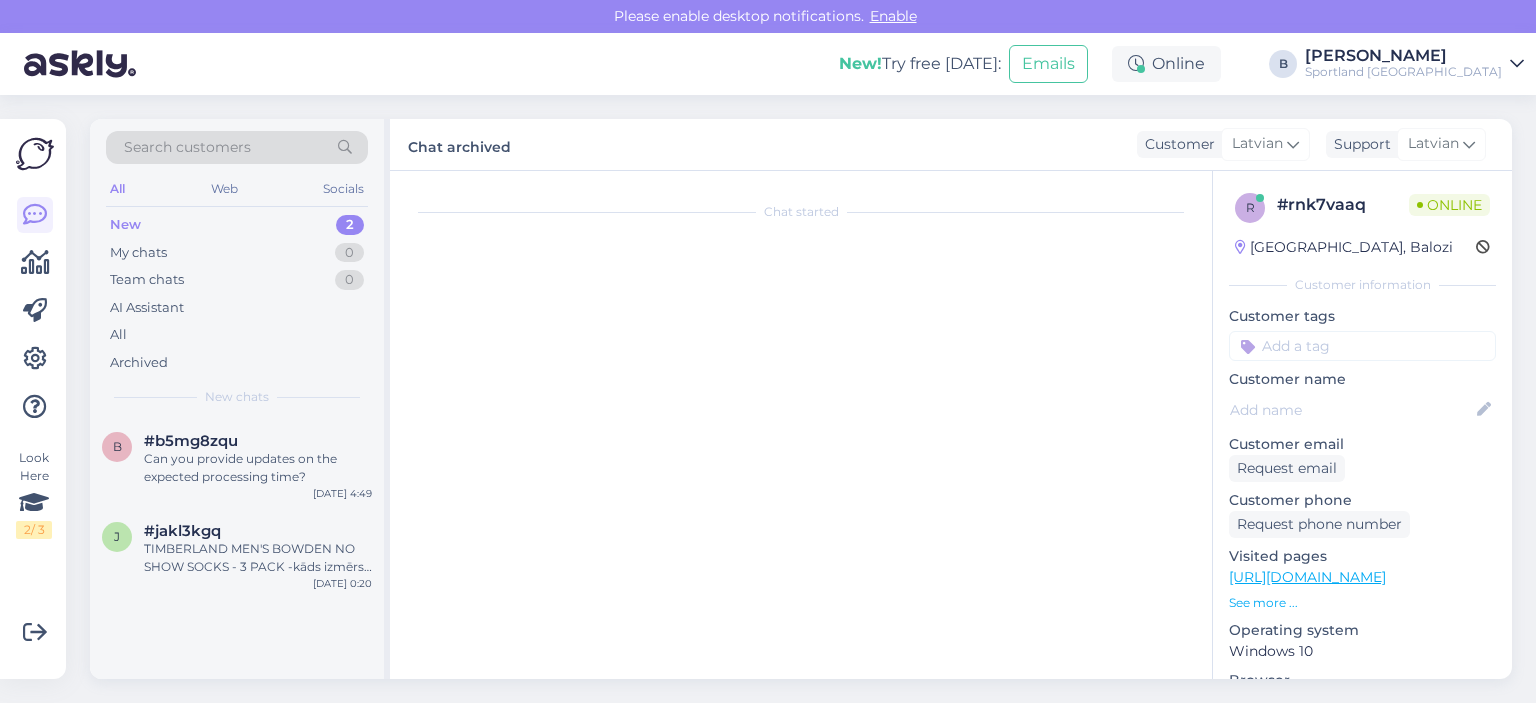 scroll, scrollTop: 0, scrollLeft: 0, axis: both 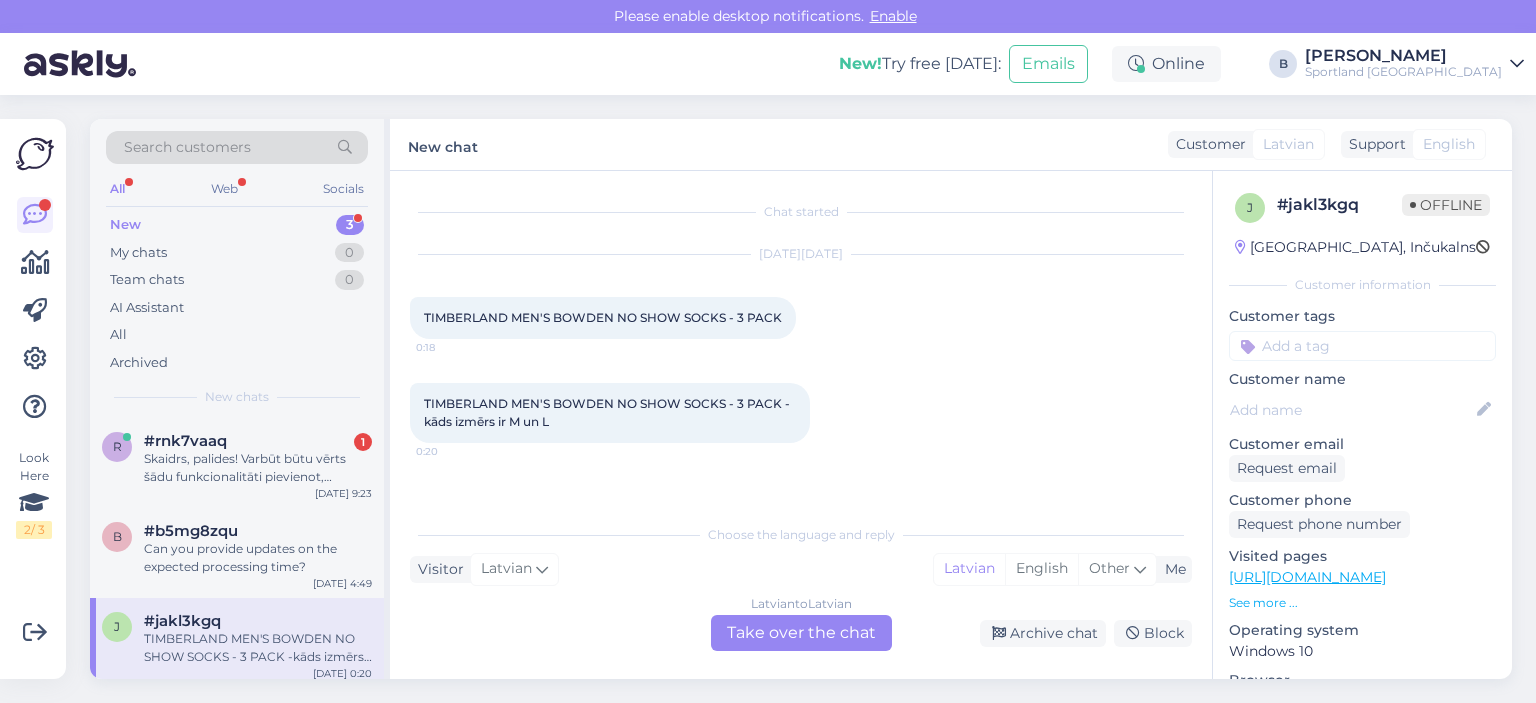 click on "Latvian  to  Latvian Take over the chat" at bounding box center [801, 633] 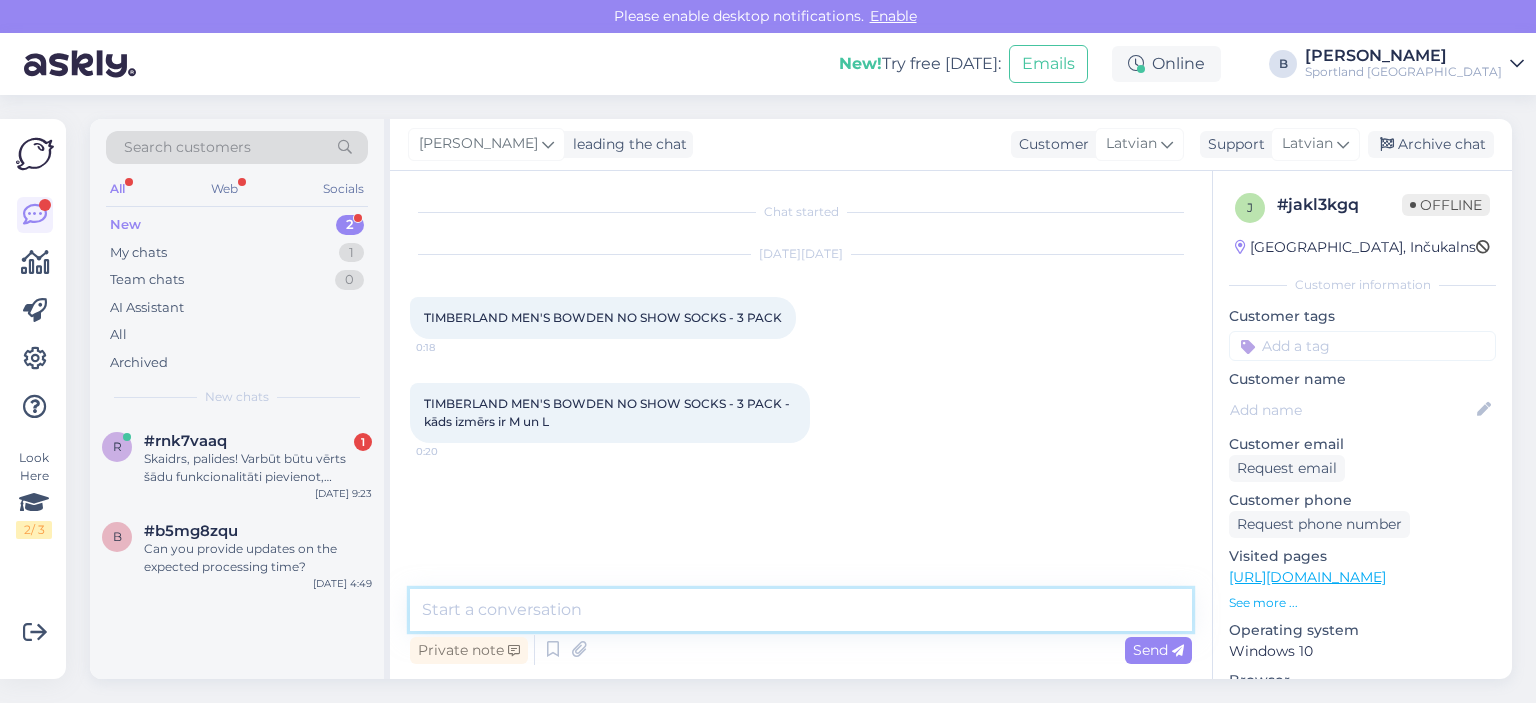 click at bounding box center (801, 610) 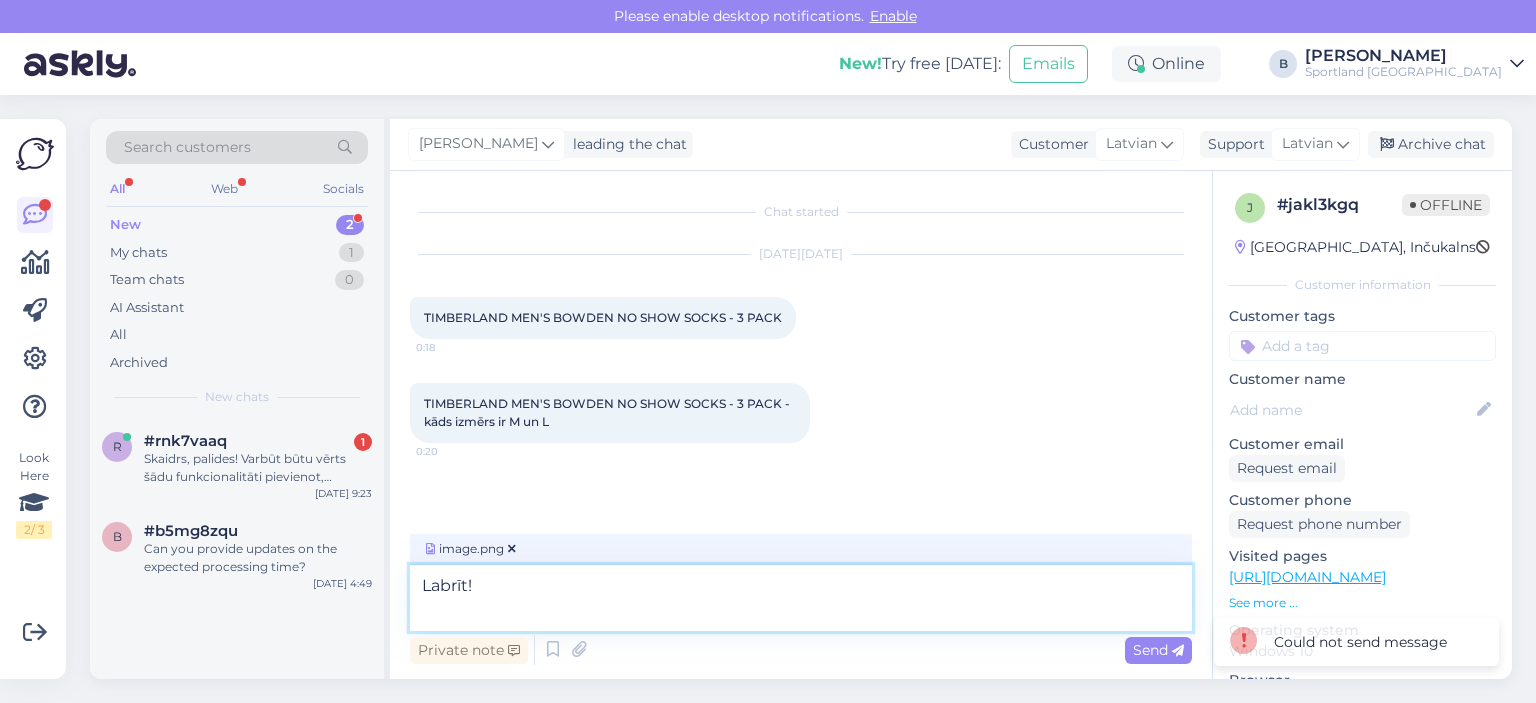 click on "Labrīt!" at bounding box center [801, 598] 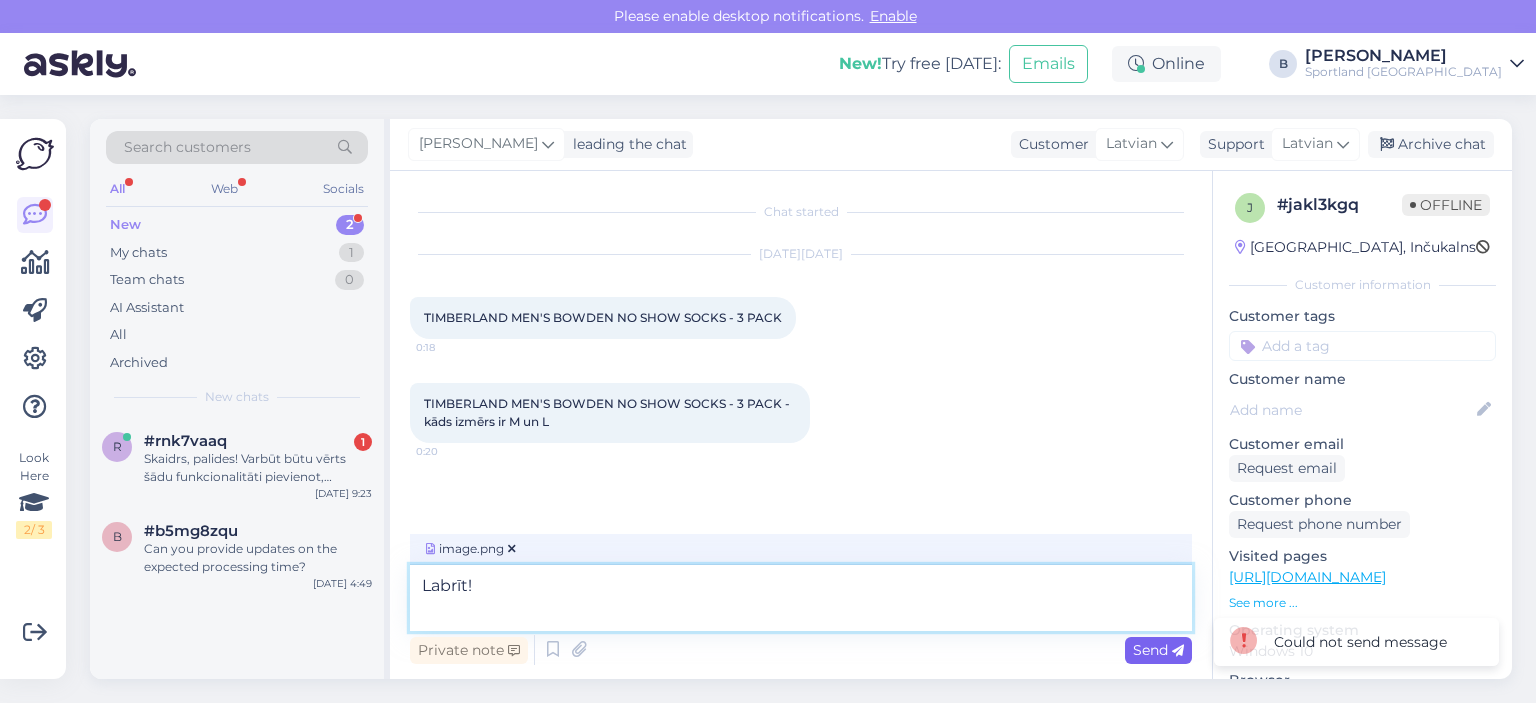 type on "Labrīt!" 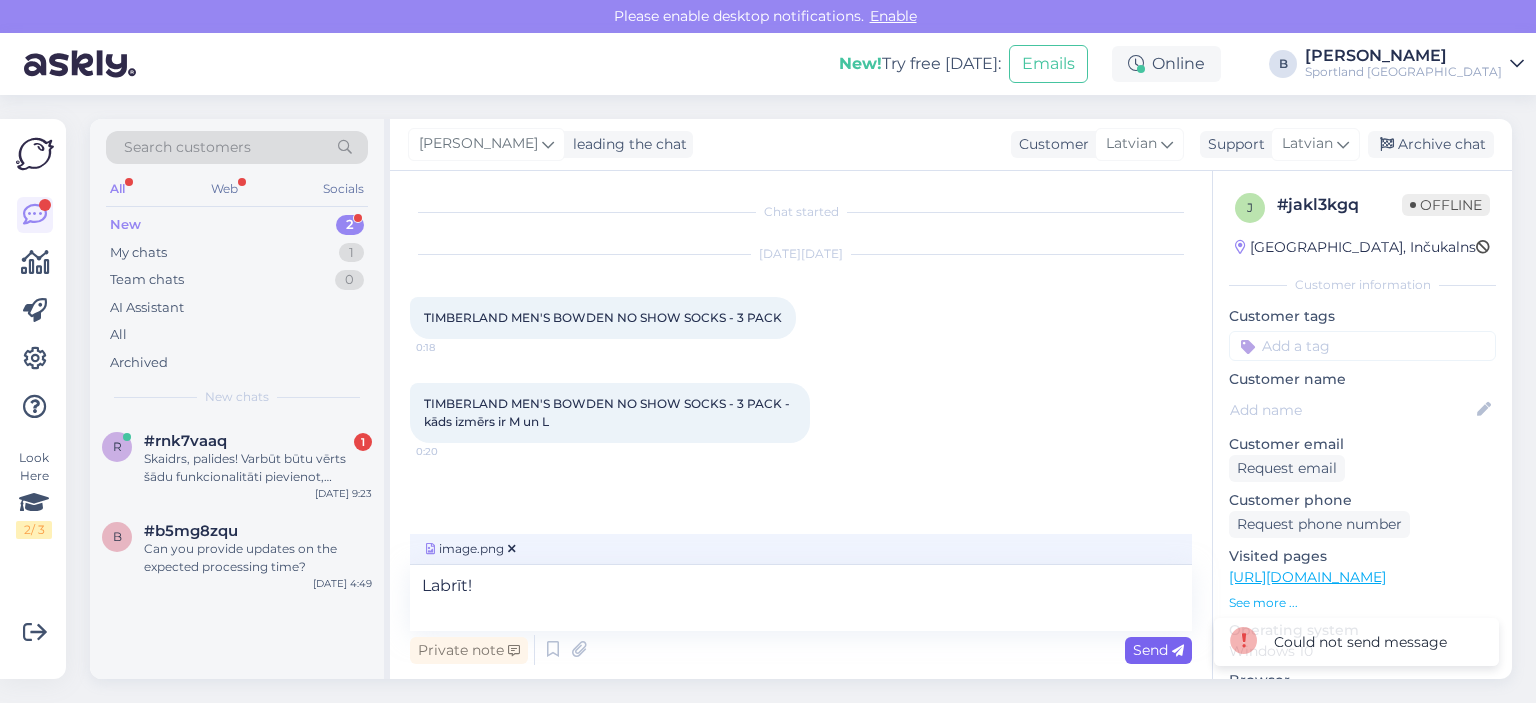 click on "Send" at bounding box center (1158, 650) 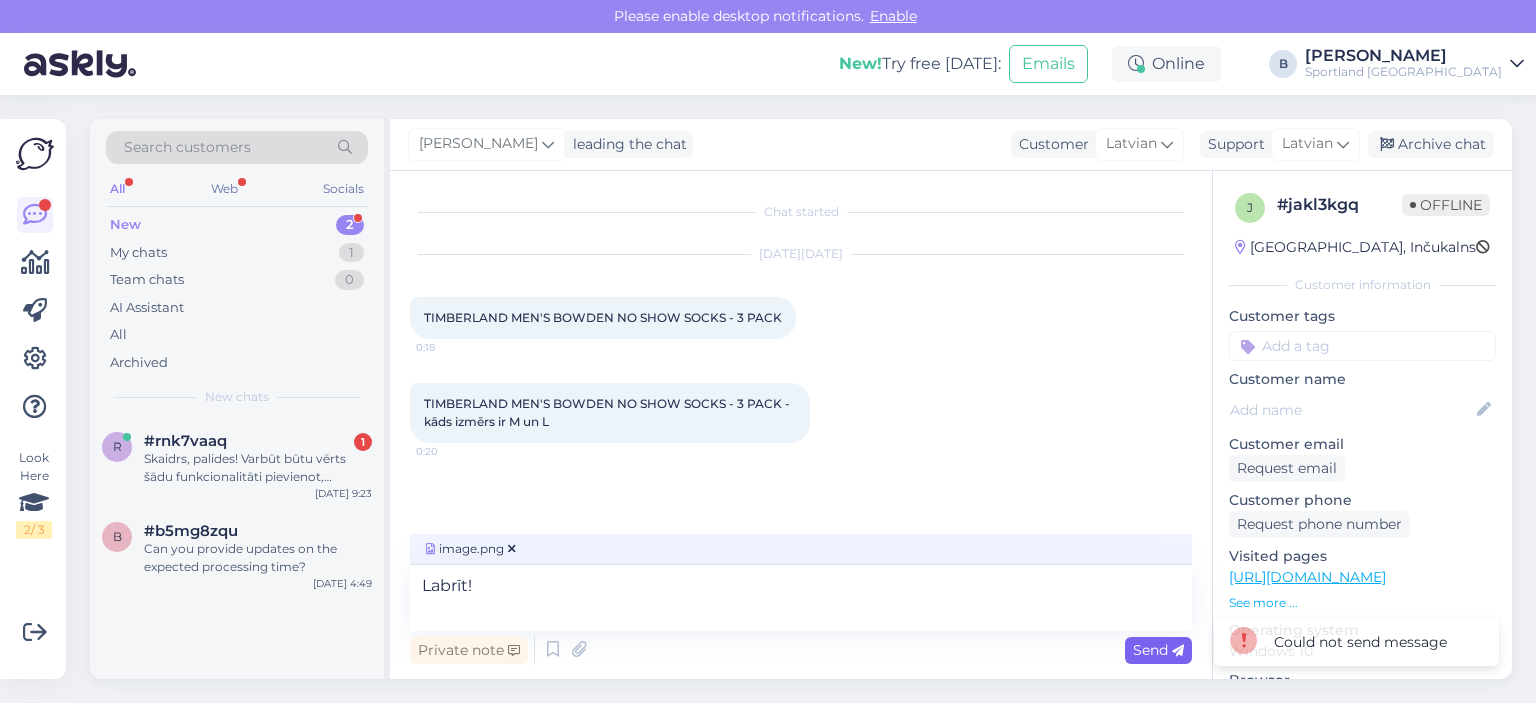 click on "Send" at bounding box center (1158, 650) 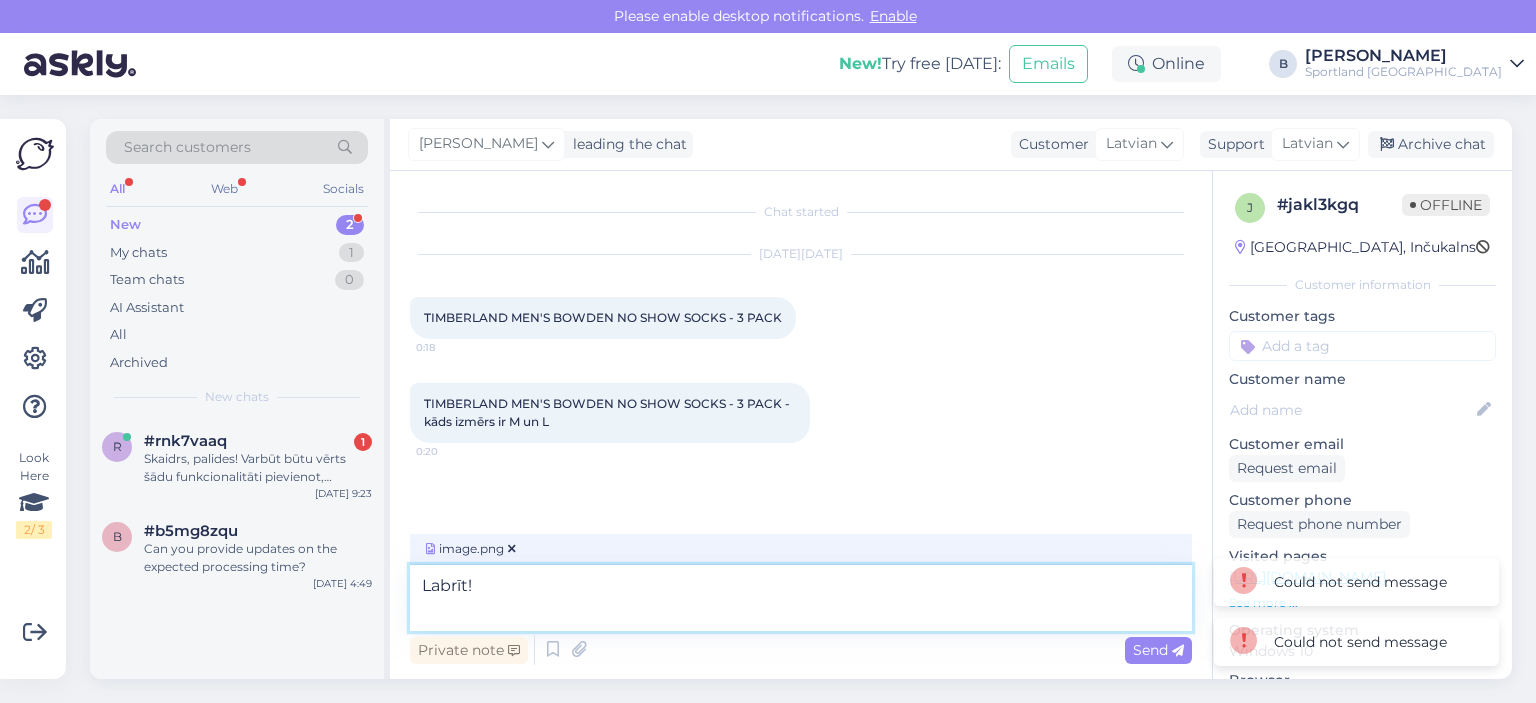 click on "Labrīt!" at bounding box center [801, 598] 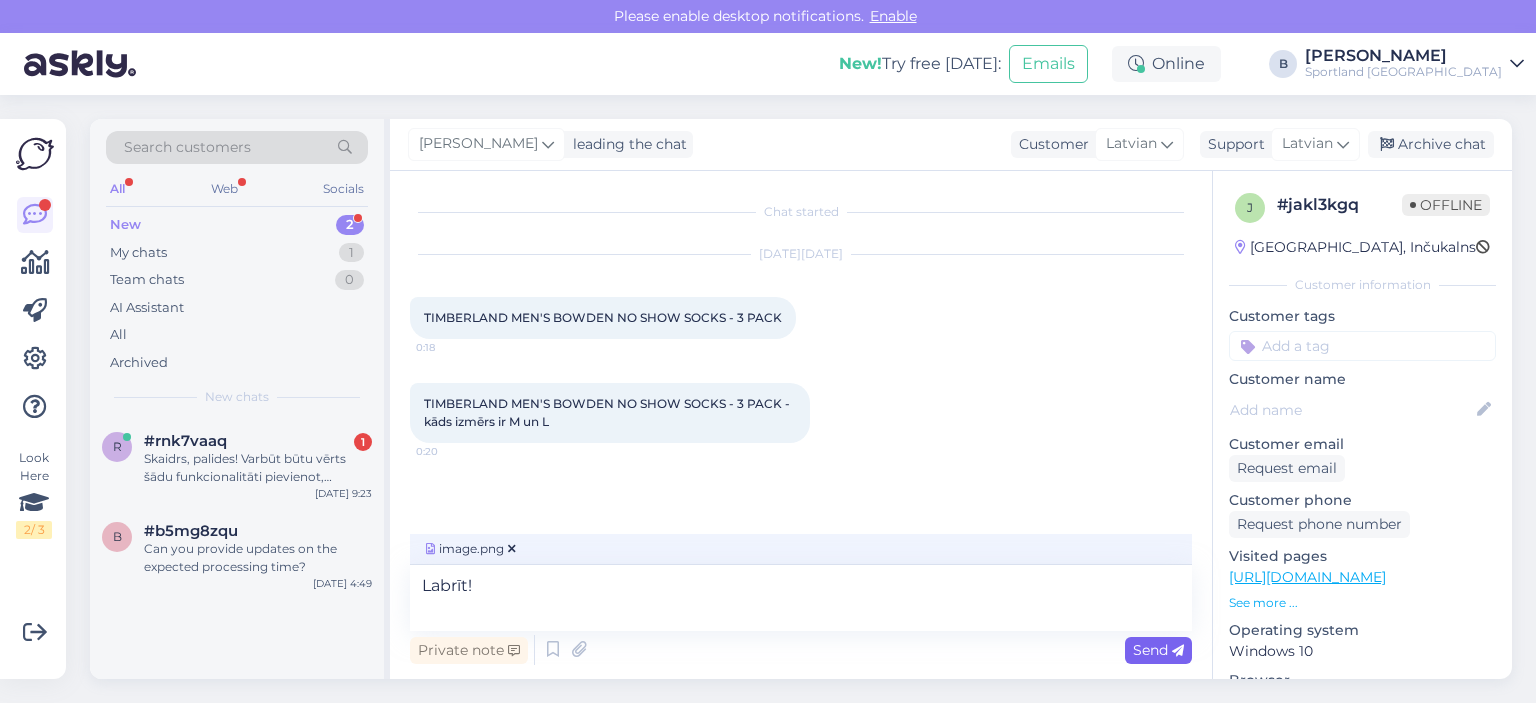 click on "Send" at bounding box center [1158, 650] 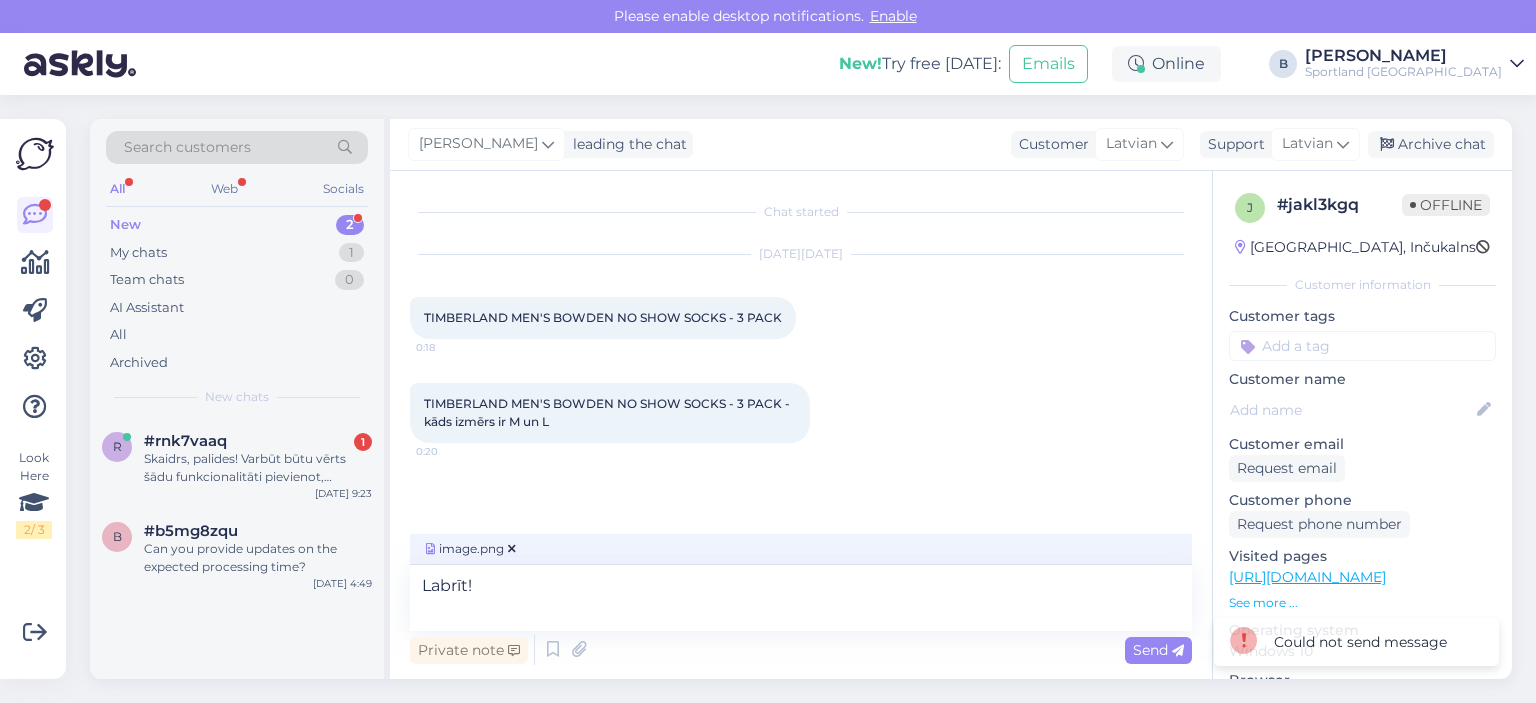click at bounding box center [512, 549] 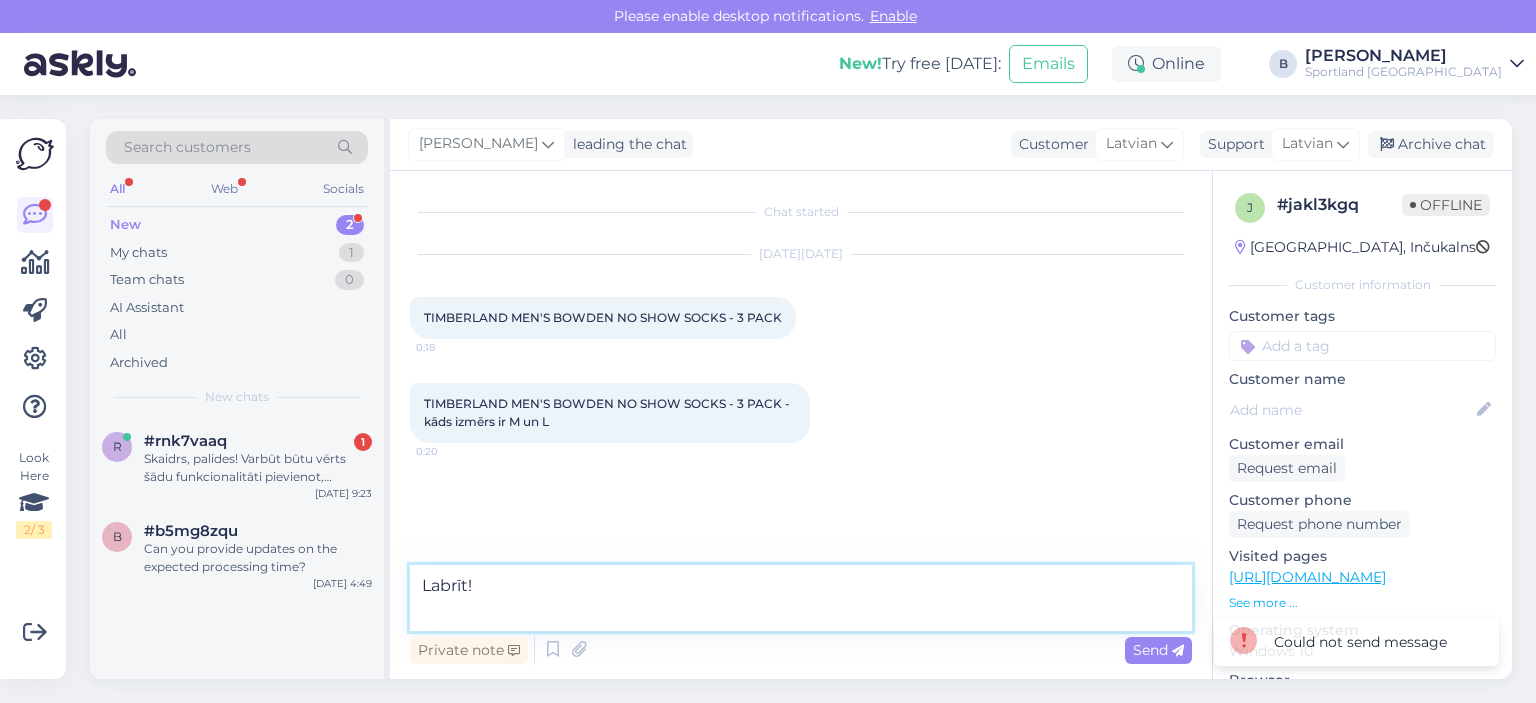 click on "Labrīt!" at bounding box center (801, 598) 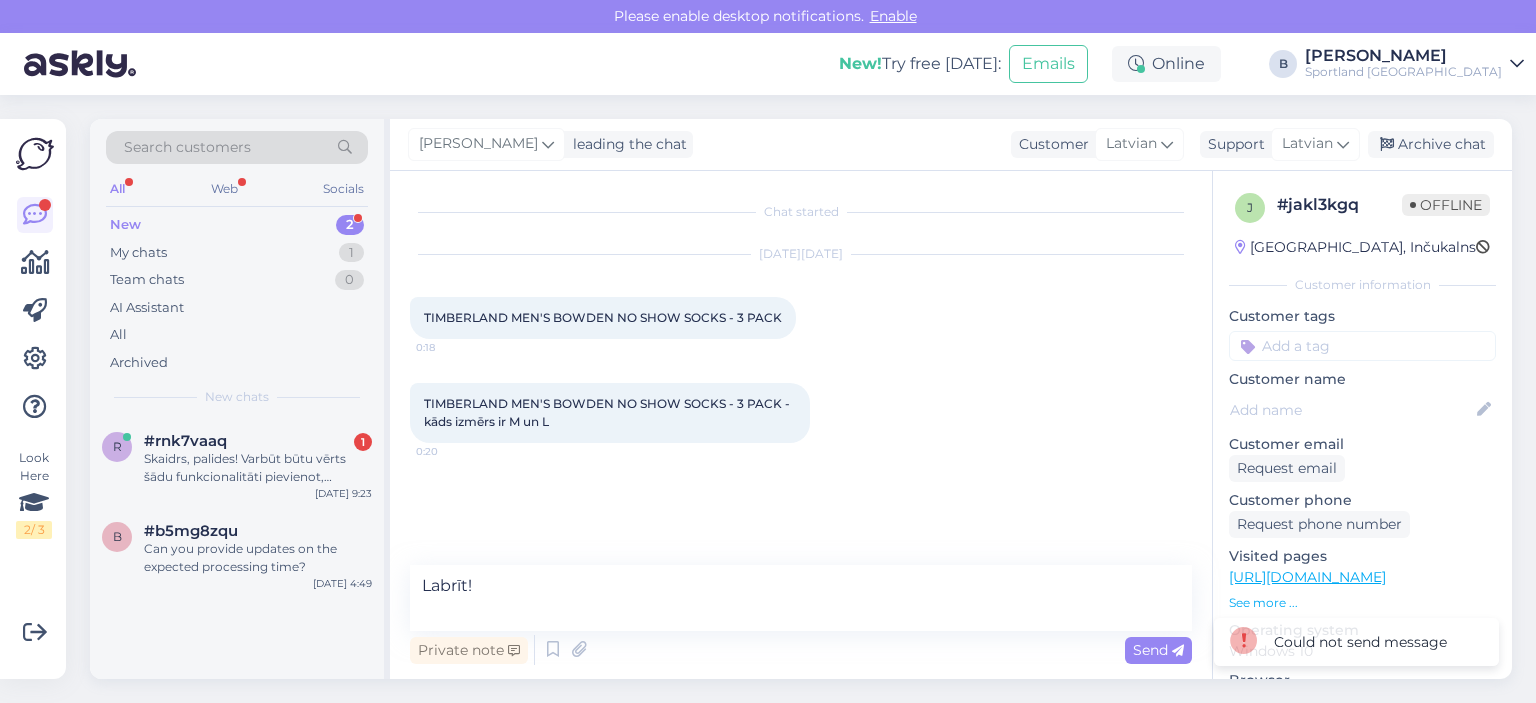 click on "Private note Send" at bounding box center [801, 650] 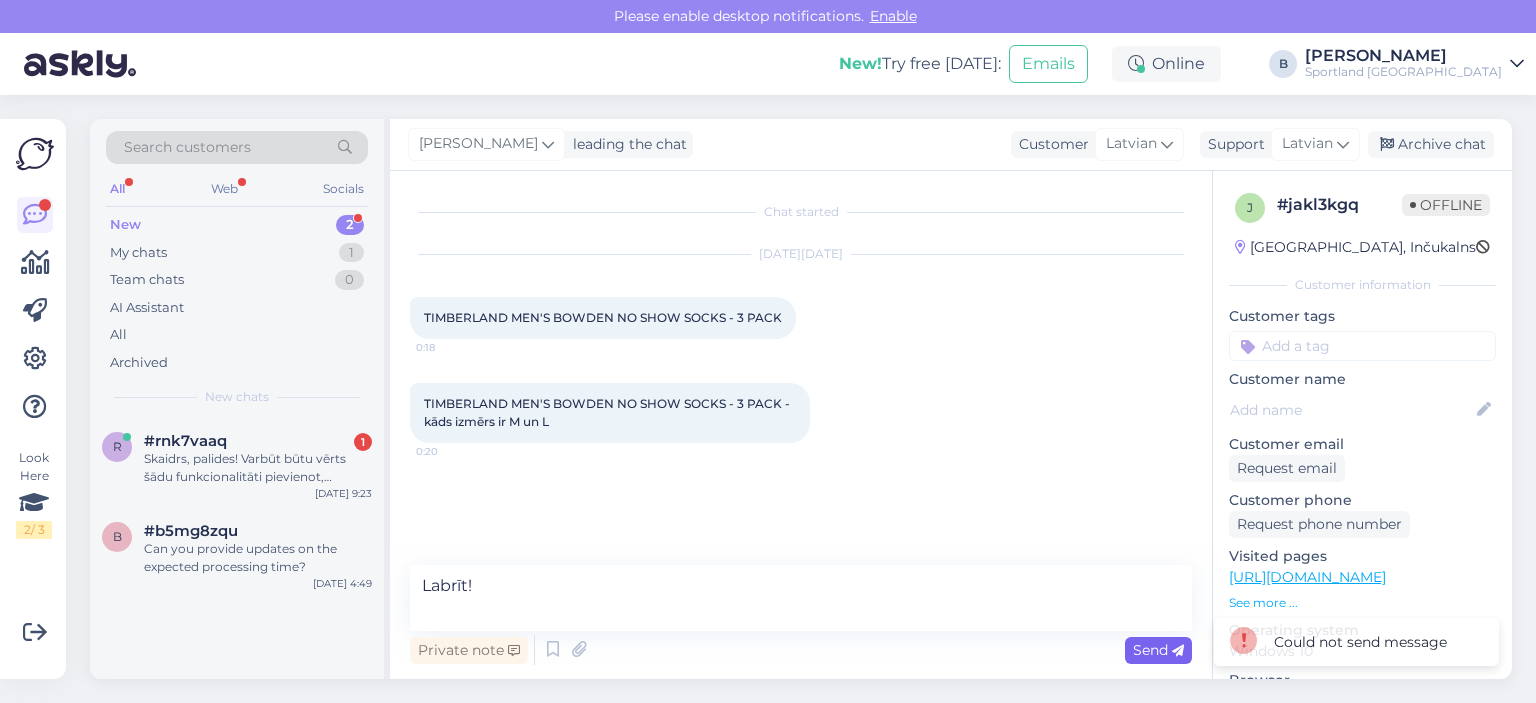 click on "Send" at bounding box center [1158, 650] 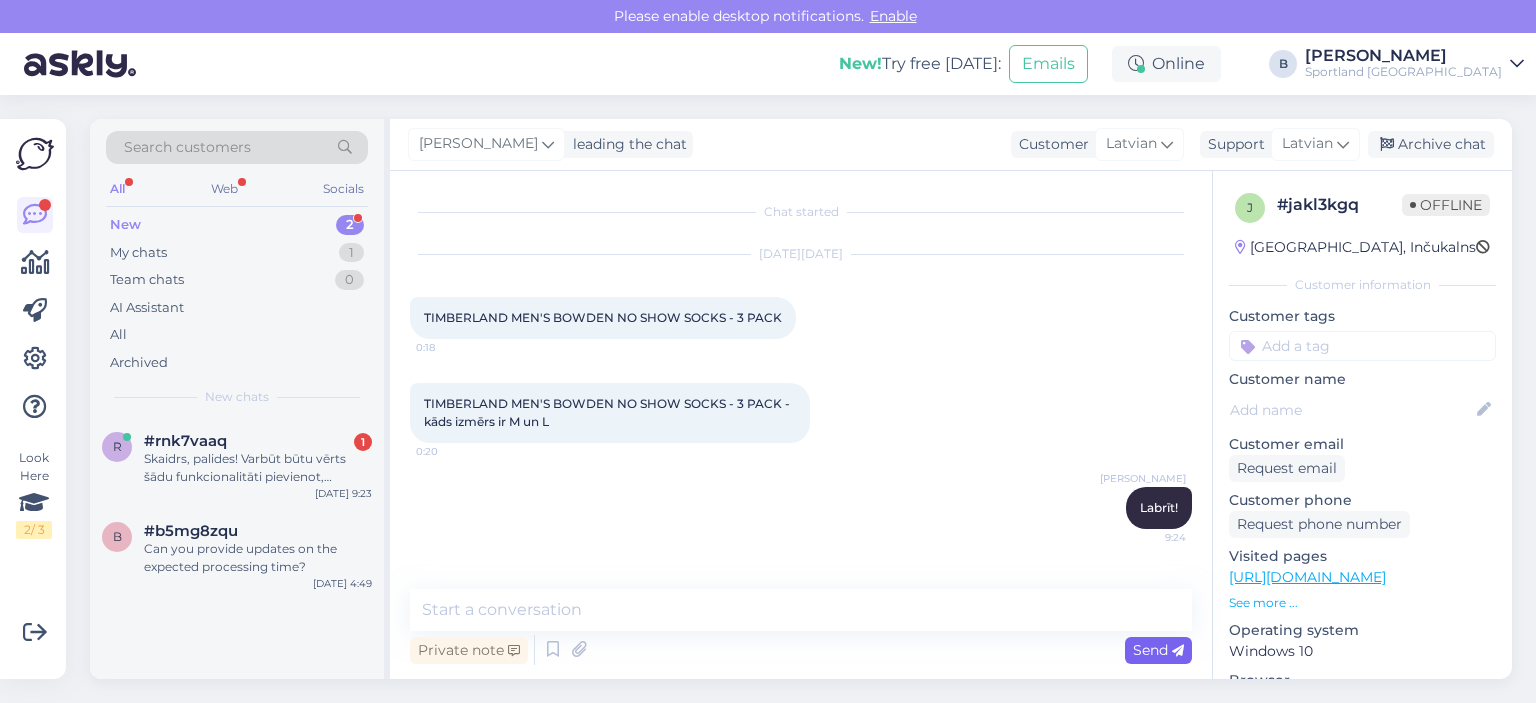 scroll, scrollTop: 0, scrollLeft: 0, axis: both 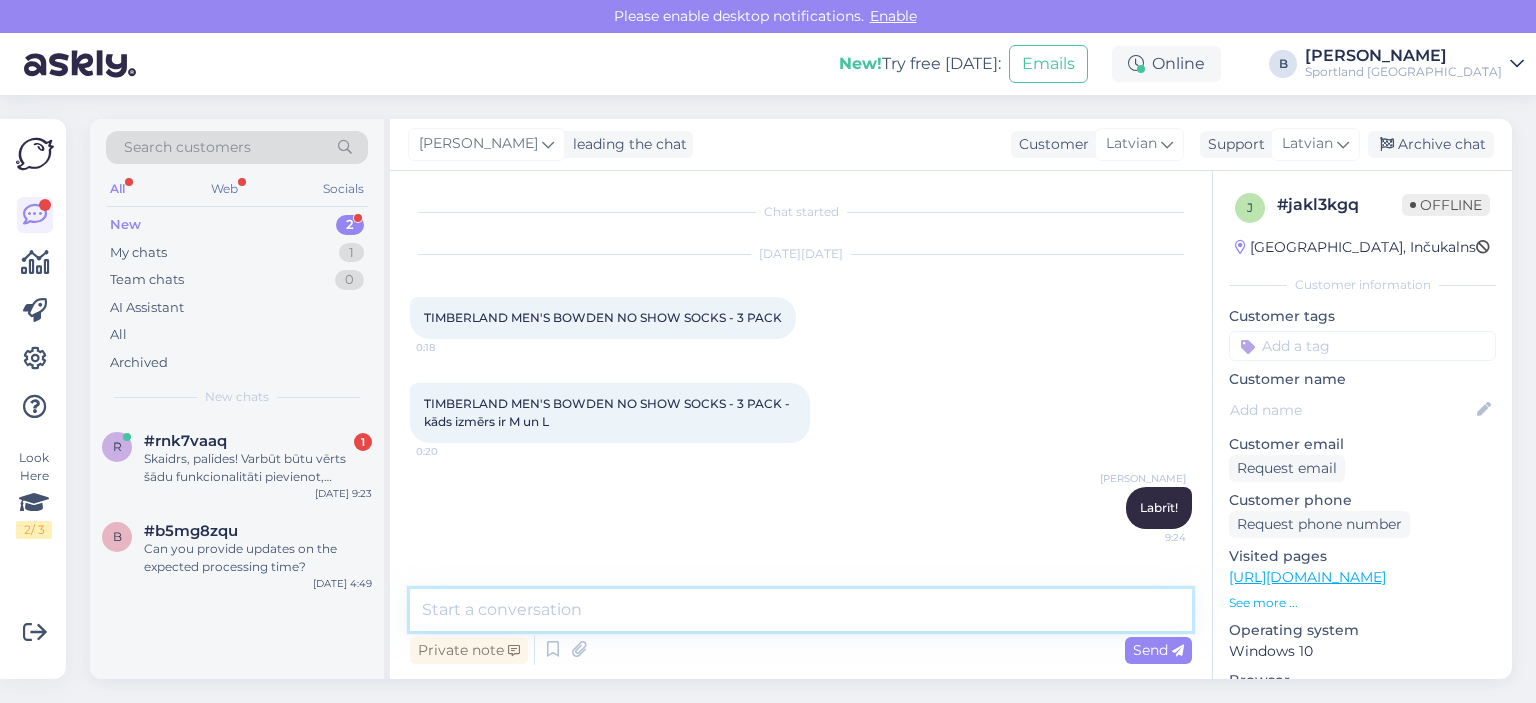 click at bounding box center [801, 610] 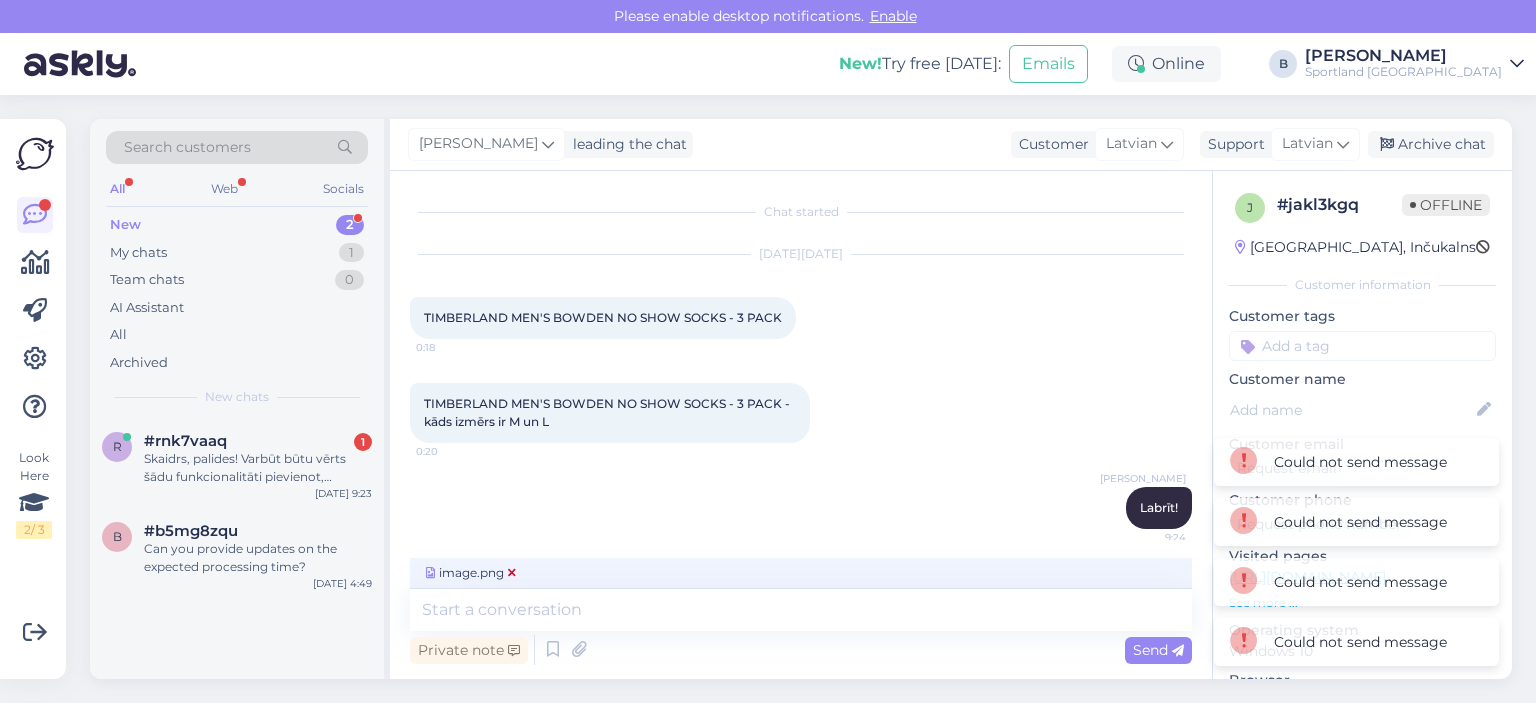 click at bounding box center [512, 573] 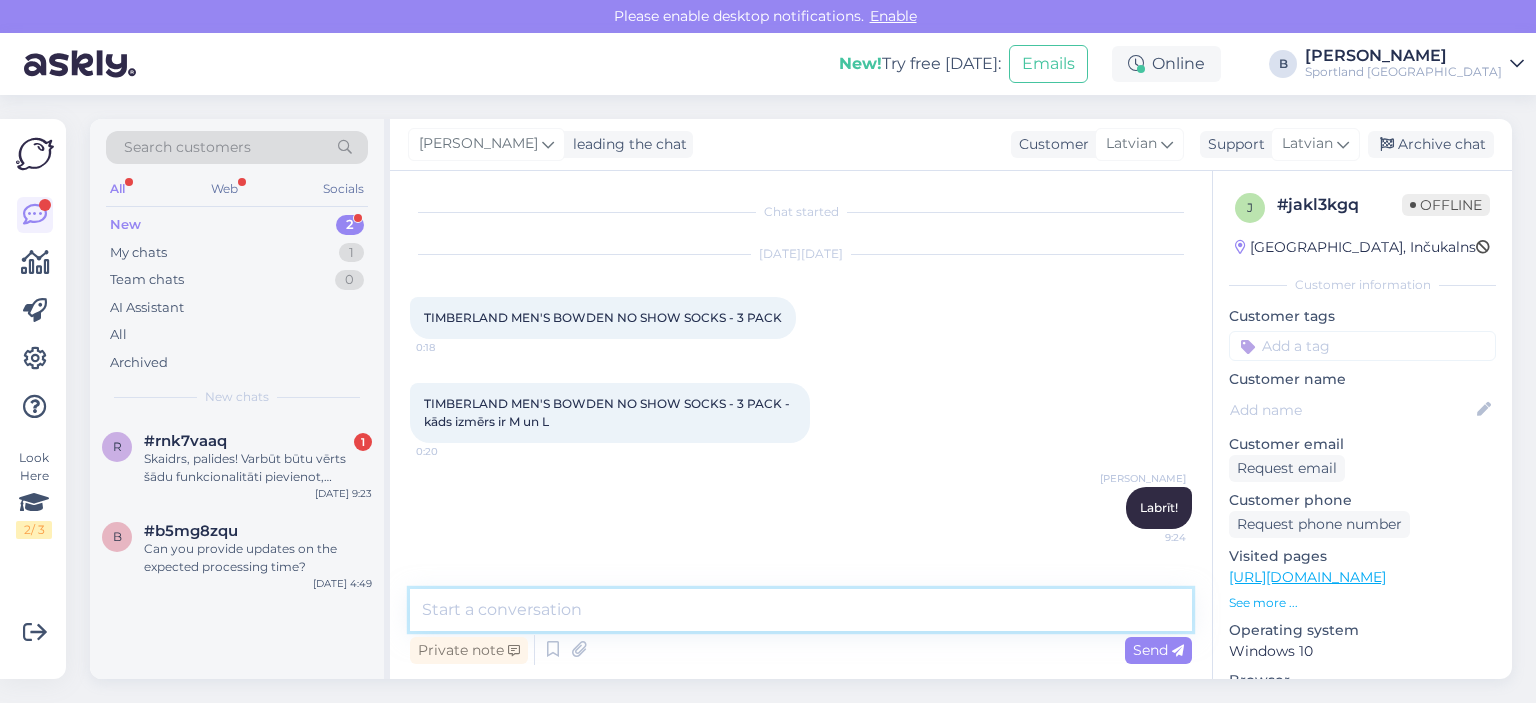 click at bounding box center (801, 610) 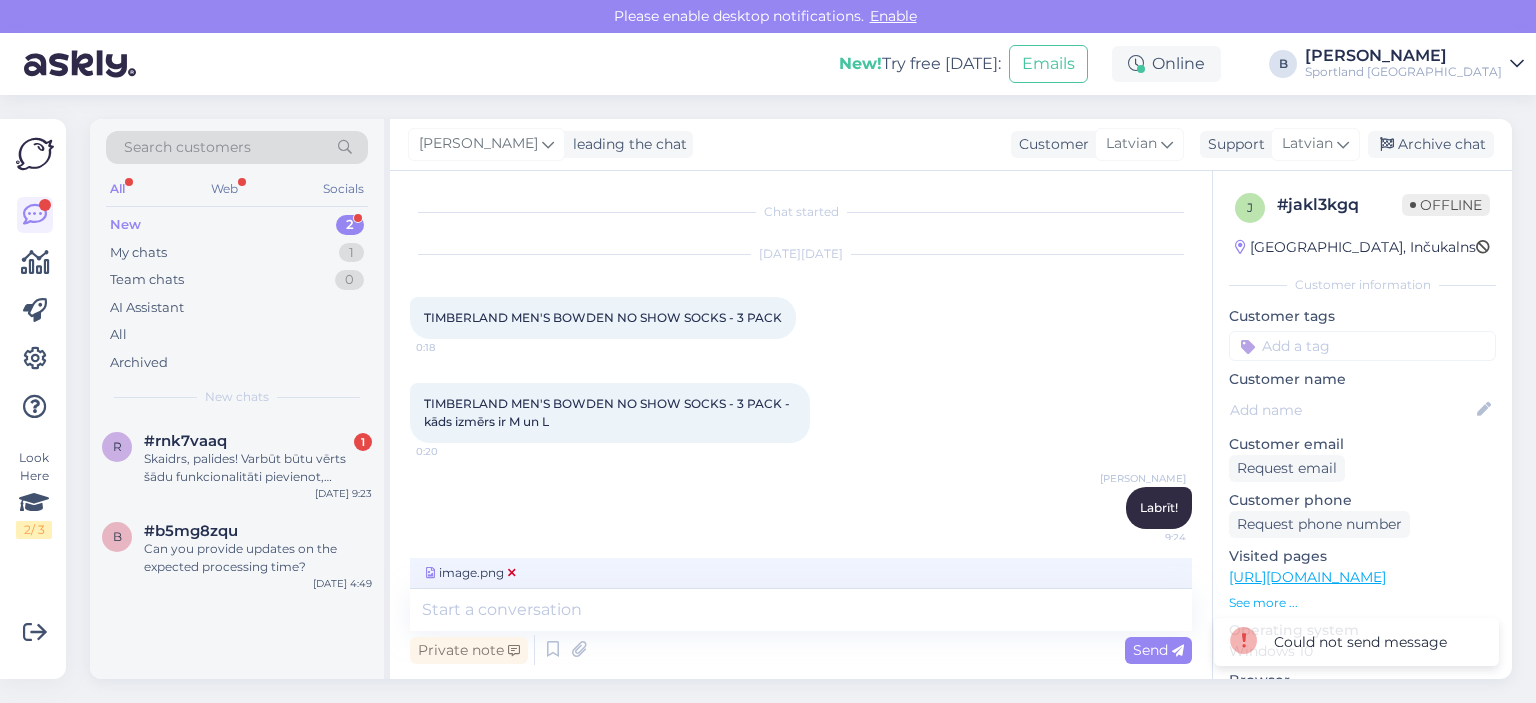 click on "image.png" at bounding box center (471, 573) 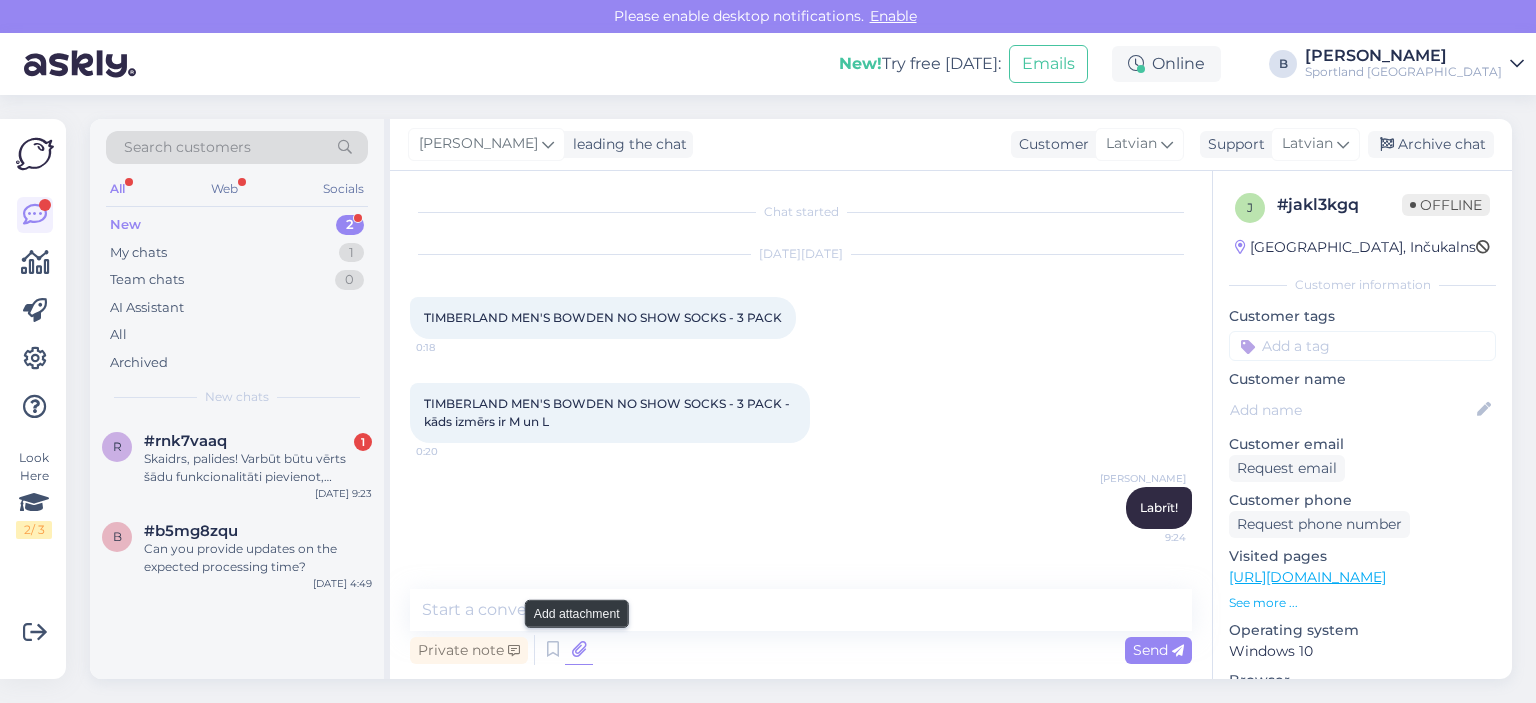 click at bounding box center [579, 650] 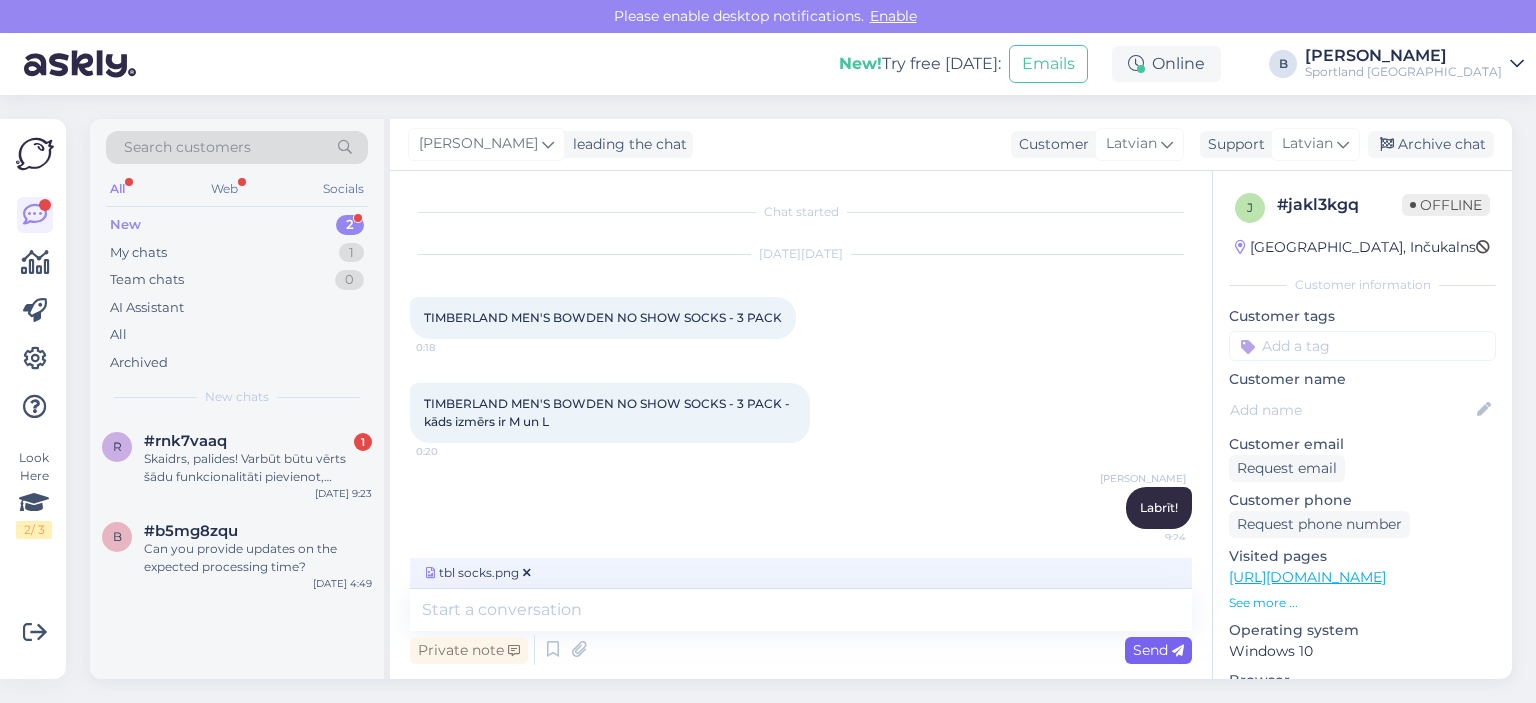 click on "Send" at bounding box center (1158, 650) 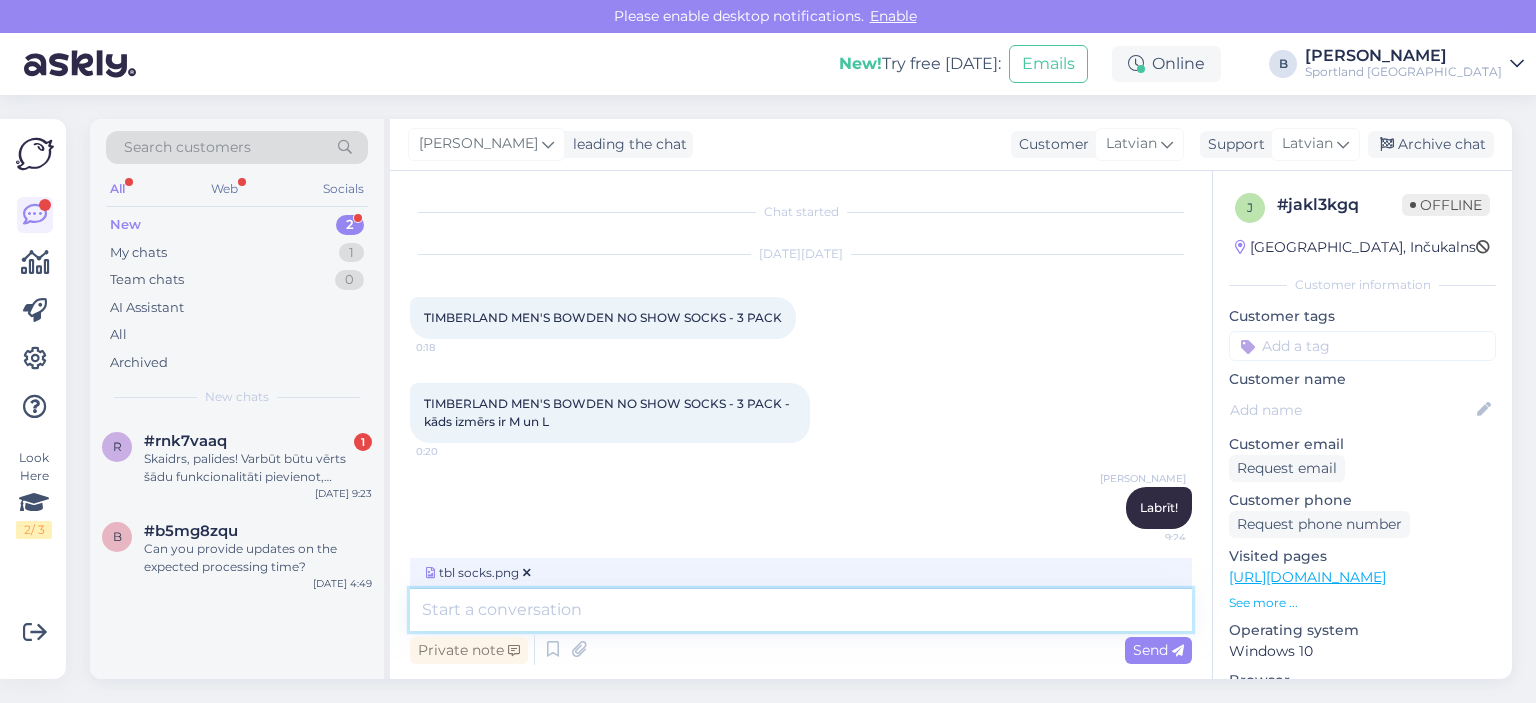 click at bounding box center (801, 610) 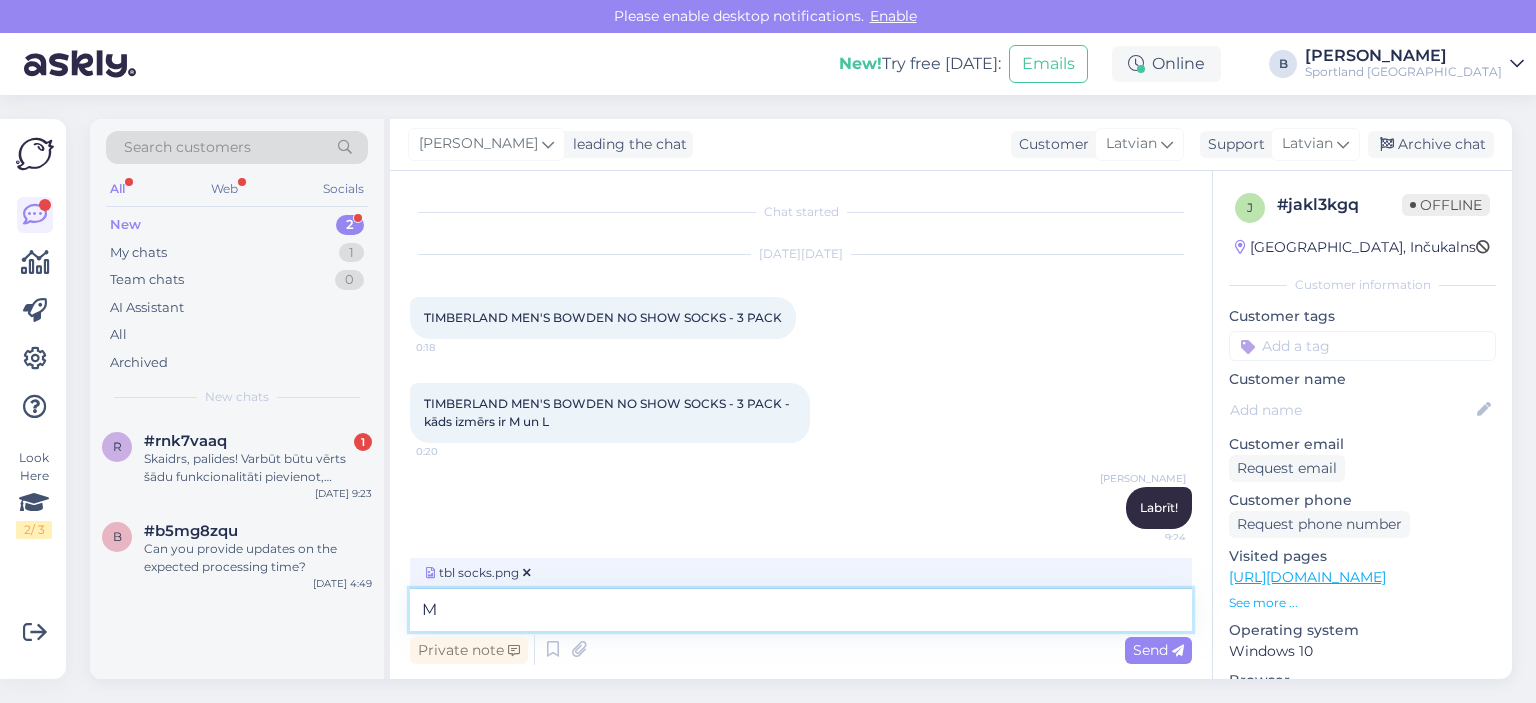 type on "M" 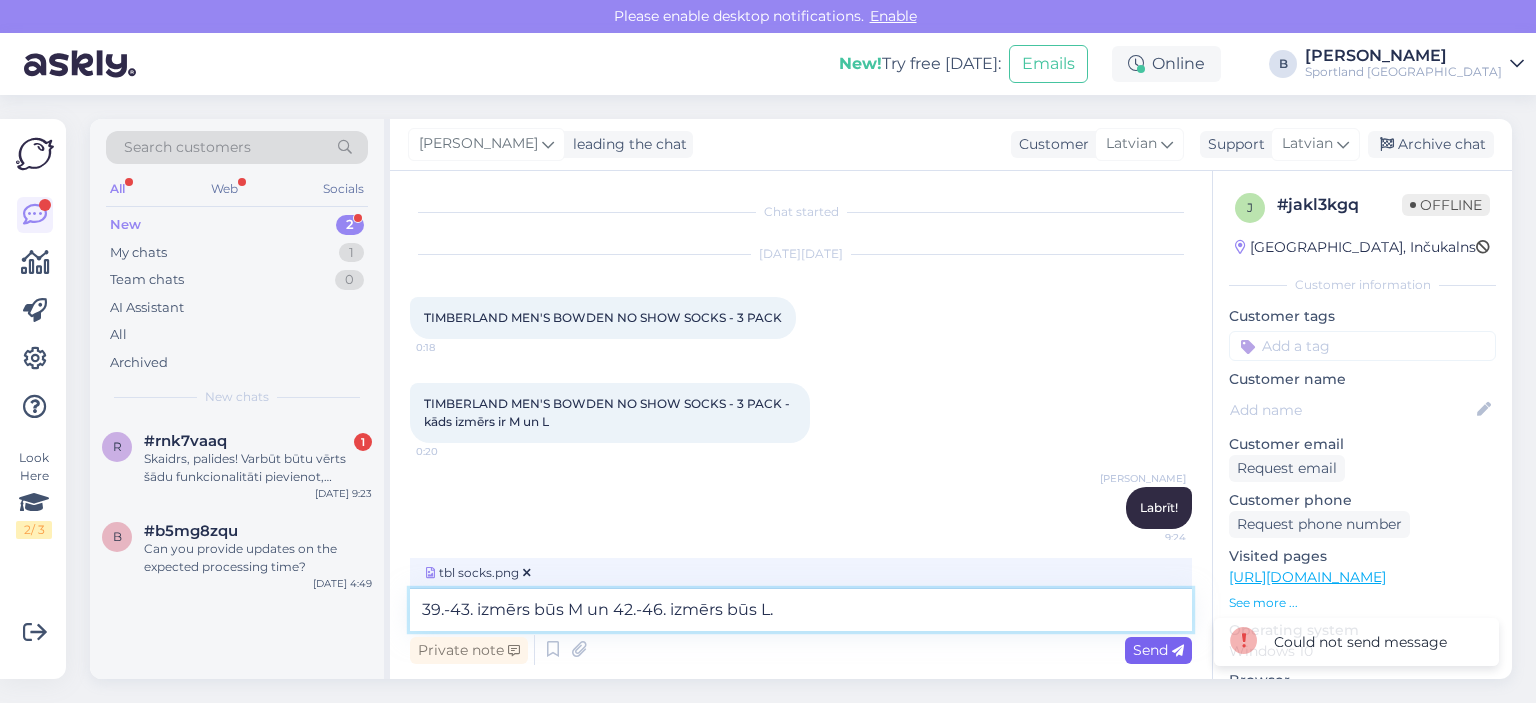 type on "39.-43. izmērs būs M un 42.-46. izmērs būs L." 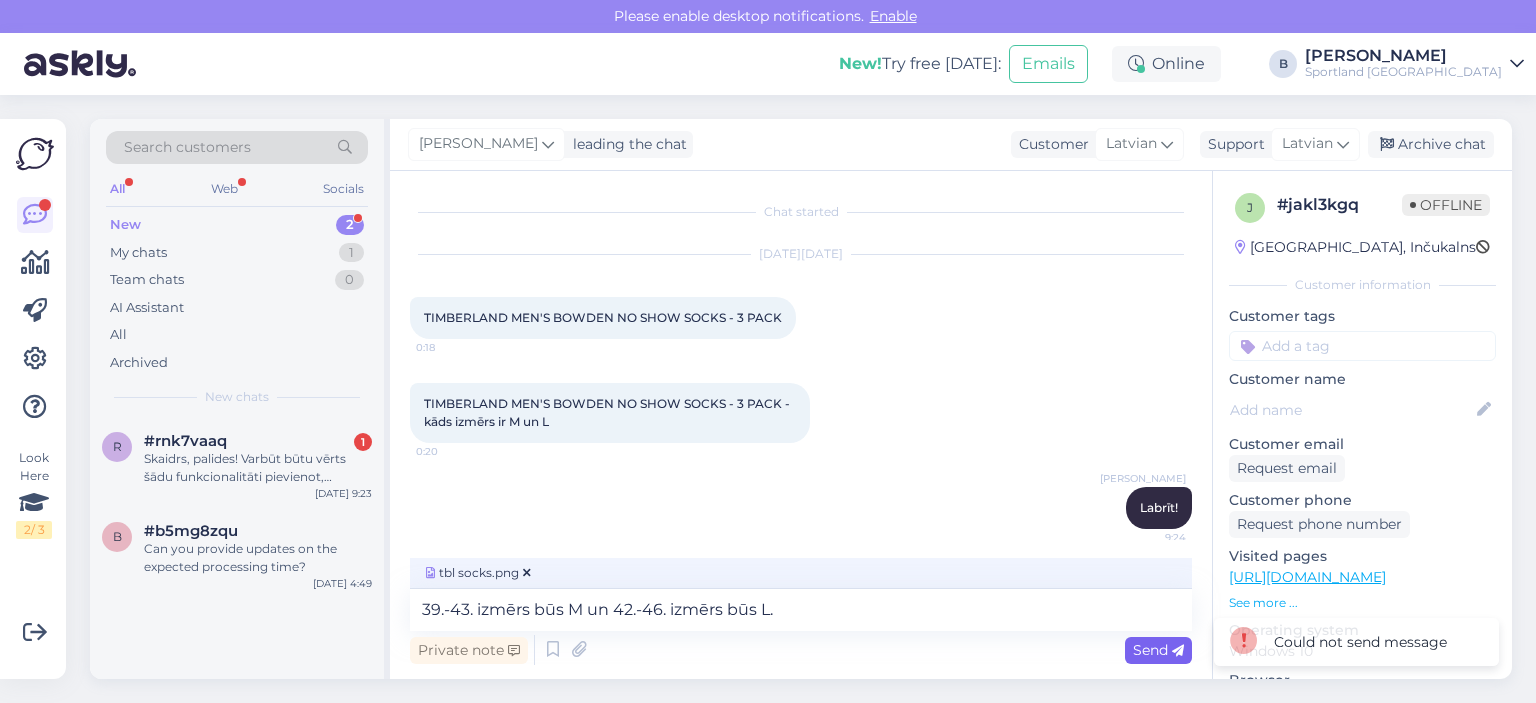 click on "Send" at bounding box center [1158, 650] 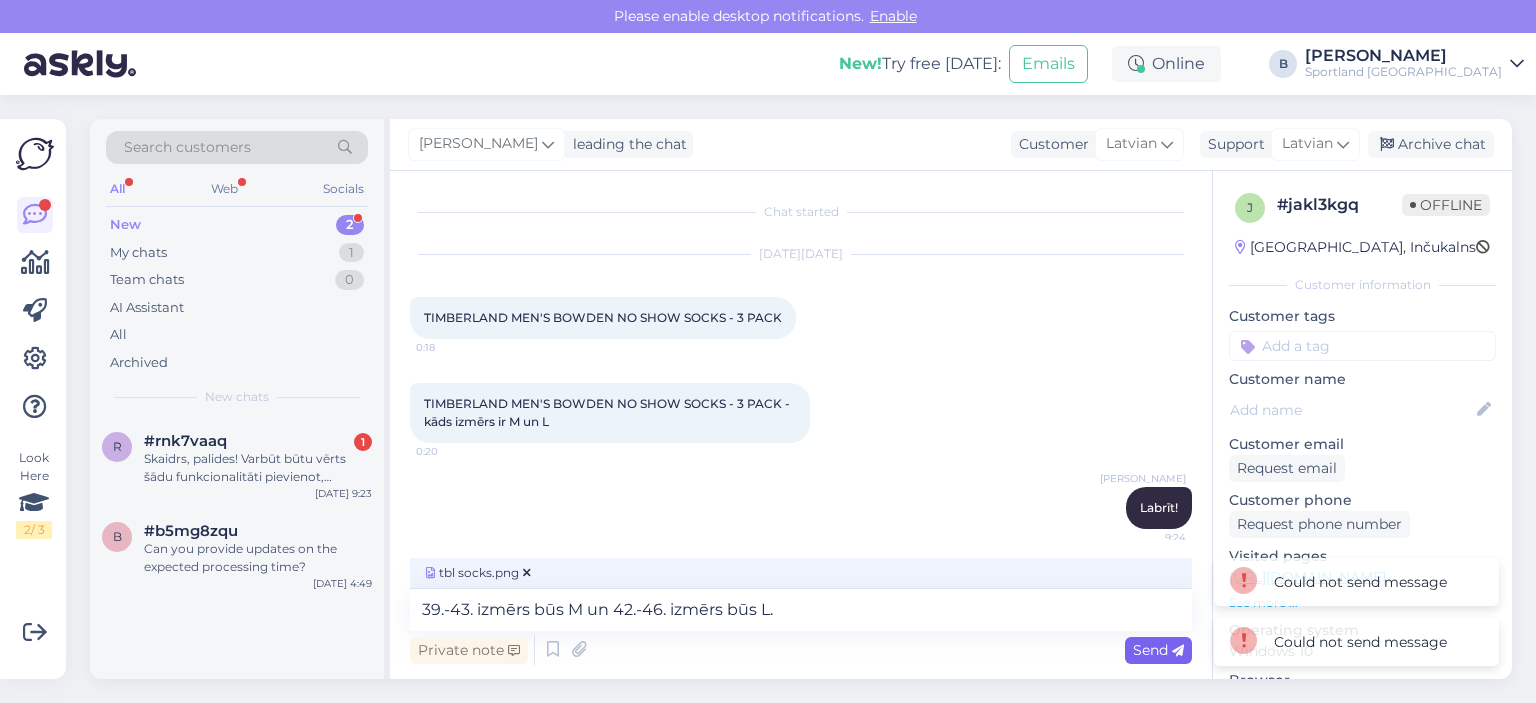 click on "Send" at bounding box center [1158, 650] 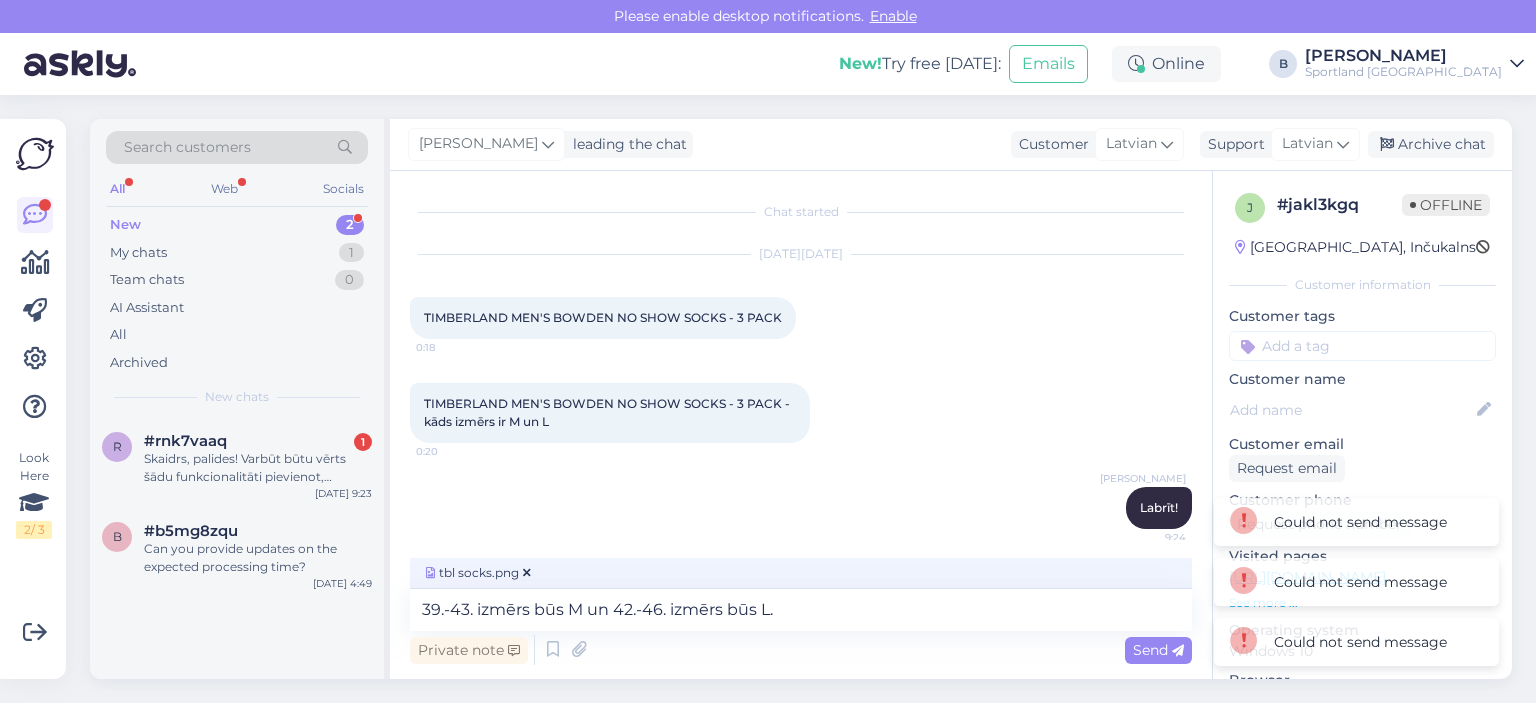 scroll, scrollTop: 10, scrollLeft: 0, axis: vertical 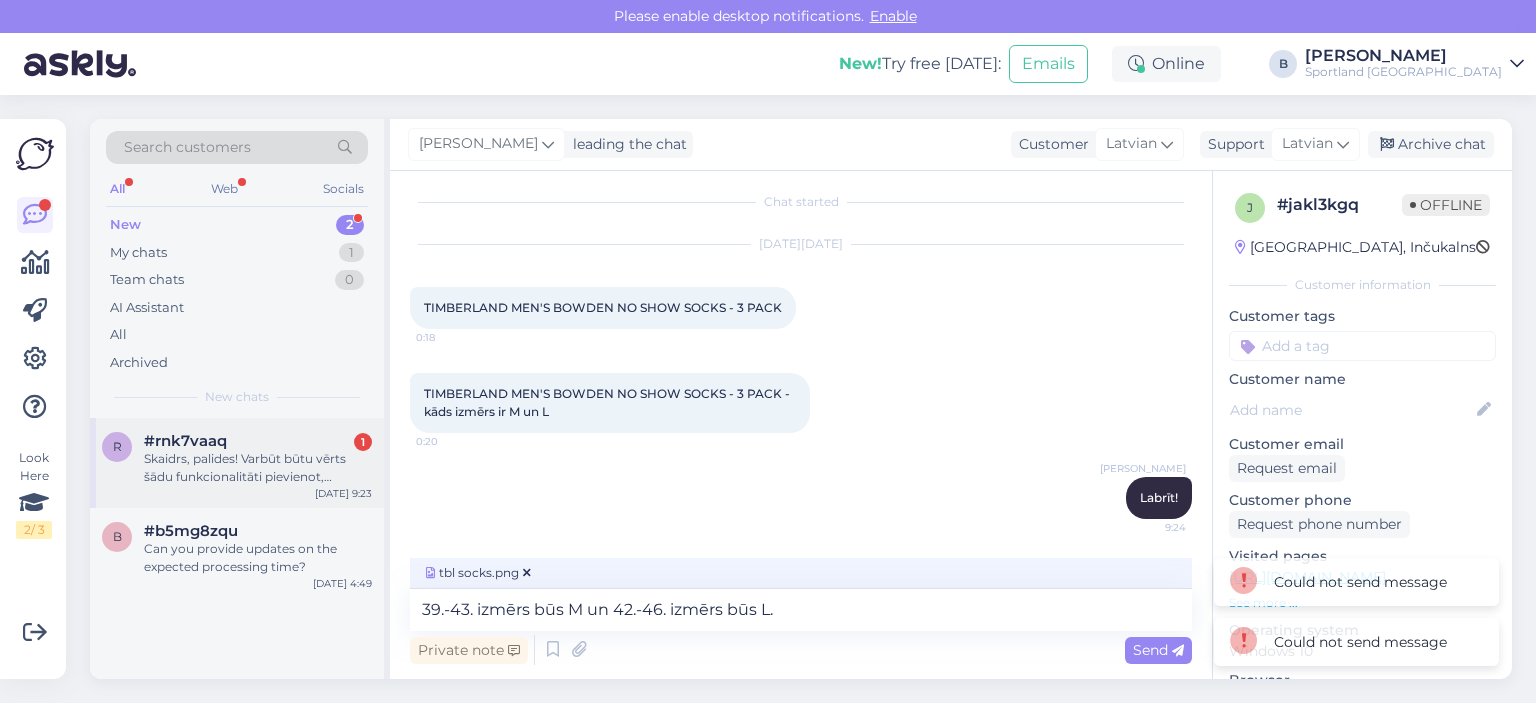 click on "Skaidrs, palides! Varbūt būtu vērts šādu funkcionalitāti pievienot, klientiem būtu vieglāk saprast, kas pieejams tuvākajā veikalā!
Visu labu!" at bounding box center [258, 468] 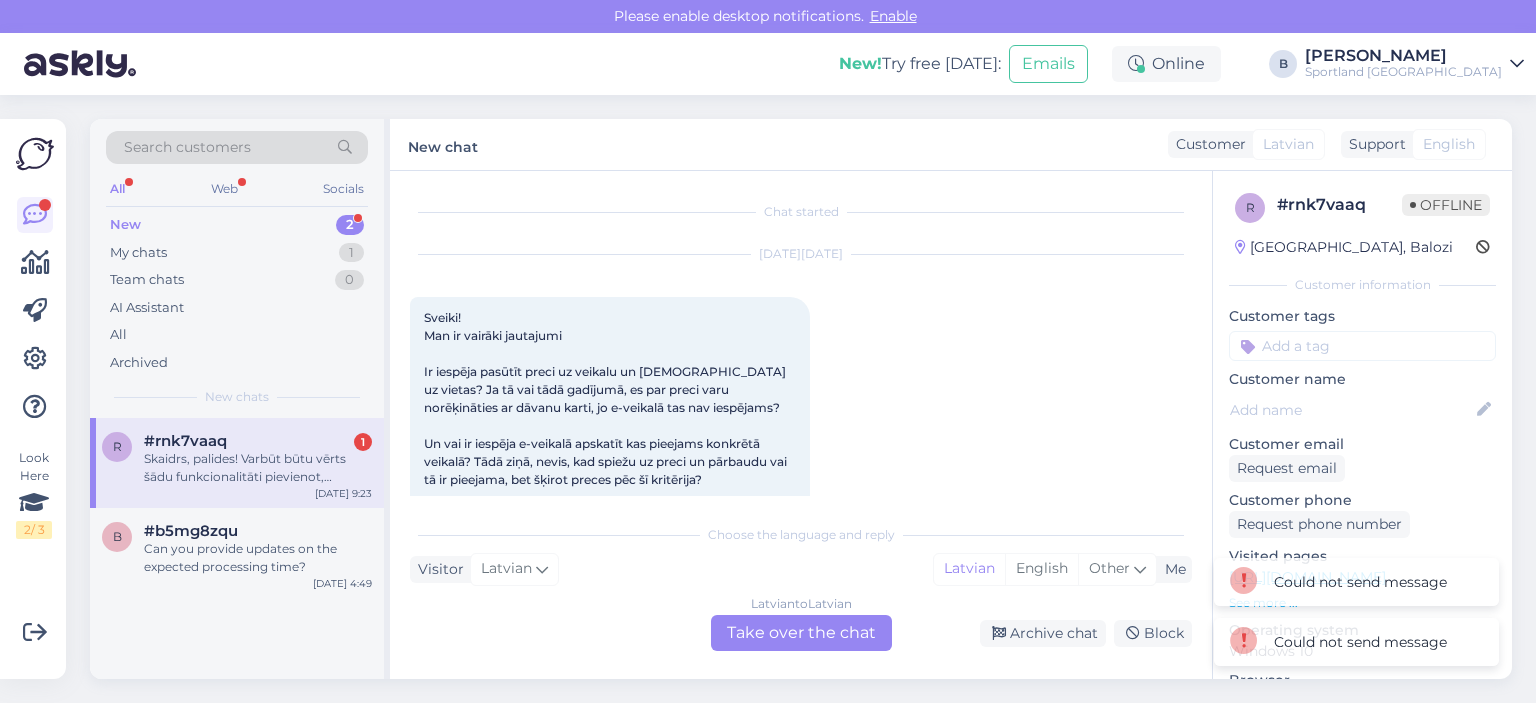 scroll, scrollTop: 378, scrollLeft: 0, axis: vertical 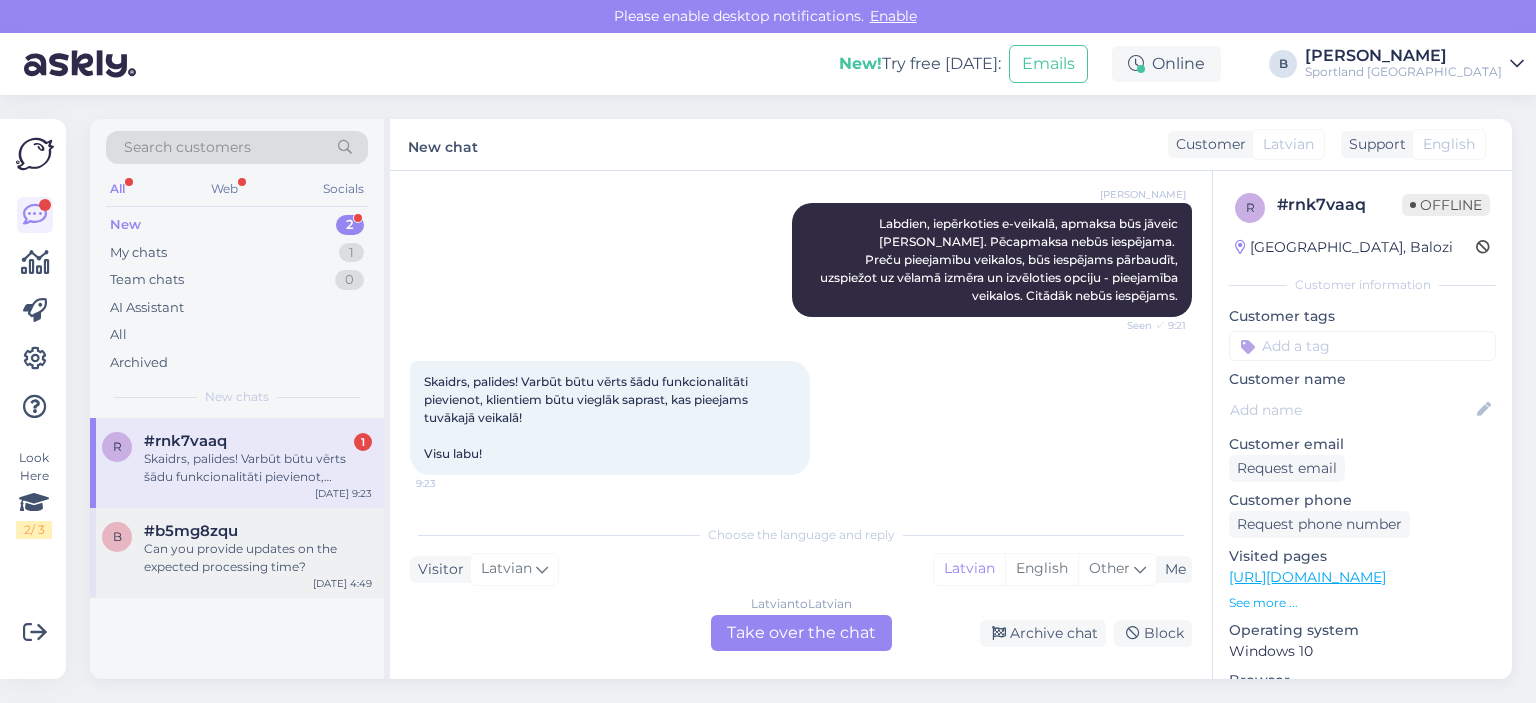 click on "Can you provide updates on the expected processing time?" at bounding box center [258, 558] 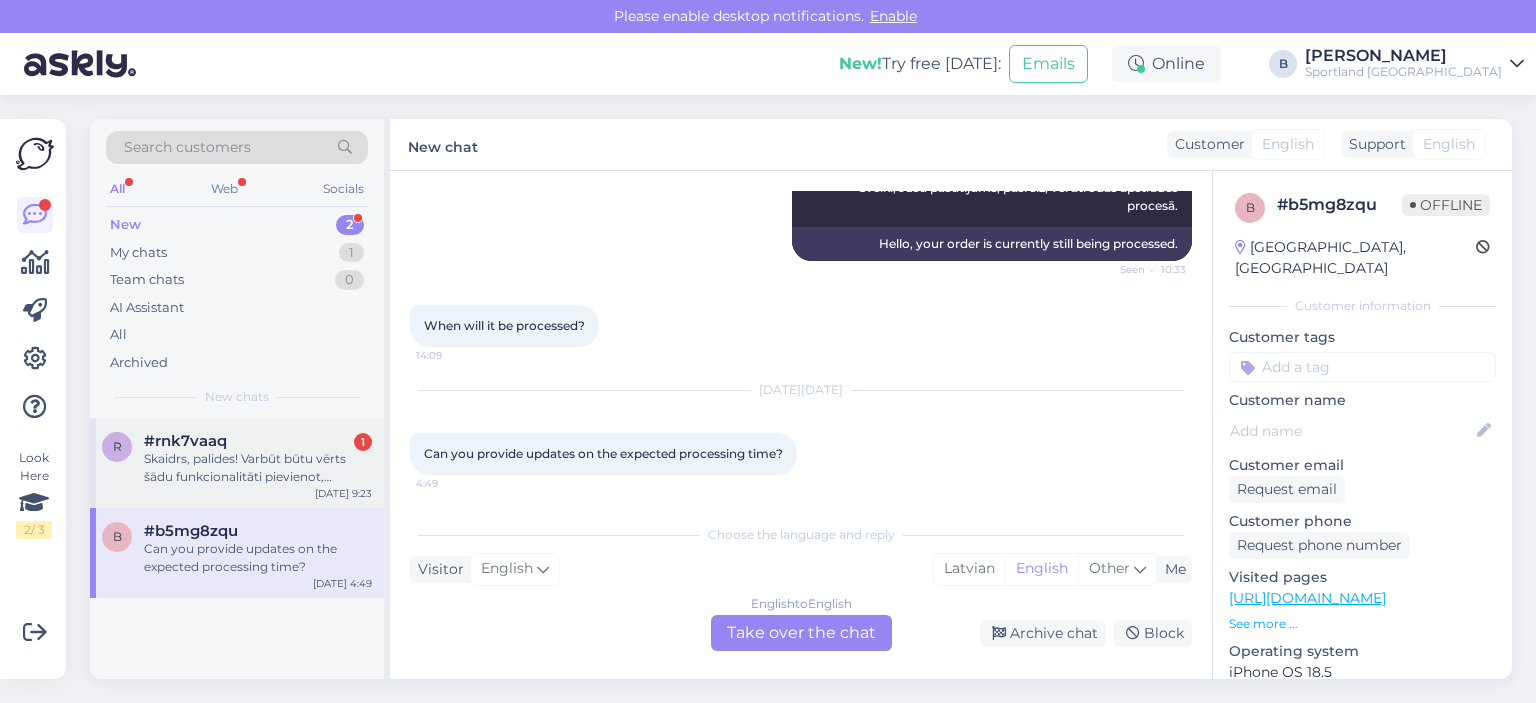 click on "Skaidrs, palides! Varbūt būtu vērts šādu funkcionalitāti pievienot, klientiem būtu vieglāk saprast, kas pieejams tuvākajā veikalā!
Visu labu!" at bounding box center (258, 468) 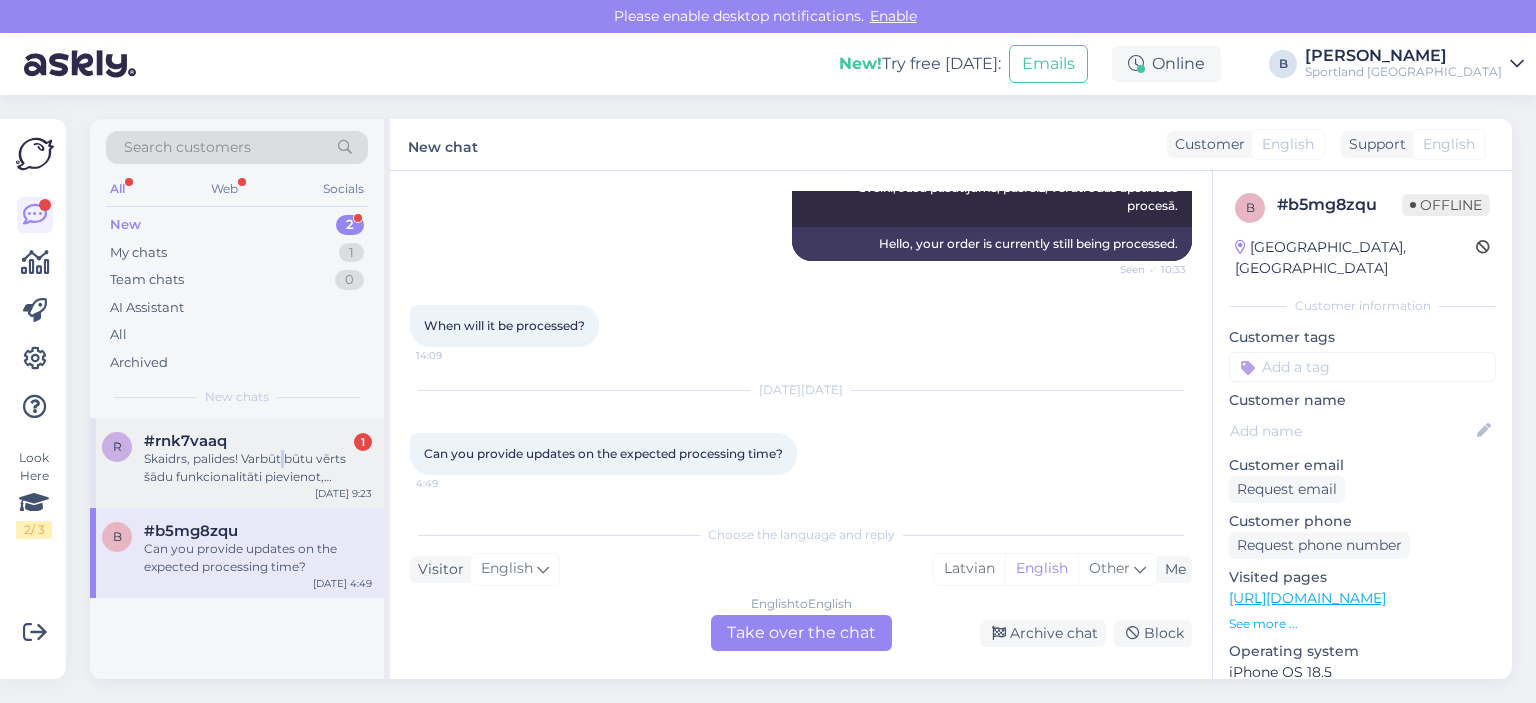 scroll, scrollTop: 378, scrollLeft: 0, axis: vertical 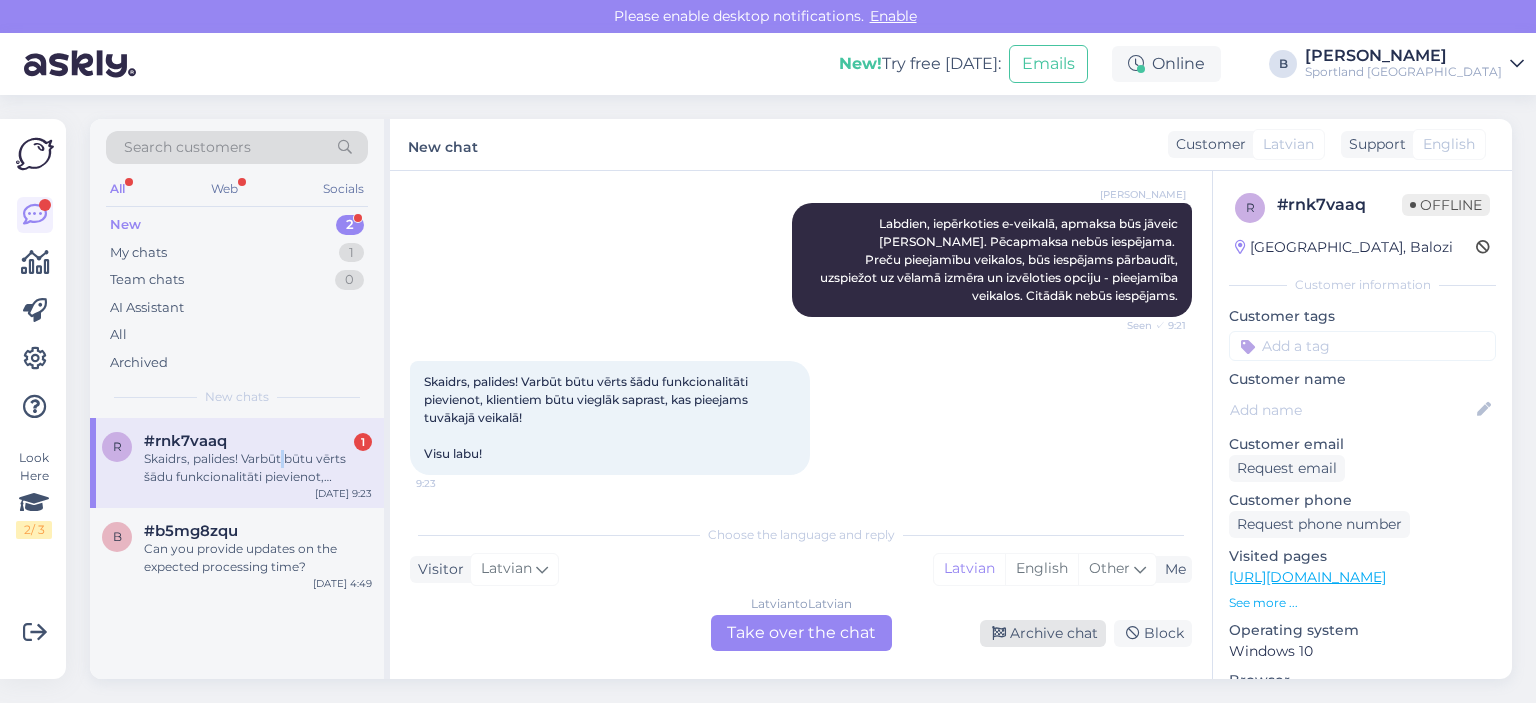 click on "Archive chat" at bounding box center (1043, 633) 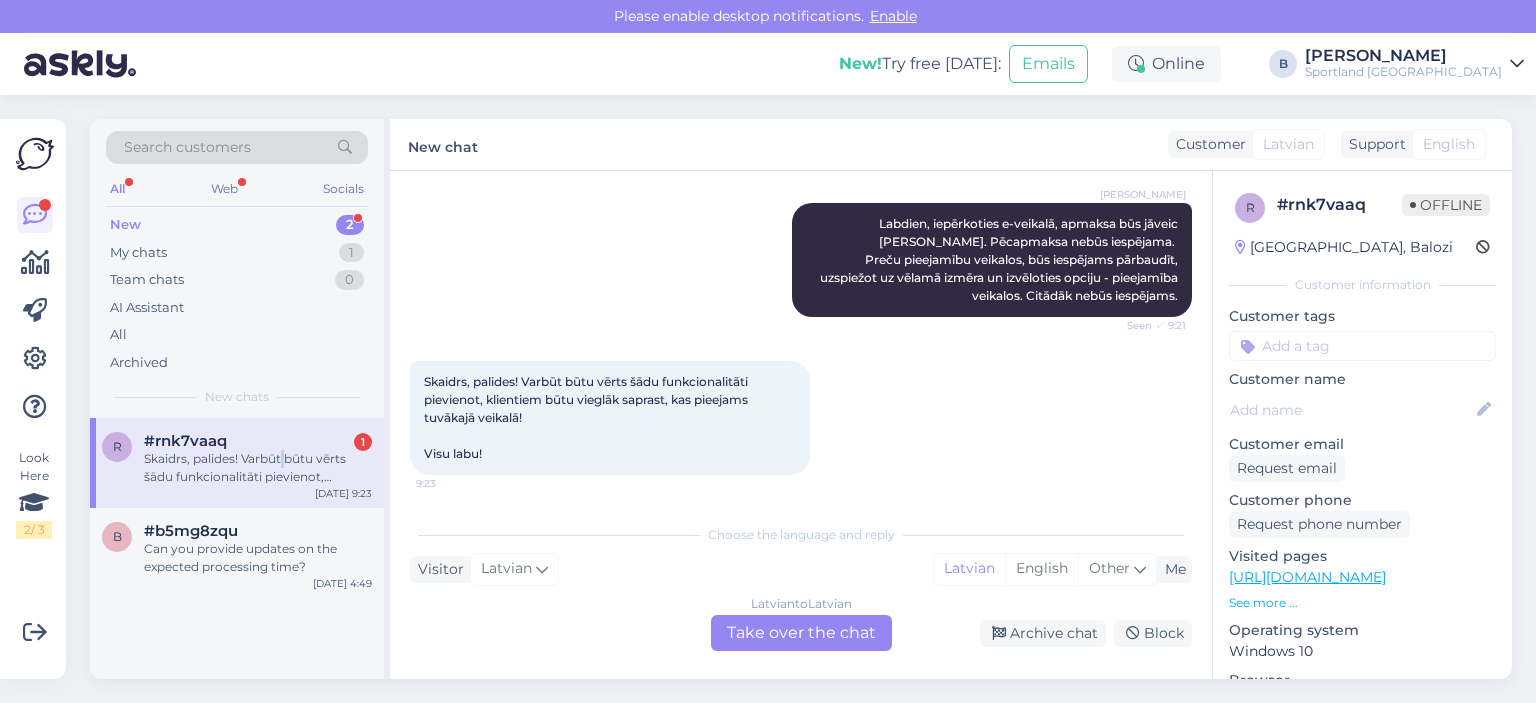 scroll, scrollTop: 310, scrollLeft: 0, axis: vertical 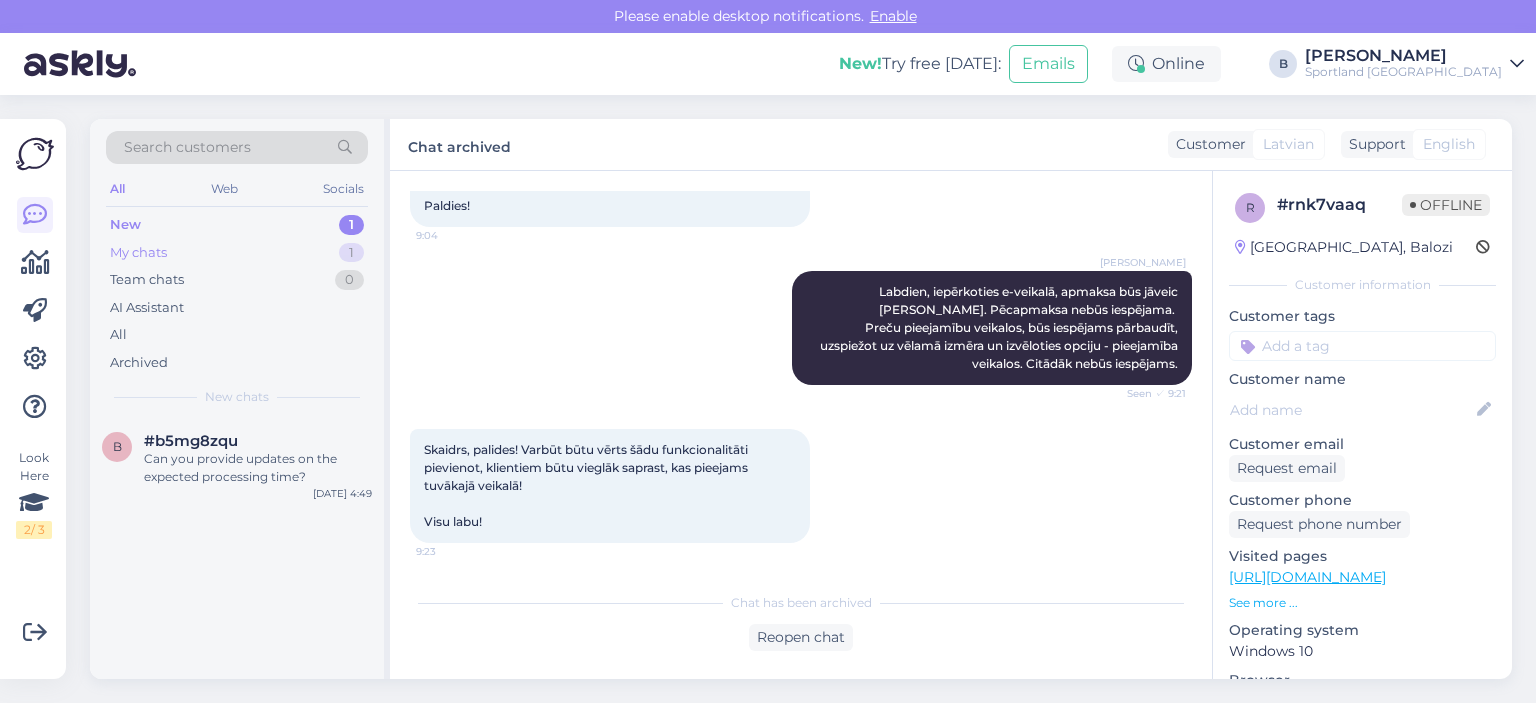 click on "My chats" at bounding box center [138, 253] 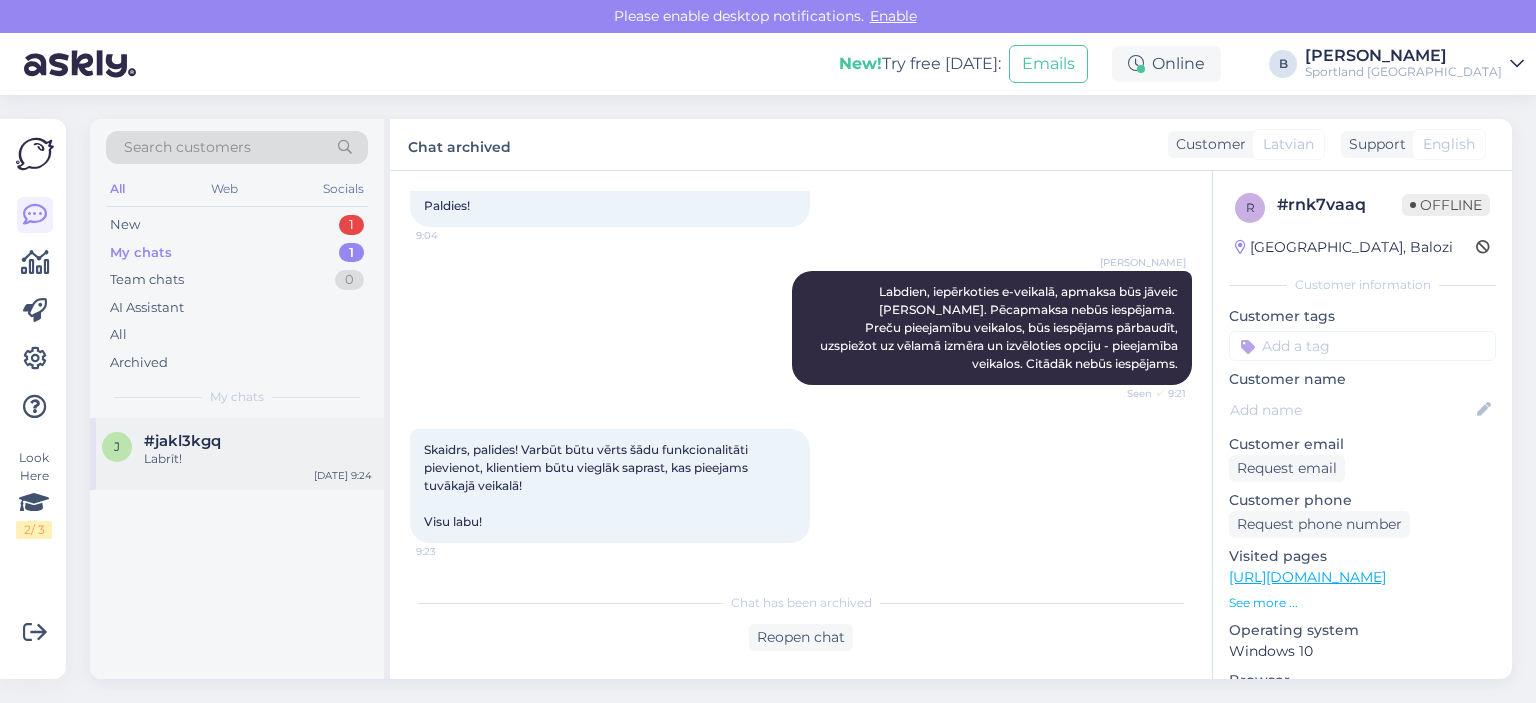 click on "#jakl3kgq" at bounding box center (182, 441) 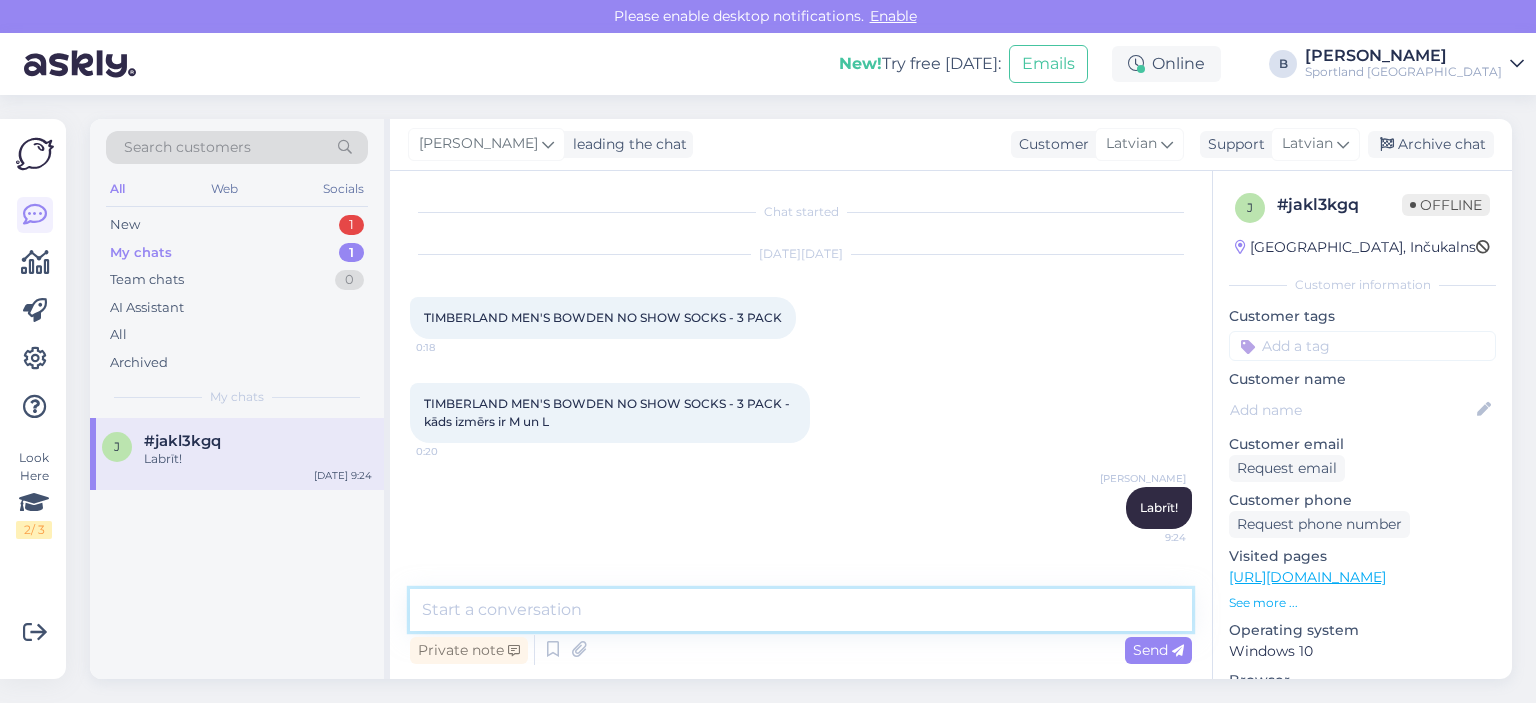 click at bounding box center (801, 610) 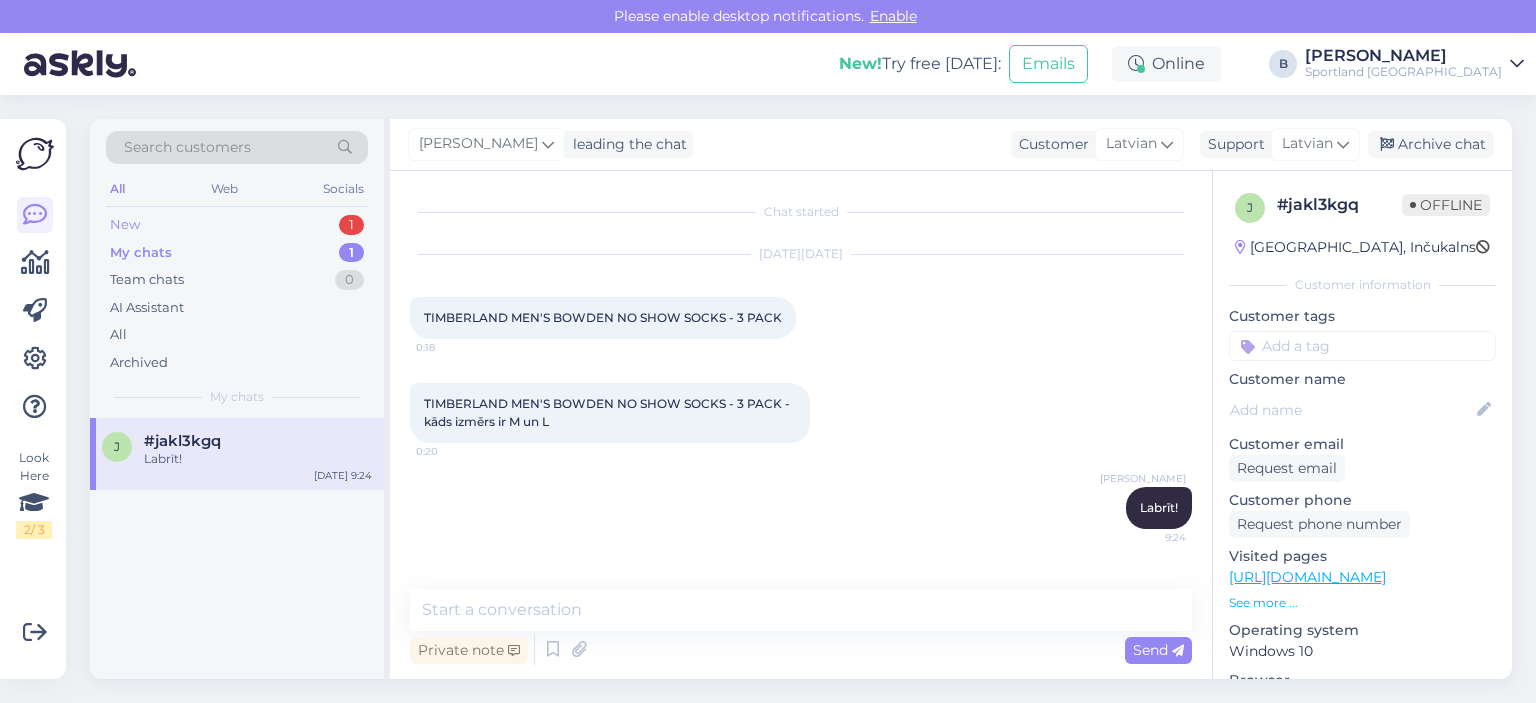 click on "New 1" at bounding box center [237, 225] 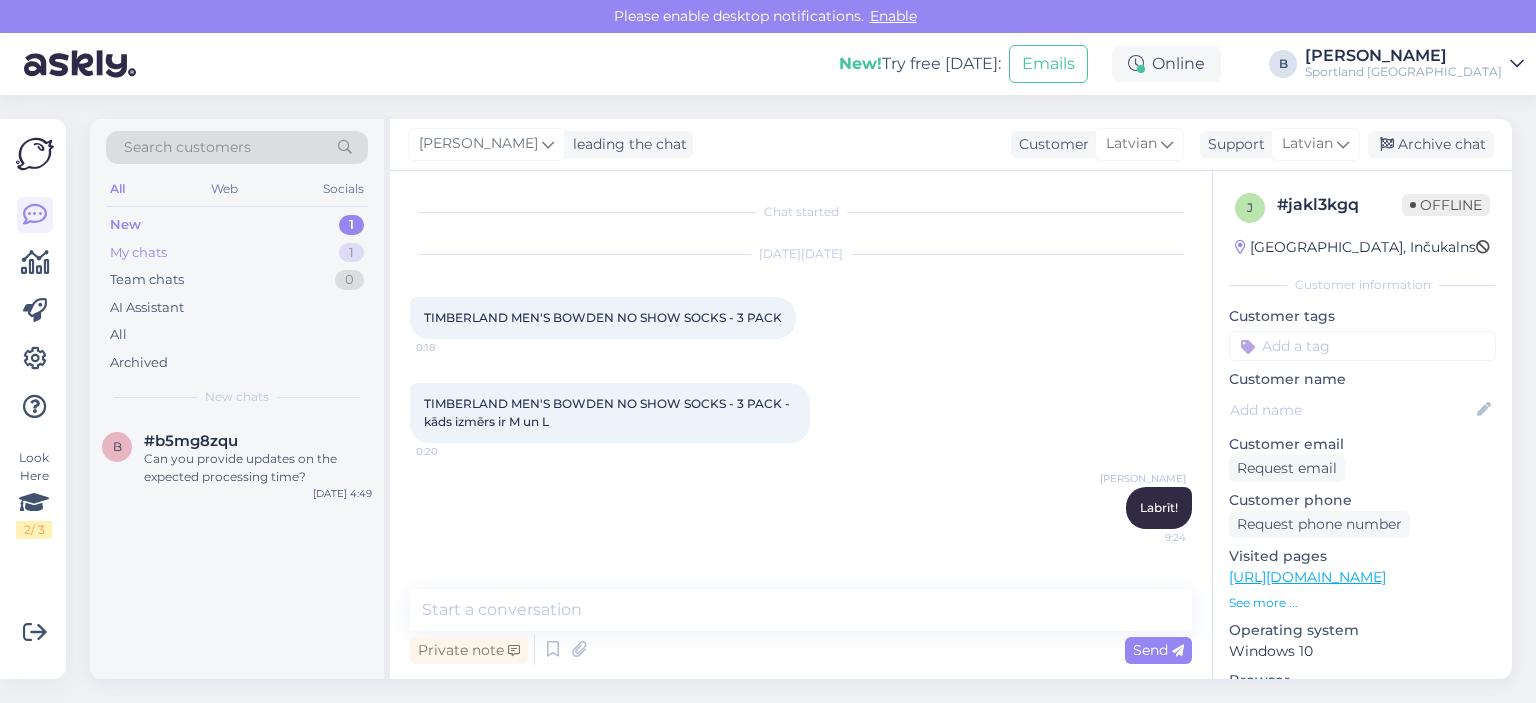 click on "My chats 1" at bounding box center [237, 253] 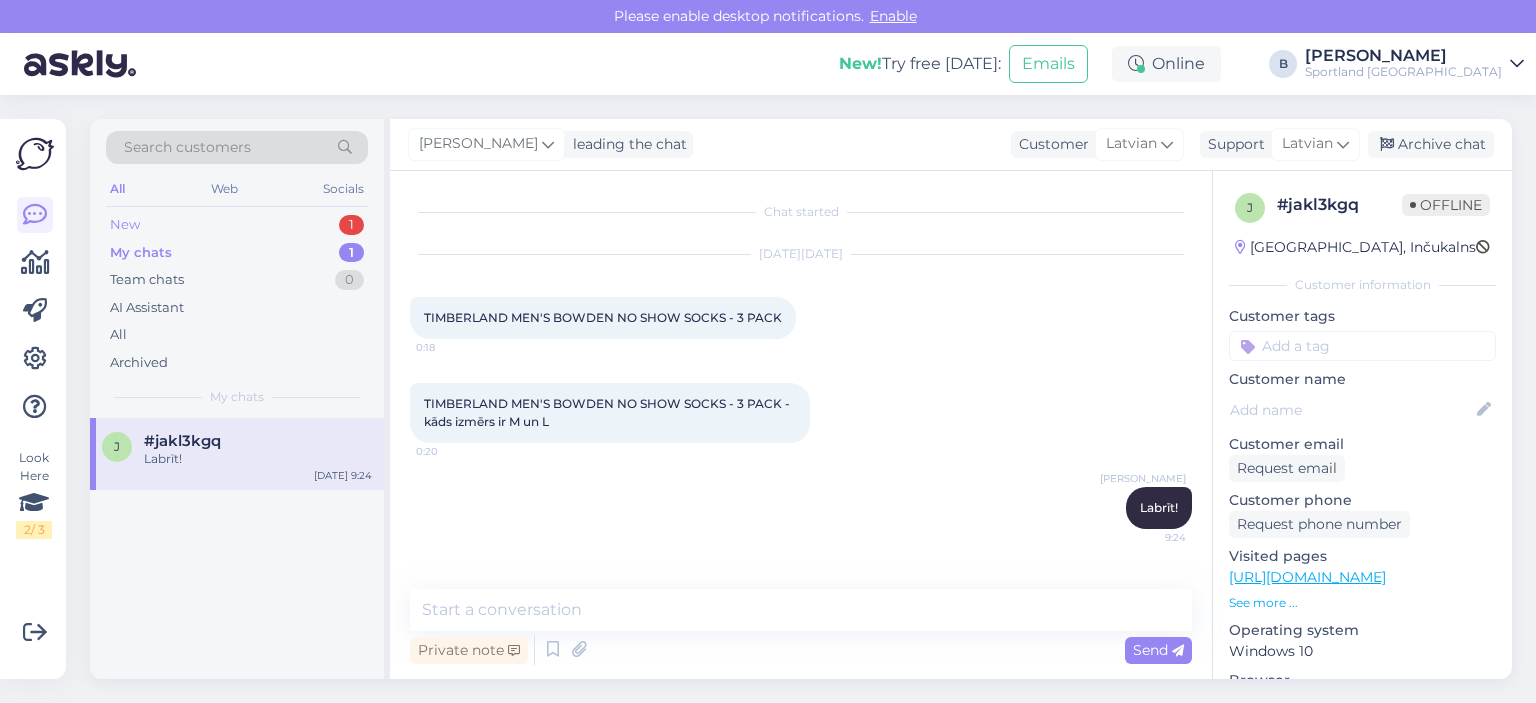 click on "New 1" at bounding box center (237, 225) 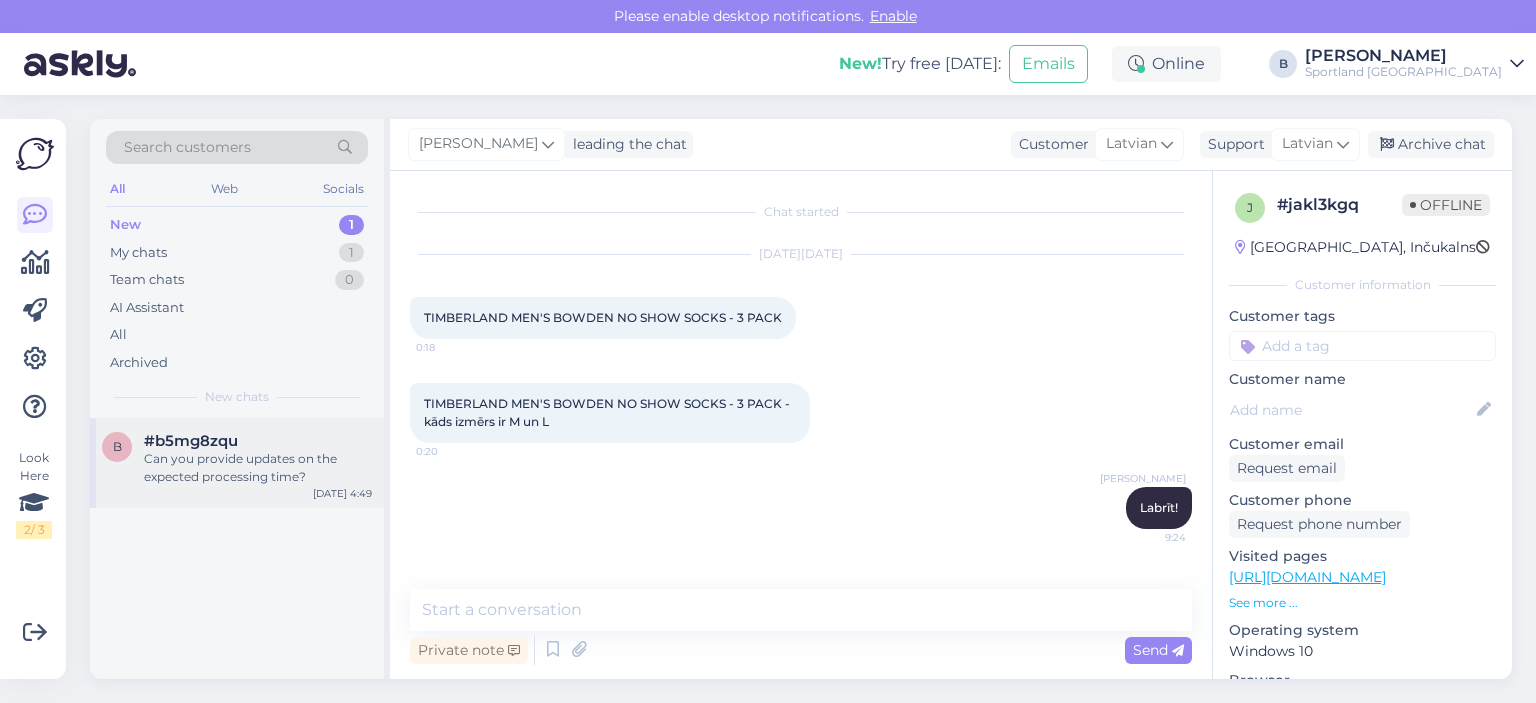 click on "Can you provide updates on the expected processing time?" at bounding box center [258, 468] 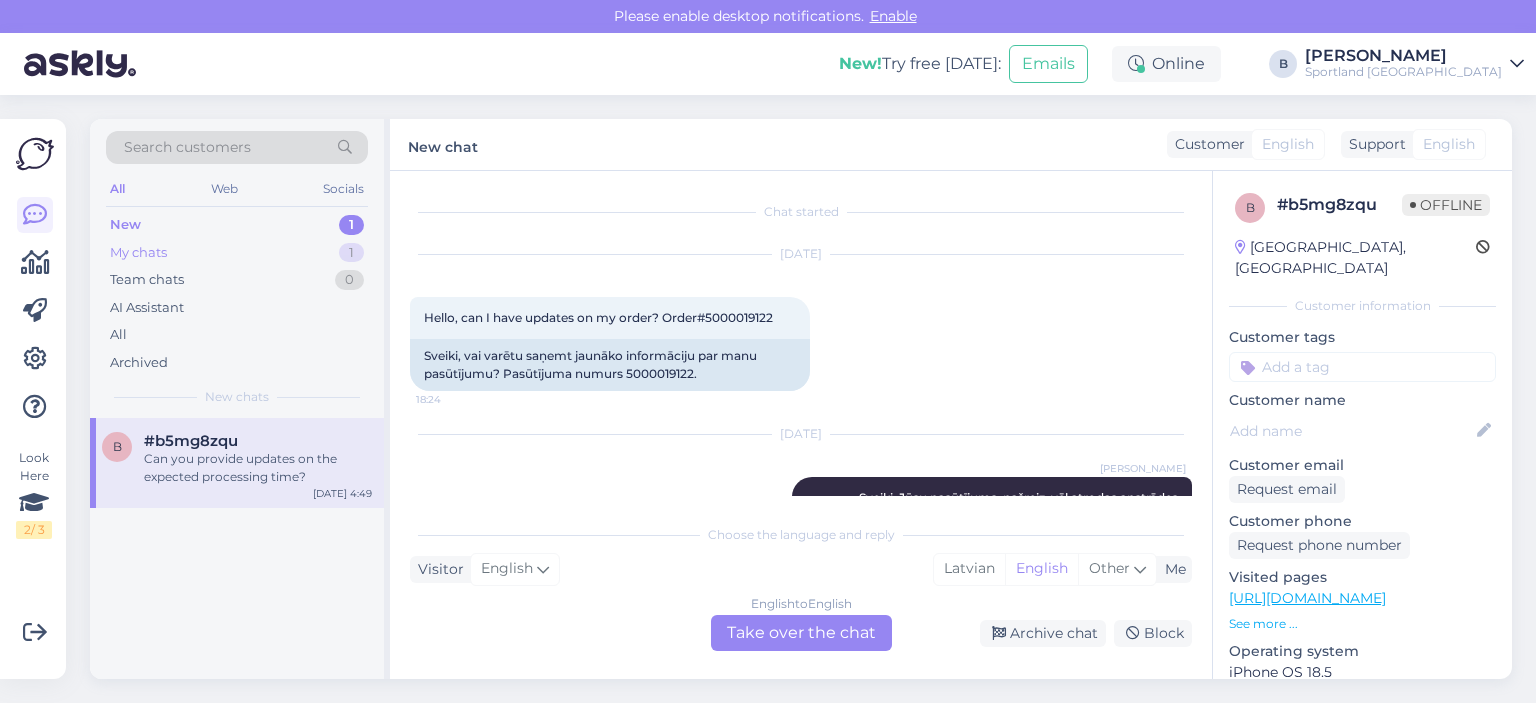 scroll, scrollTop: 310, scrollLeft: 0, axis: vertical 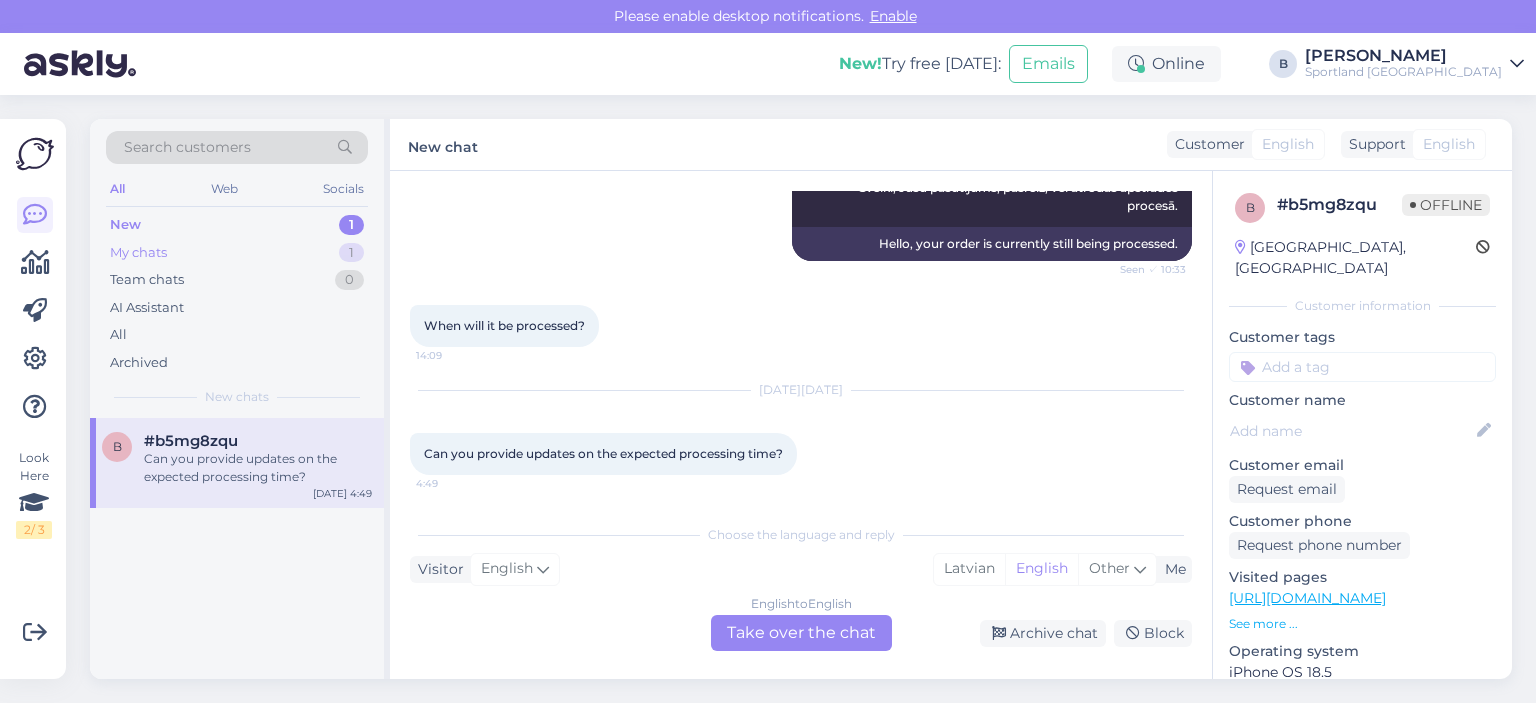click on "My chats" at bounding box center [138, 253] 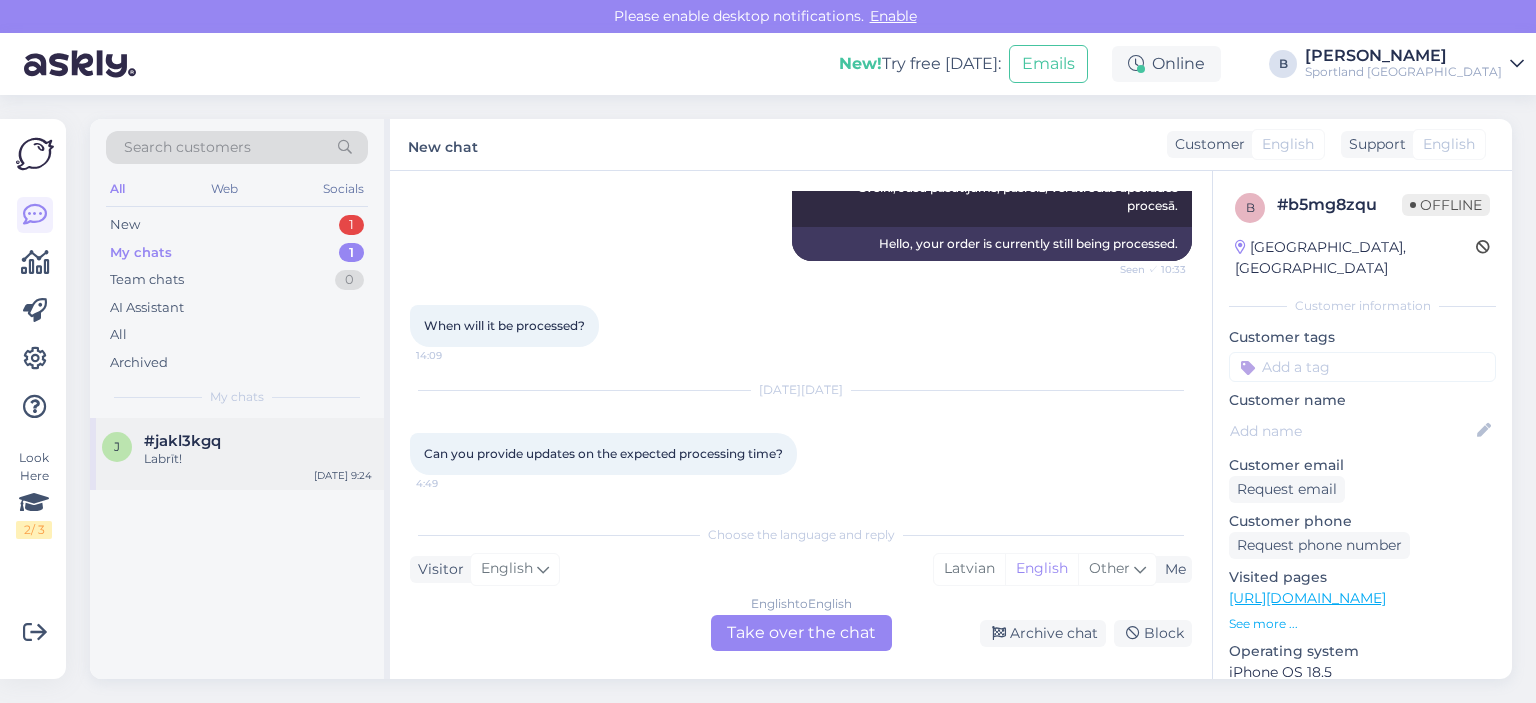 click on "Labrīt!" at bounding box center (258, 459) 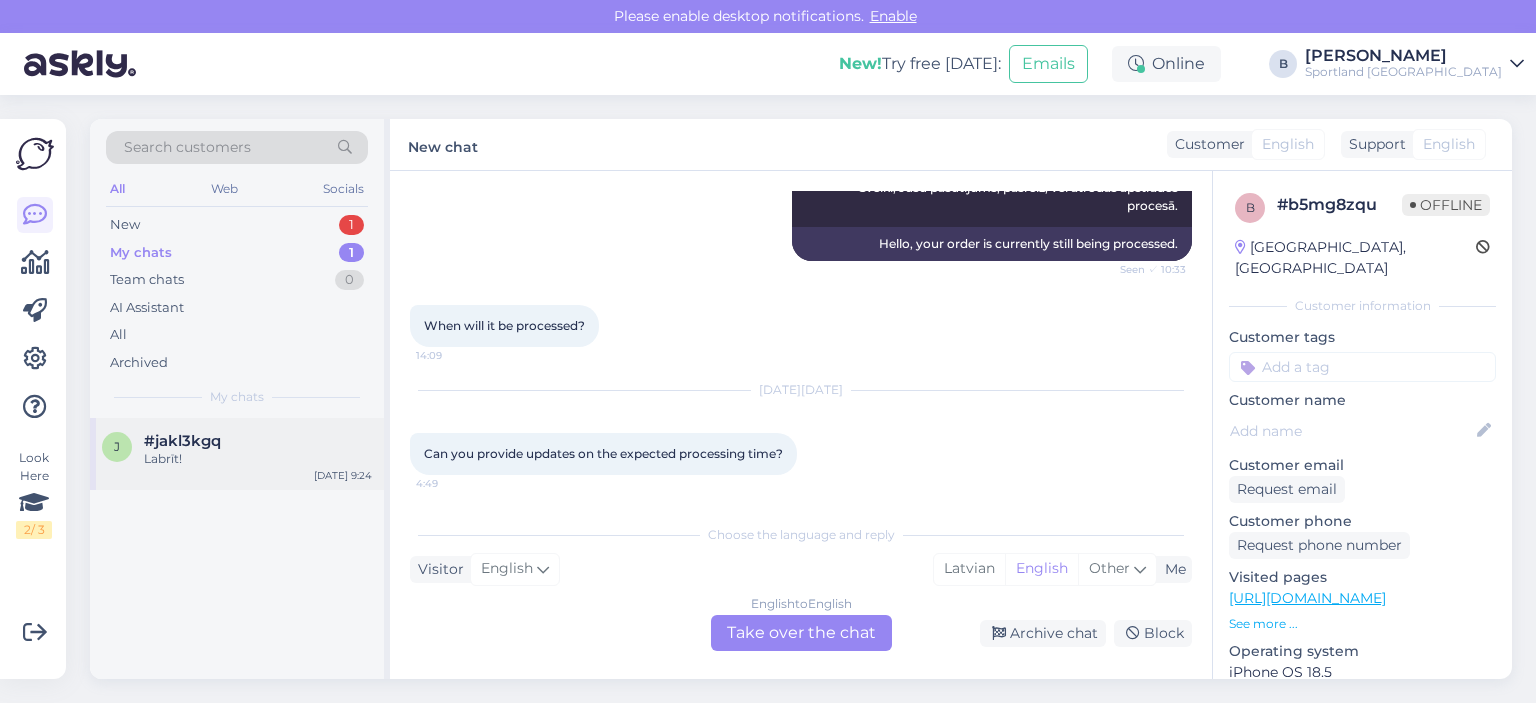scroll, scrollTop: 0, scrollLeft: 0, axis: both 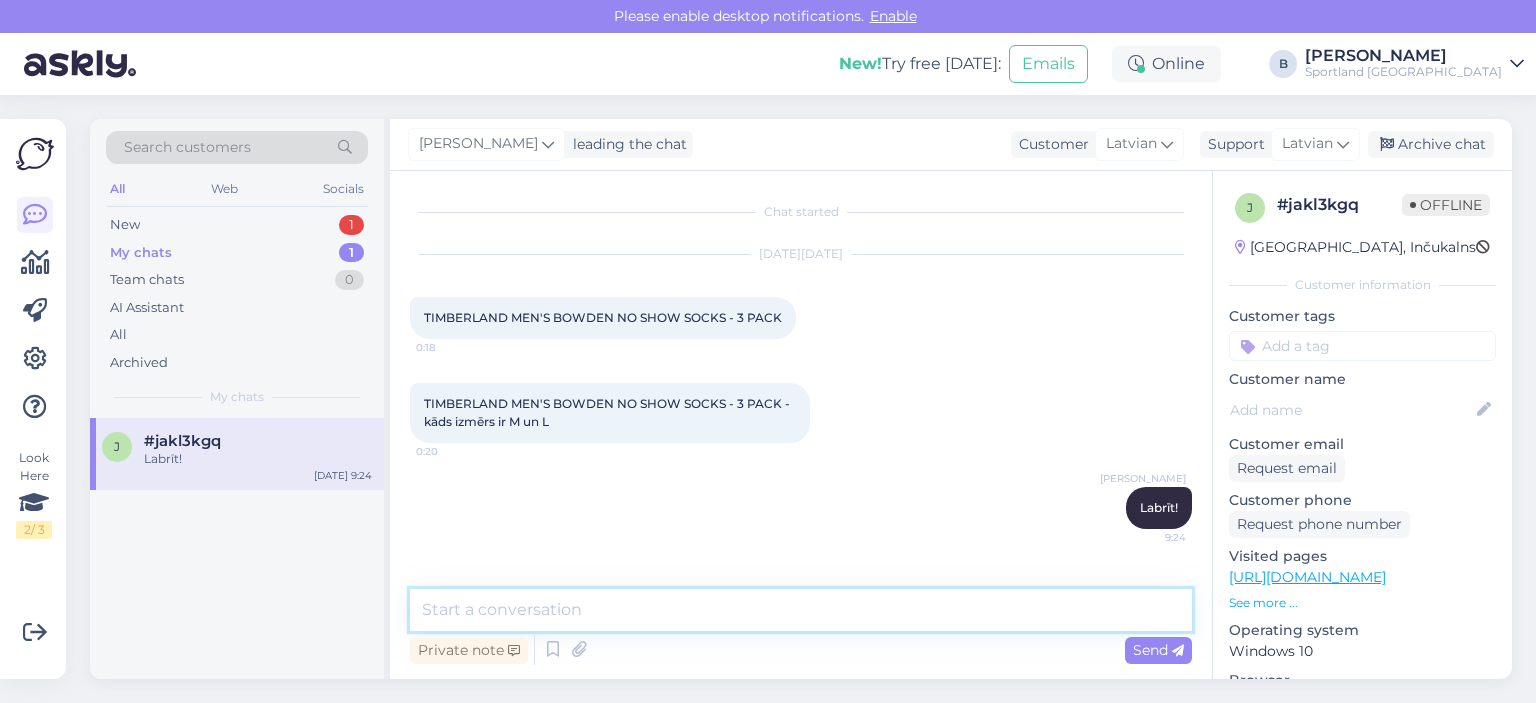 click at bounding box center [801, 610] 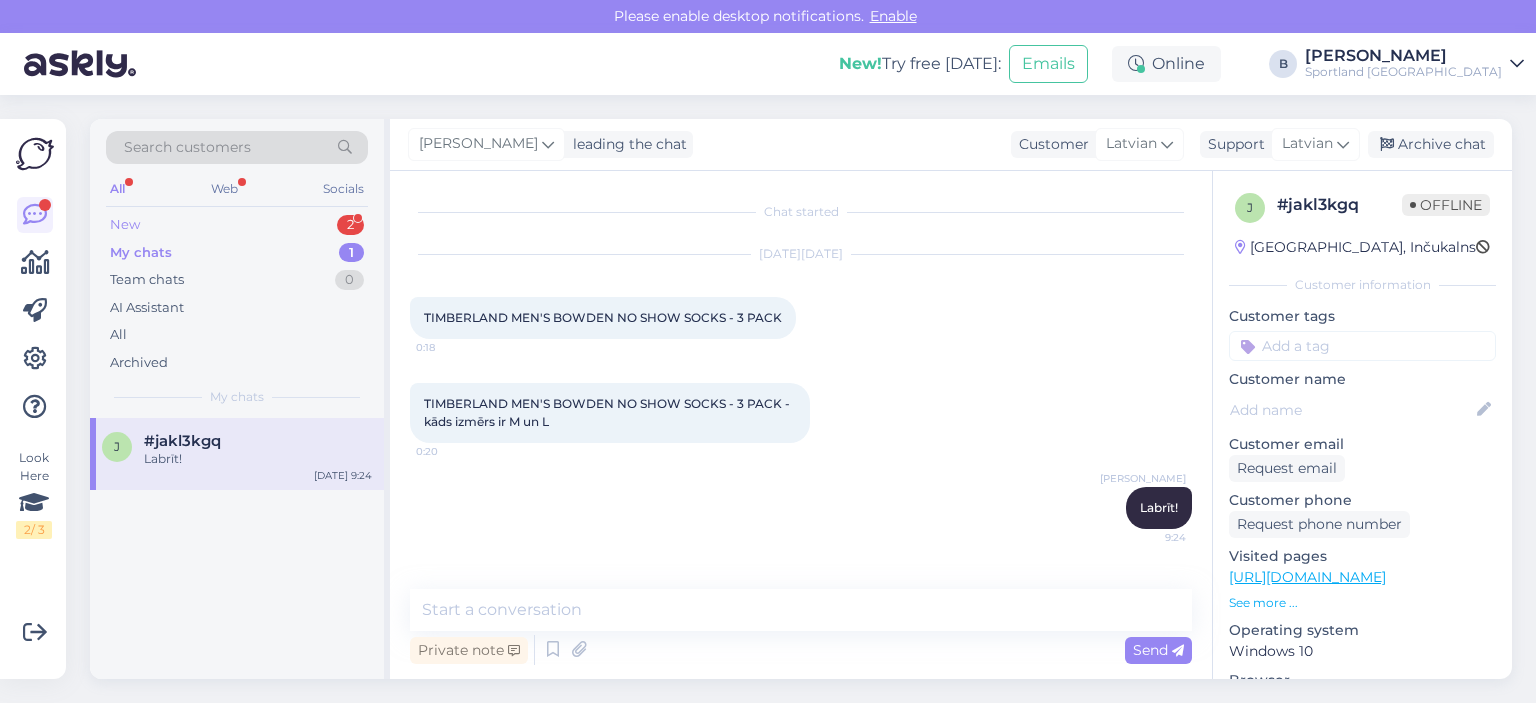 click on "New 2" at bounding box center [237, 225] 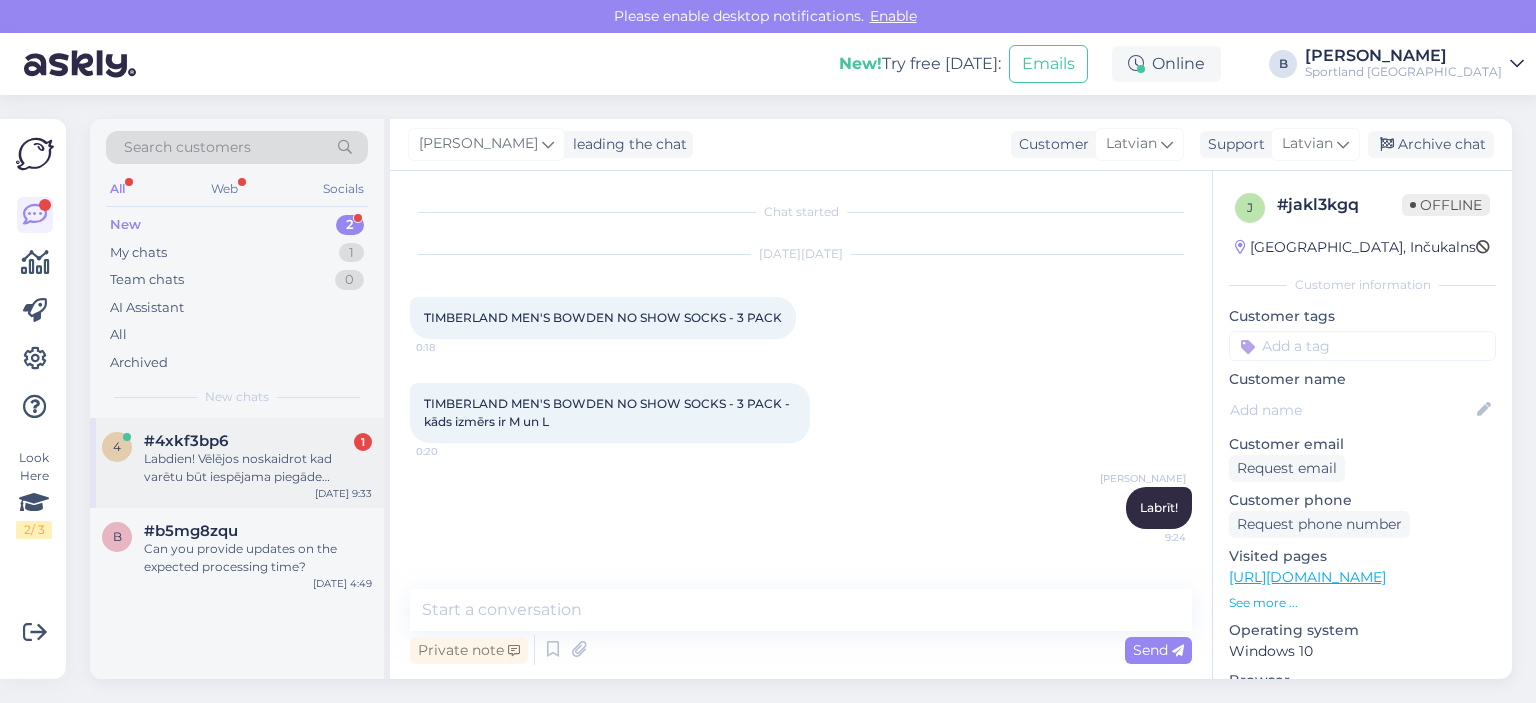 click on "Labdien! Vēlējos noskaidrot kad varētu būt iespējama piegāde atlikušajam pasūtījumam (Pasūtījums #1000464792).Šorīt saņēmu vienu no 3 produktiem" at bounding box center [258, 468] 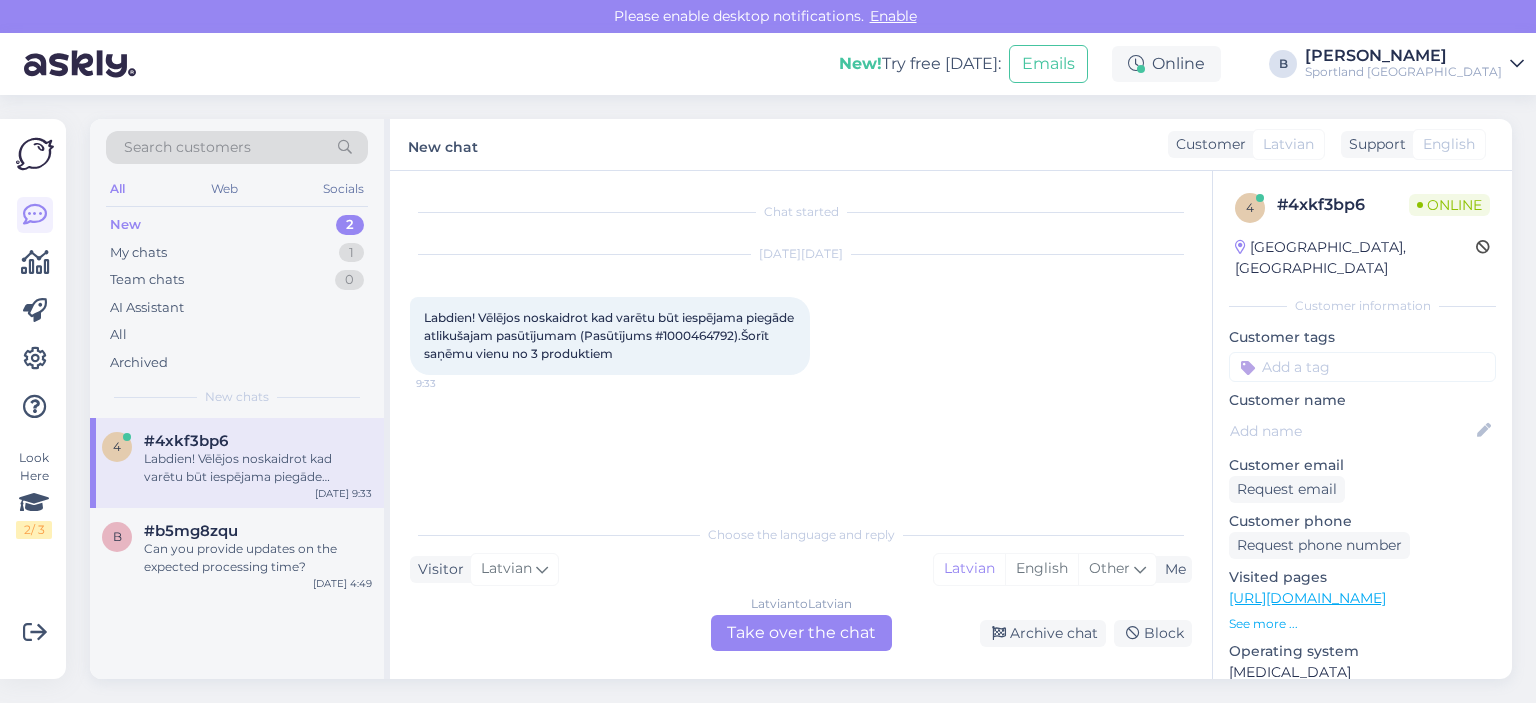click on "Latvian  to  Latvian Take over the chat" at bounding box center (801, 633) 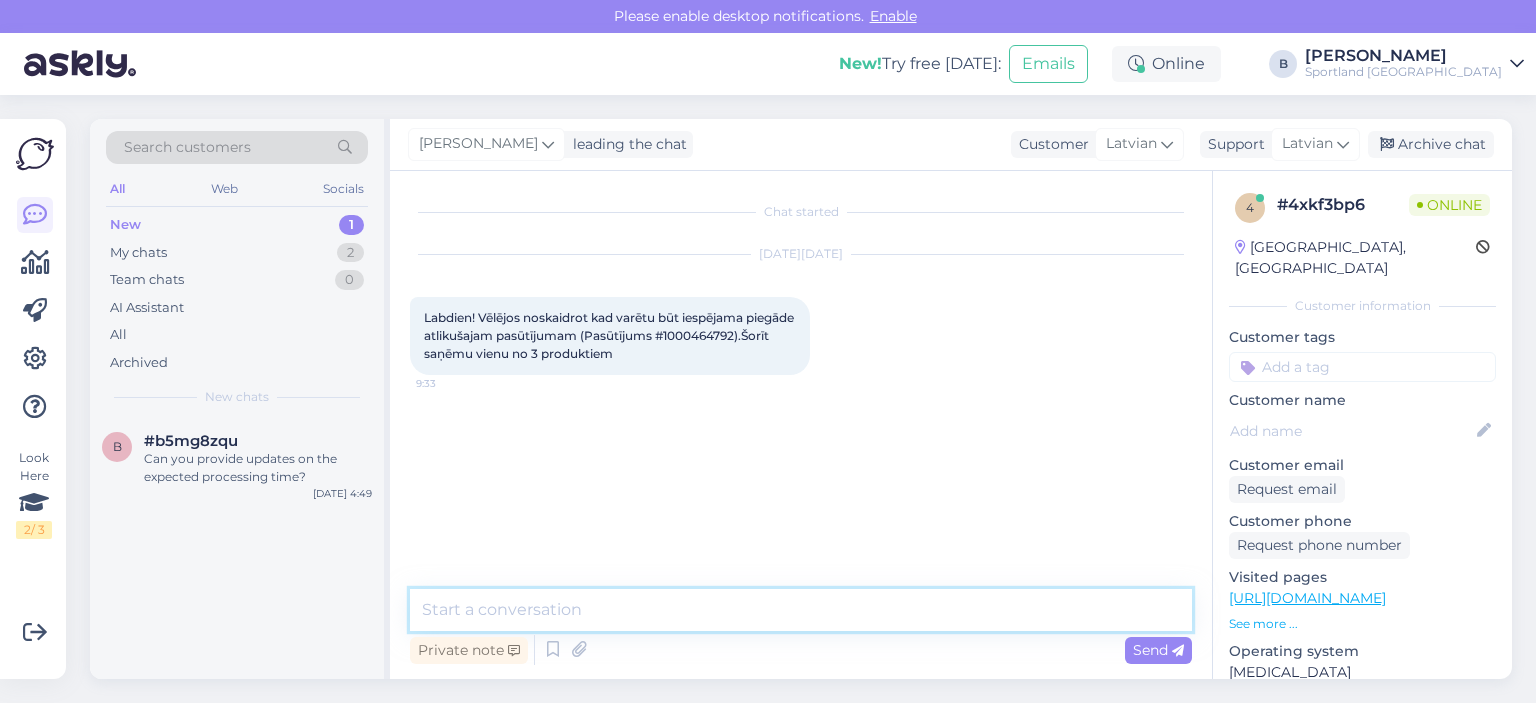 click at bounding box center (801, 610) 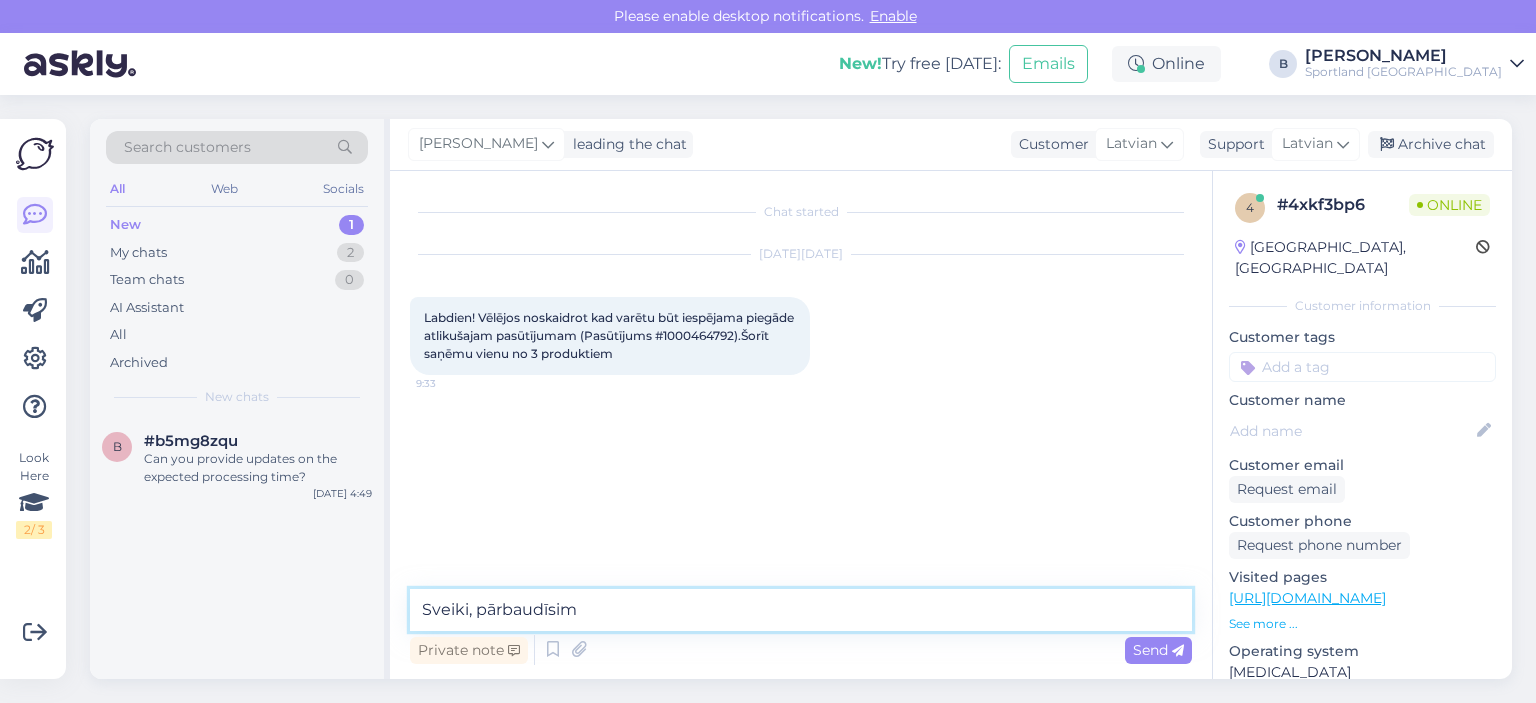 type on "Sveiki, pārbaudīsim." 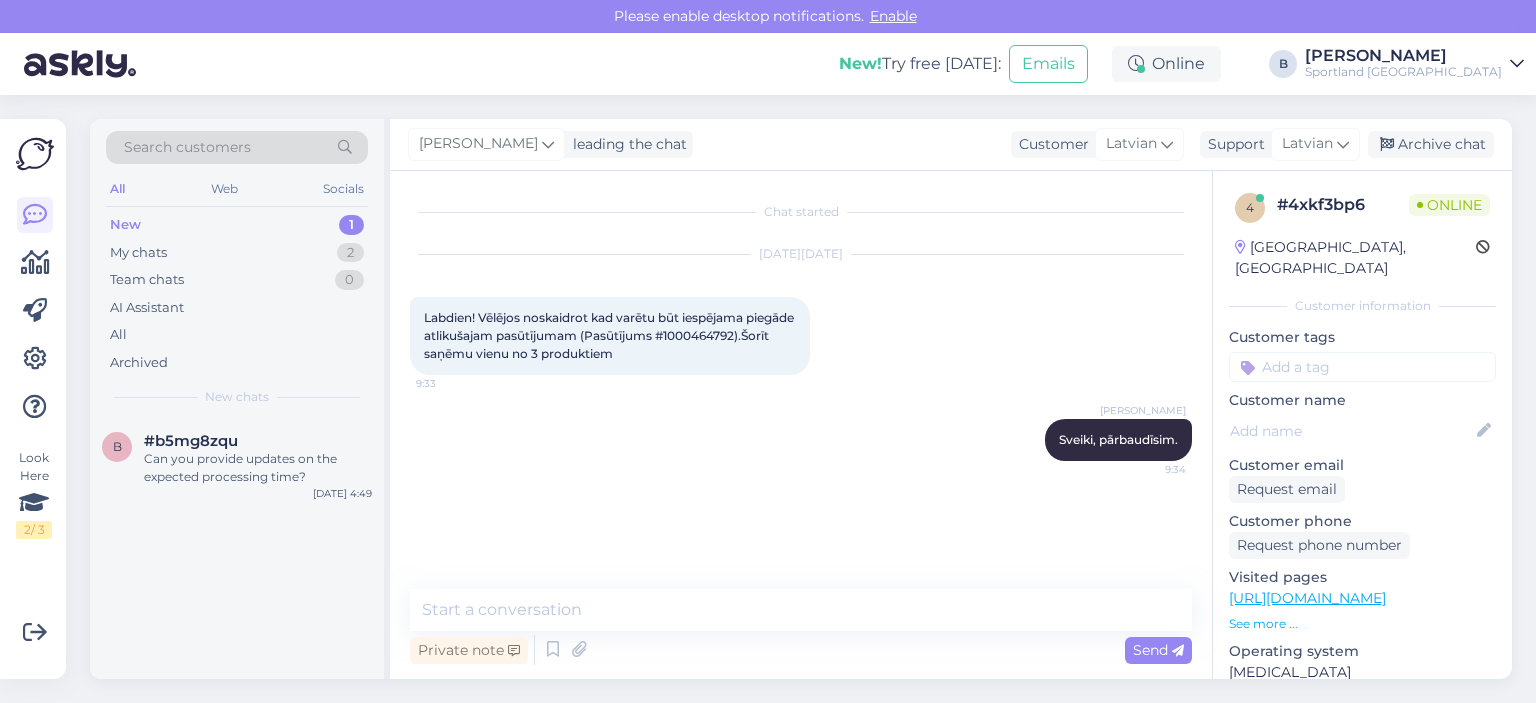 click on "Labdien! Vēlējos noskaidrot kad varētu būt iespējama piegāde atlikušajam pasūtījumam (Pasūtījums #1000464792).Šorīt saņēmu vienu no 3 produktiem" at bounding box center (610, 335) 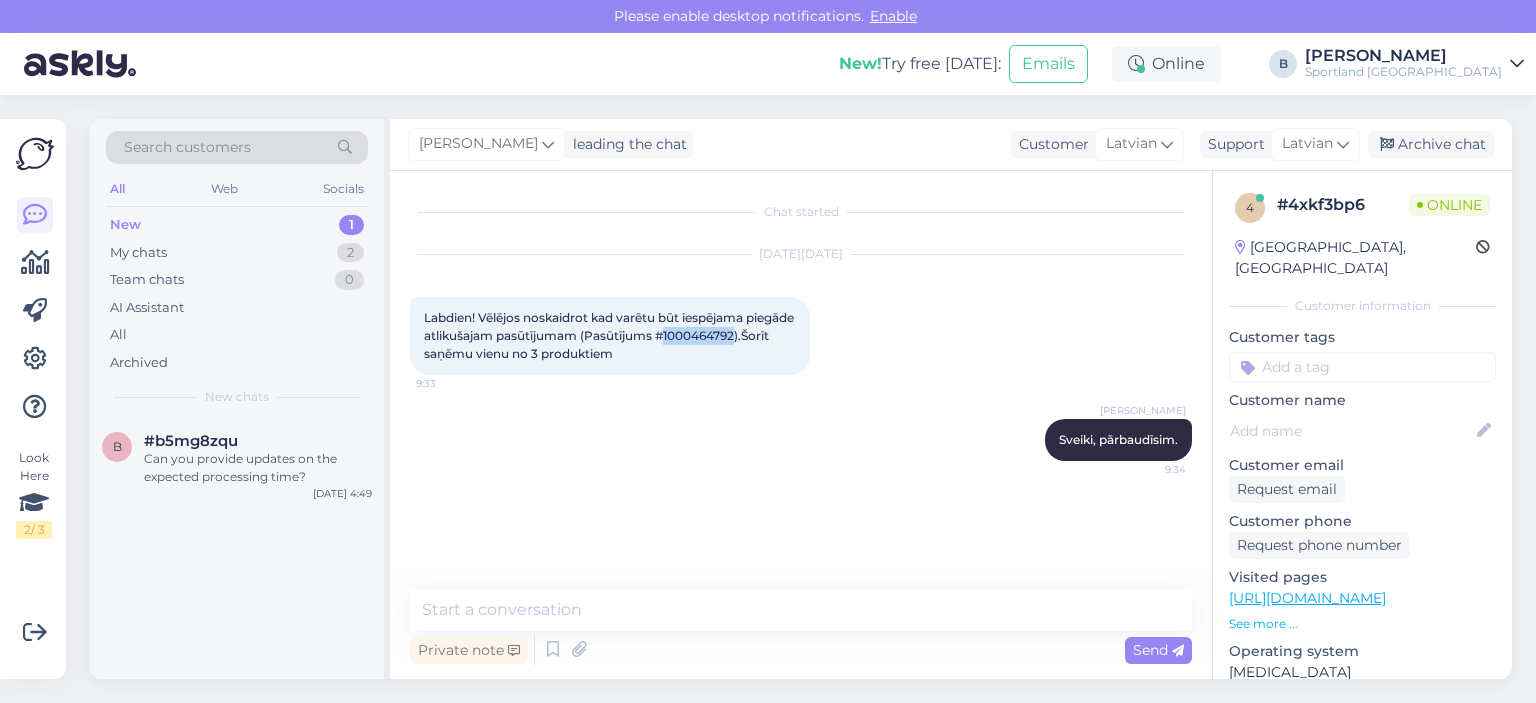 click on "Labdien! Vēlējos noskaidrot kad varētu būt iespējama piegāde atlikušajam pasūtījumam (Pasūtījums #1000464792).Šorīt saņēmu vienu no 3 produktiem" at bounding box center [610, 335] 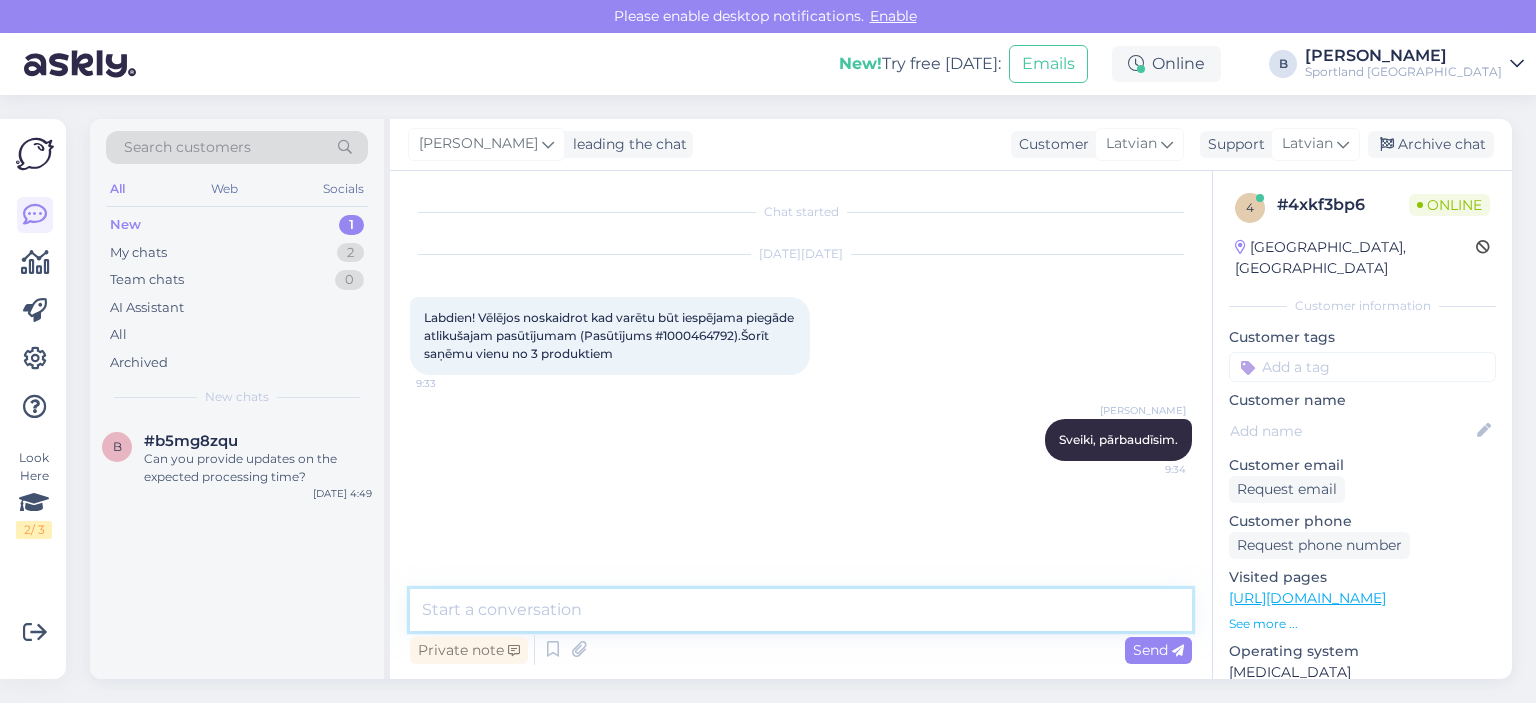 click at bounding box center [801, 610] 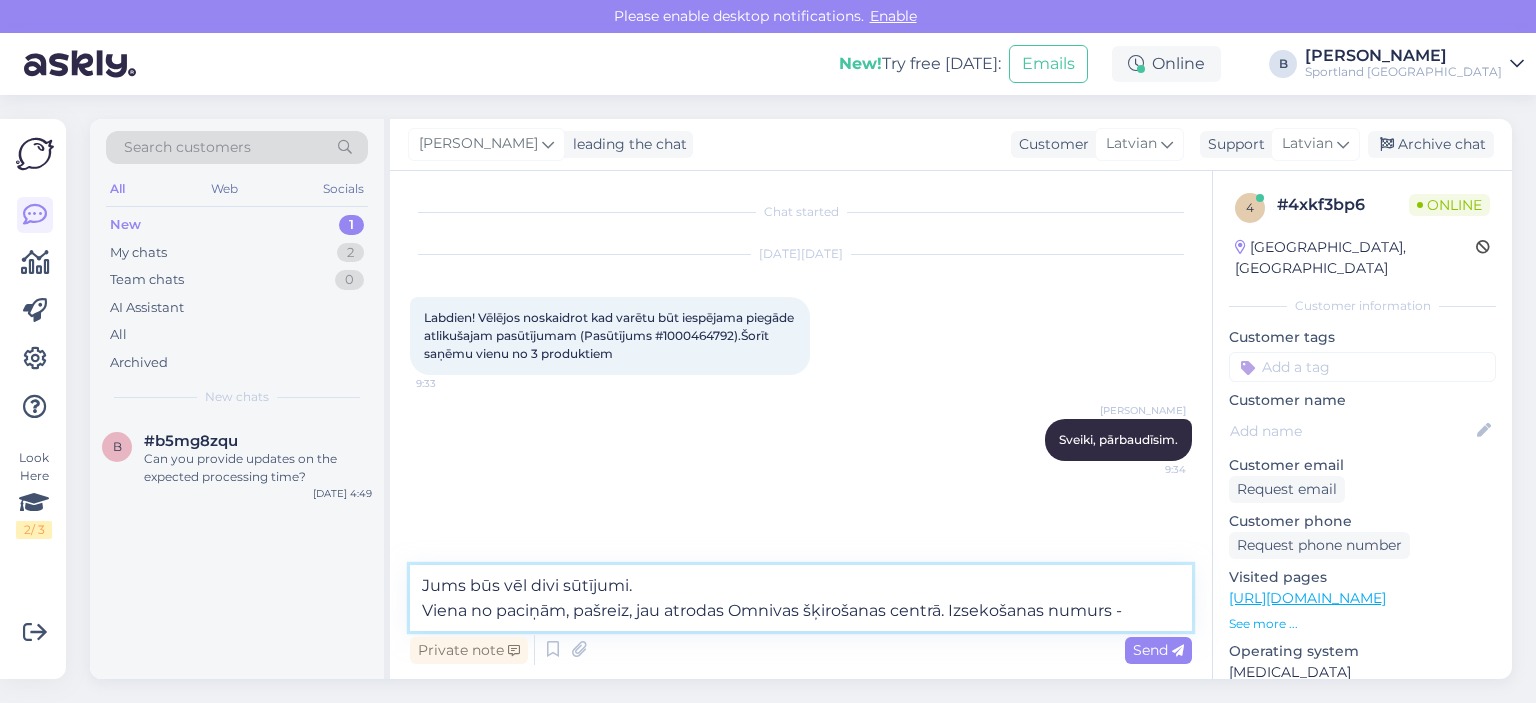 paste on "CC806023899EE" 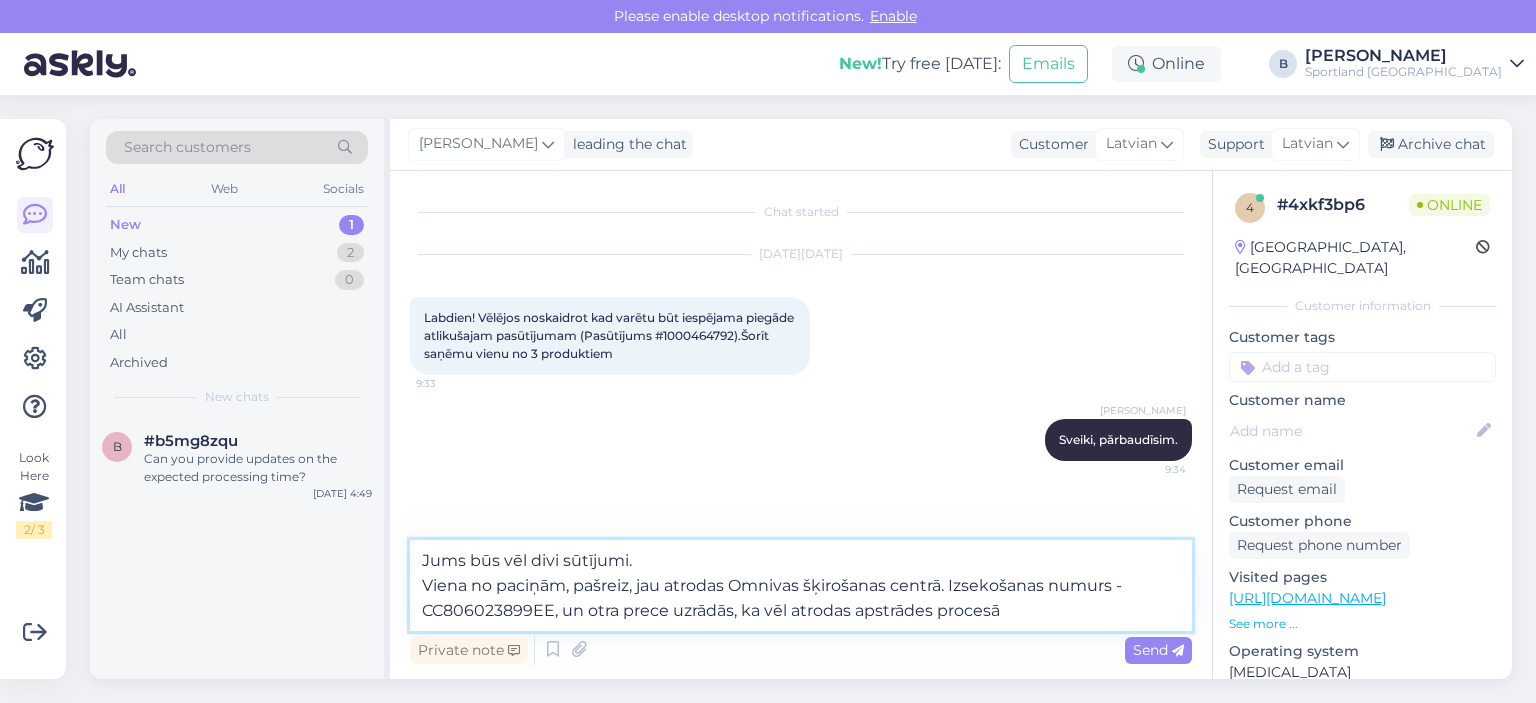 type on "Jums būs vēl divi sūtījumi.
Viena no paciņām, pašreiz, jau atrodas Omnivas šķirošanas centrā. Izsekošanas numurs - CC806023899EE, un otra prece uzrādās, ka vēl atrodas apstrādes procesā." 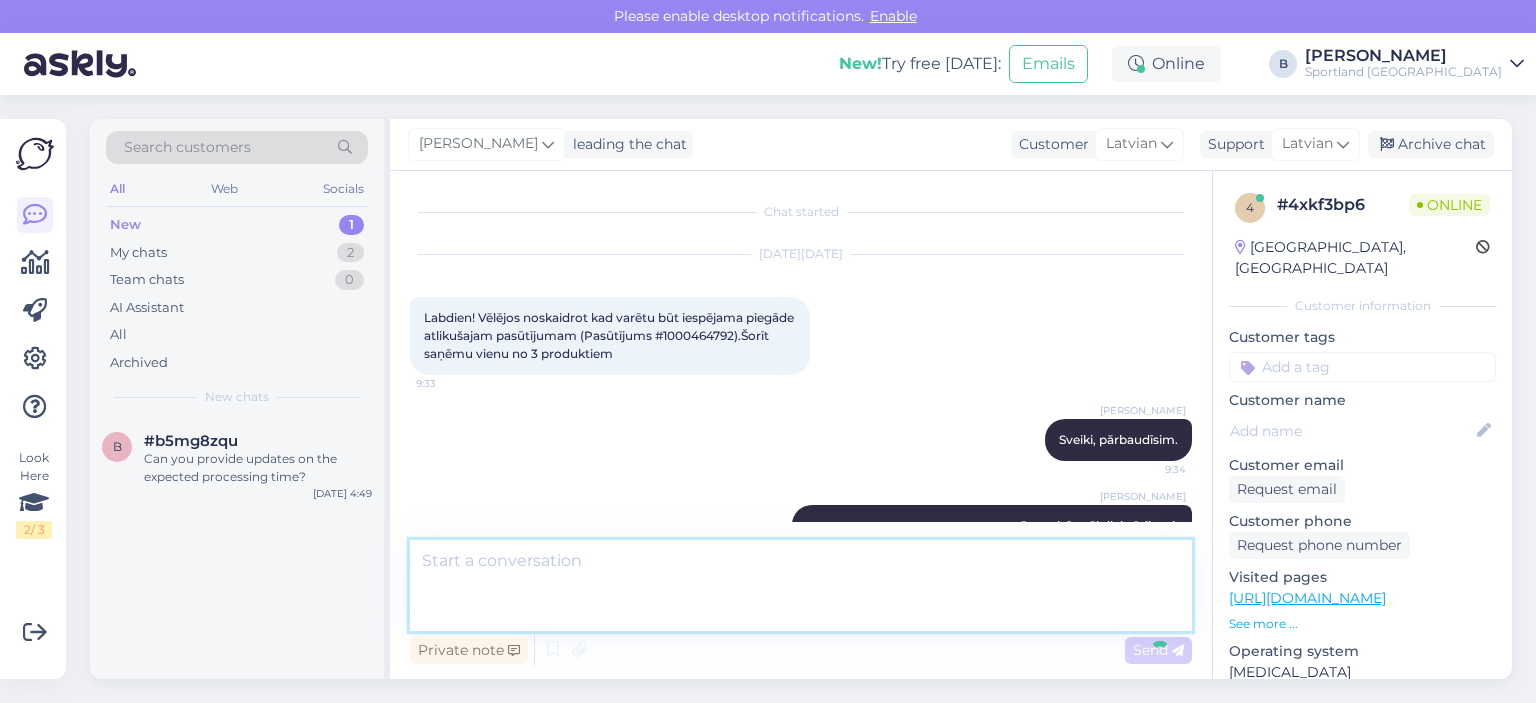 scroll, scrollTop: 52, scrollLeft: 0, axis: vertical 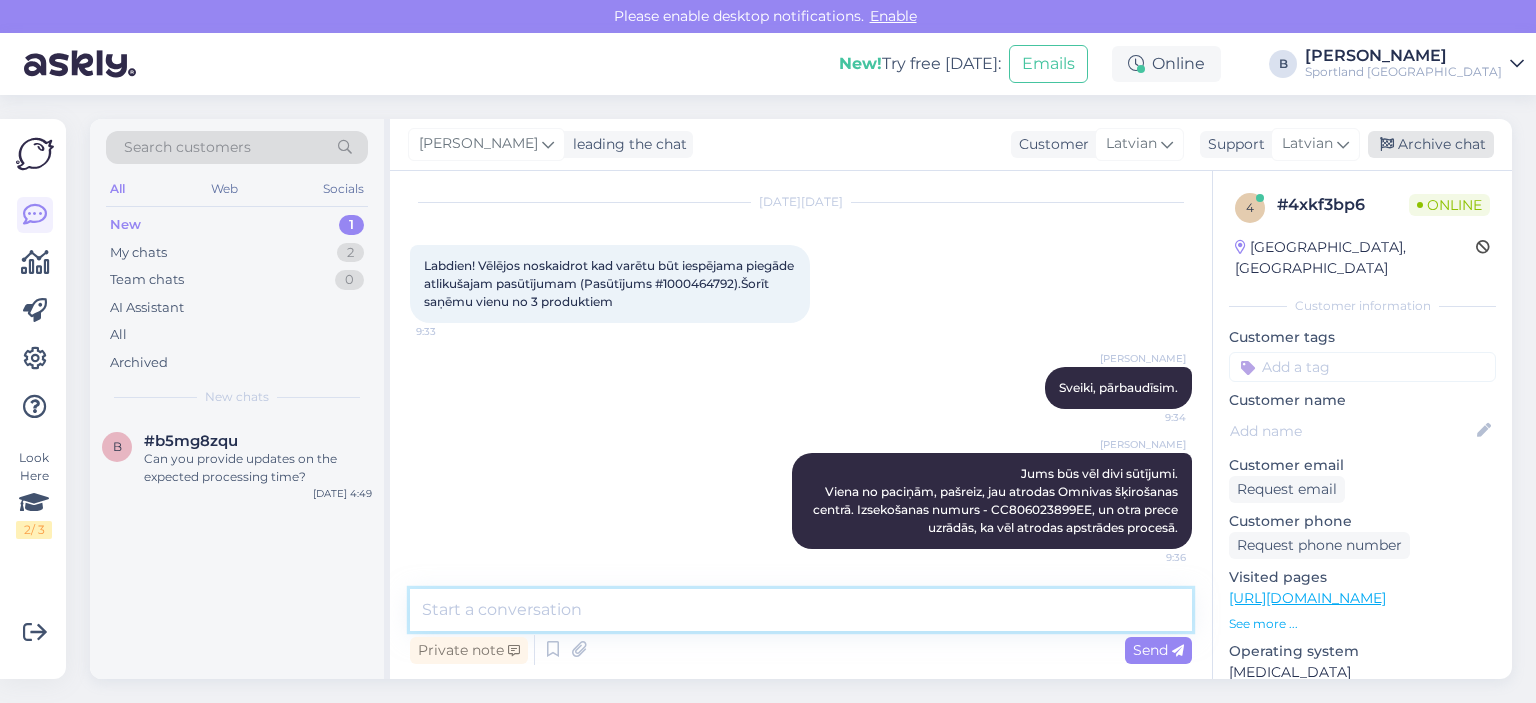 type 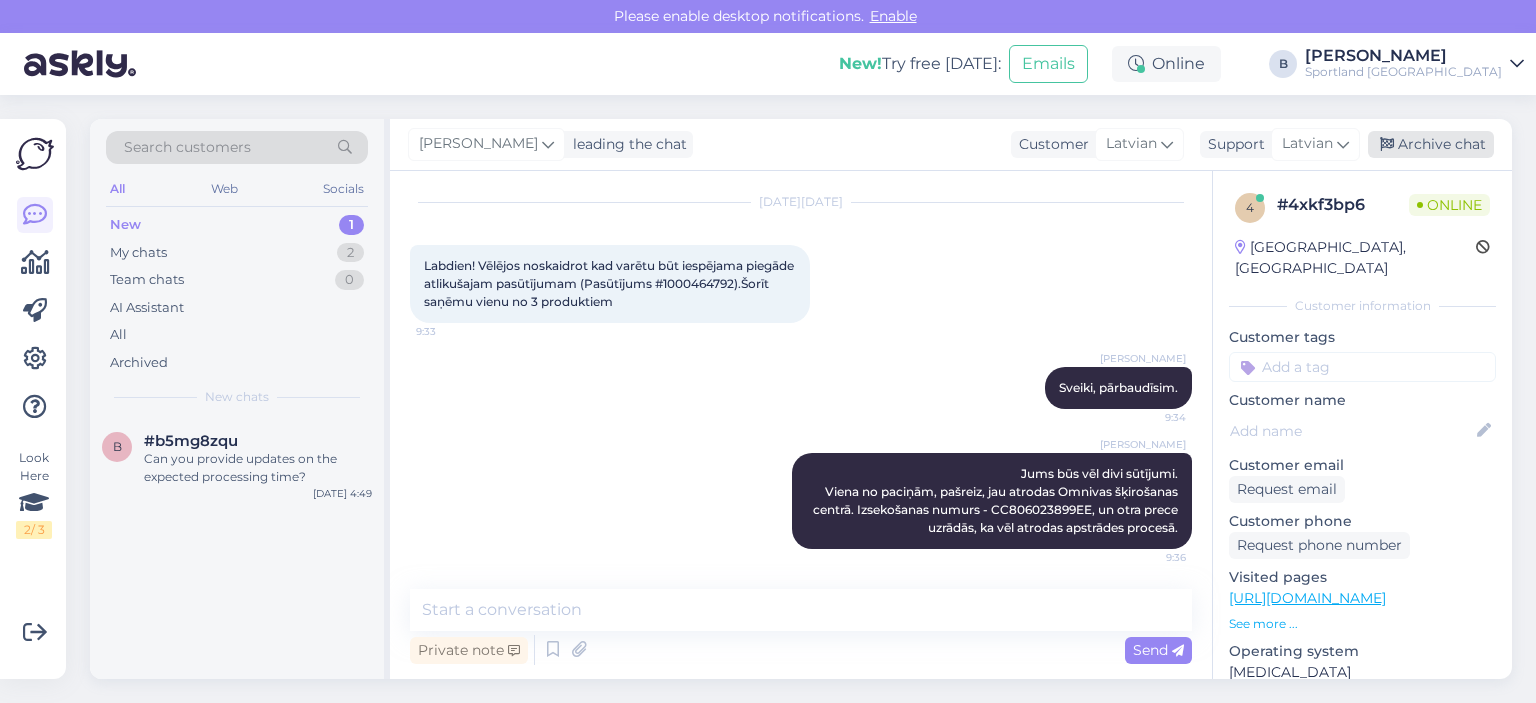 click on "Archive chat" at bounding box center (1431, 144) 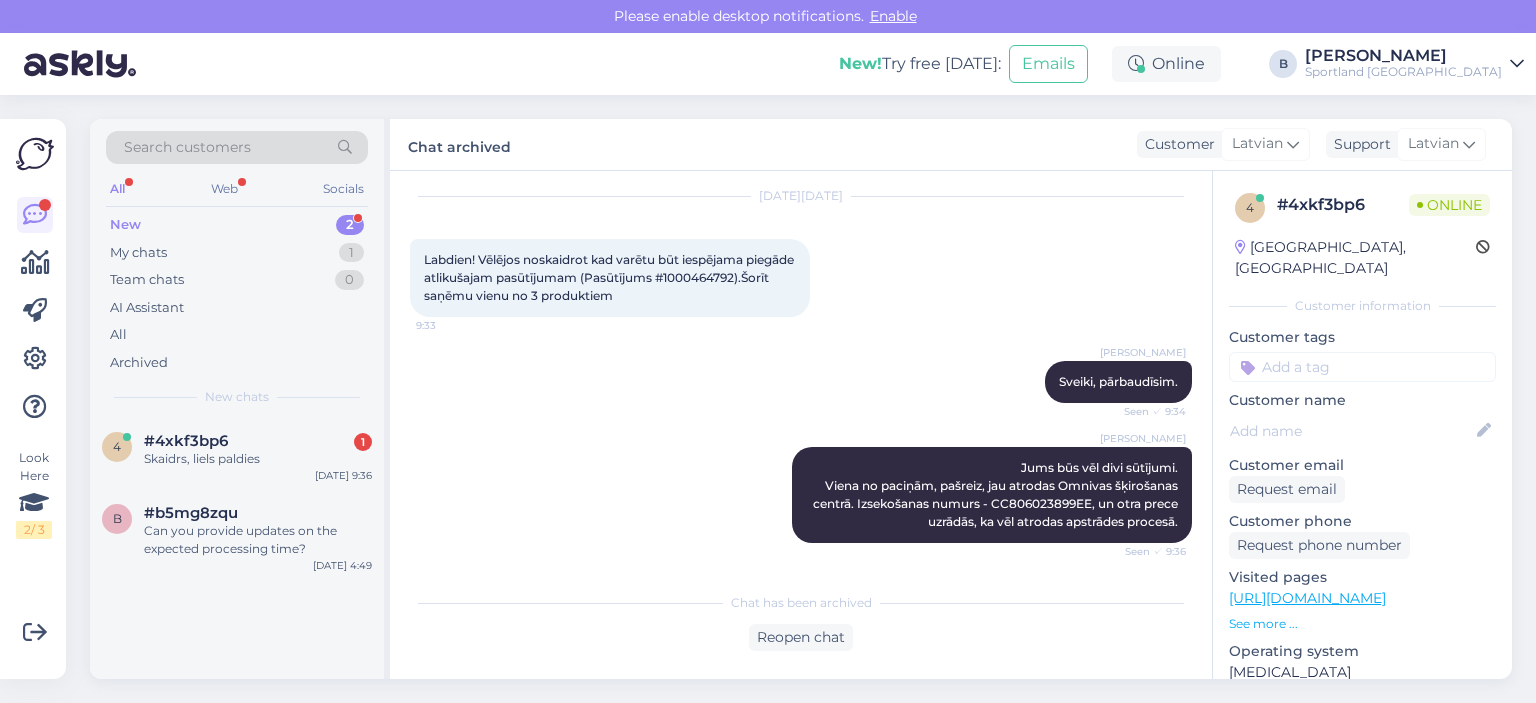 scroll, scrollTop: 144, scrollLeft: 0, axis: vertical 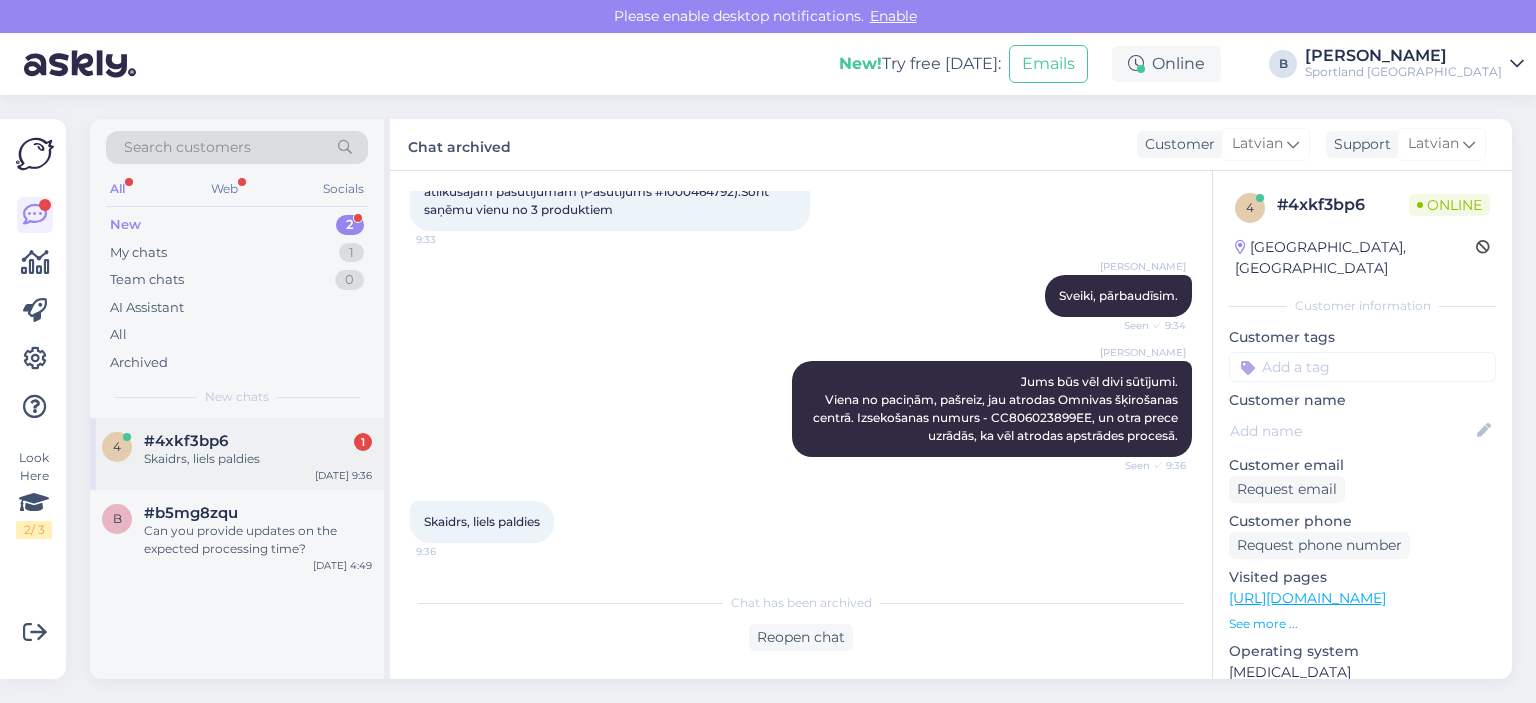 click on "#4xkf3bp6 1" at bounding box center (258, 441) 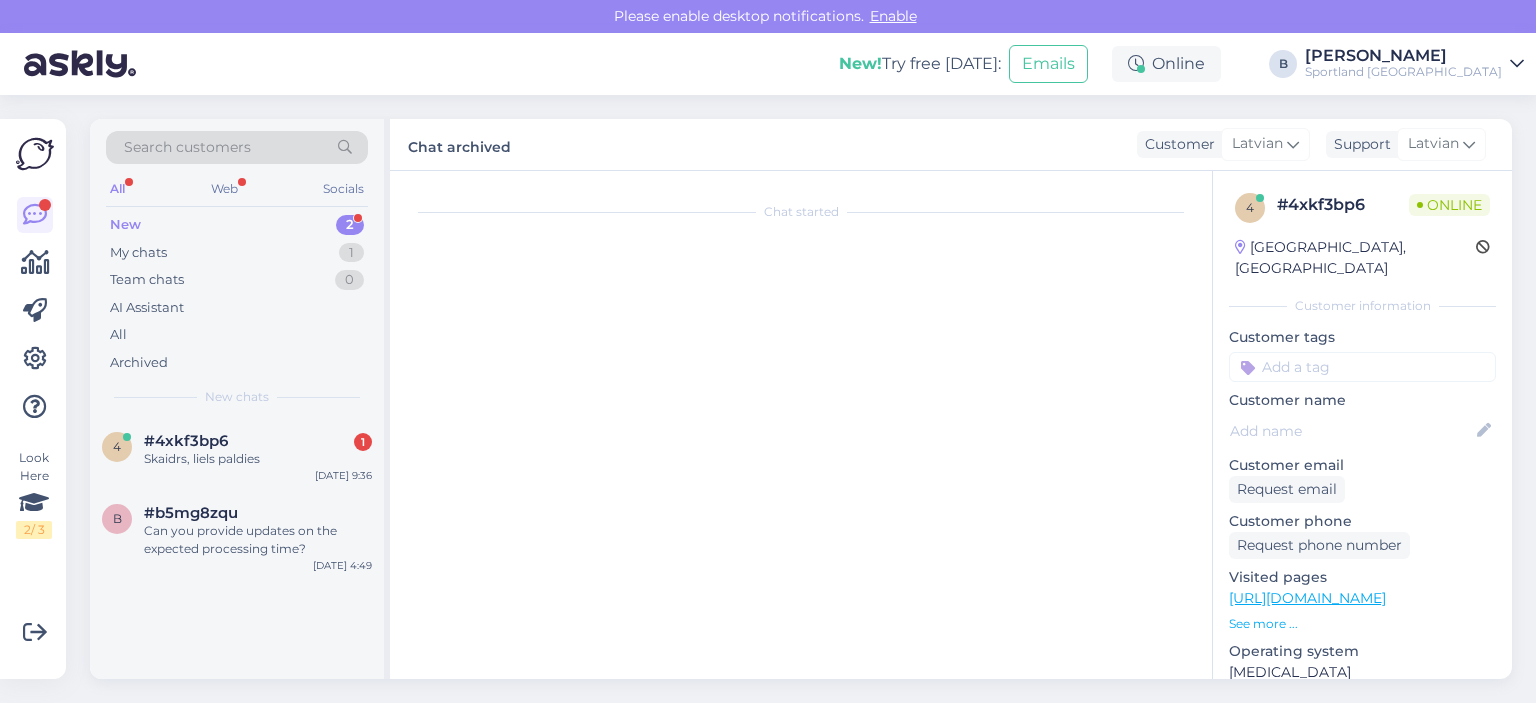 scroll, scrollTop: 212, scrollLeft: 0, axis: vertical 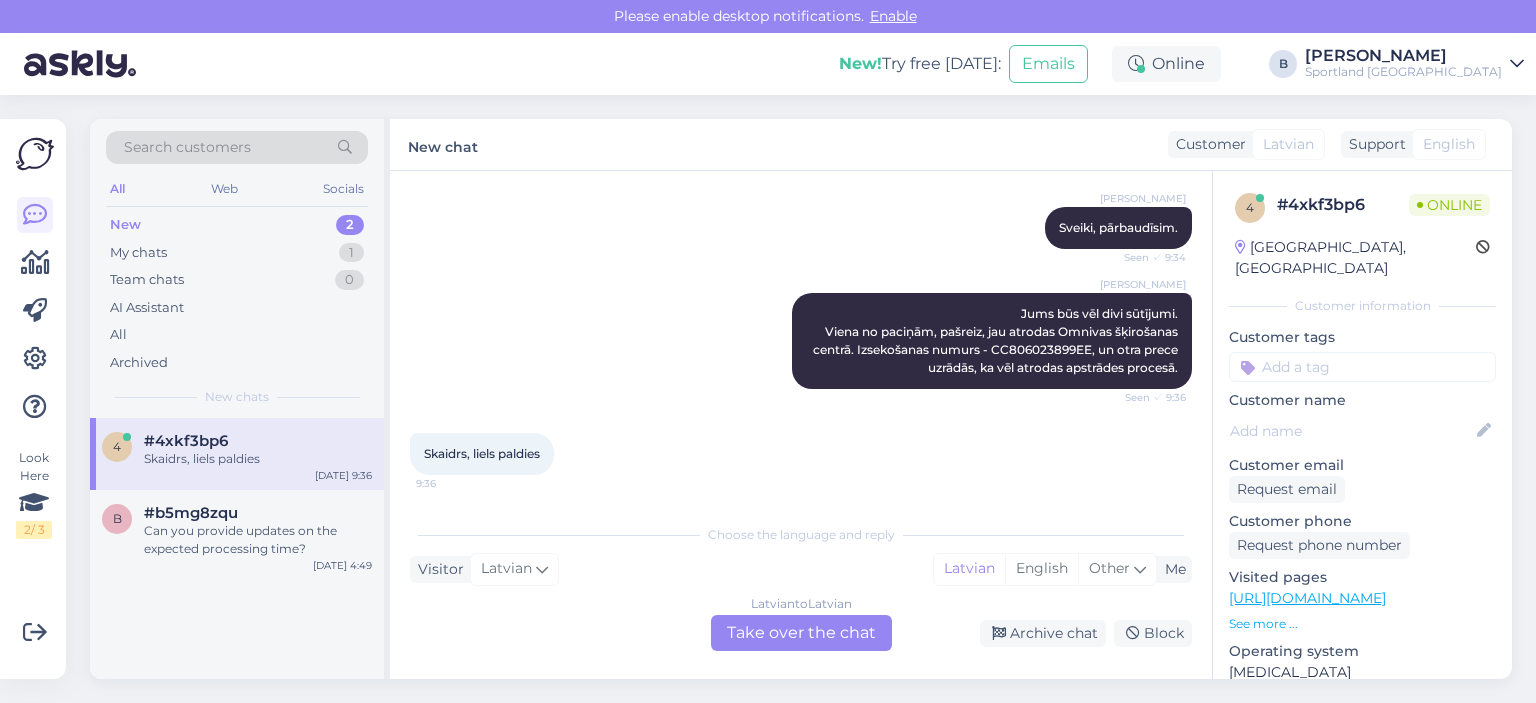click on "Latvian  to  Latvian Take over the chat" at bounding box center (801, 633) 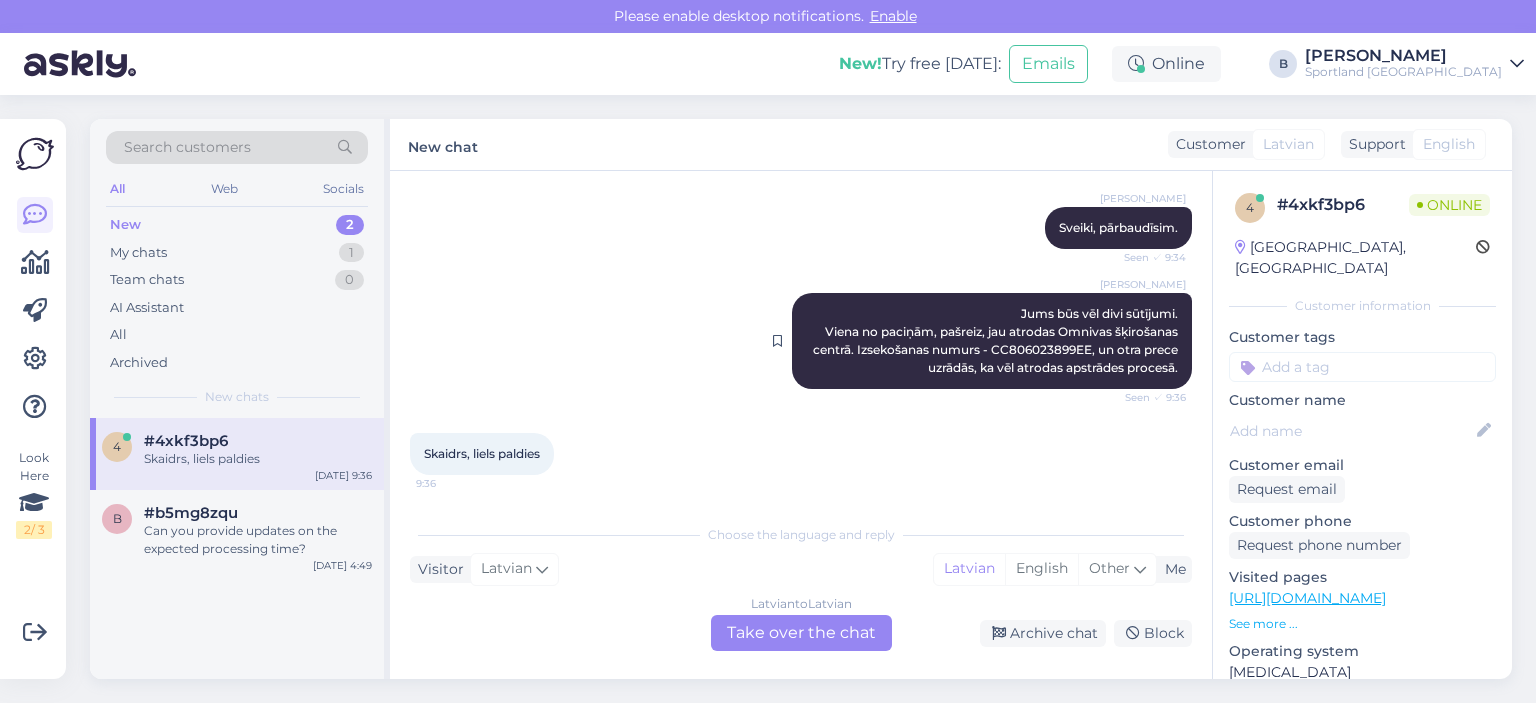 scroll, scrollTop: 138, scrollLeft: 0, axis: vertical 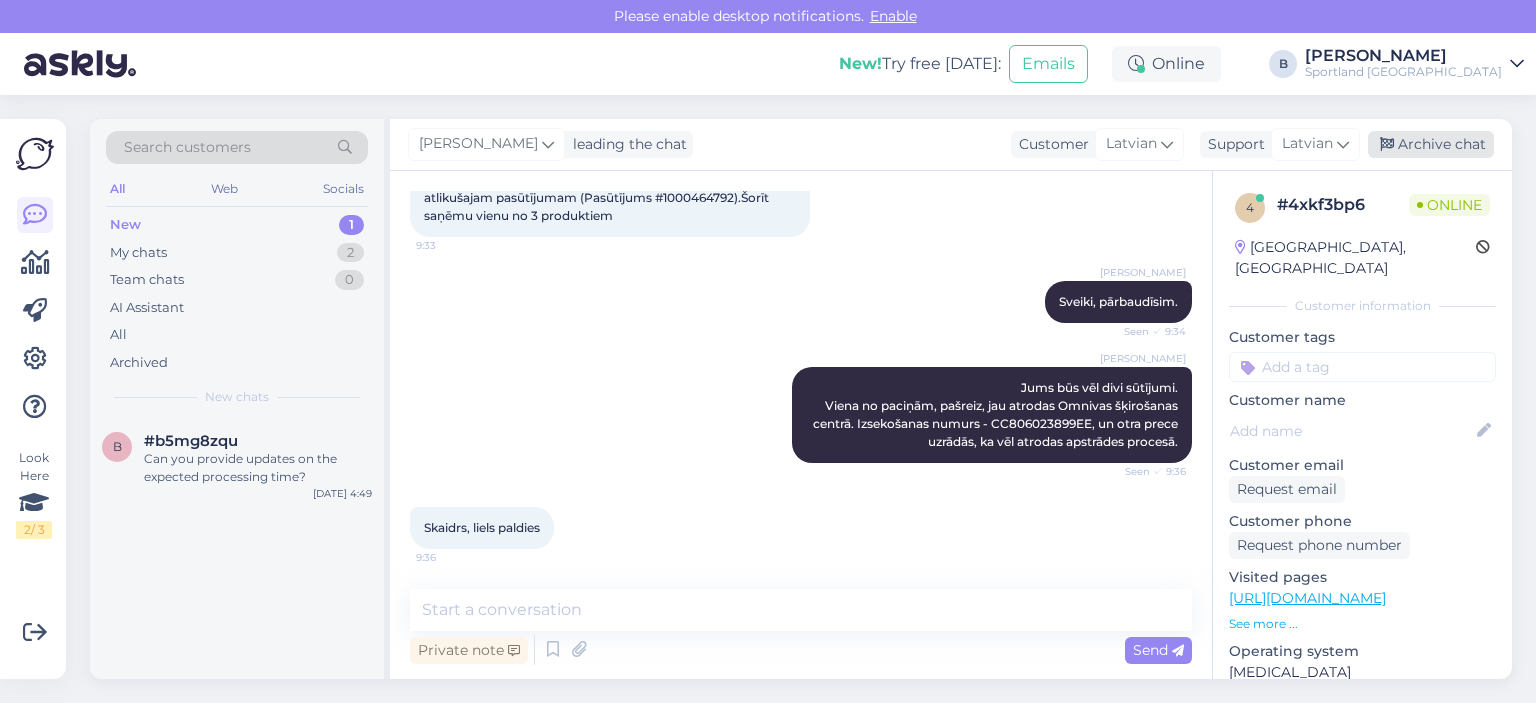 click on "Archive chat" at bounding box center (1431, 144) 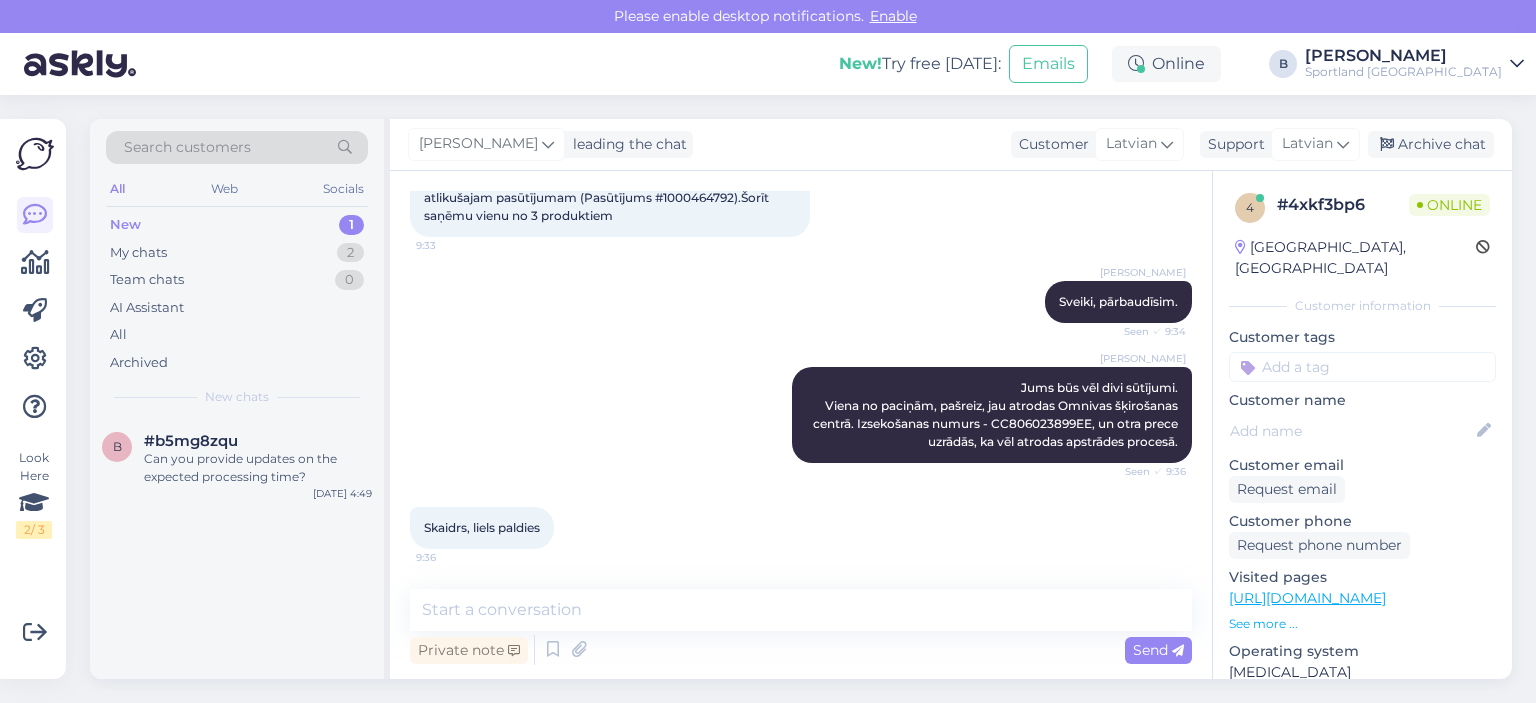 scroll, scrollTop: 144, scrollLeft: 0, axis: vertical 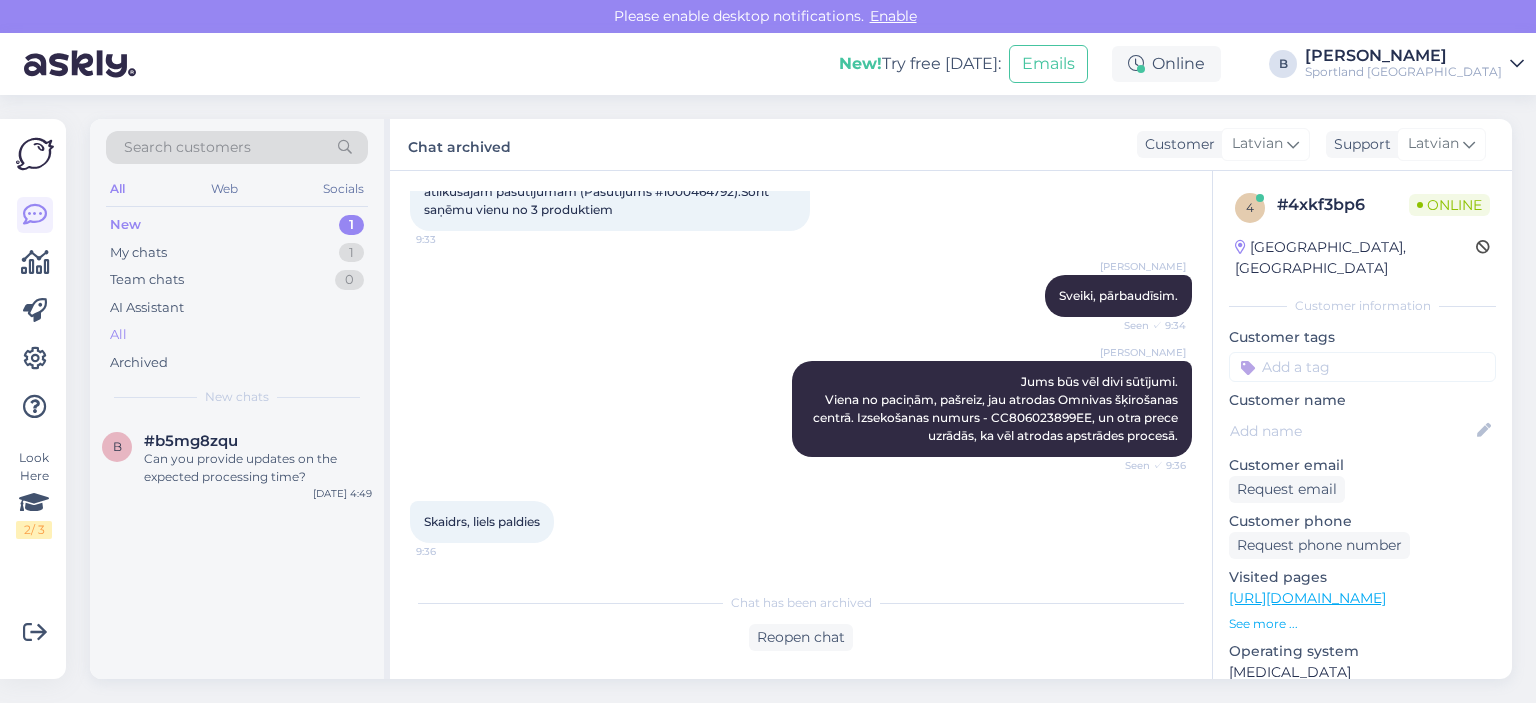 click on "All" at bounding box center (237, 335) 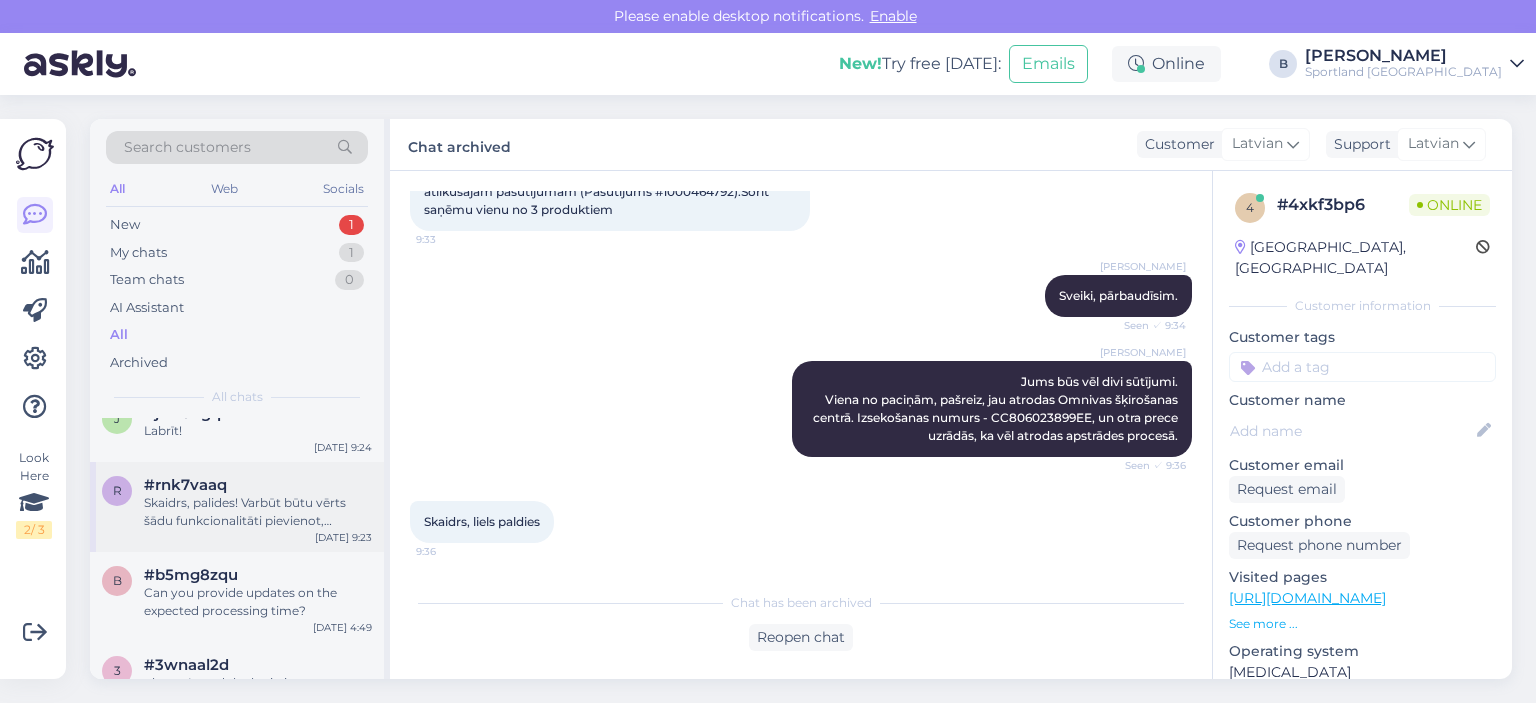 scroll, scrollTop: 200, scrollLeft: 0, axis: vertical 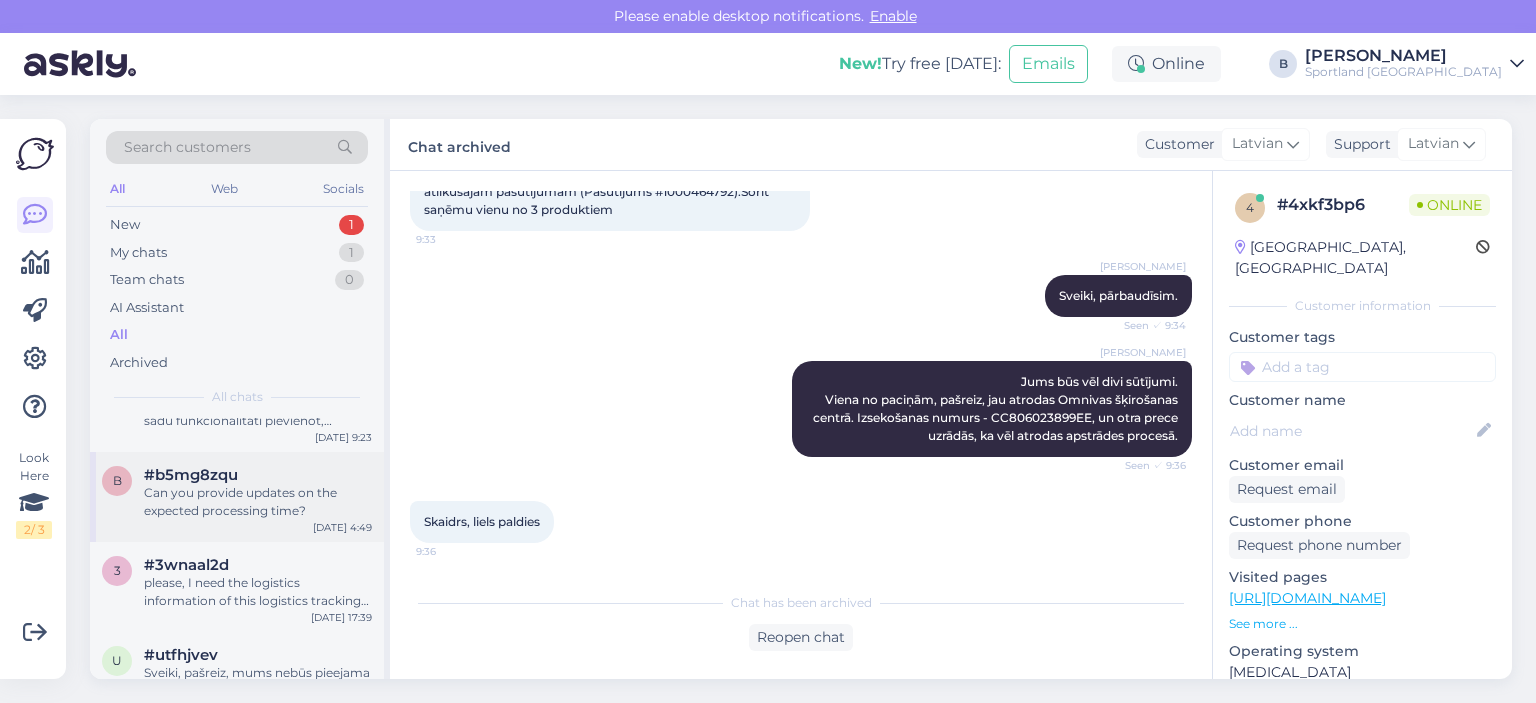 click on "Can you provide updates on the expected processing time?" at bounding box center [258, 502] 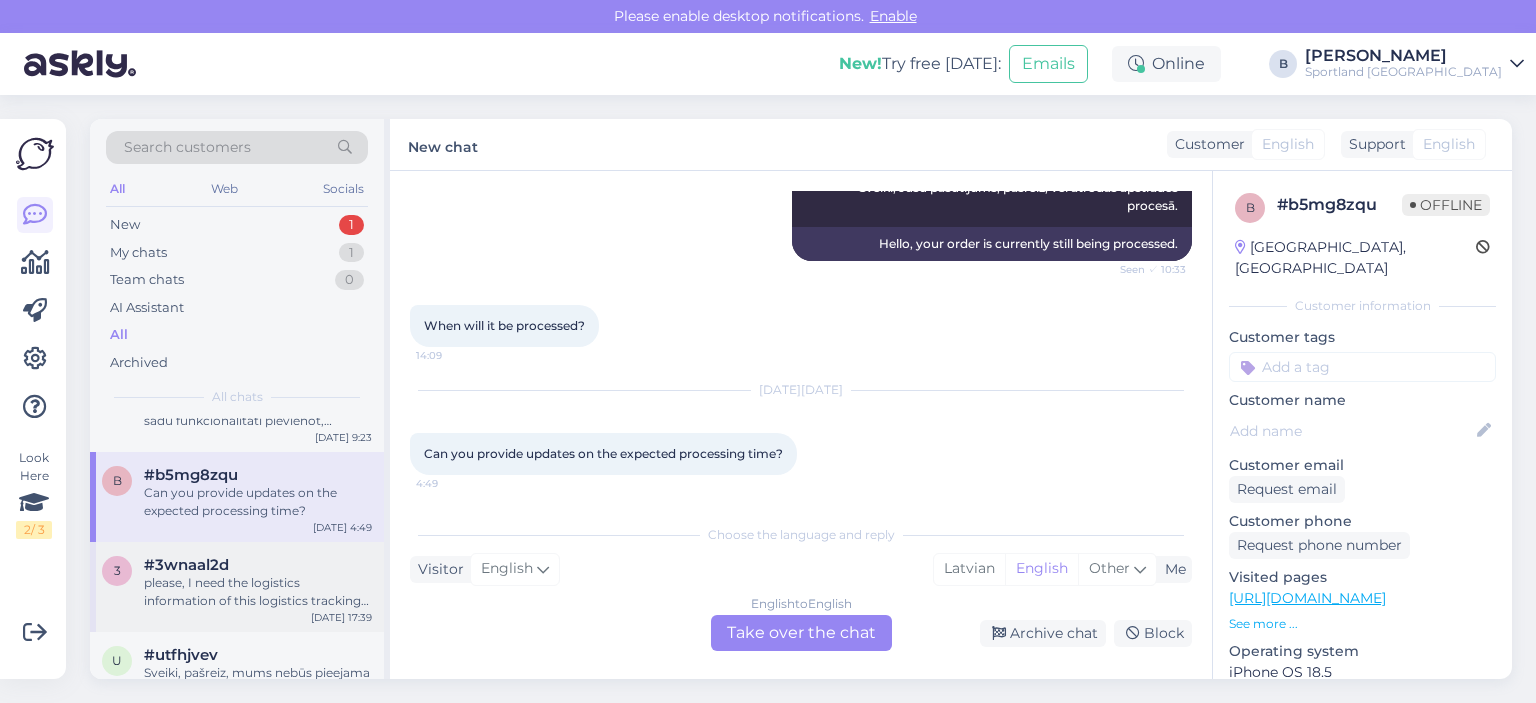 click on "#3wnaal2d" at bounding box center [258, 565] 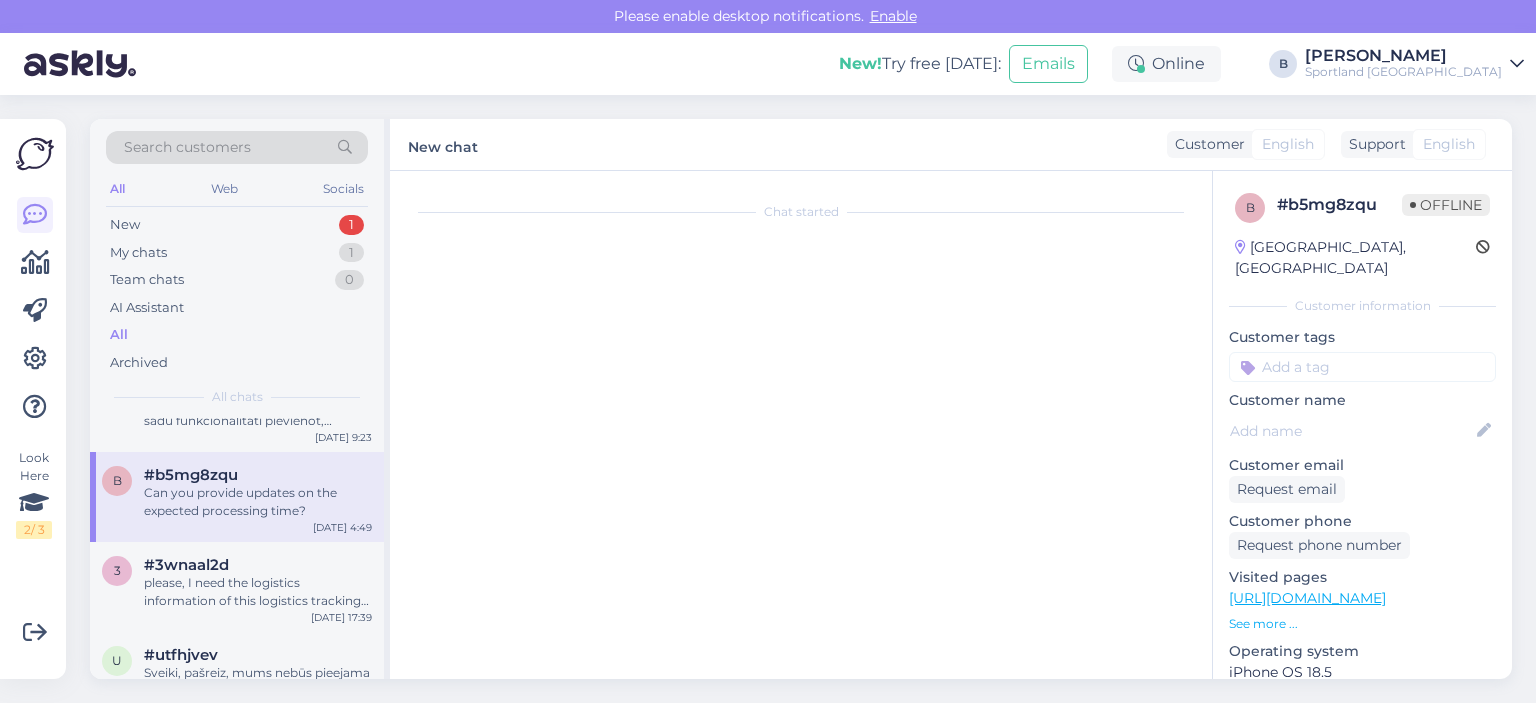 scroll, scrollTop: 1796, scrollLeft: 0, axis: vertical 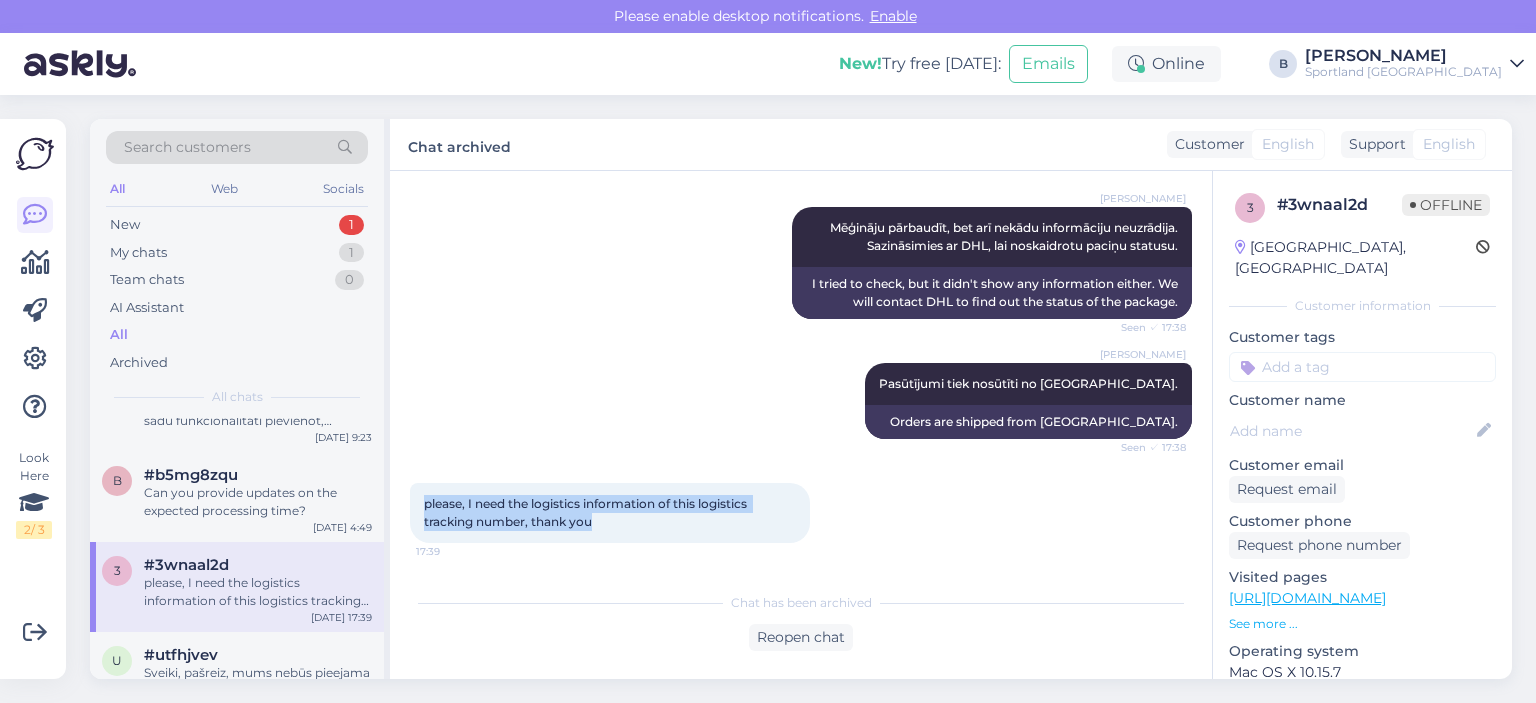 drag, startPoint x: 620, startPoint y: 516, endPoint x: 420, endPoint y: 503, distance: 200.42206 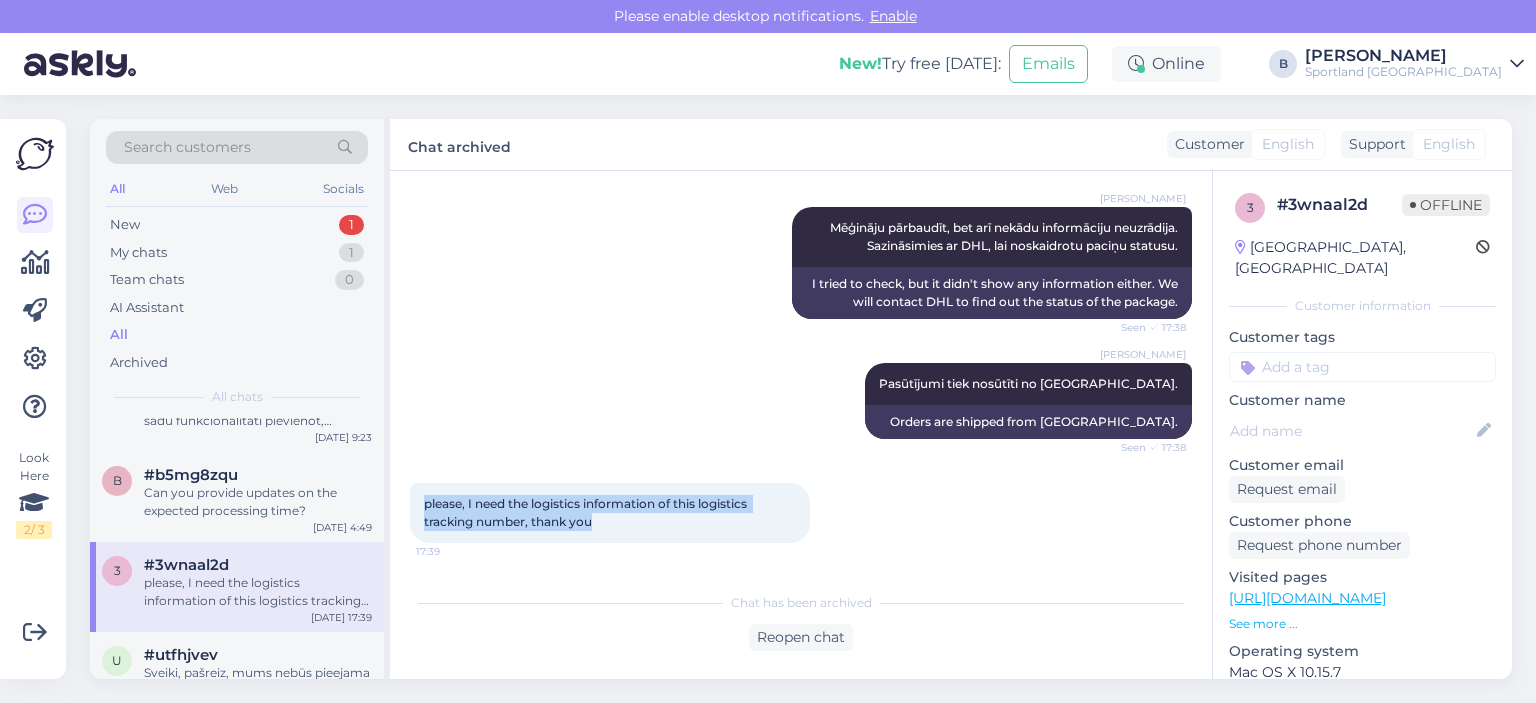 click on "please, I need the logistics information of this logistics tracking number, thank you
17:39" at bounding box center (610, 513) 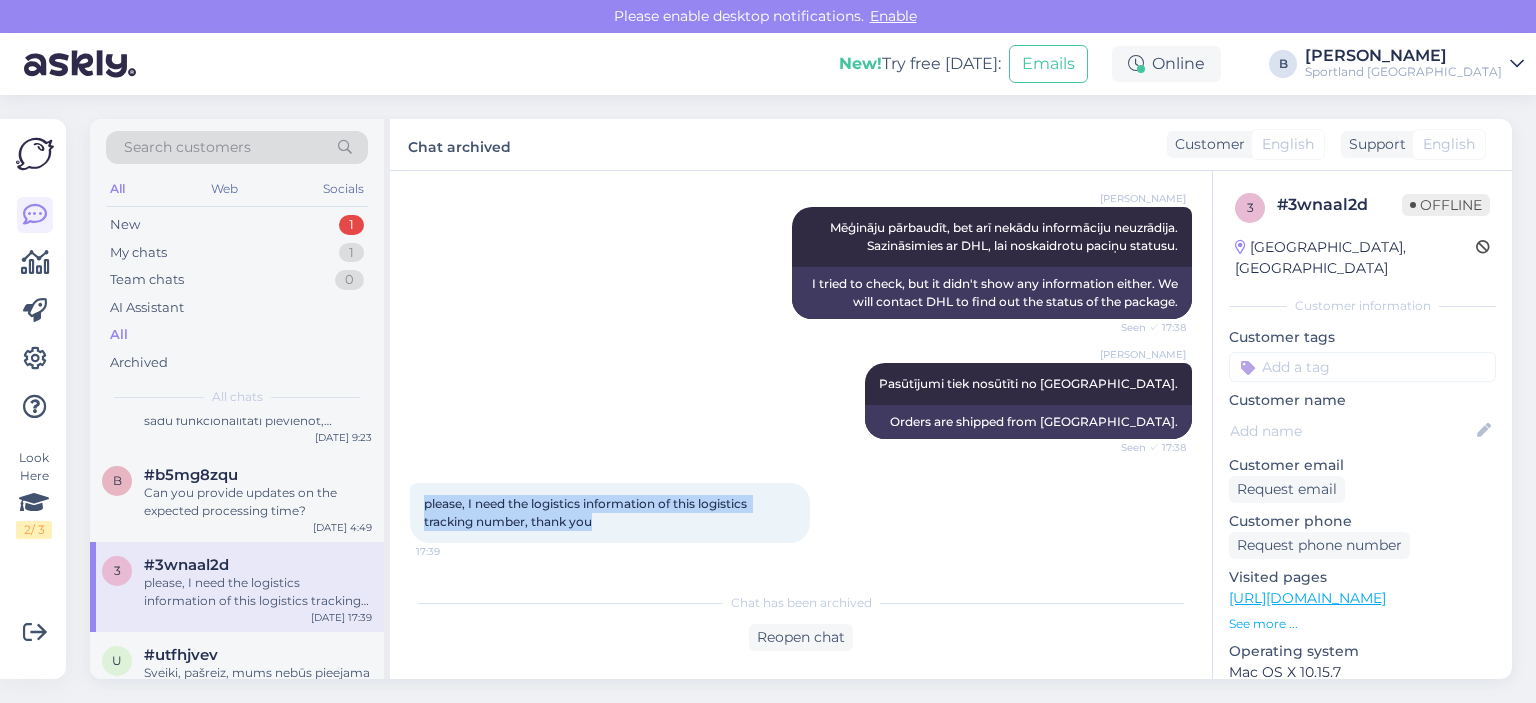 copy on "please, I need the logistics information of this logistics tracking number, thank you" 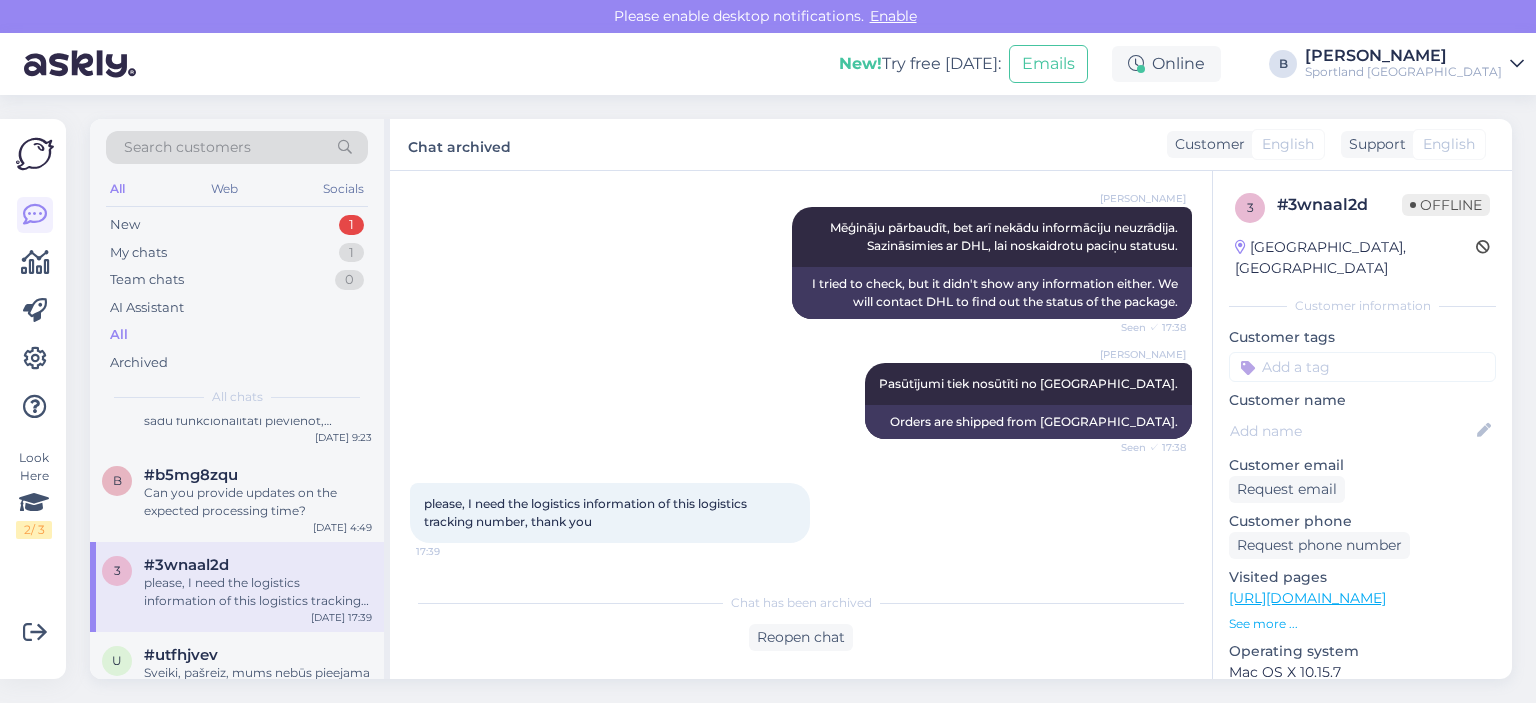 click on "[PERSON_NAME] Pasūtījumi tiek nosūtīti no [GEOGRAPHIC_DATA].  Seen ✓ 17:38  Orders are shipped from [GEOGRAPHIC_DATA]." at bounding box center (801, 401) 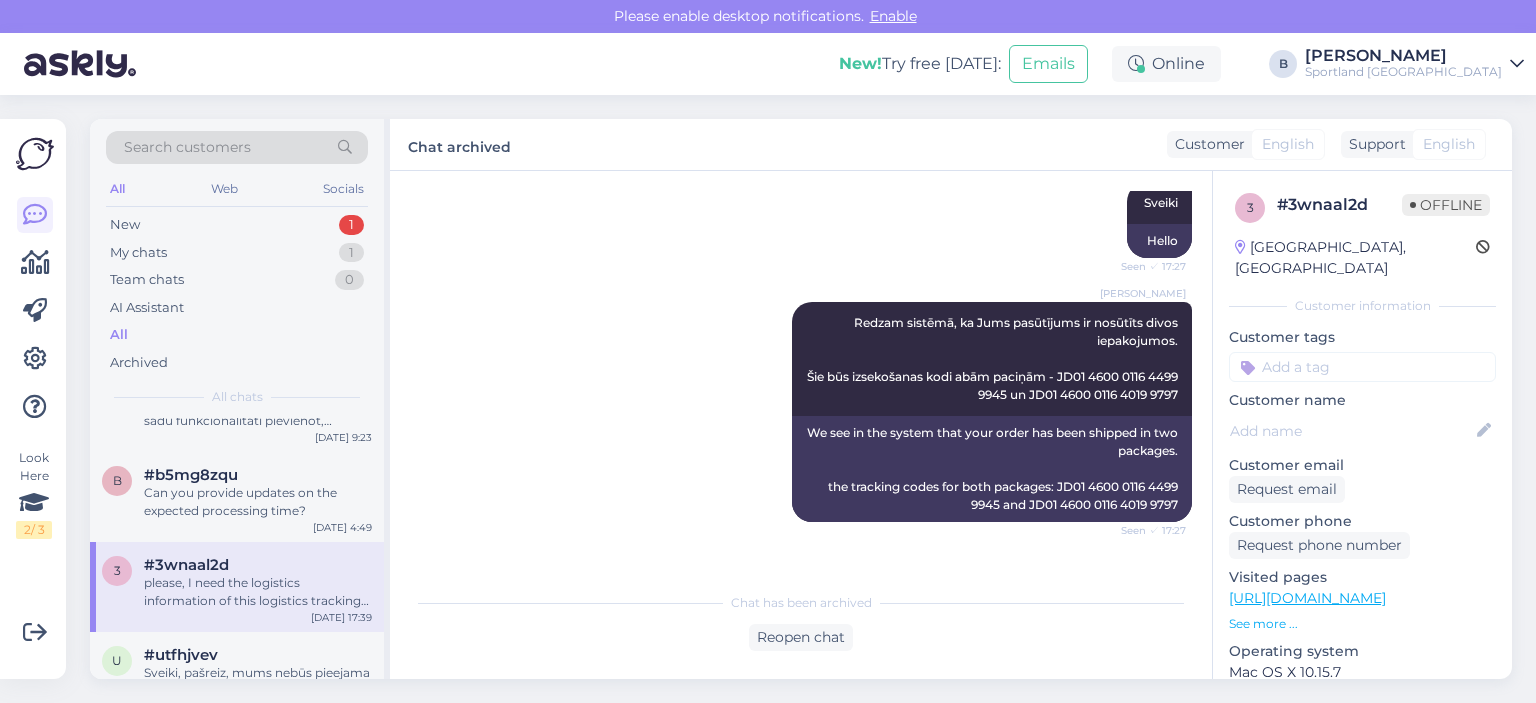 scroll, scrollTop: 600, scrollLeft: 0, axis: vertical 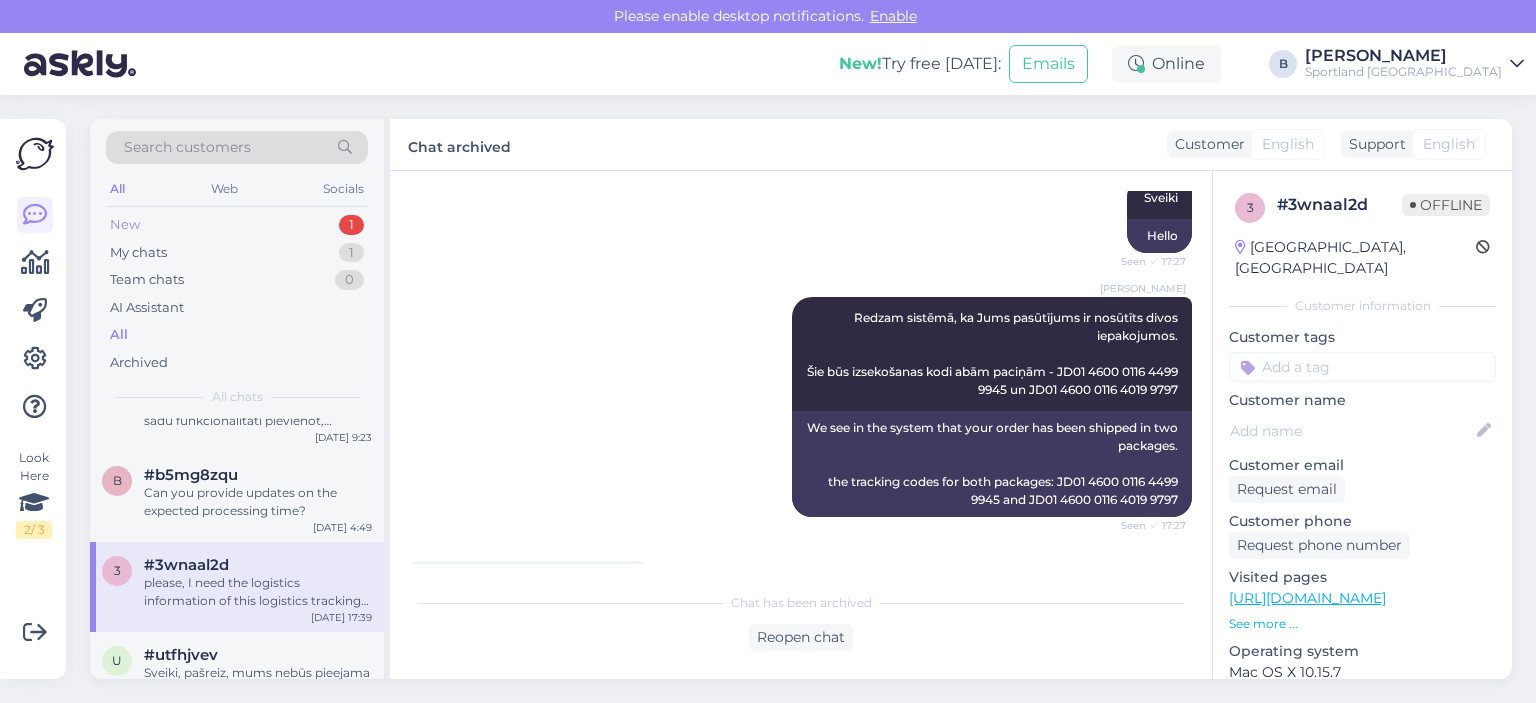 click on "New 1" at bounding box center (237, 225) 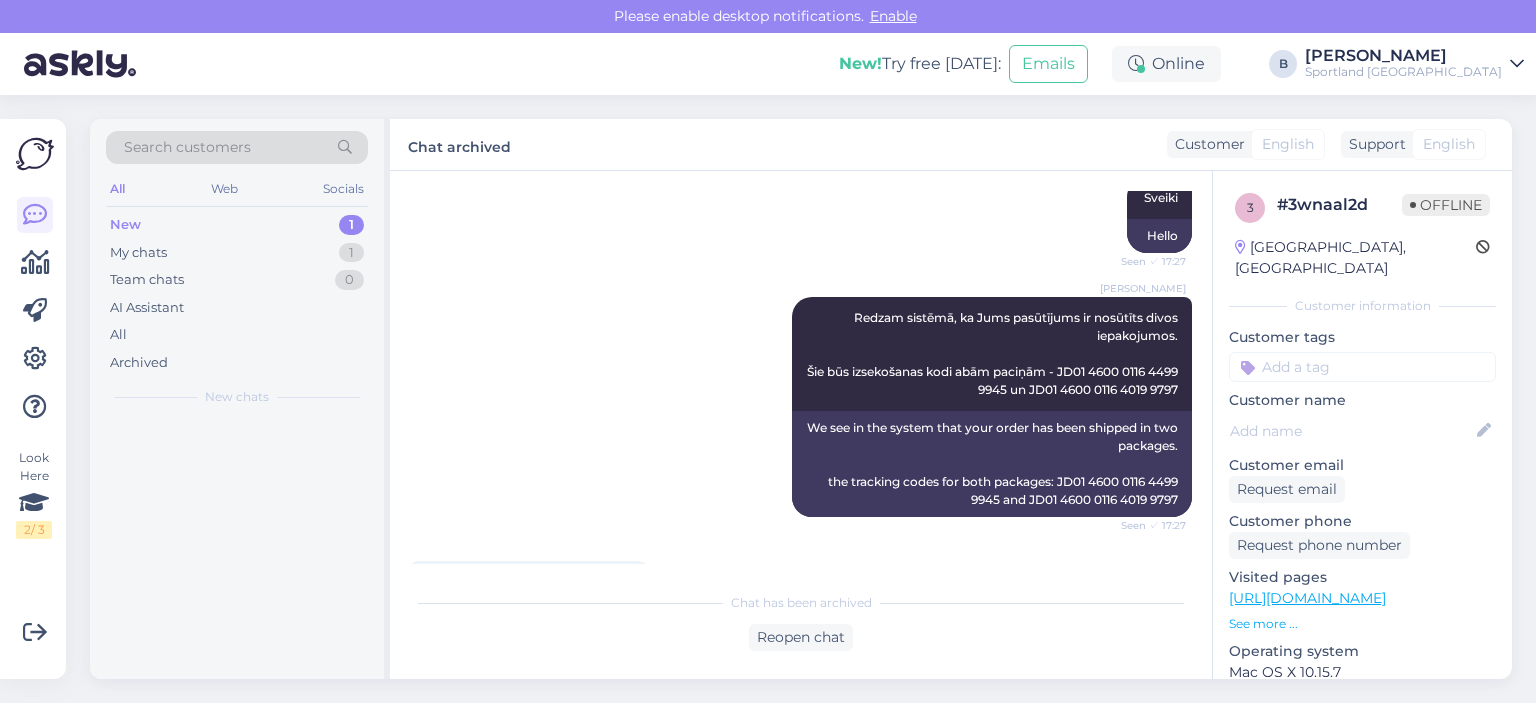 scroll, scrollTop: 0, scrollLeft: 0, axis: both 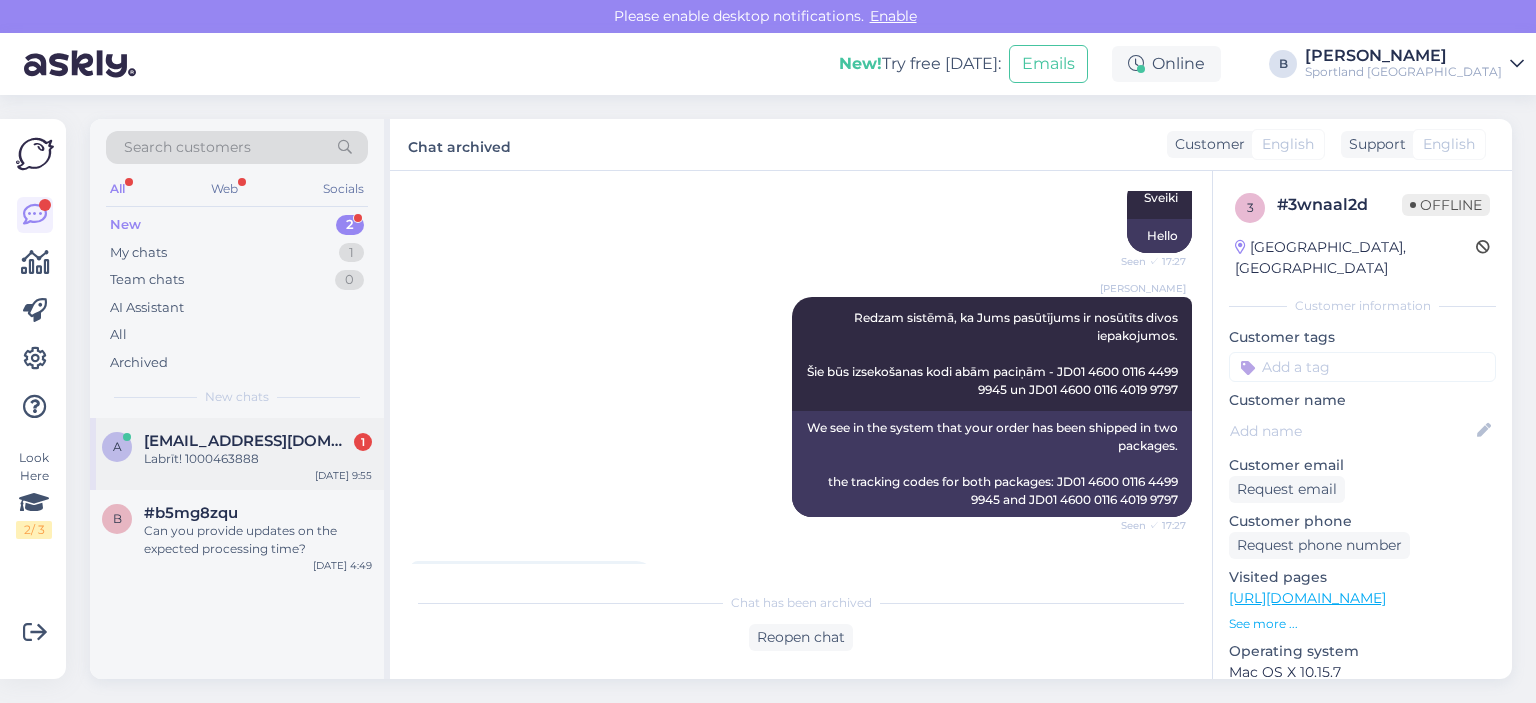 click on "[EMAIL_ADDRESS][DOMAIN_NAME]" at bounding box center [248, 441] 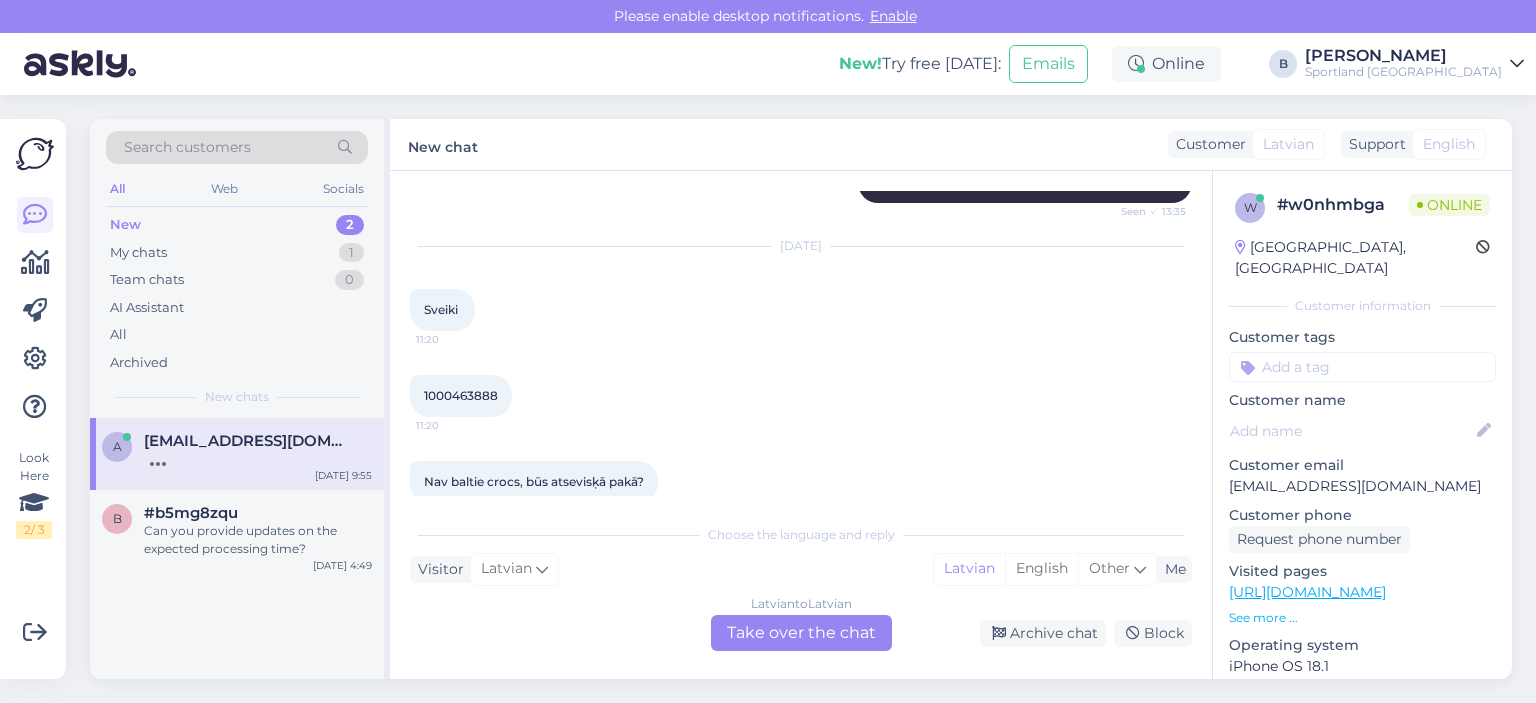 scroll, scrollTop: 550, scrollLeft: 0, axis: vertical 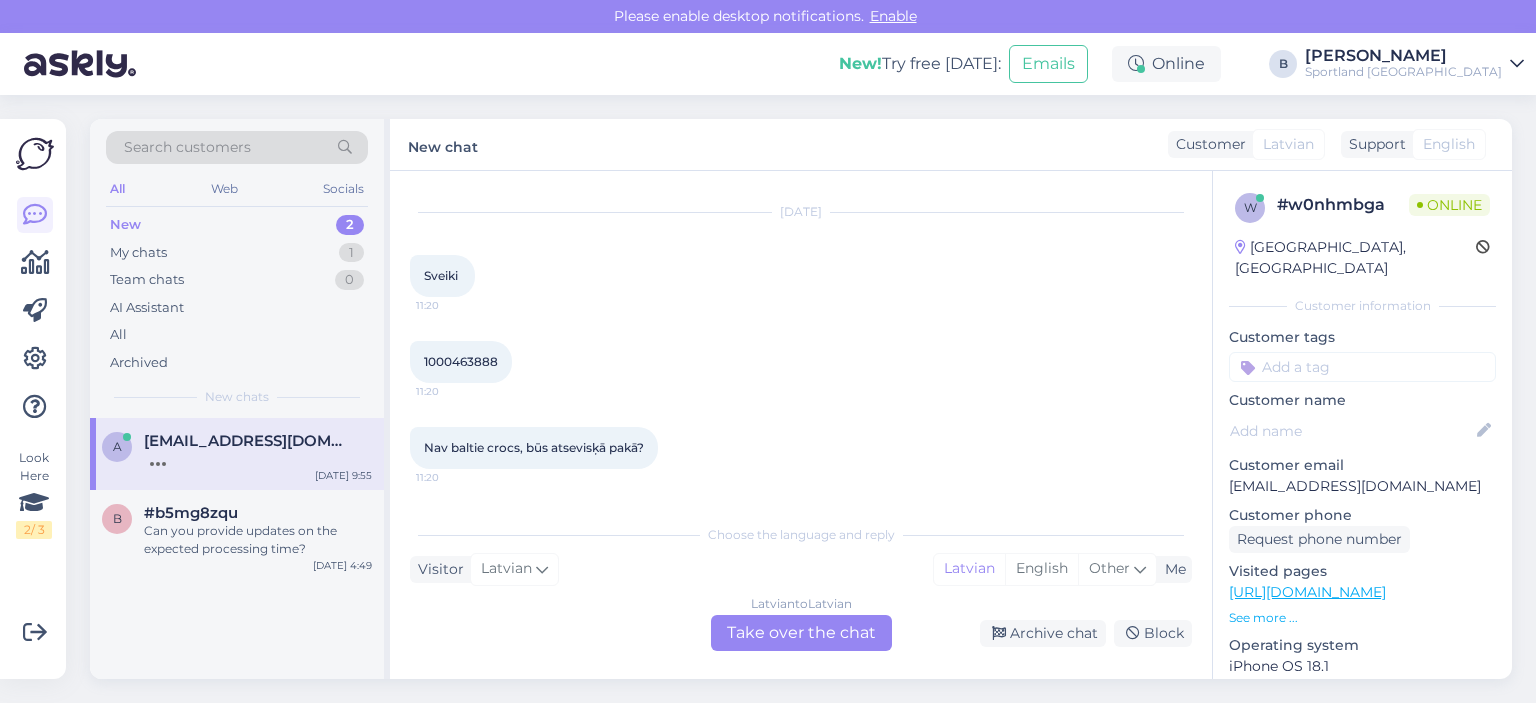 click on "1000463888" at bounding box center (461, 361) 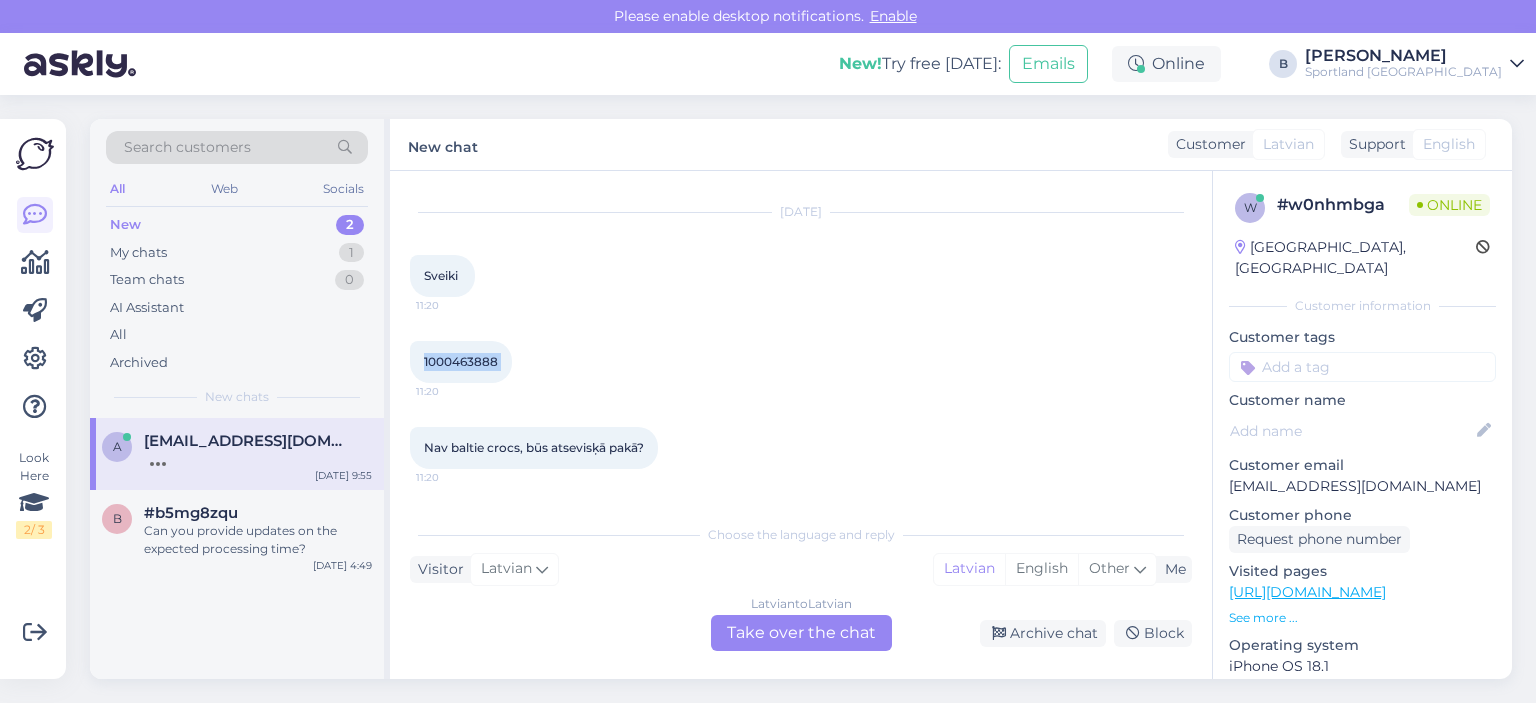 click on "1000463888" at bounding box center [461, 361] 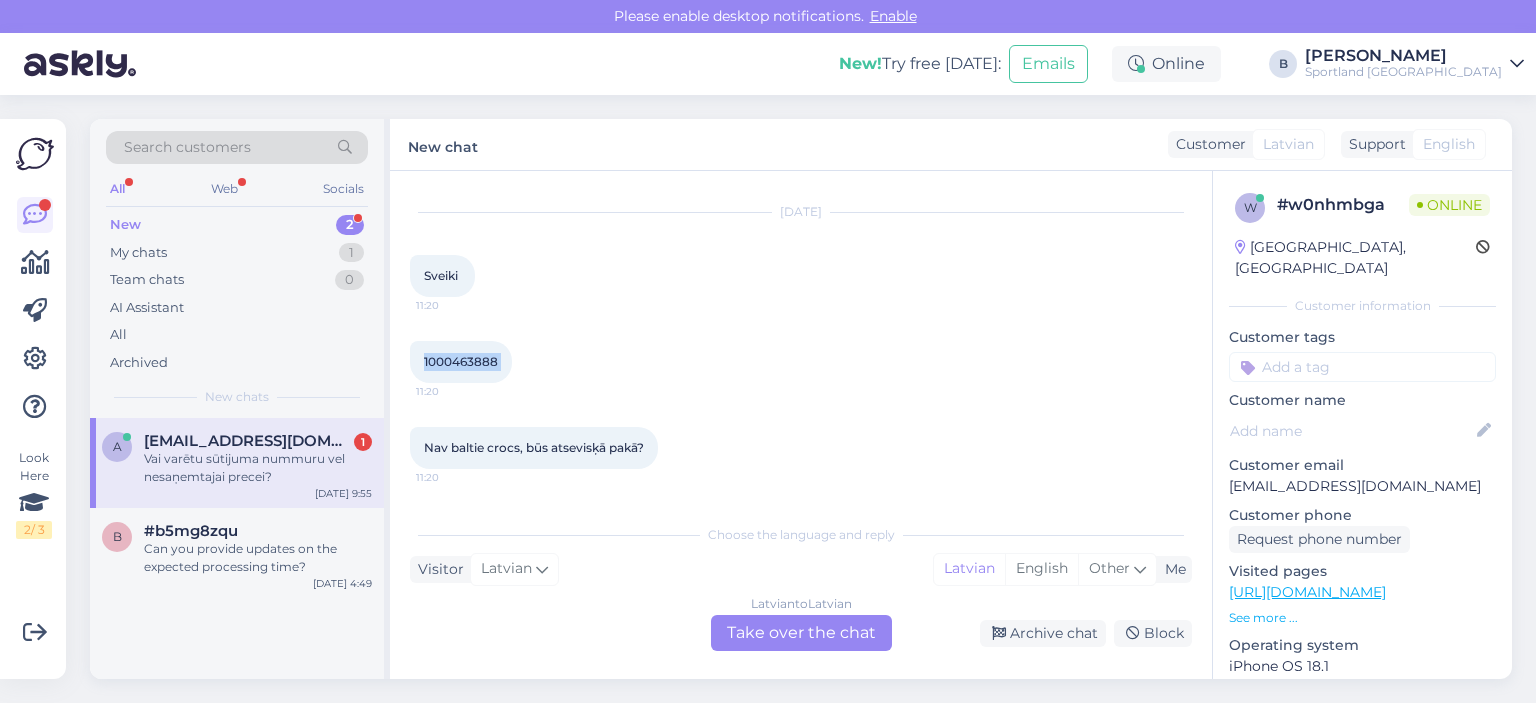 scroll, scrollTop: 1436, scrollLeft: 0, axis: vertical 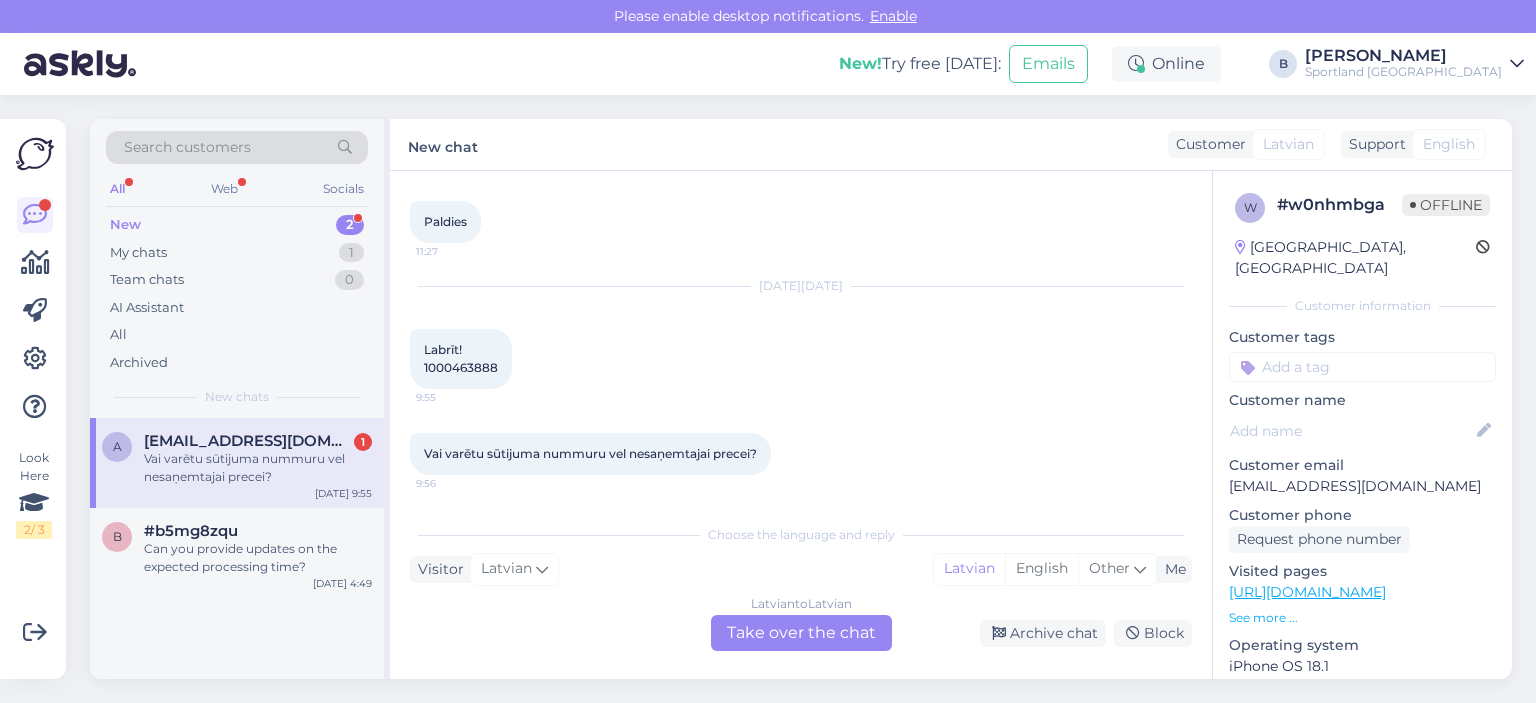 click on "Vai varētu sūtijuma nummuru vel nesaņemtajai precei? 9:56" at bounding box center [801, 454] 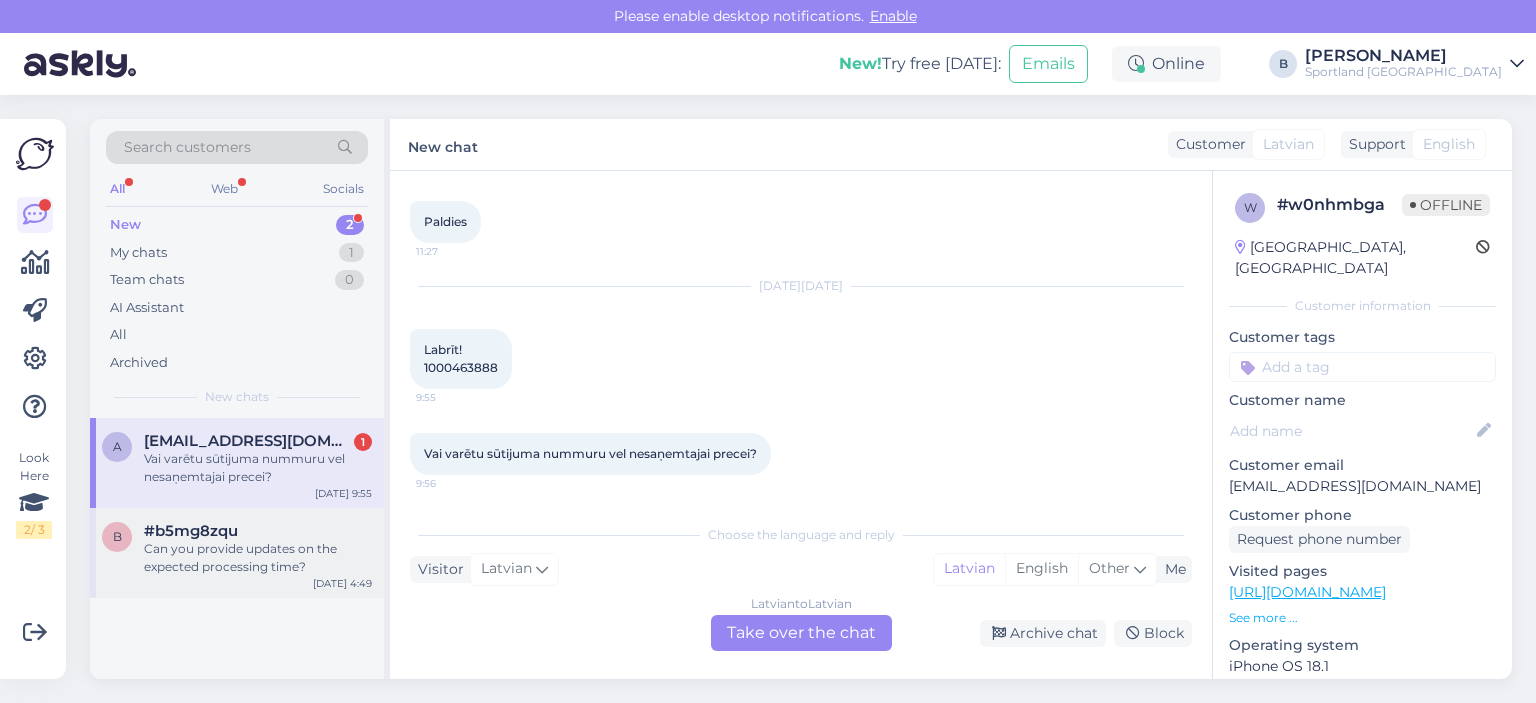 click on "#b5mg8zqu" at bounding box center [258, 531] 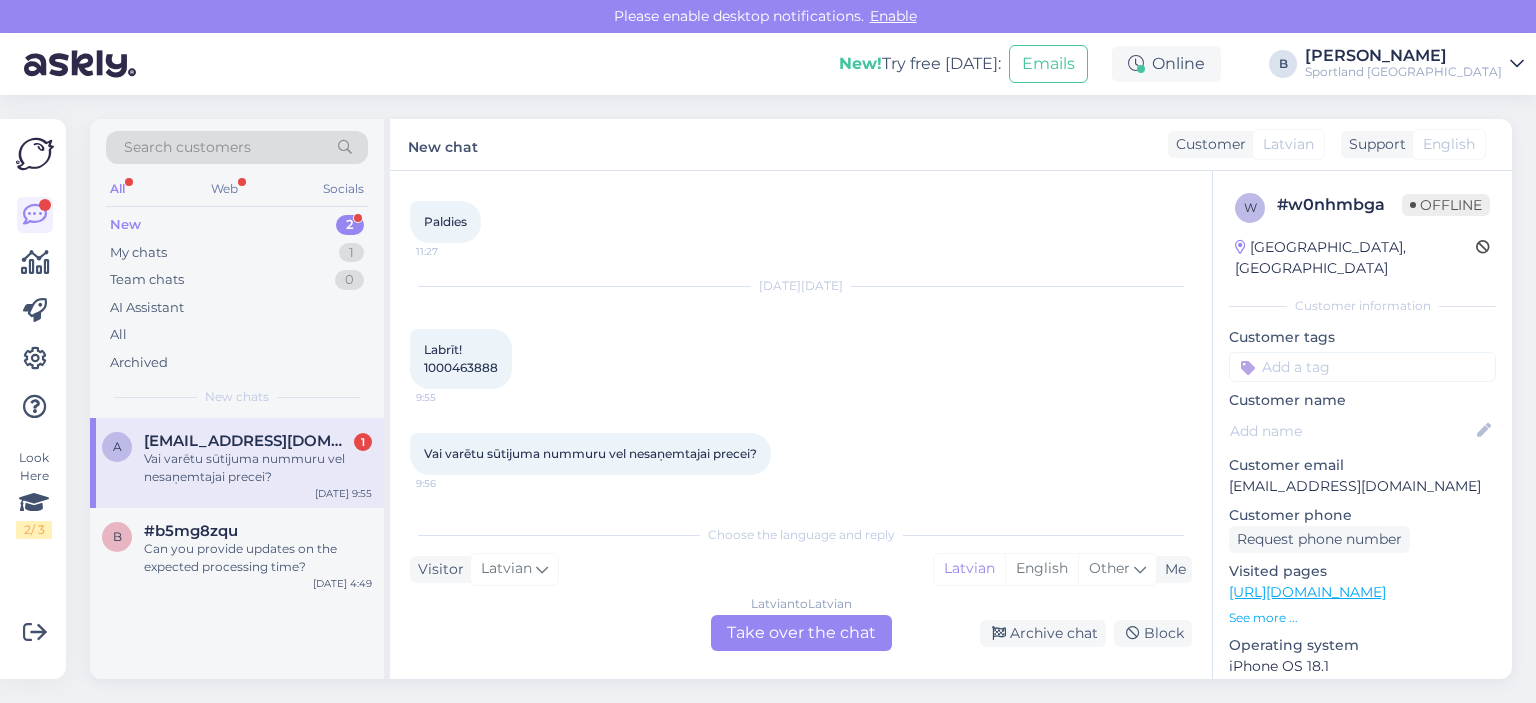 scroll, scrollTop: 0, scrollLeft: 0, axis: both 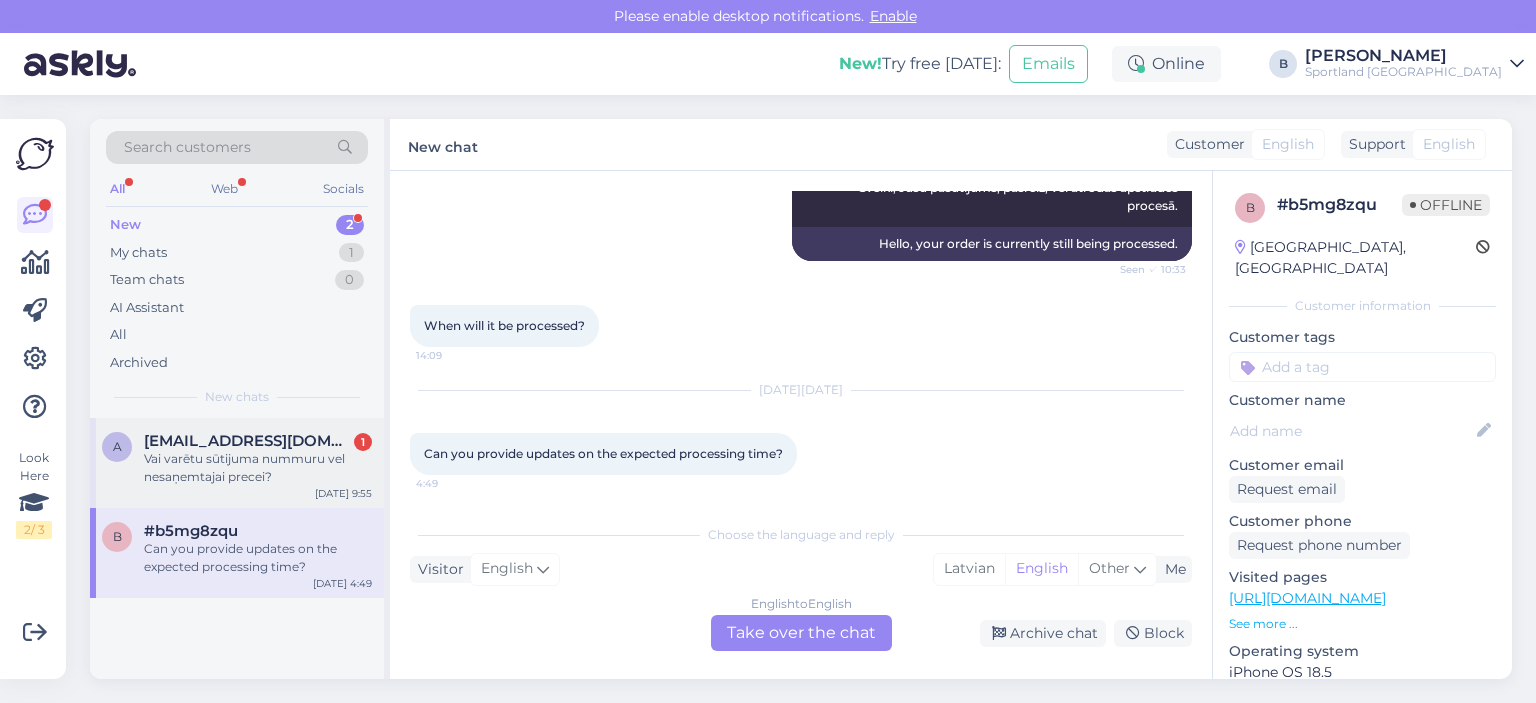 click on "Vai varētu sūtijuma nummuru vel nesaņemtajai precei?" at bounding box center (258, 468) 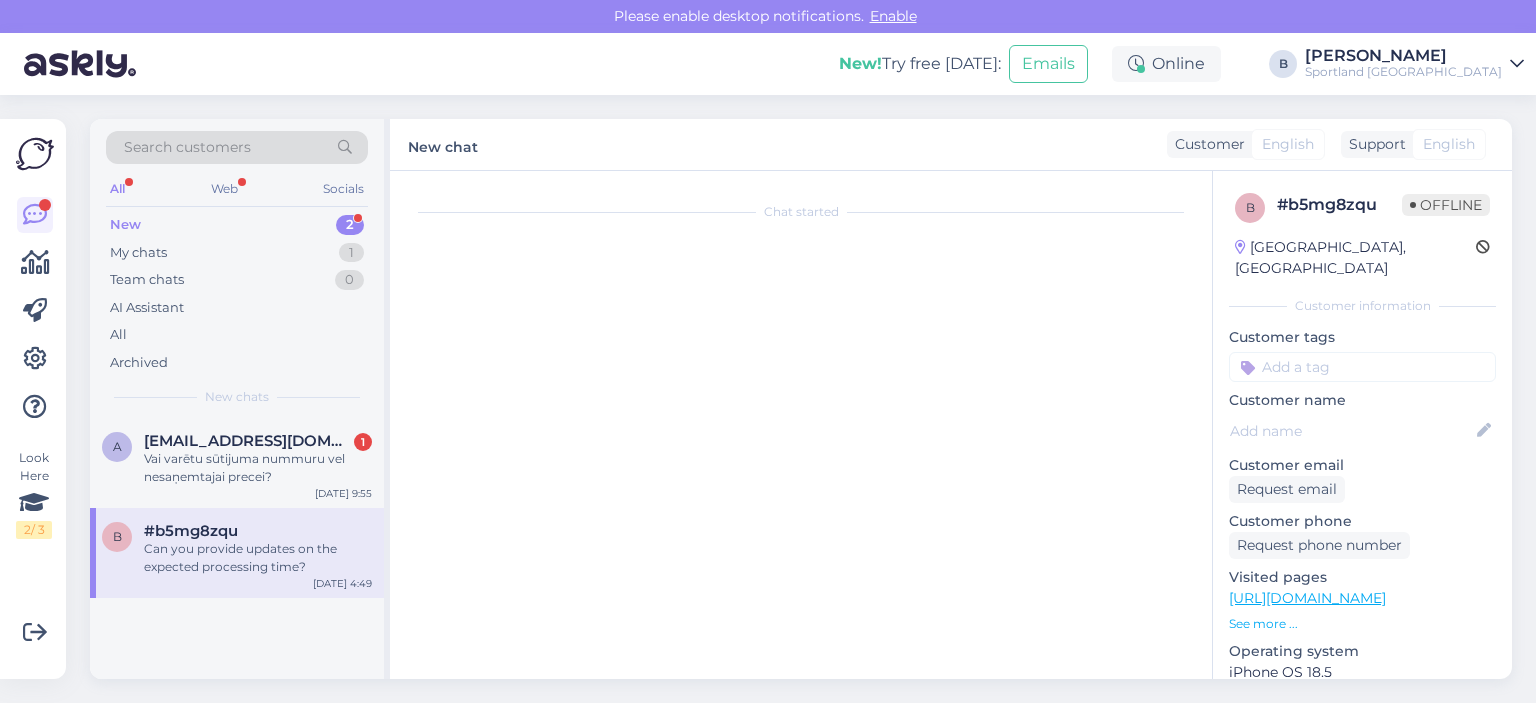 scroll, scrollTop: 1436, scrollLeft: 0, axis: vertical 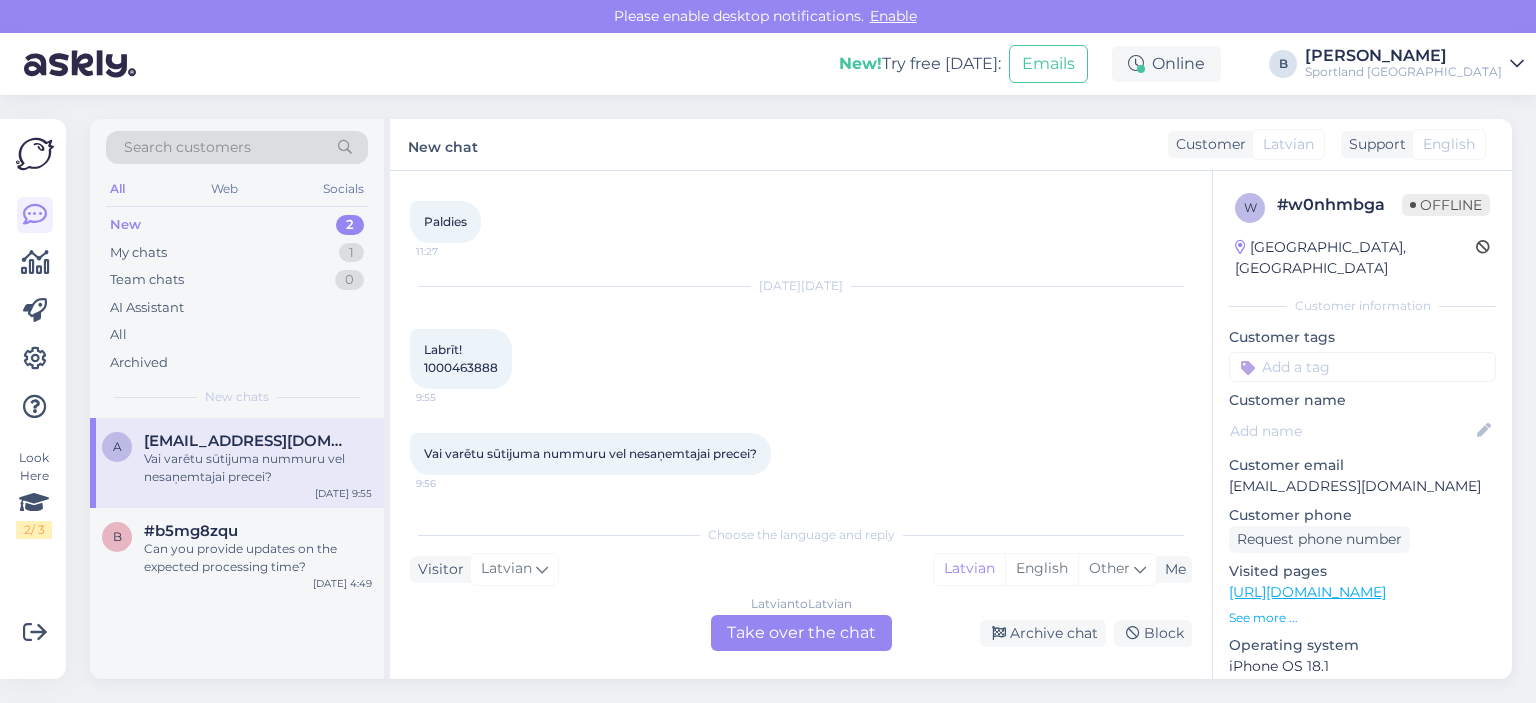 click on "Latvian  to  Latvian Take over the chat" at bounding box center (801, 633) 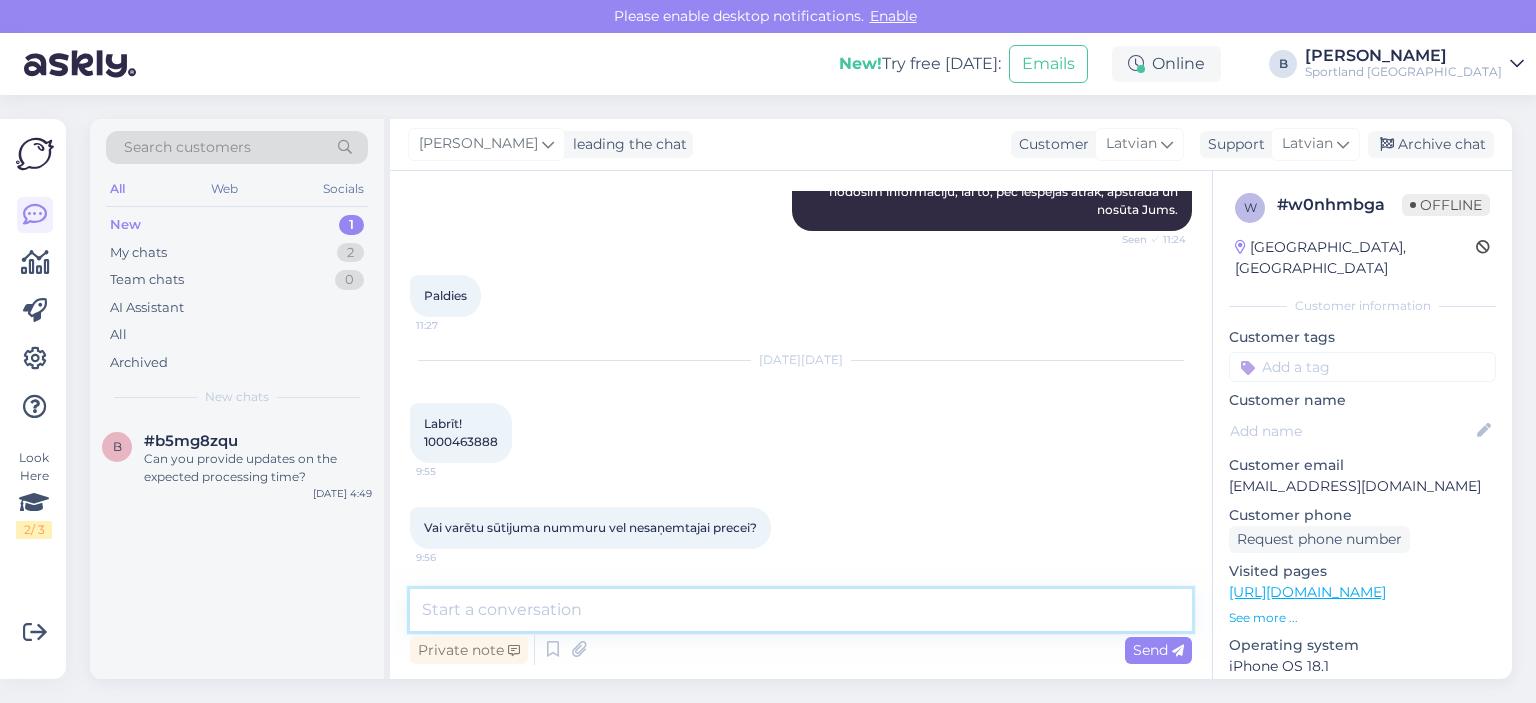 click at bounding box center [801, 610] 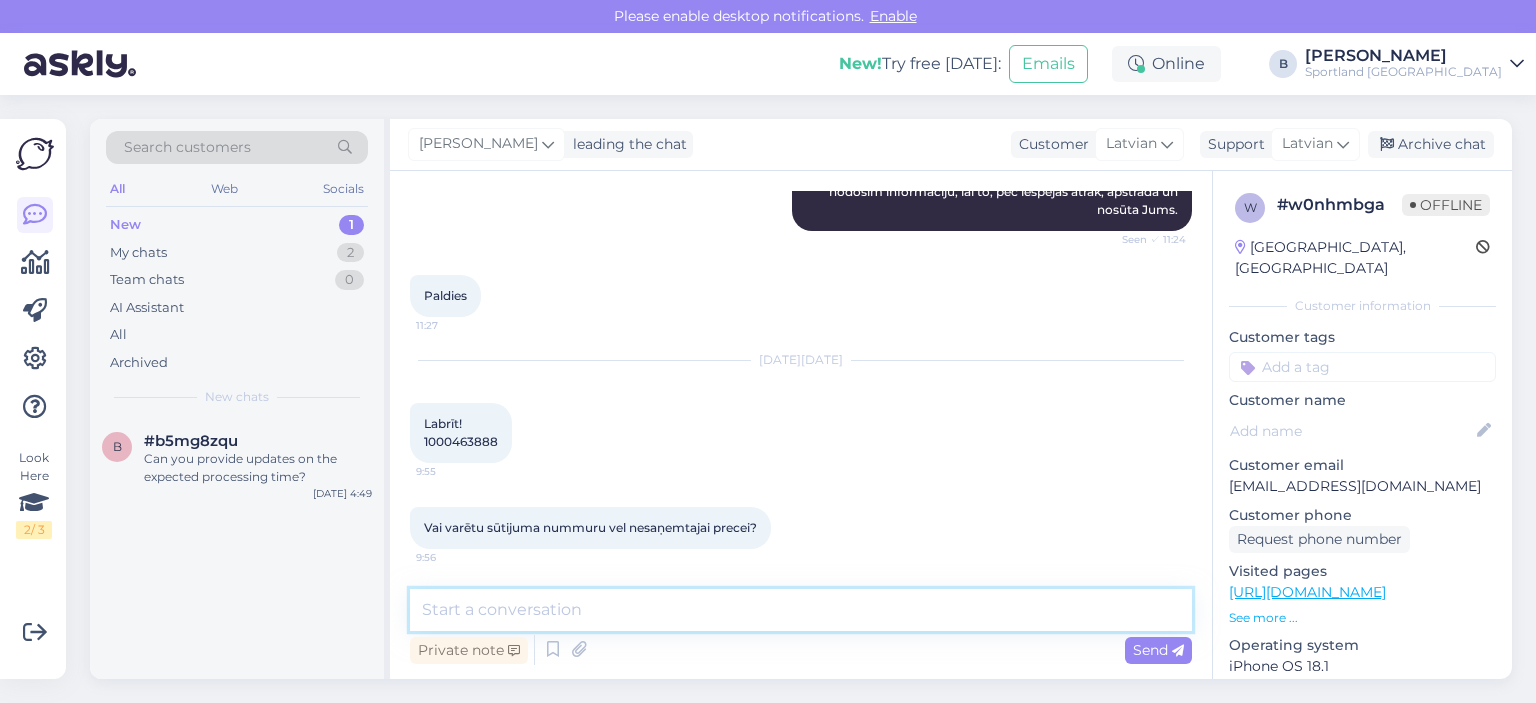 type on "s" 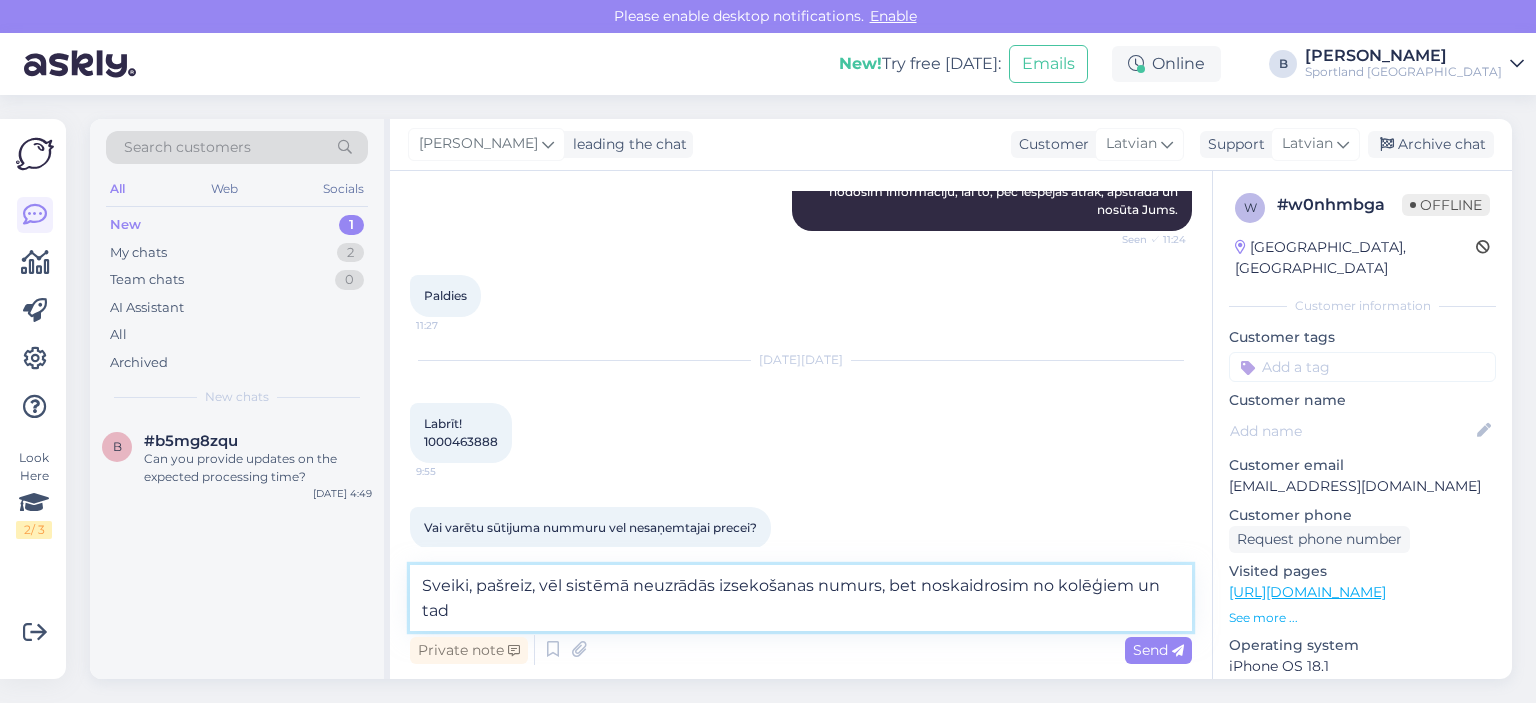 scroll, scrollTop: 1386, scrollLeft: 0, axis: vertical 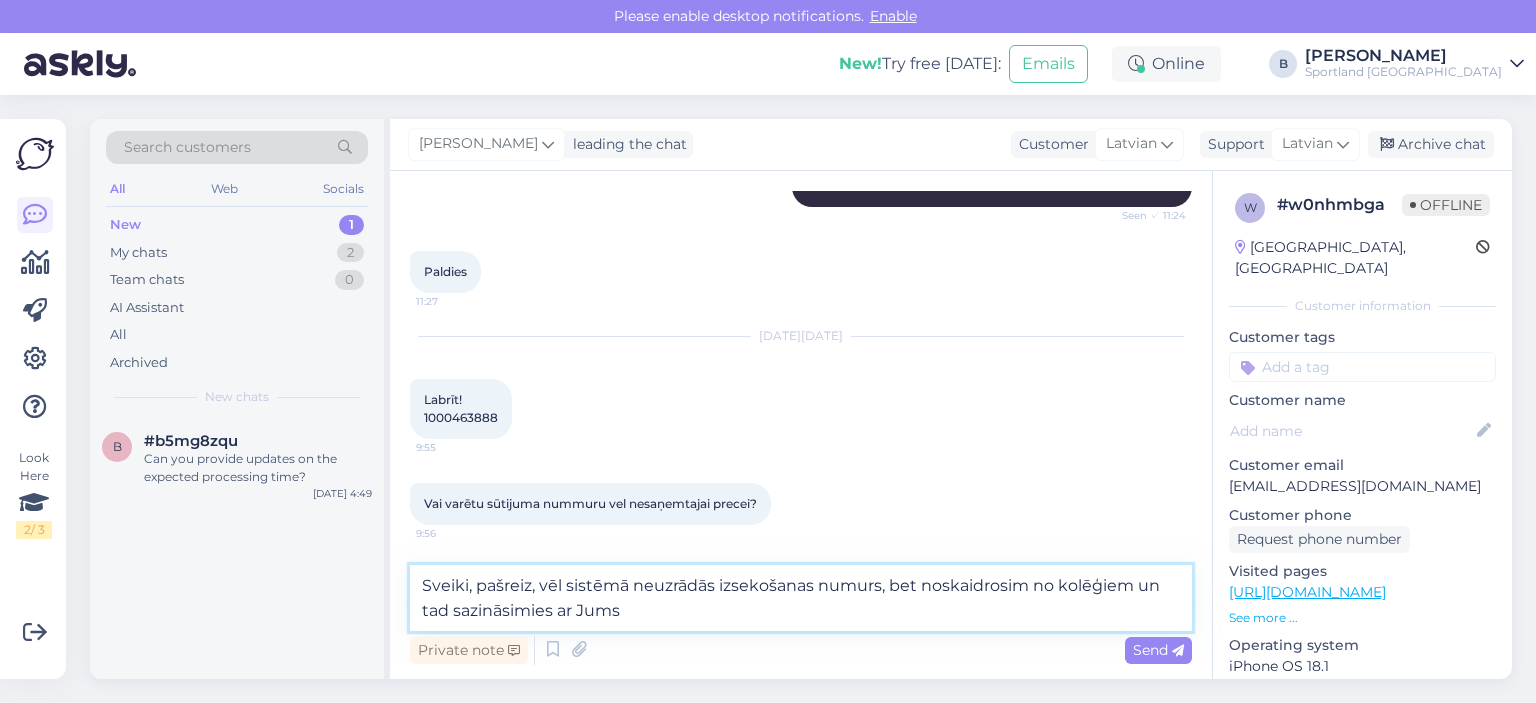 type on "Sveiki, pašreiz, vēl sistēmā neuzrādās izsekošanas numurs, bet noskaidrosim no kolēģiem un tad sazināsimies ar Jums." 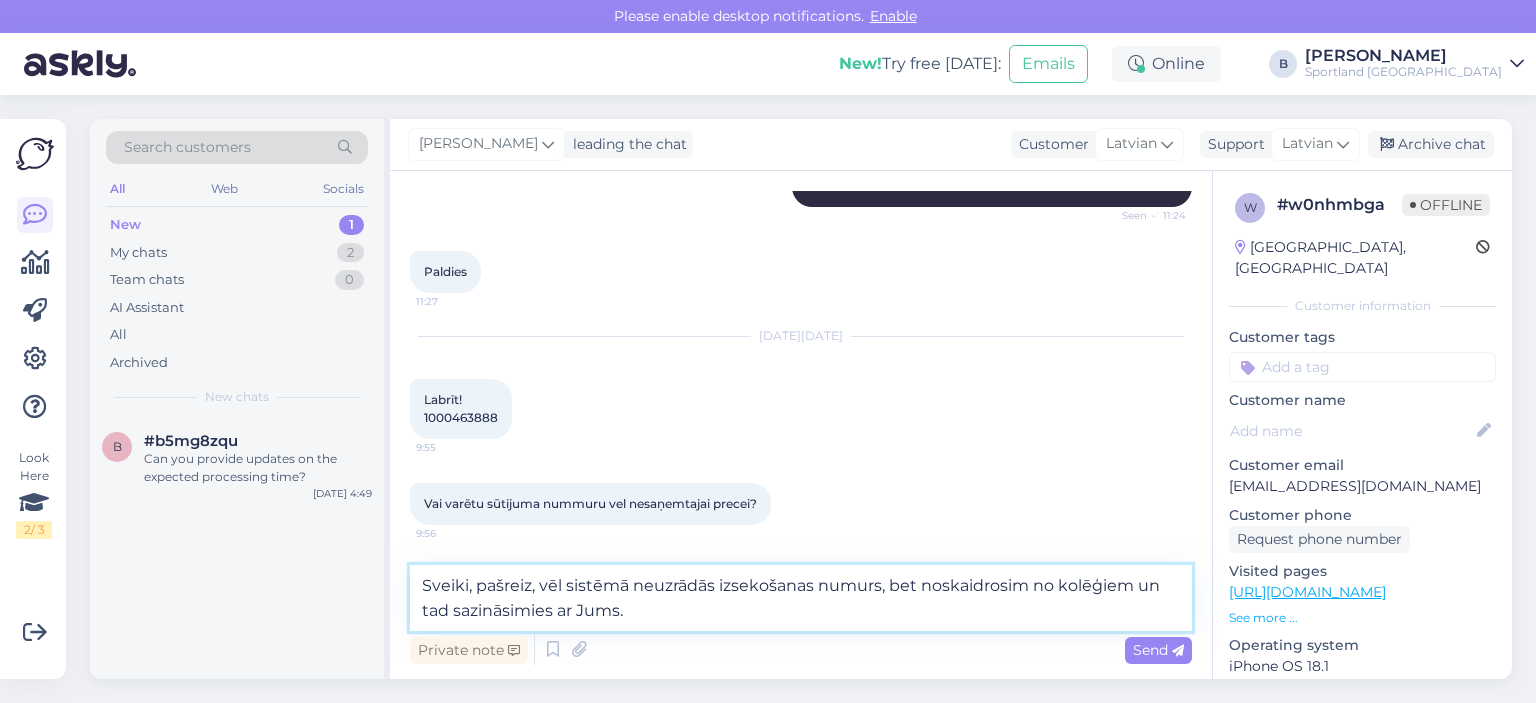 type 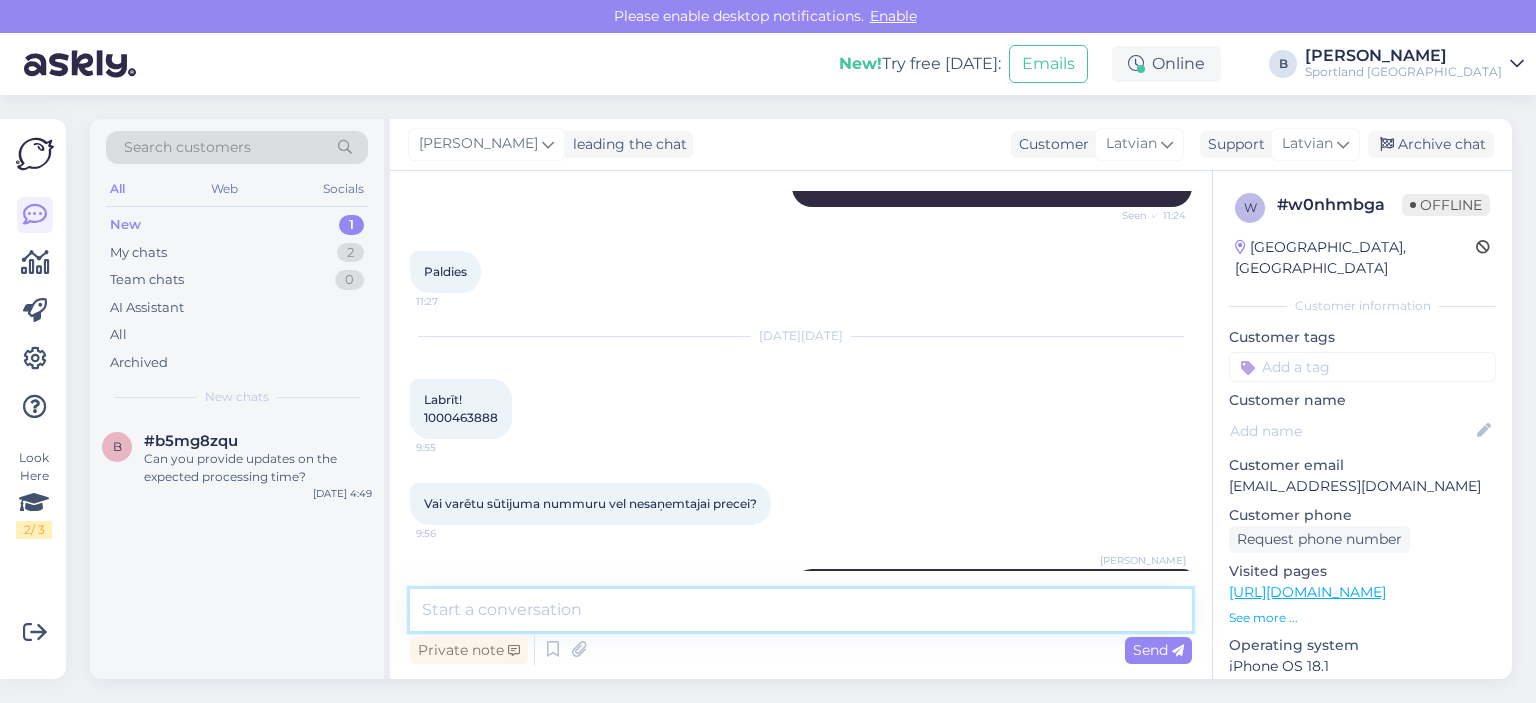 scroll, scrollTop: 1466, scrollLeft: 0, axis: vertical 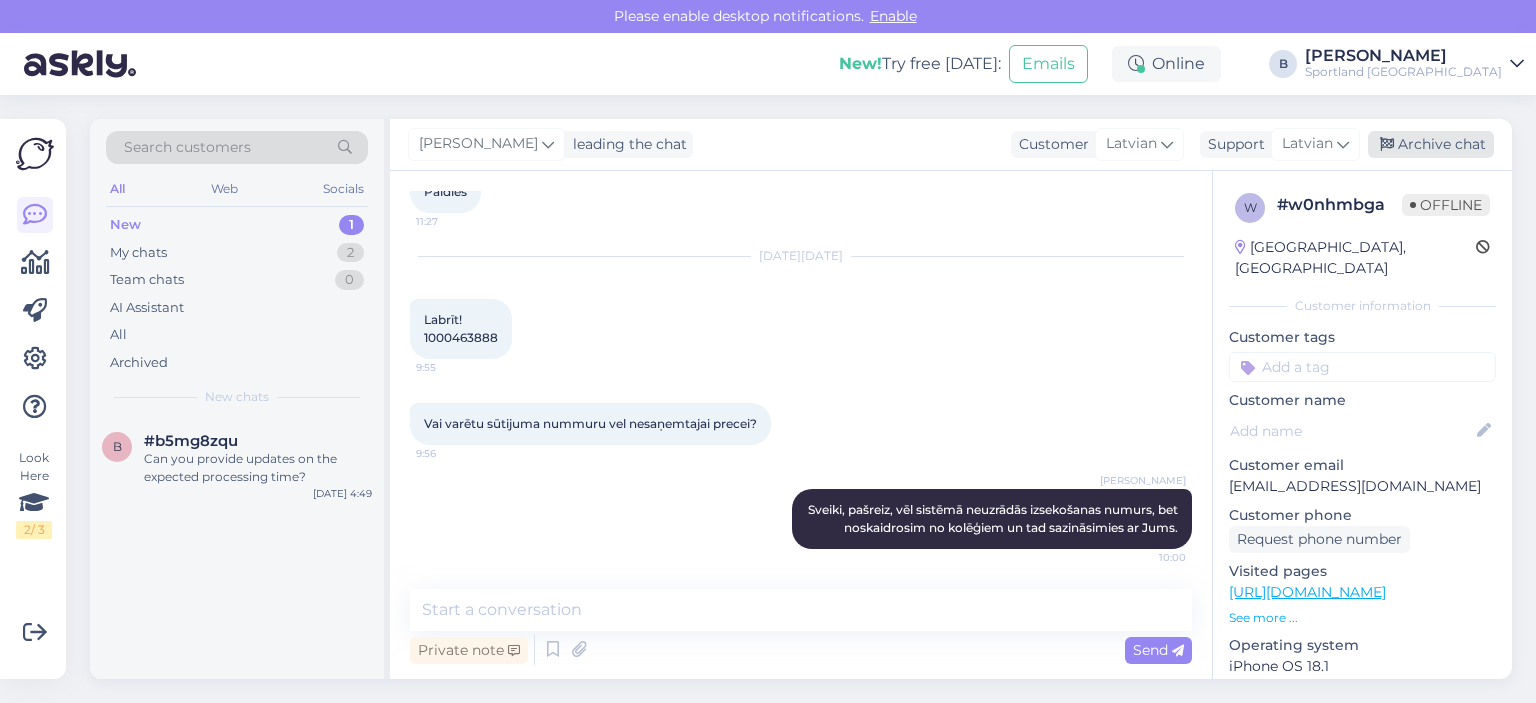 click on "Archive chat" at bounding box center [1431, 144] 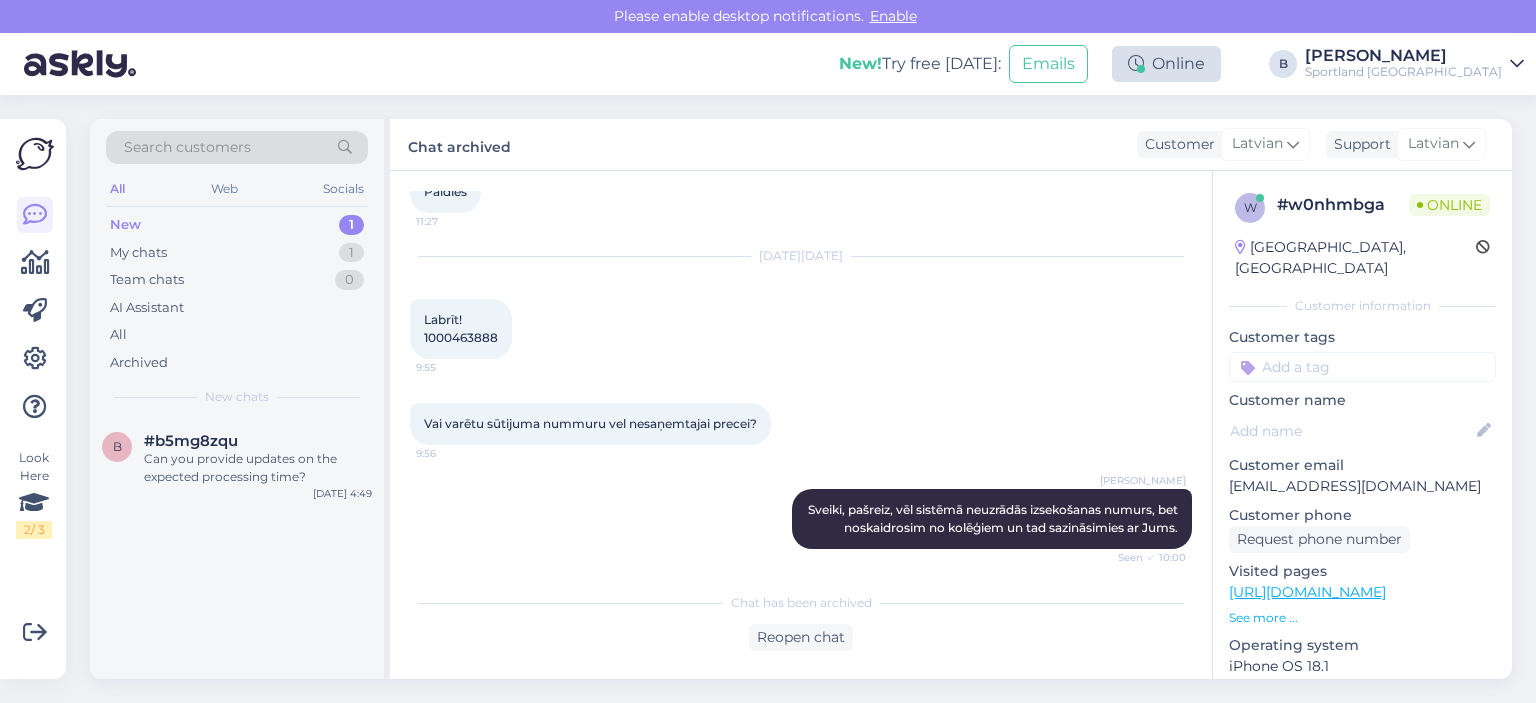 click on "Online" at bounding box center [1166, 64] 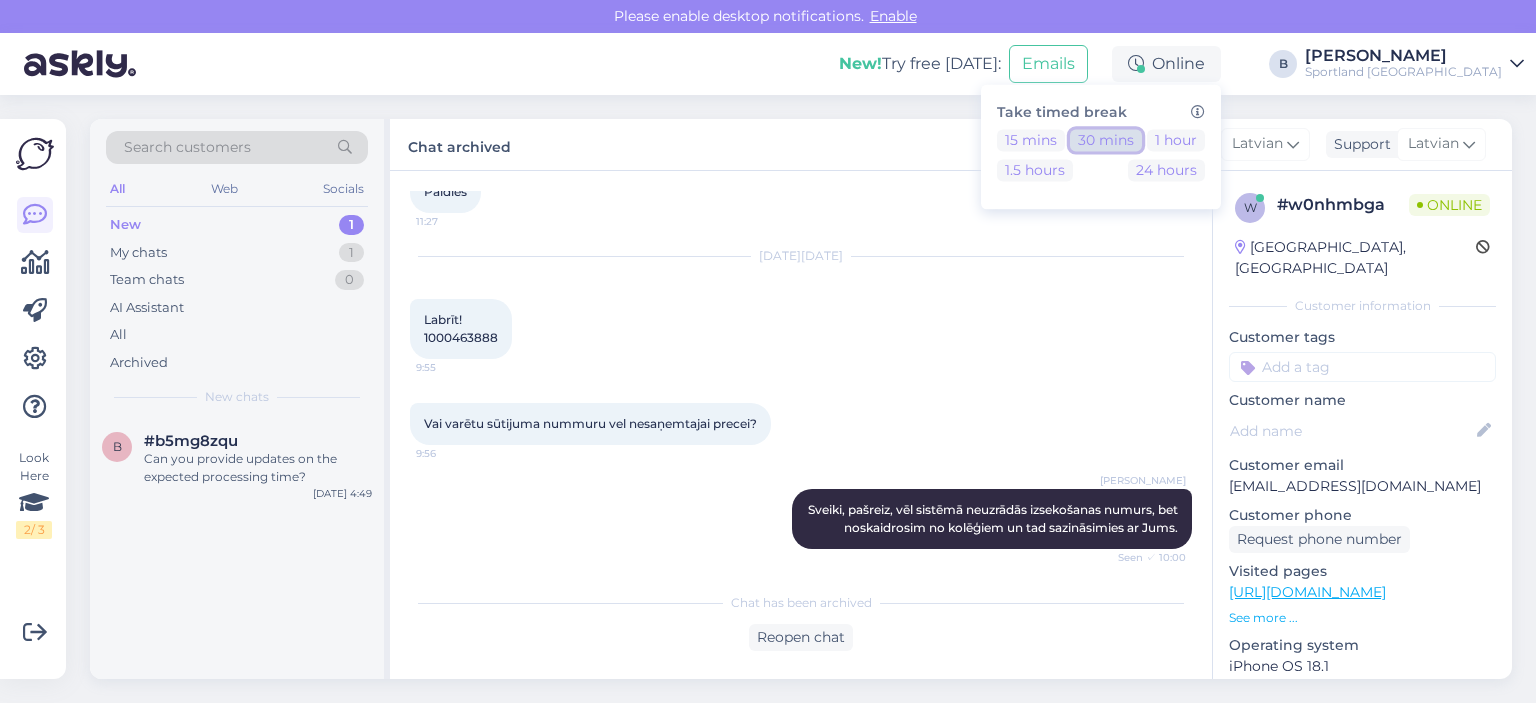 click on "30 mins" at bounding box center [1106, 140] 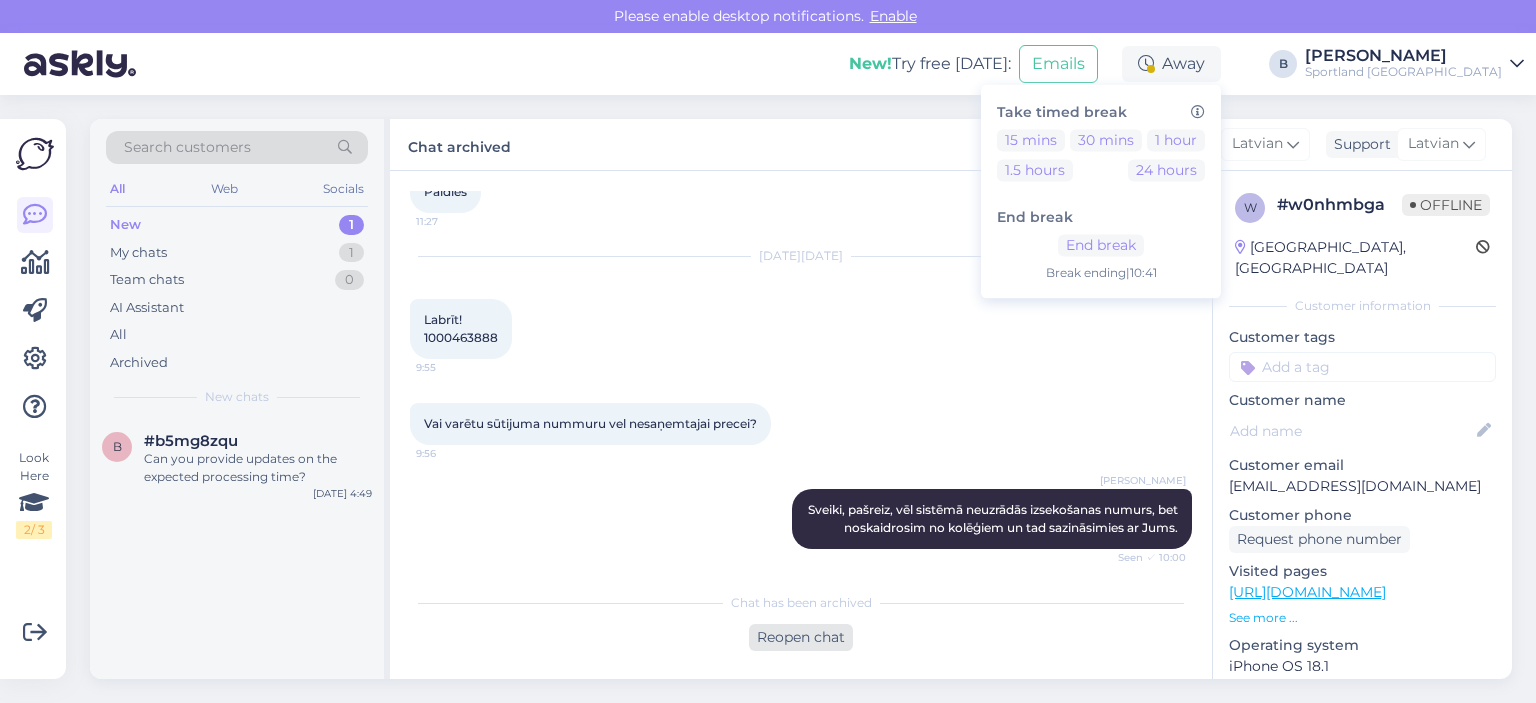 click on "Reopen chat" at bounding box center (801, 637) 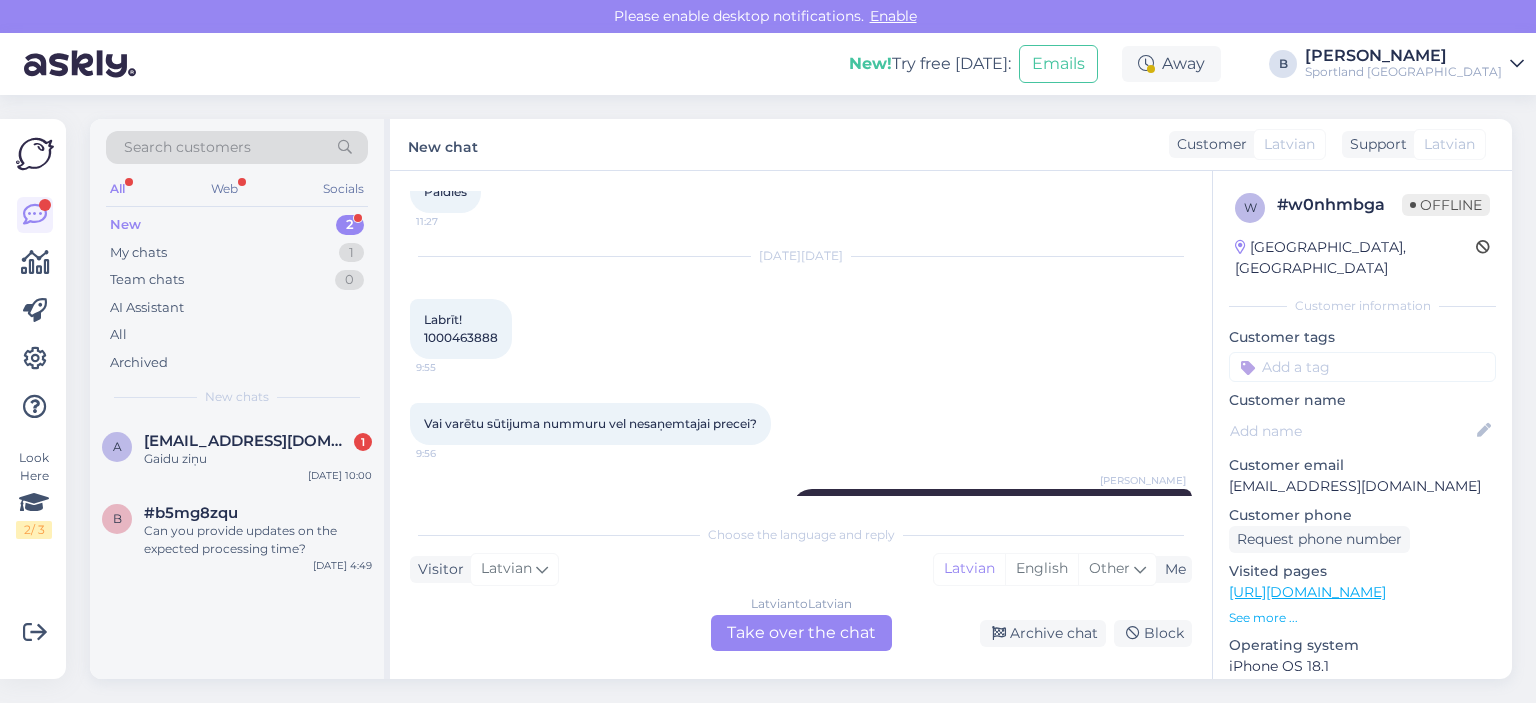 click on "Latvian  to  Latvian Take over the chat" at bounding box center (801, 633) 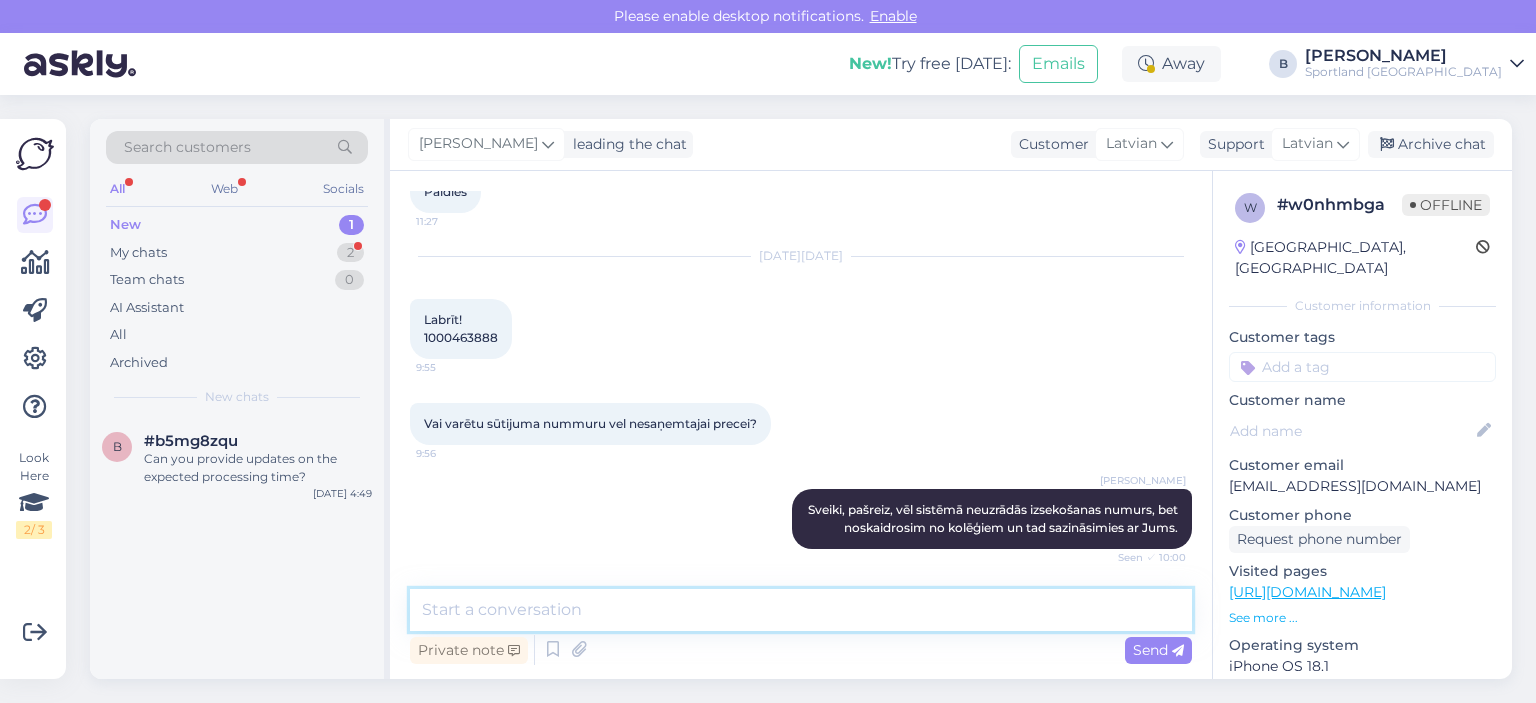 click at bounding box center (801, 610) 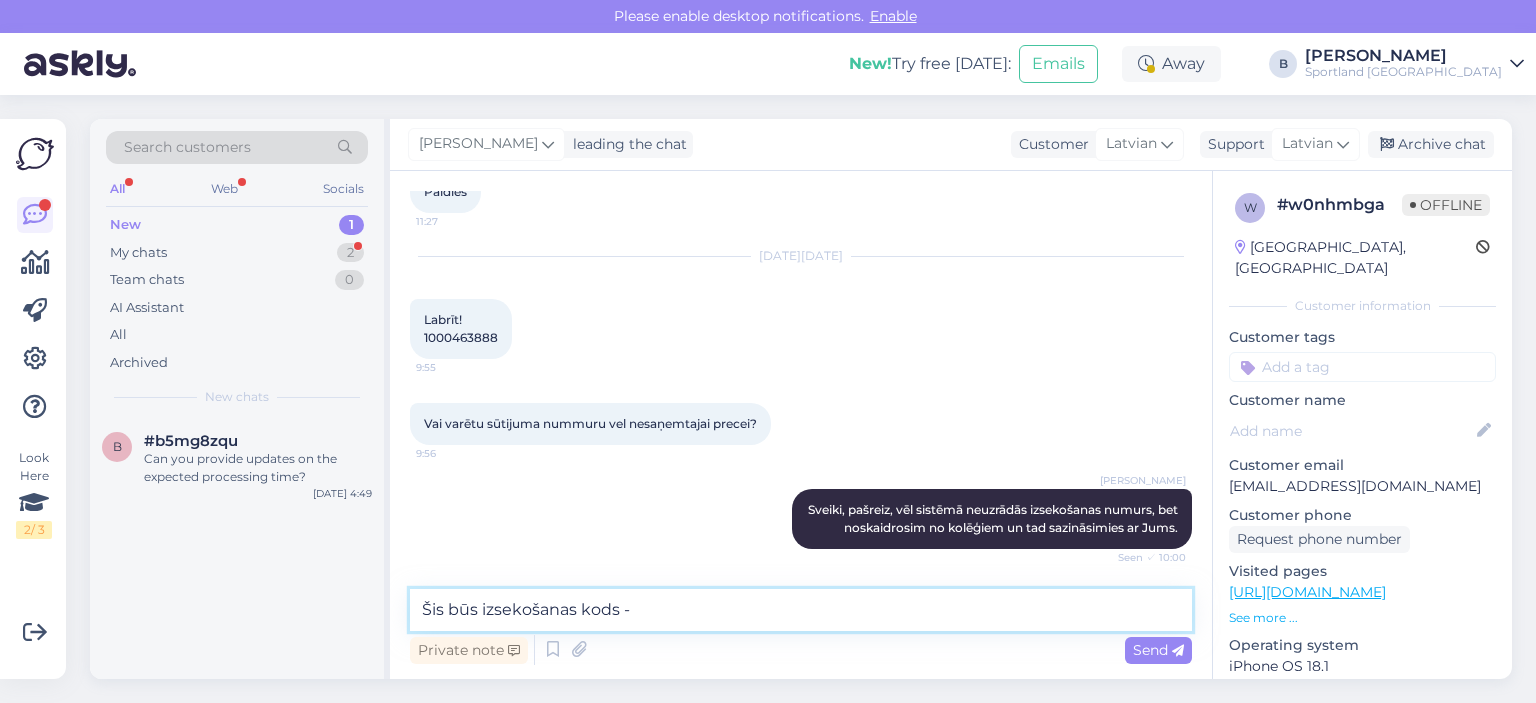 paste on "CC806832940EE" 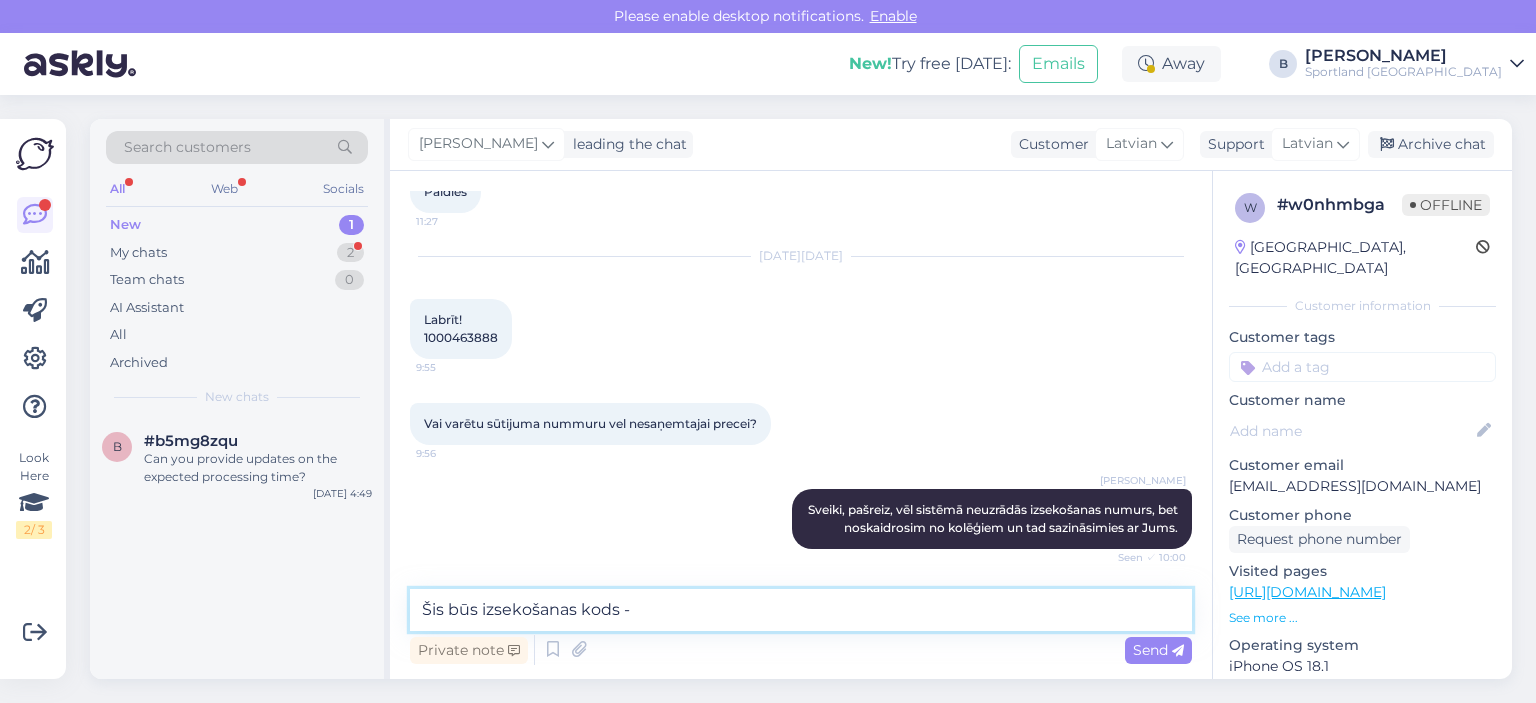 type on "Šis būs izsekošanas kods - 	CC806832940EE" 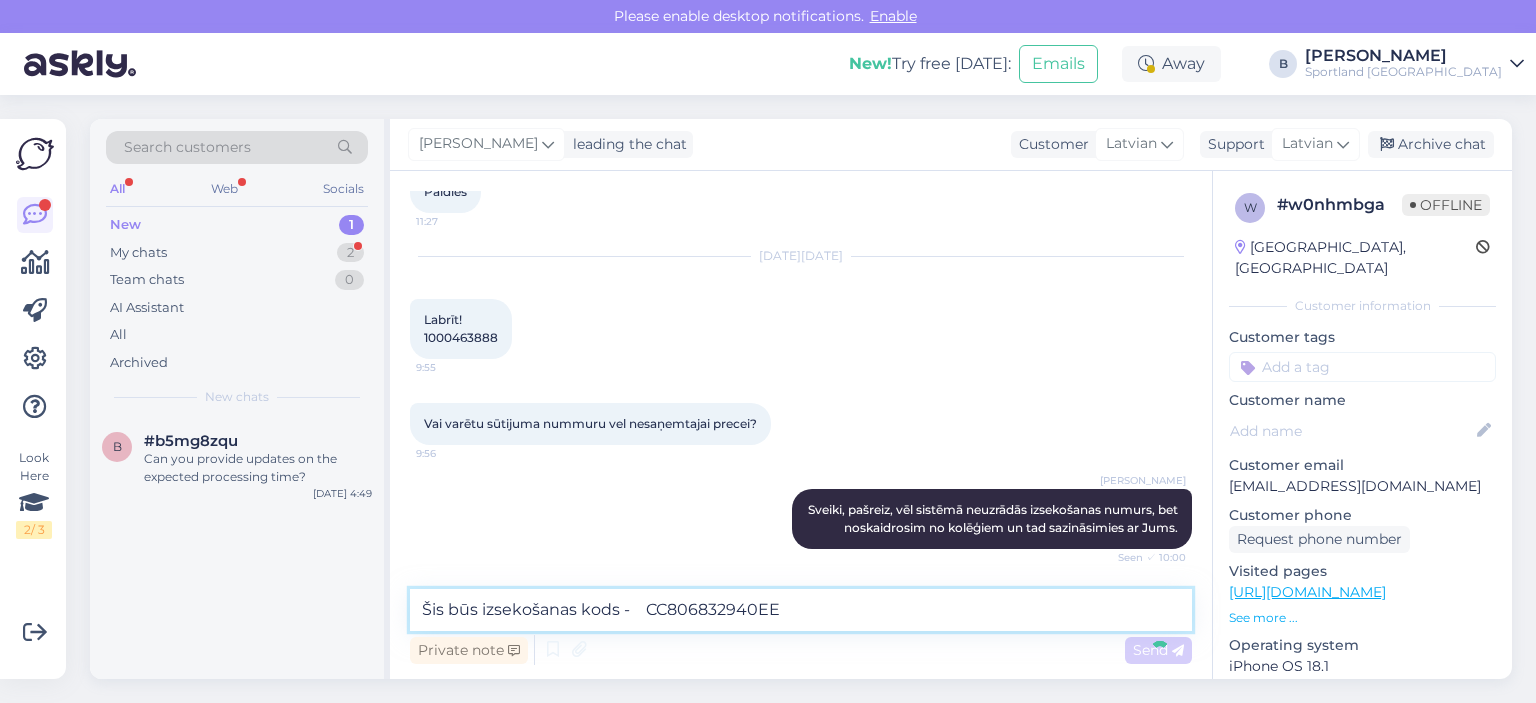 type 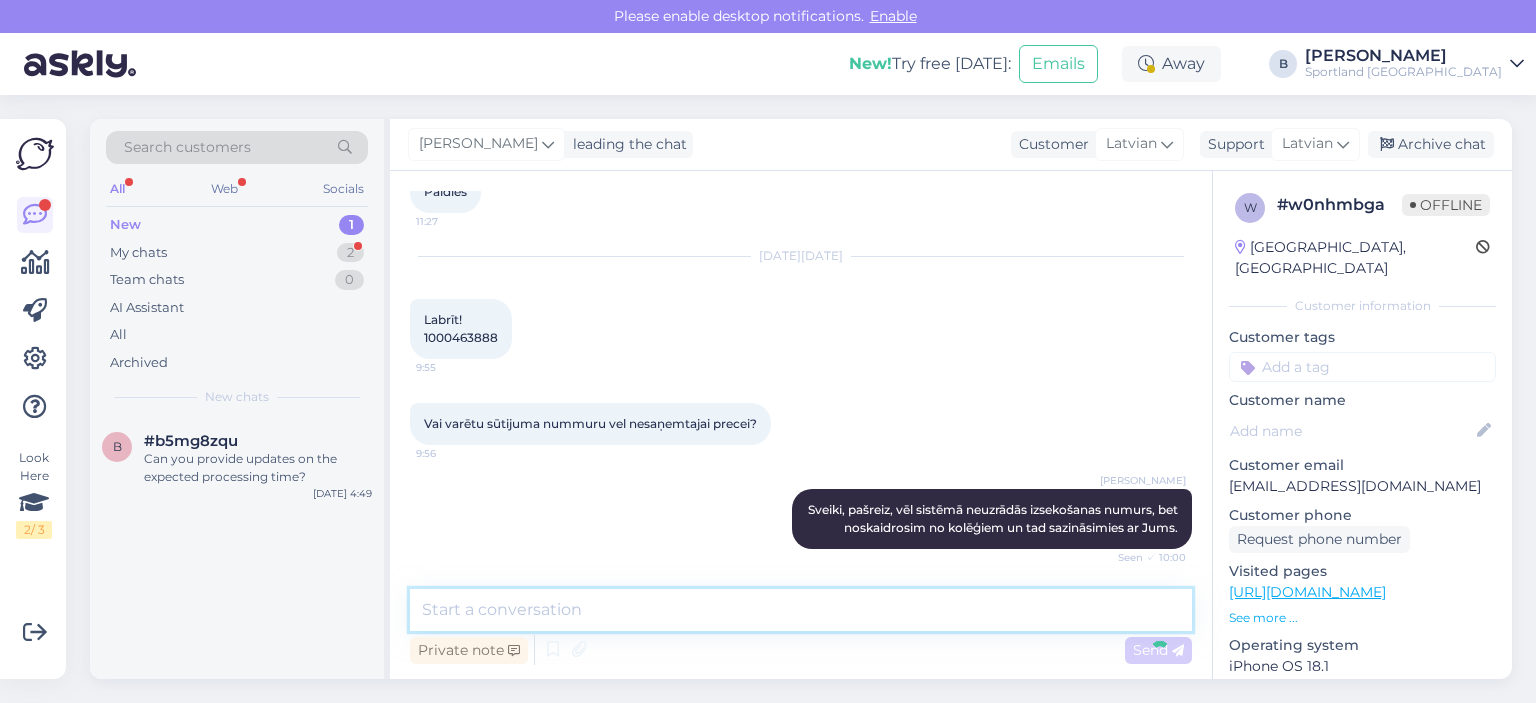 scroll, scrollTop: 1552, scrollLeft: 0, axis: vertical 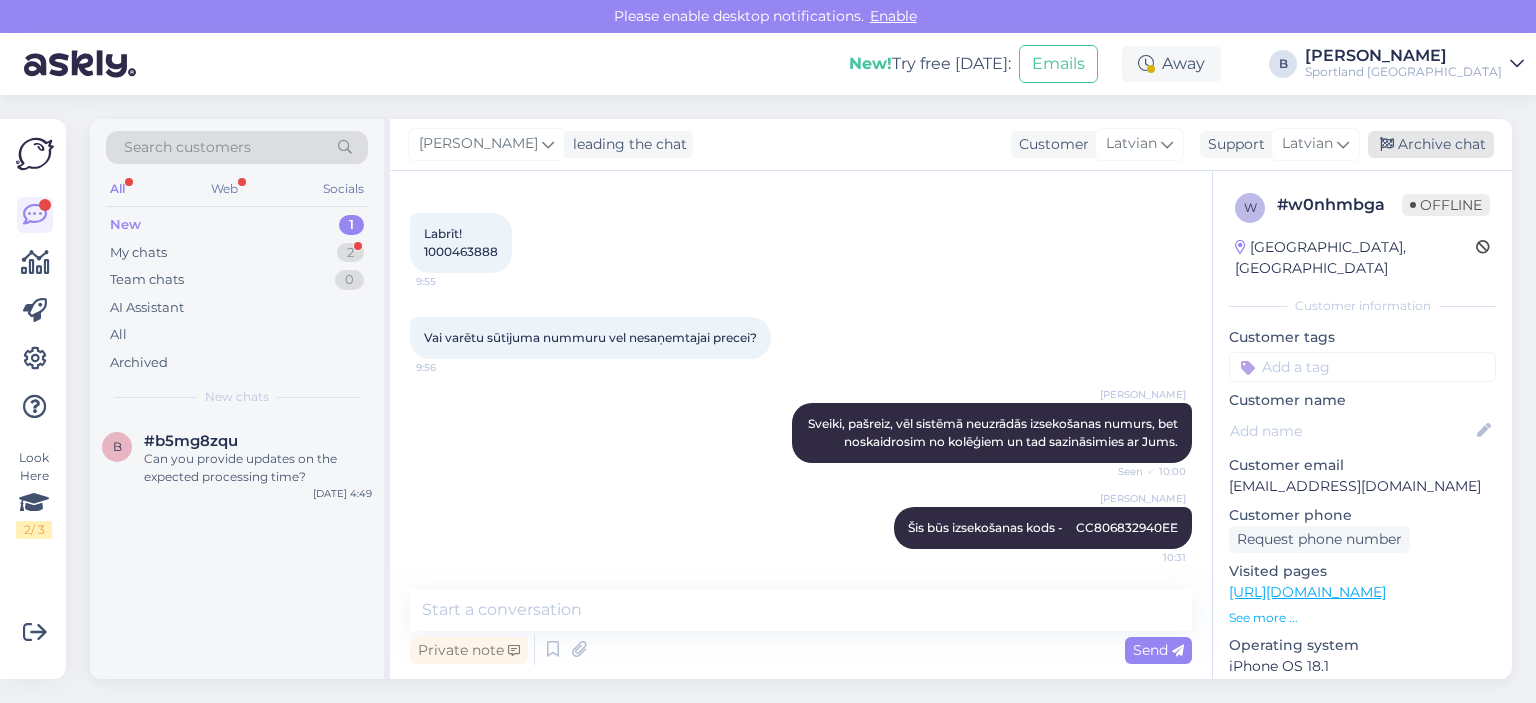 click on "Archive chat" at bounding box center [1431, 144] 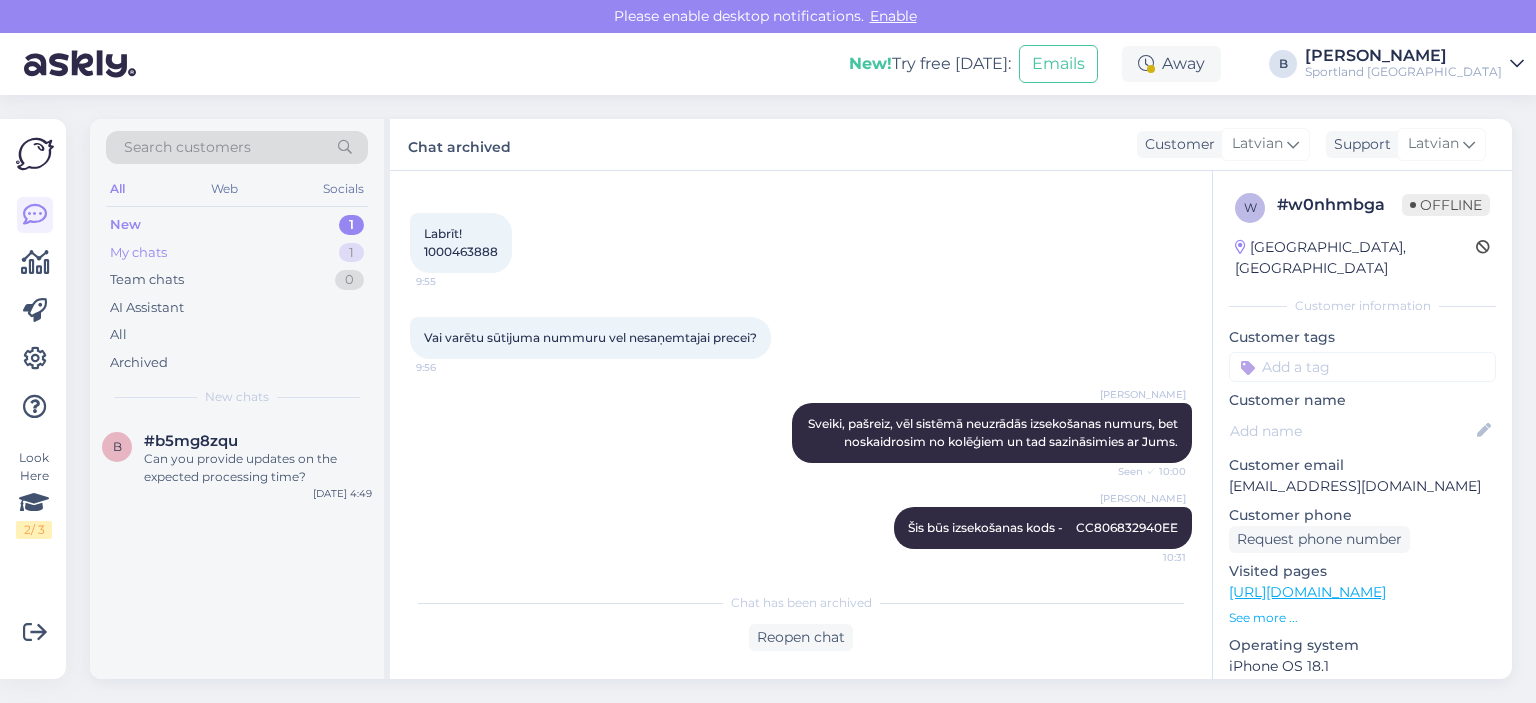 click on "My chats 1" at bounding box center (237, 253) 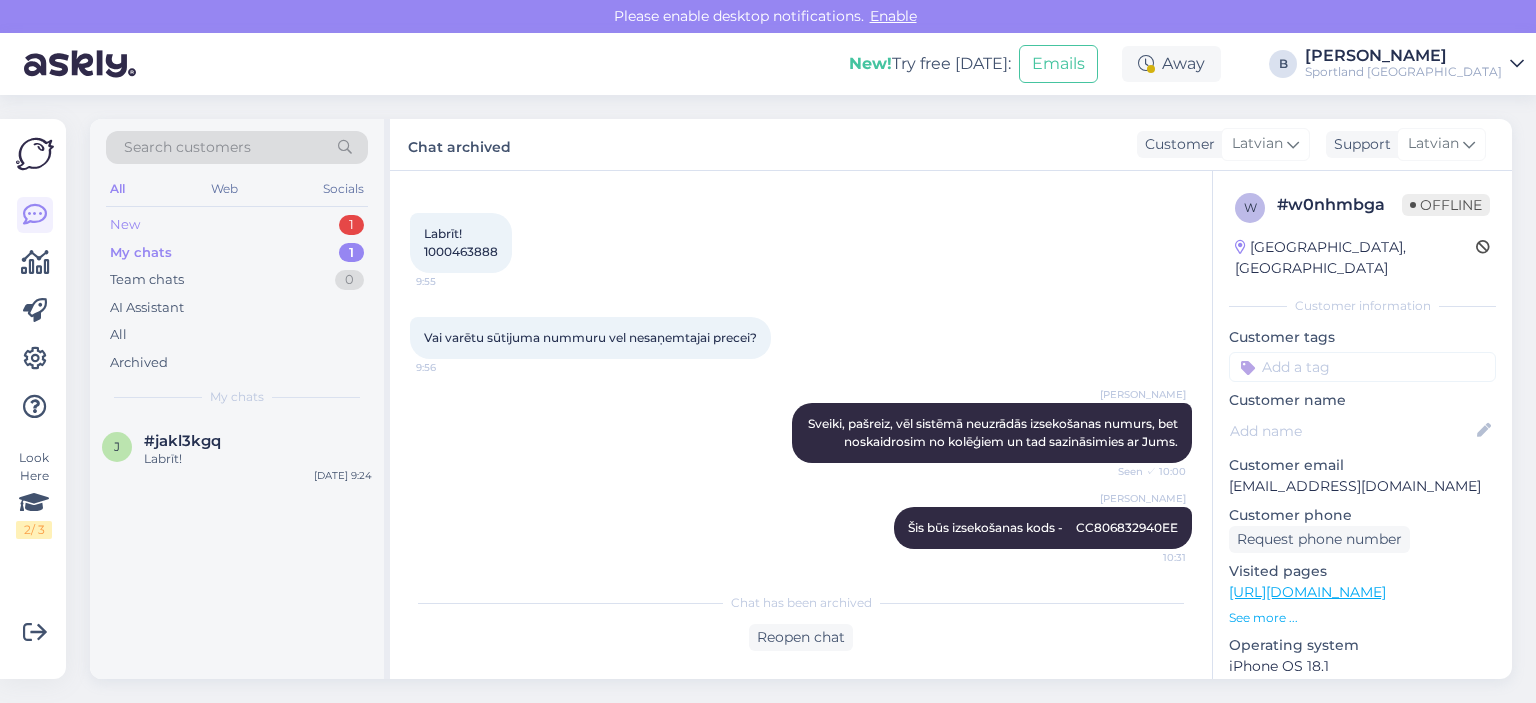 click on "New 1" at bounding box center [237, 225] 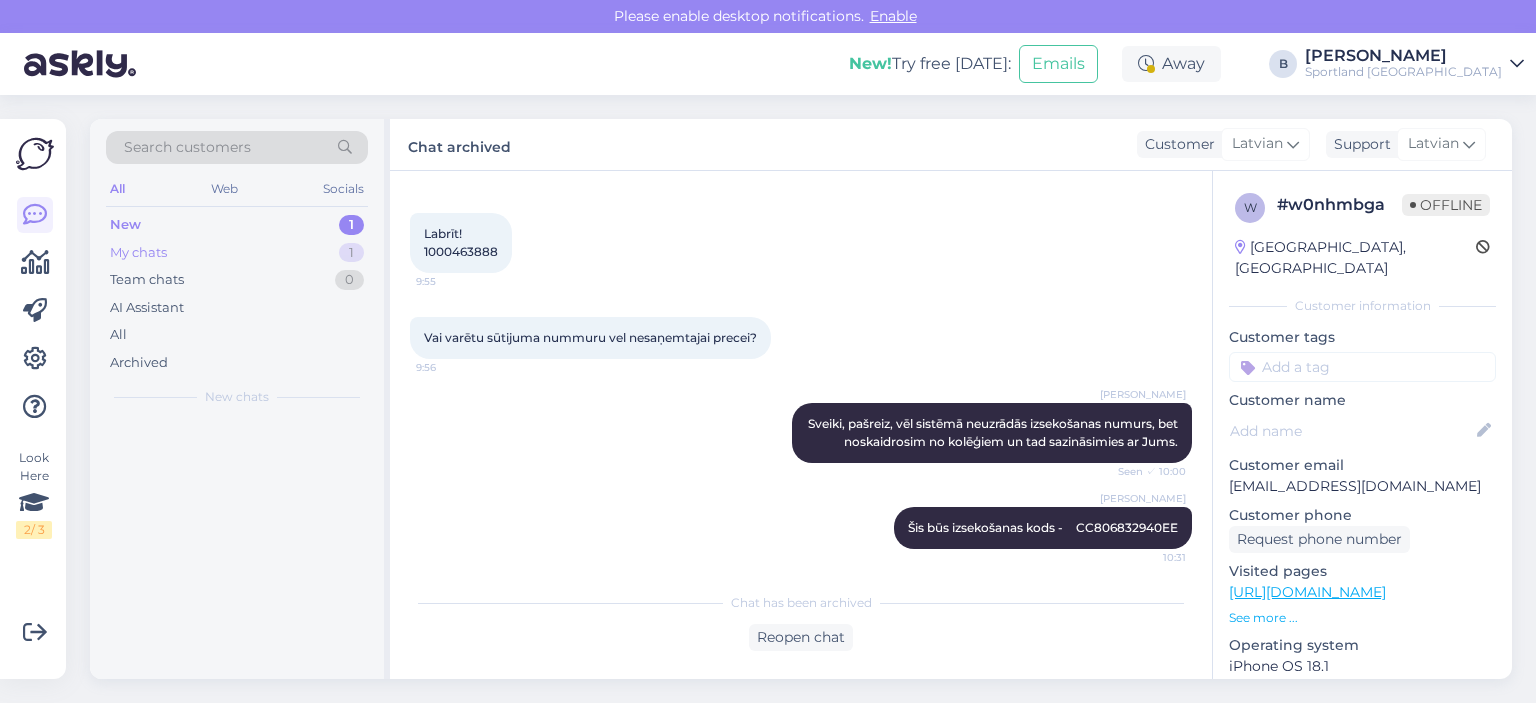 click on "My chats 1" at bounding box center [237, 253] 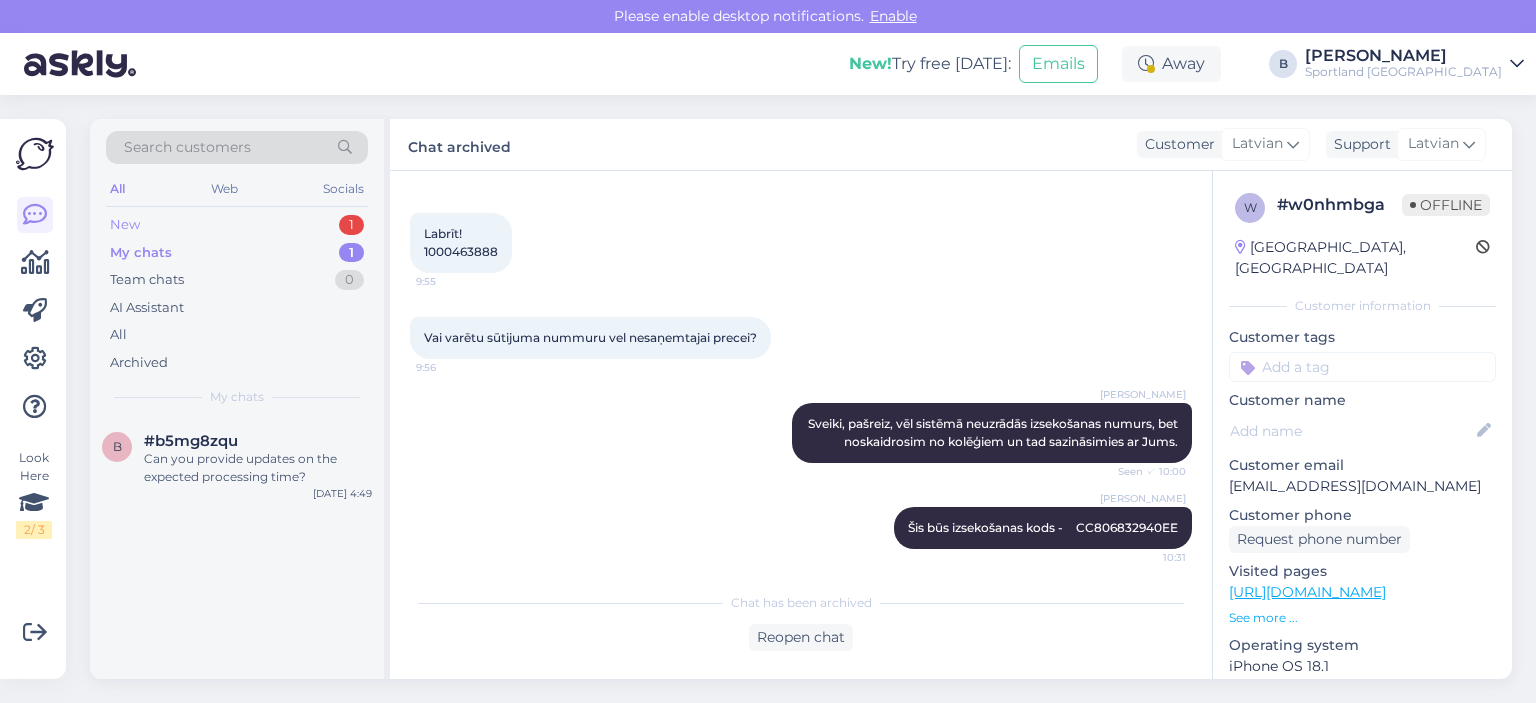 click on "New 1" at bounding box center (237, 225) 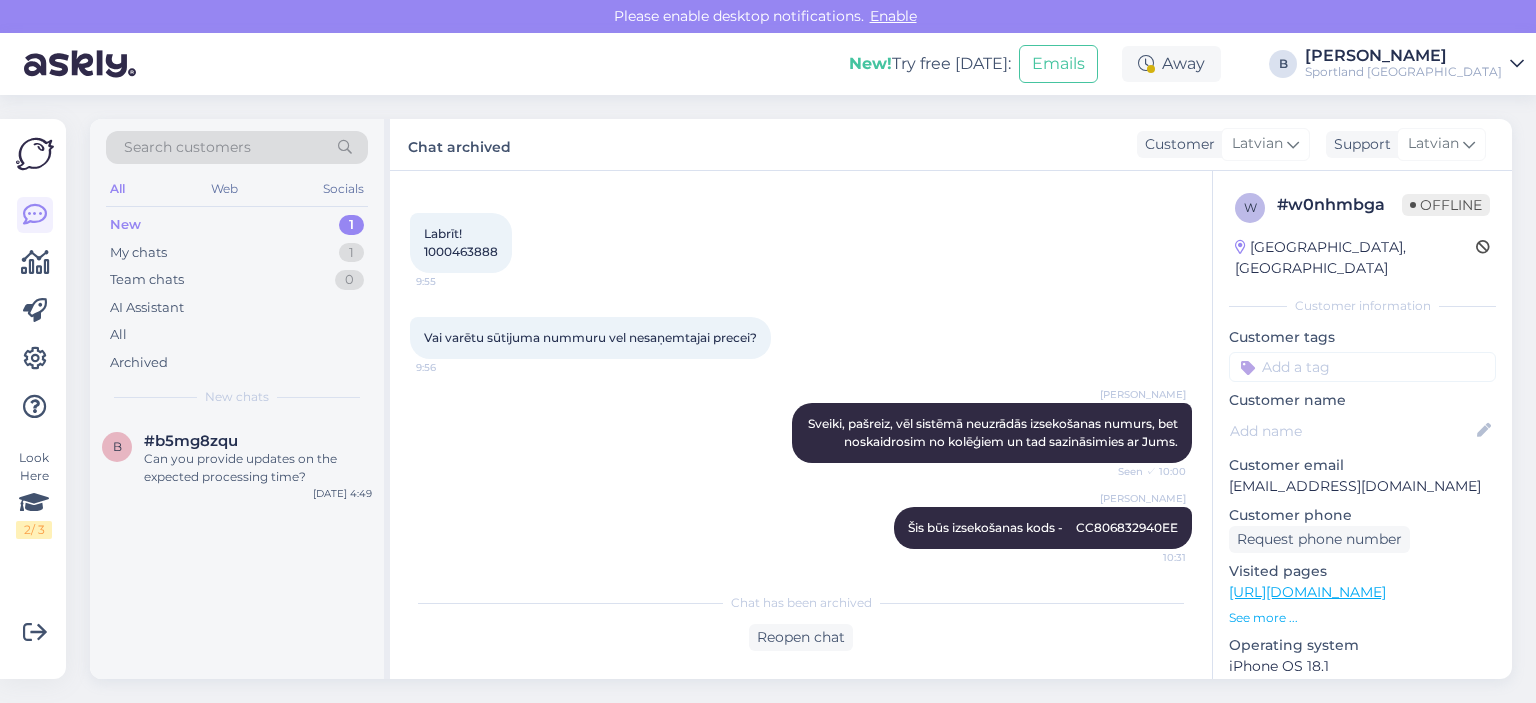 click on "#b5mg8zqu" at bounding box center [191, 441] 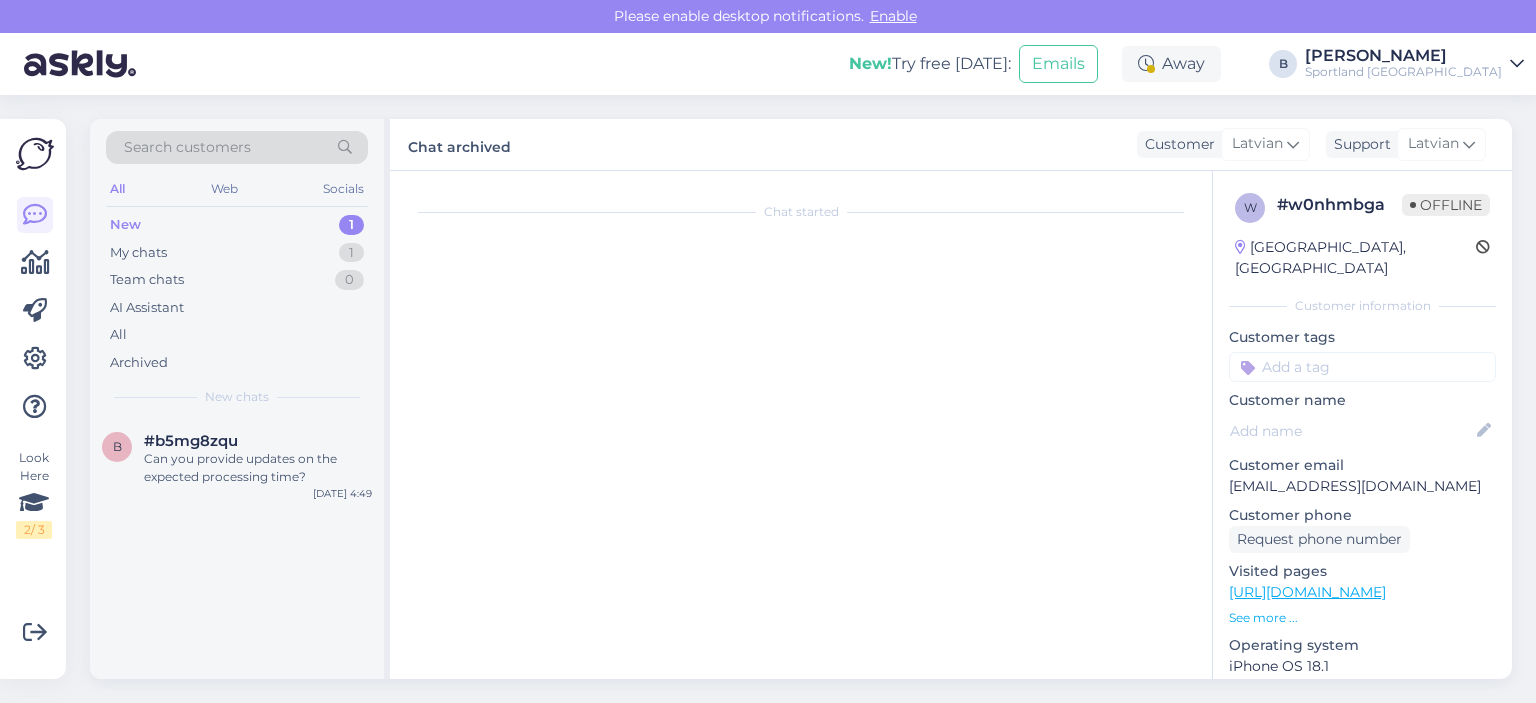 scroll, scrollTop: 0, scrollLeft: 0, axis: both 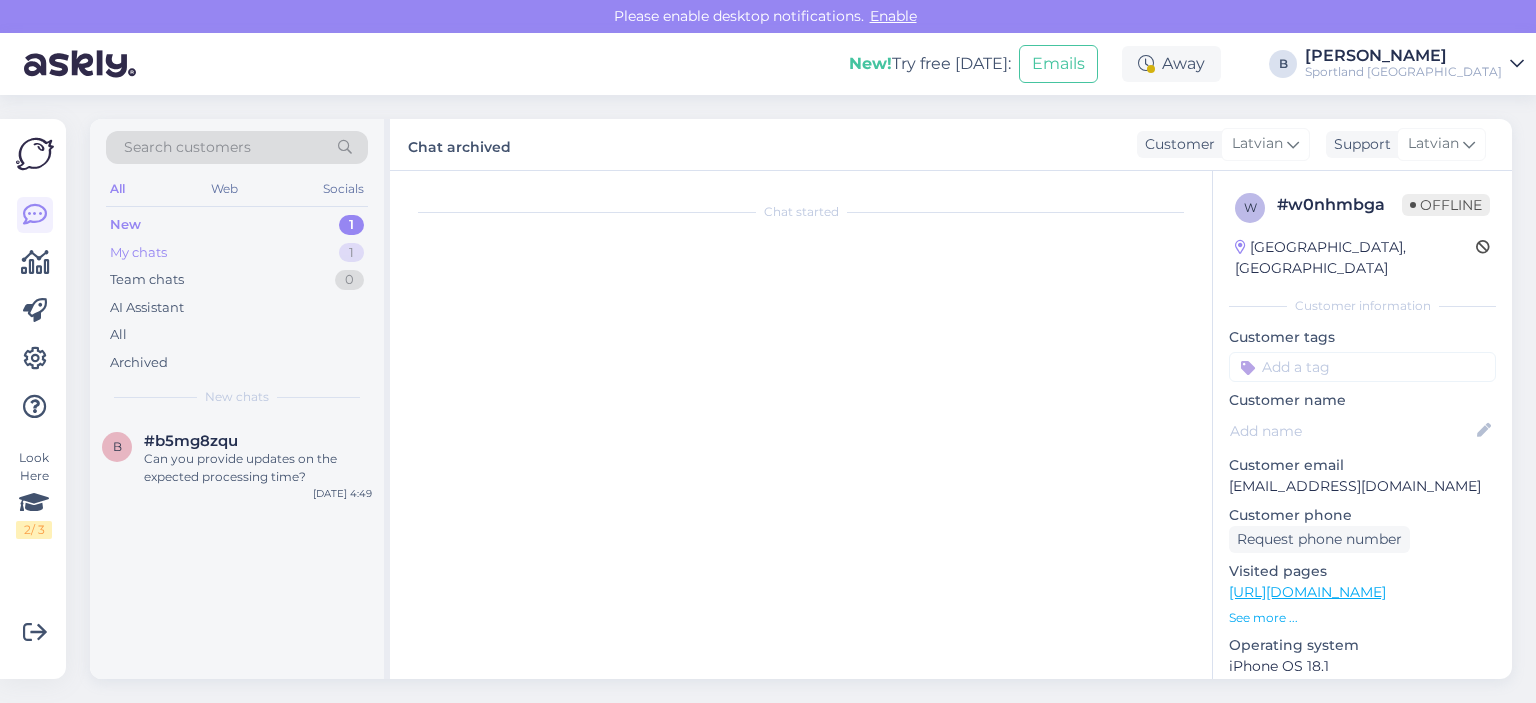click on "My chats" at bounding box center (138, 253) 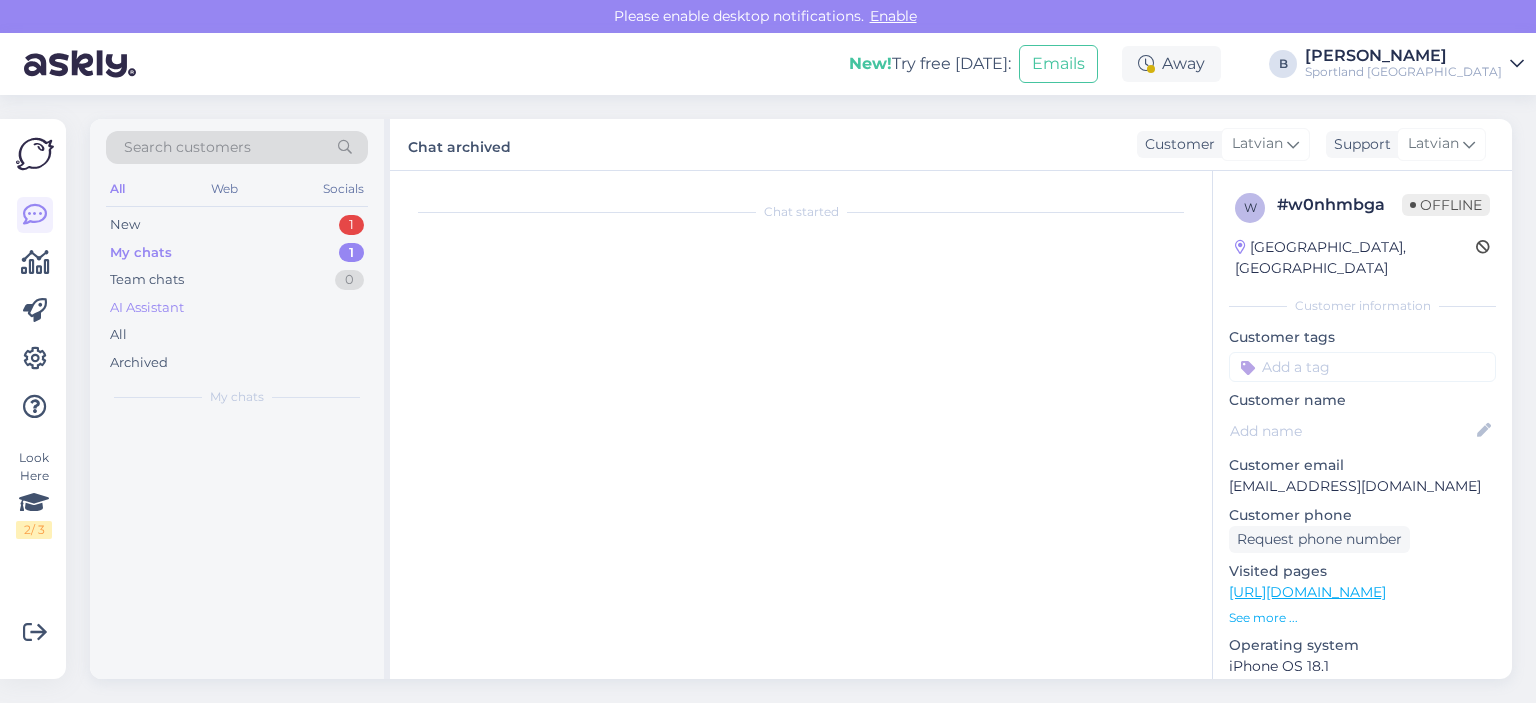 scroll, scrollTop: 310, scrollLeft: 0, axis: vertical 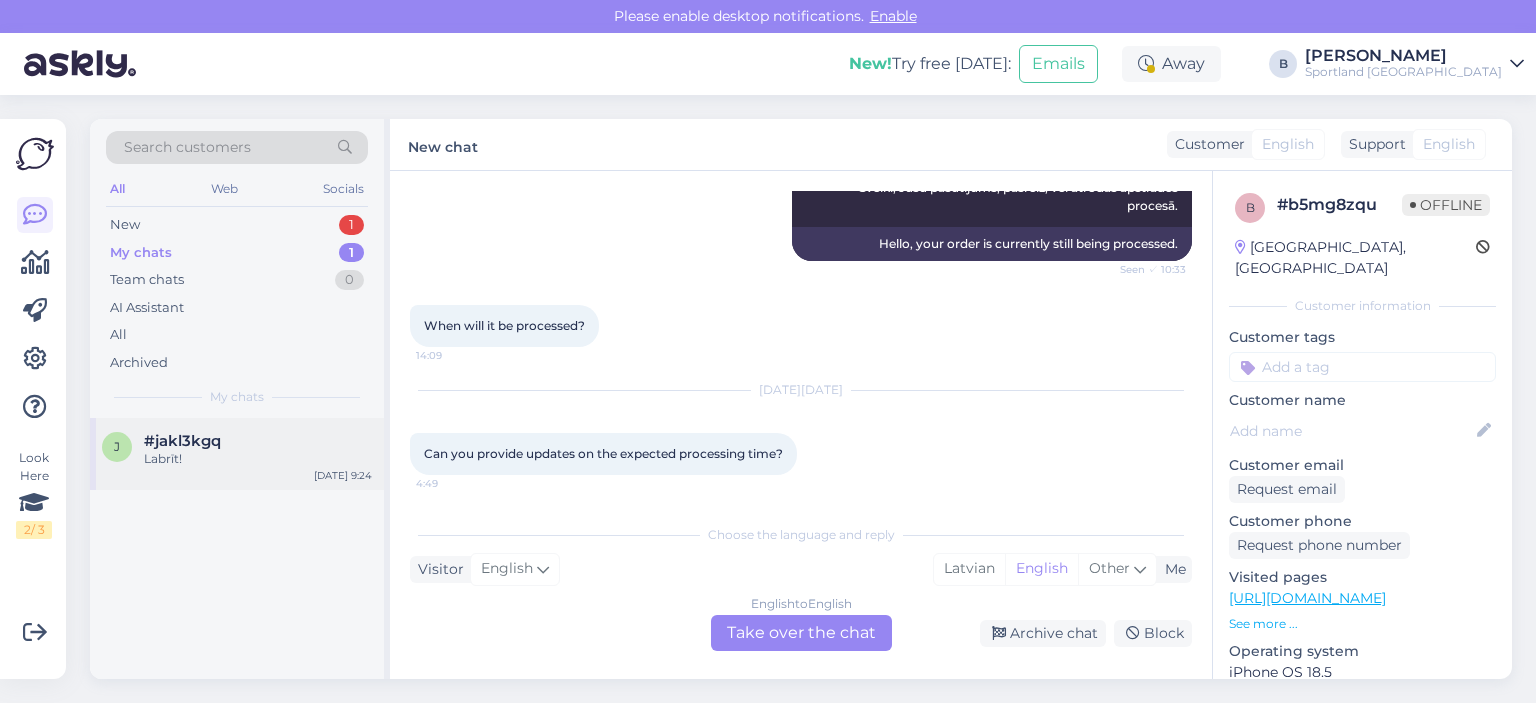 click on "#jakl3kgq" at bounding box center [182, 441] 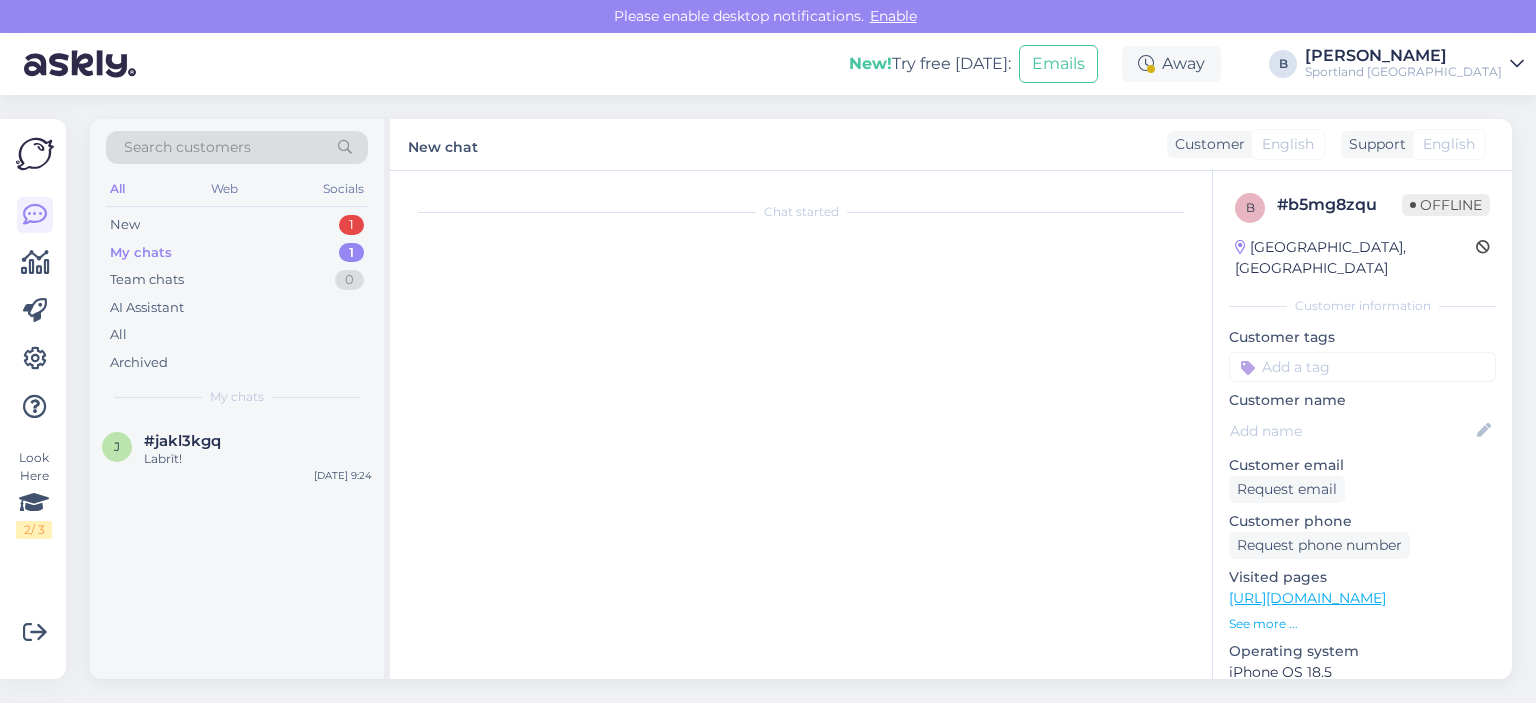 scroll, scrollTop: 0, scrollLeft: 0, axis: both 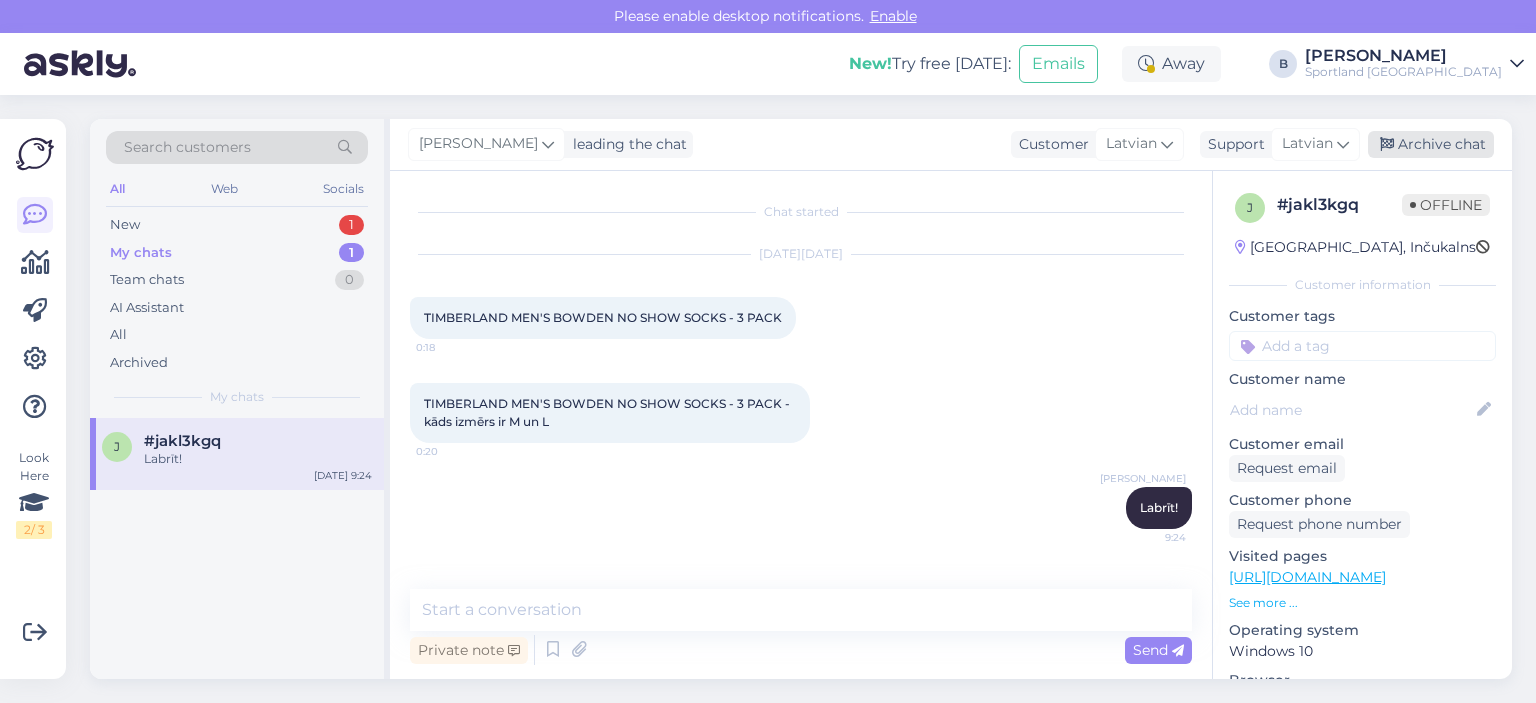 click on "Archive chat" at bounding box center [1431, 144] 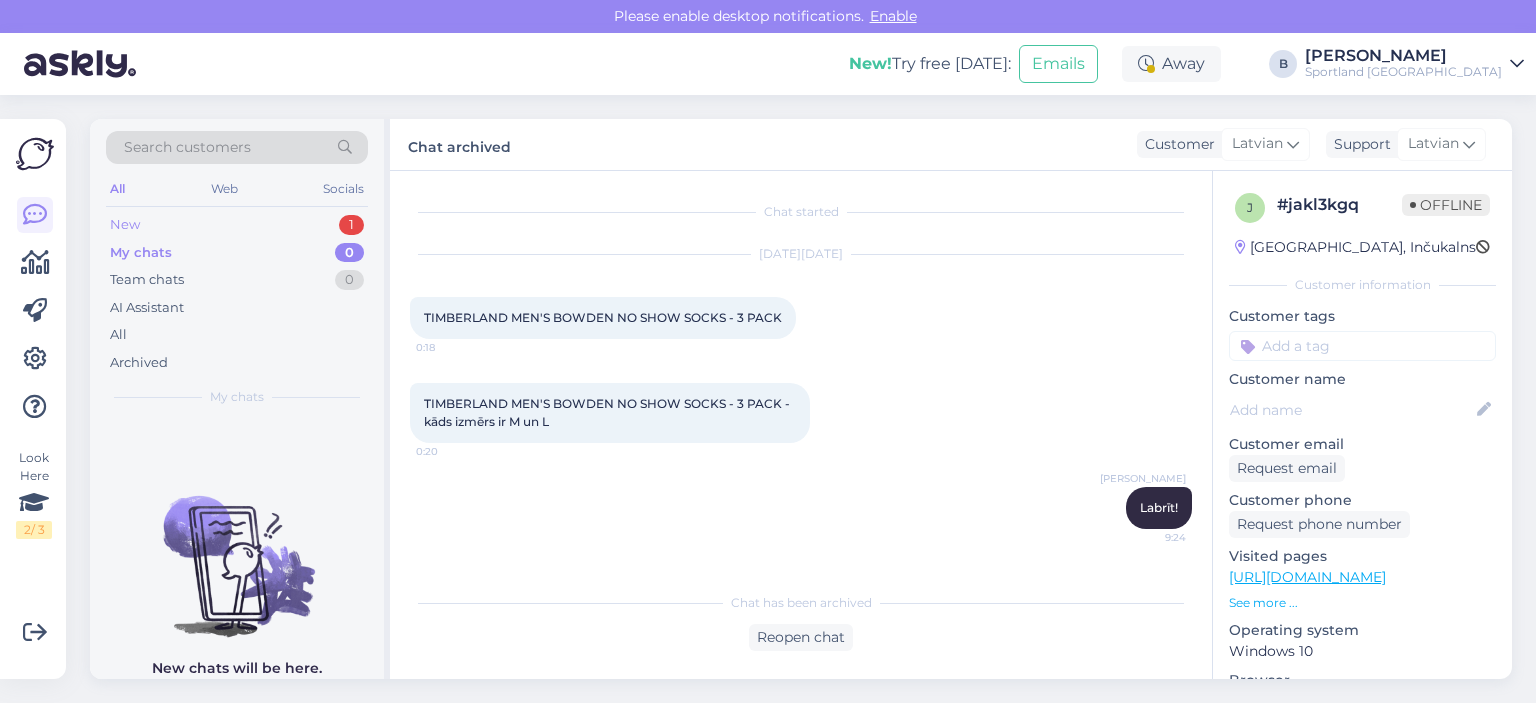 click on "New 1" at bounding box center (237, 225) 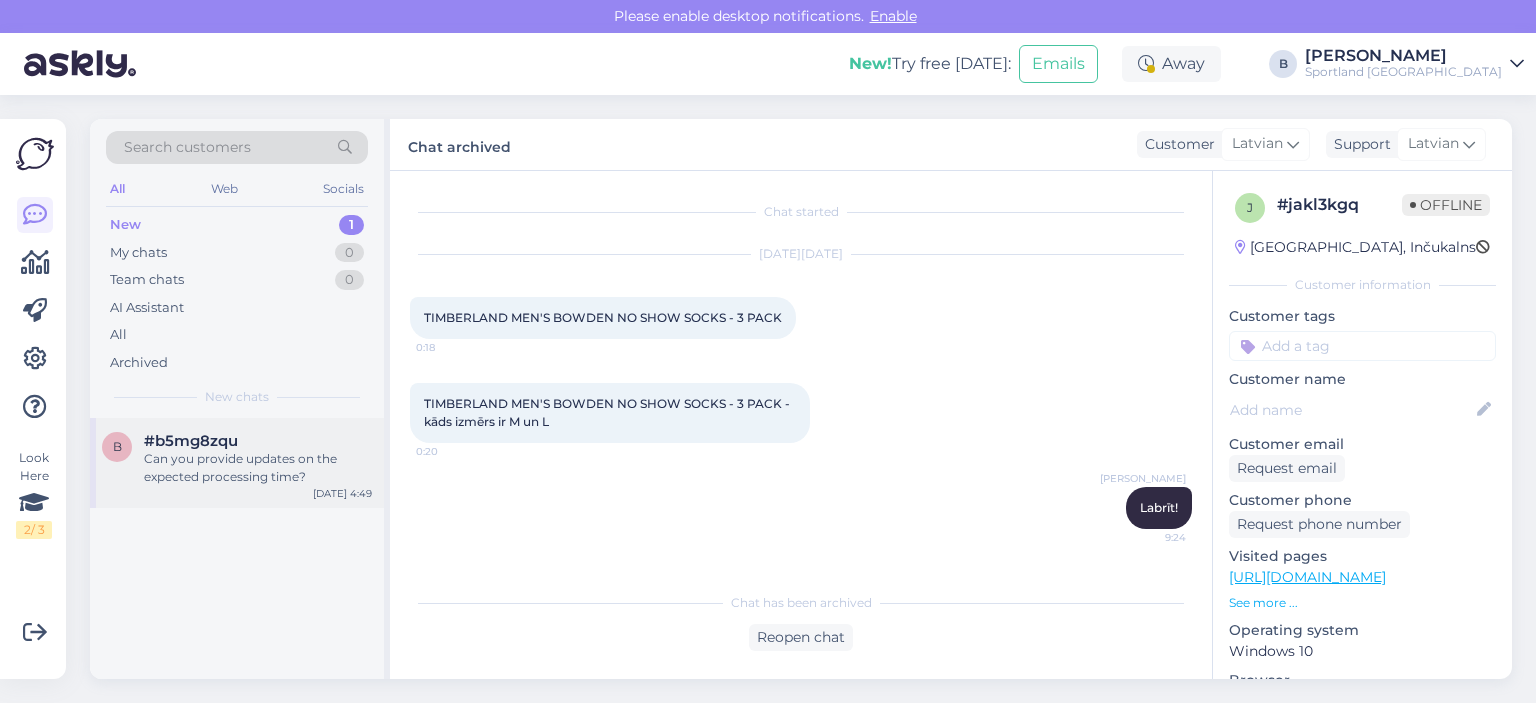 click on "Can you provide updates on the expected processing time?" at bounding box center (258, 468) 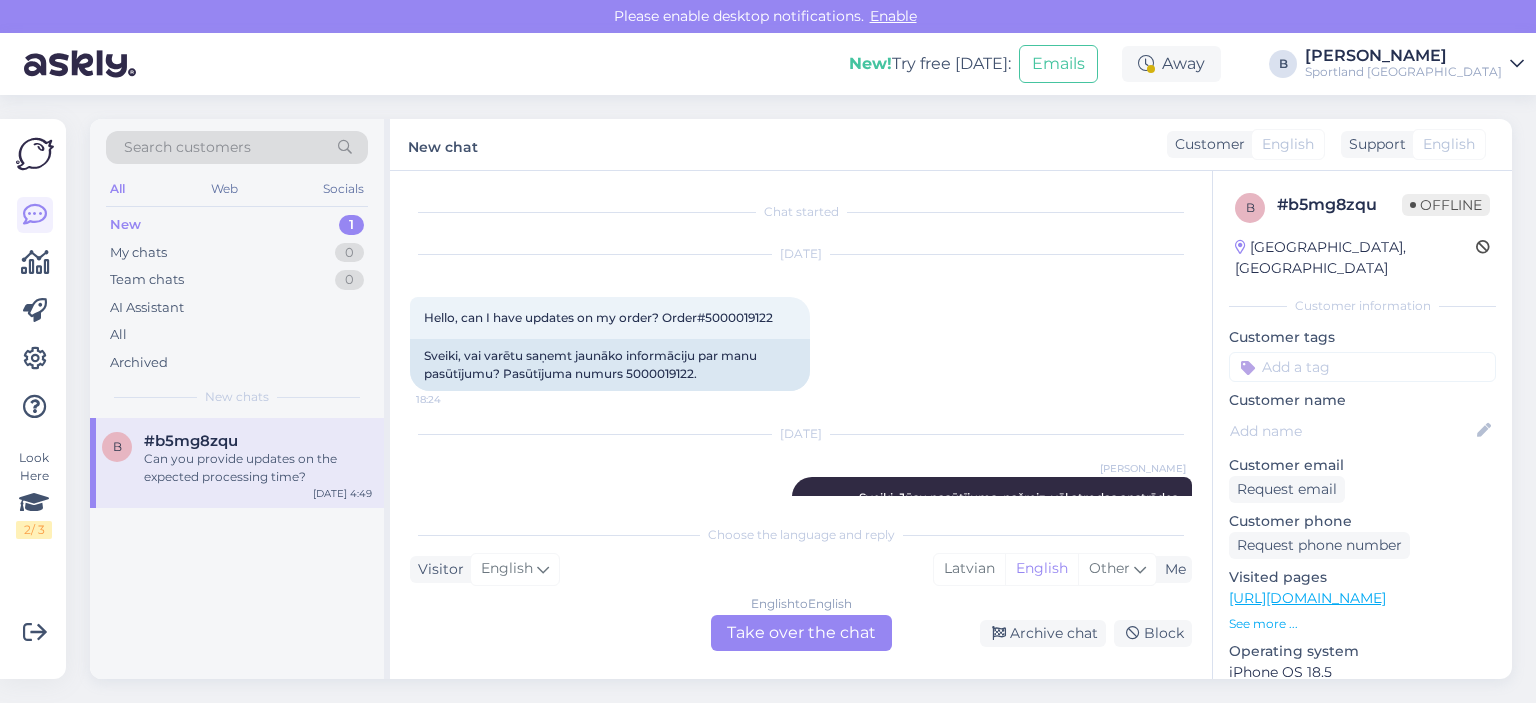 scroll, scrollTop: 310, scrollLeft: 0, axis: vertical 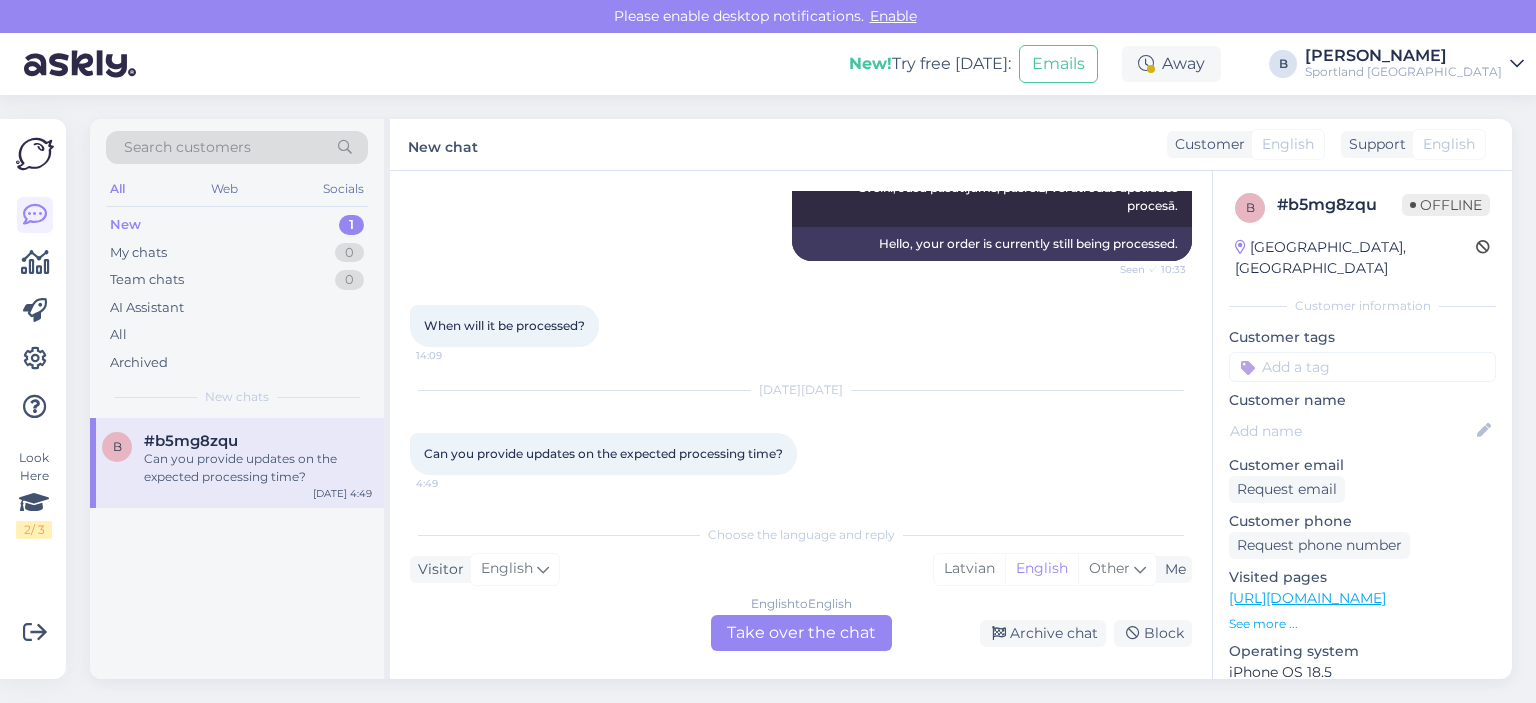 click on "English  to  English Take over the chat" at bounding box center [801, 633] 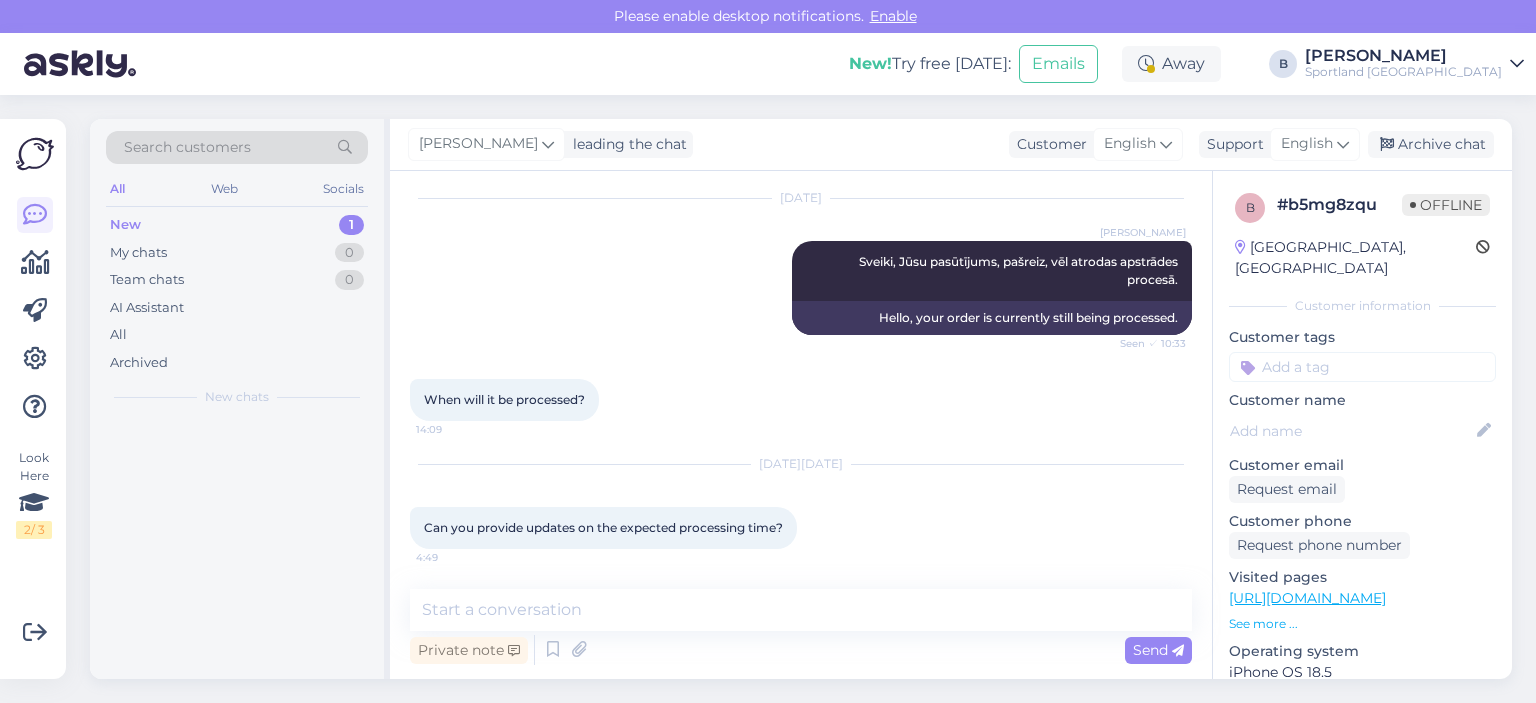 scroll, scrollTop: 236, scrollLeft: 0, axis: vertical 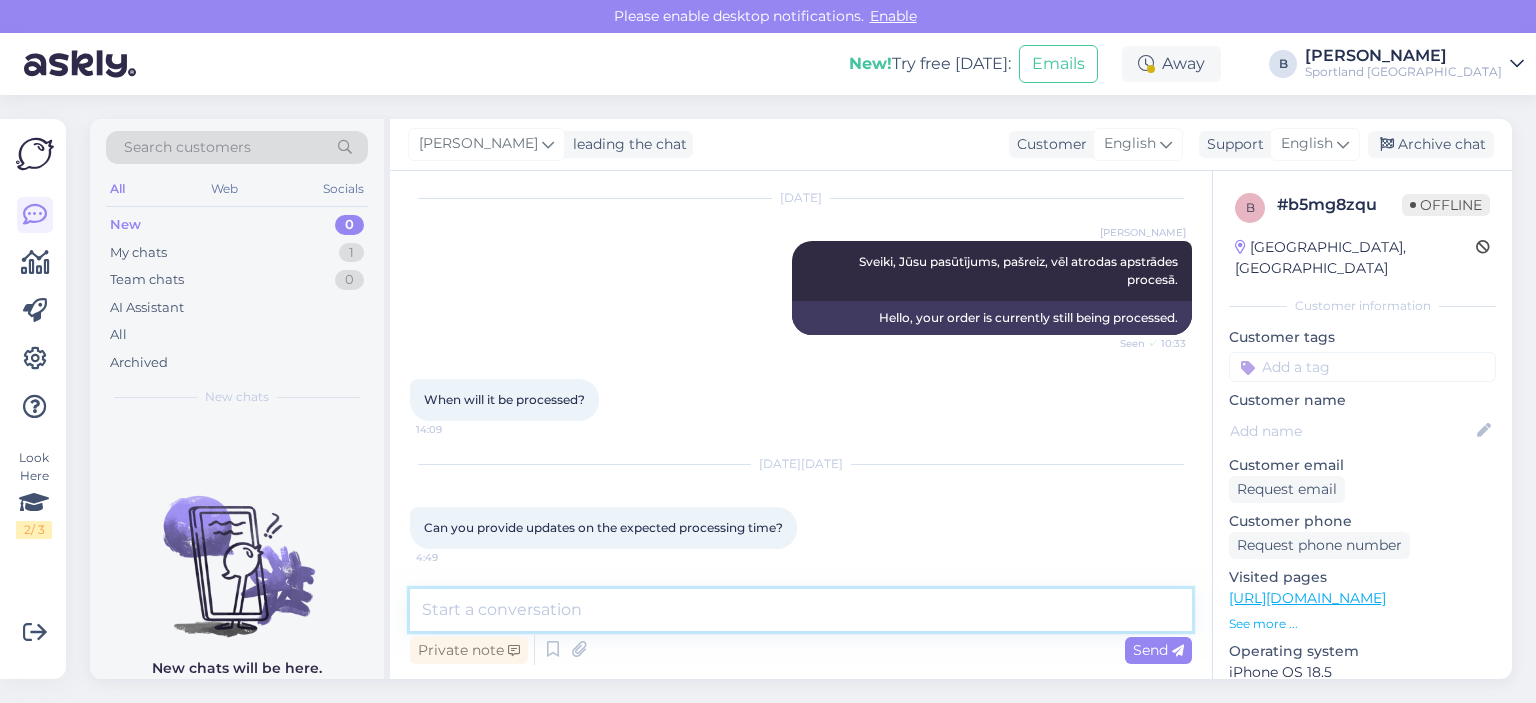 click at bounding box center (801, 610) 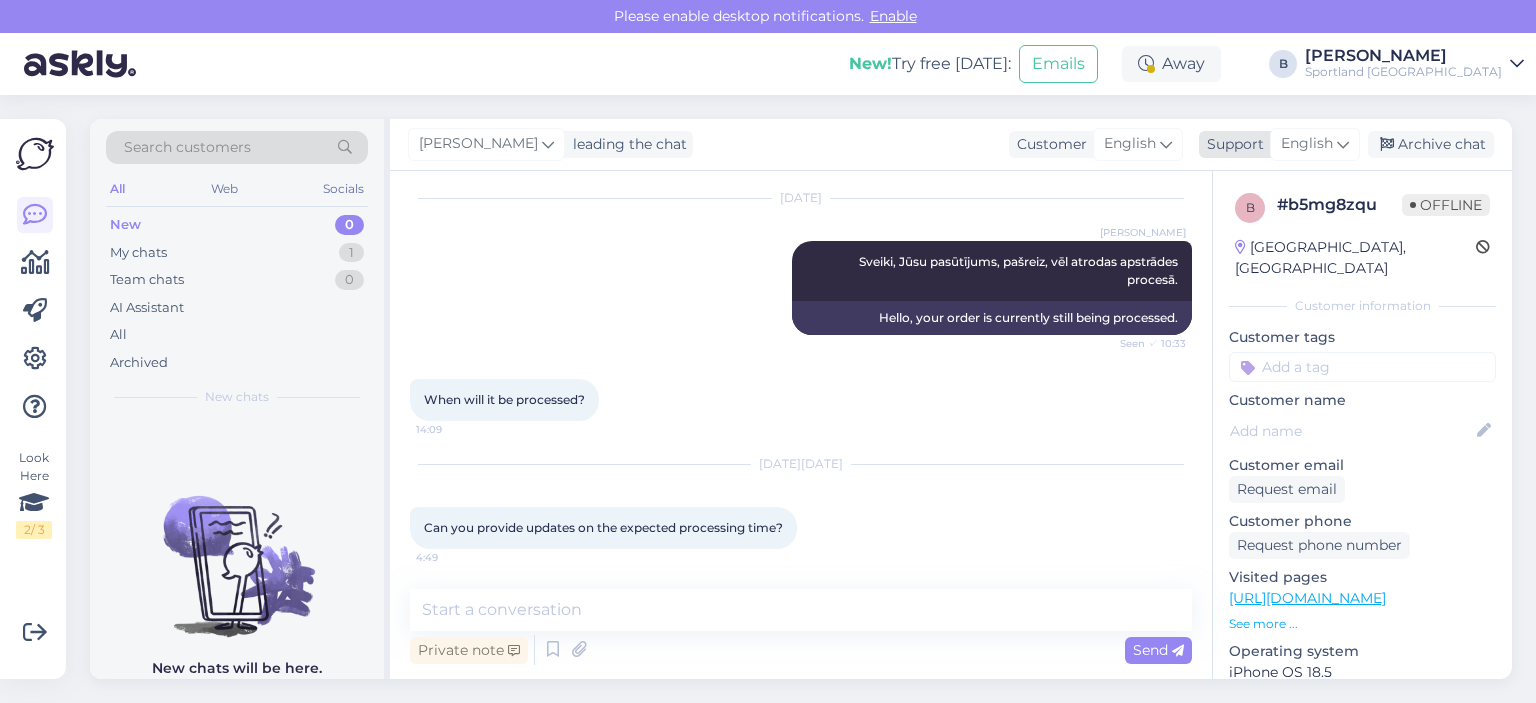 click on "English" at bounding box center (1307, 144) 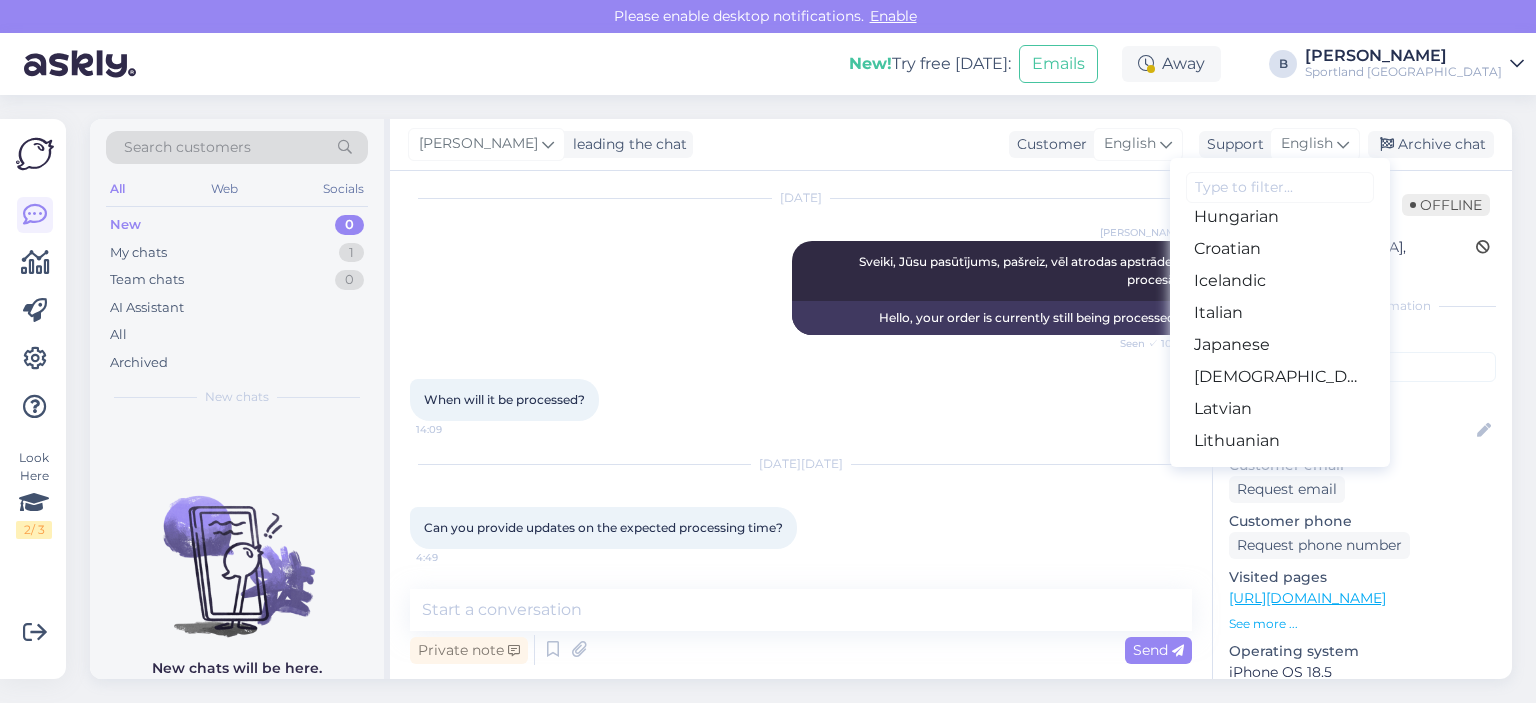 scroll, scrollTop: 500, scrollLeft: 0, axis: vertical 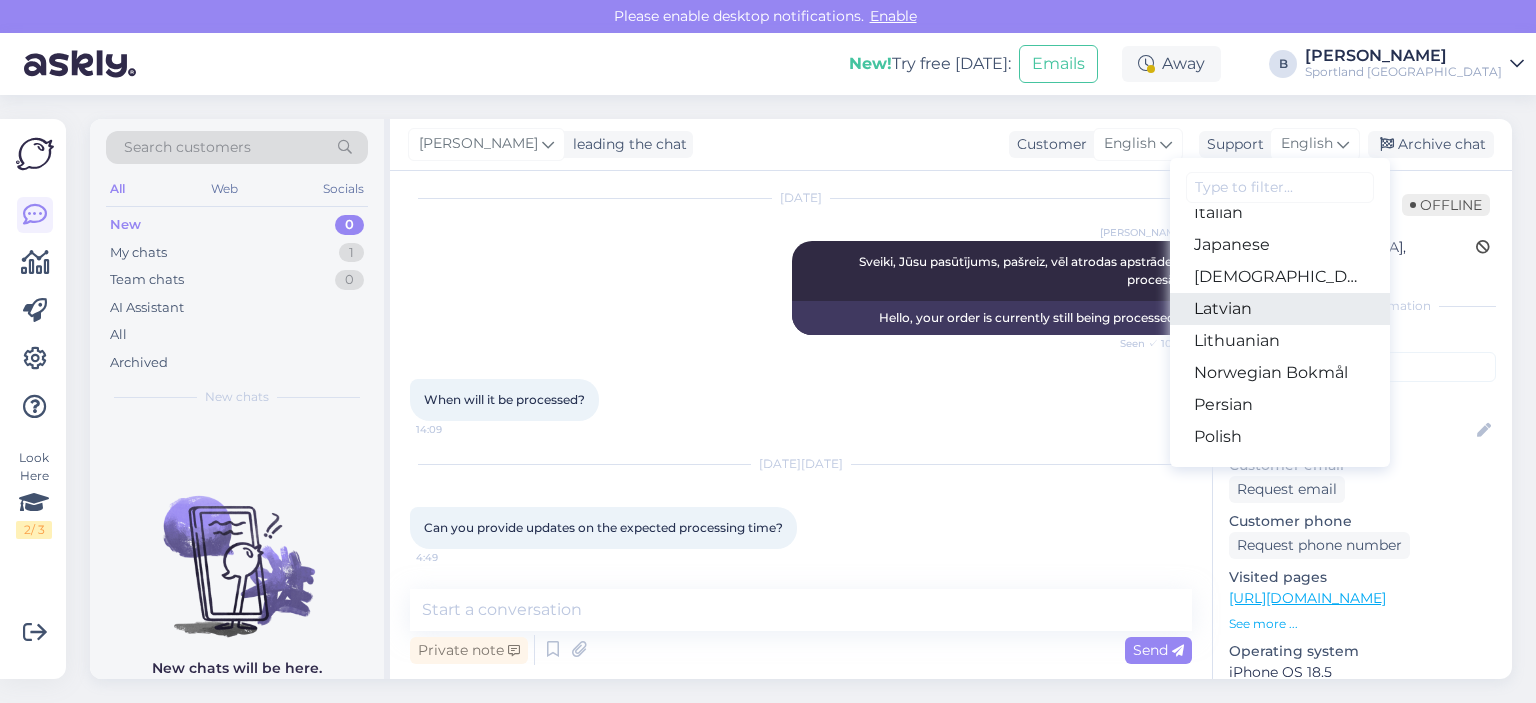 click on "Latvian" at bounding box center [1280, 309] 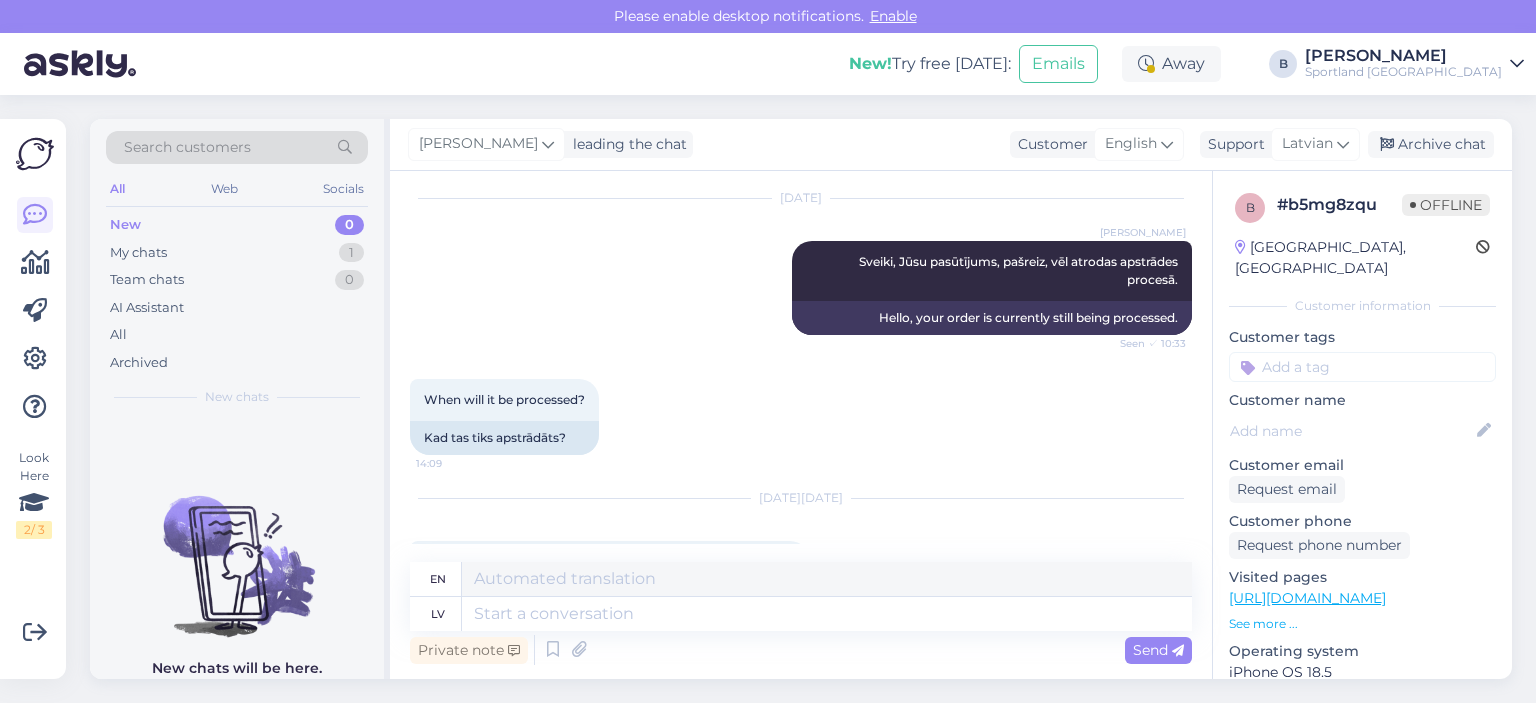 scroll, scrollTop: 310, scrollLeft: 0, axis: vertical 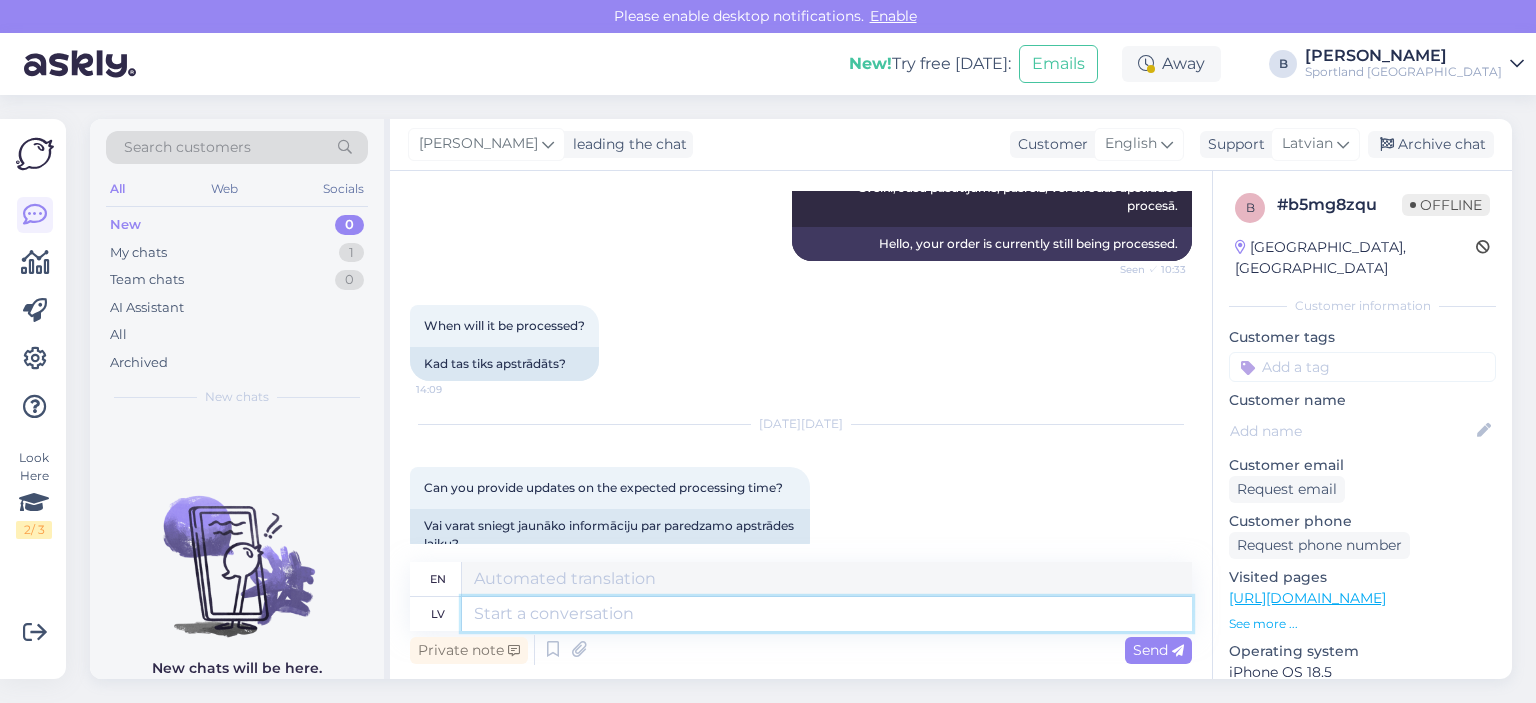 click at bounding box center (827, 614) 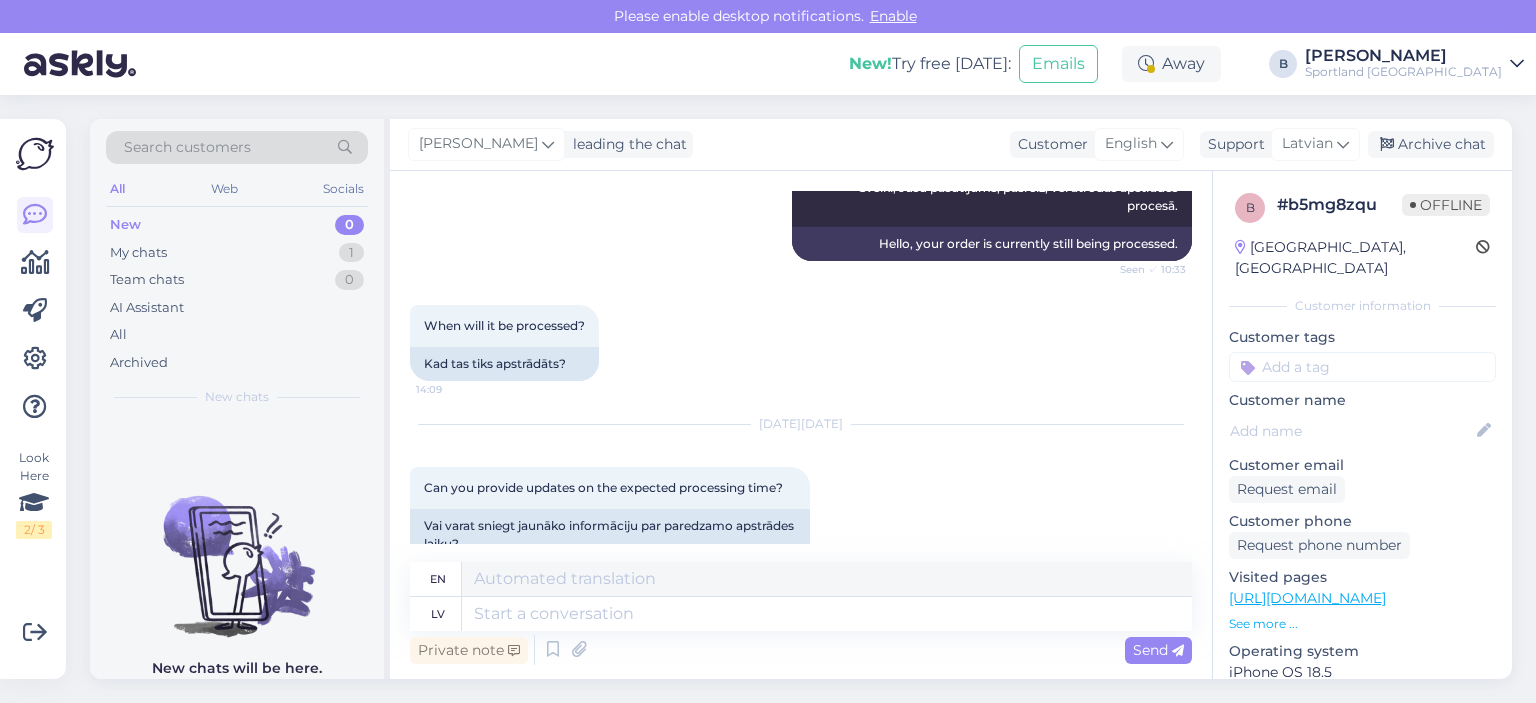 click on "[DATE] Can you provide updates on the expected processing time? 4:49  Vai varat sniegt jaunāko informāciju par paredzamo apstrādes laiku?" at bounding box center [801, 493] 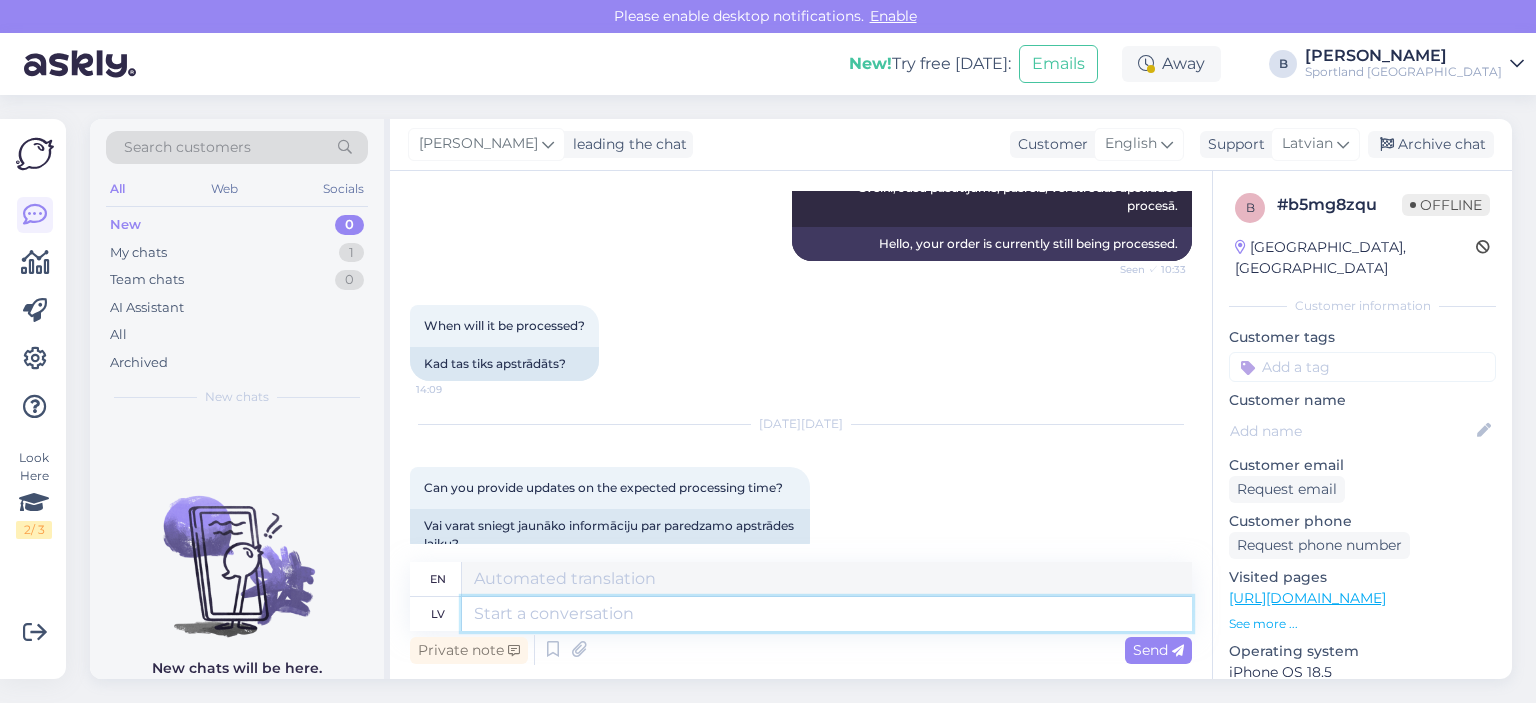 click at bounding box center [827, 614] 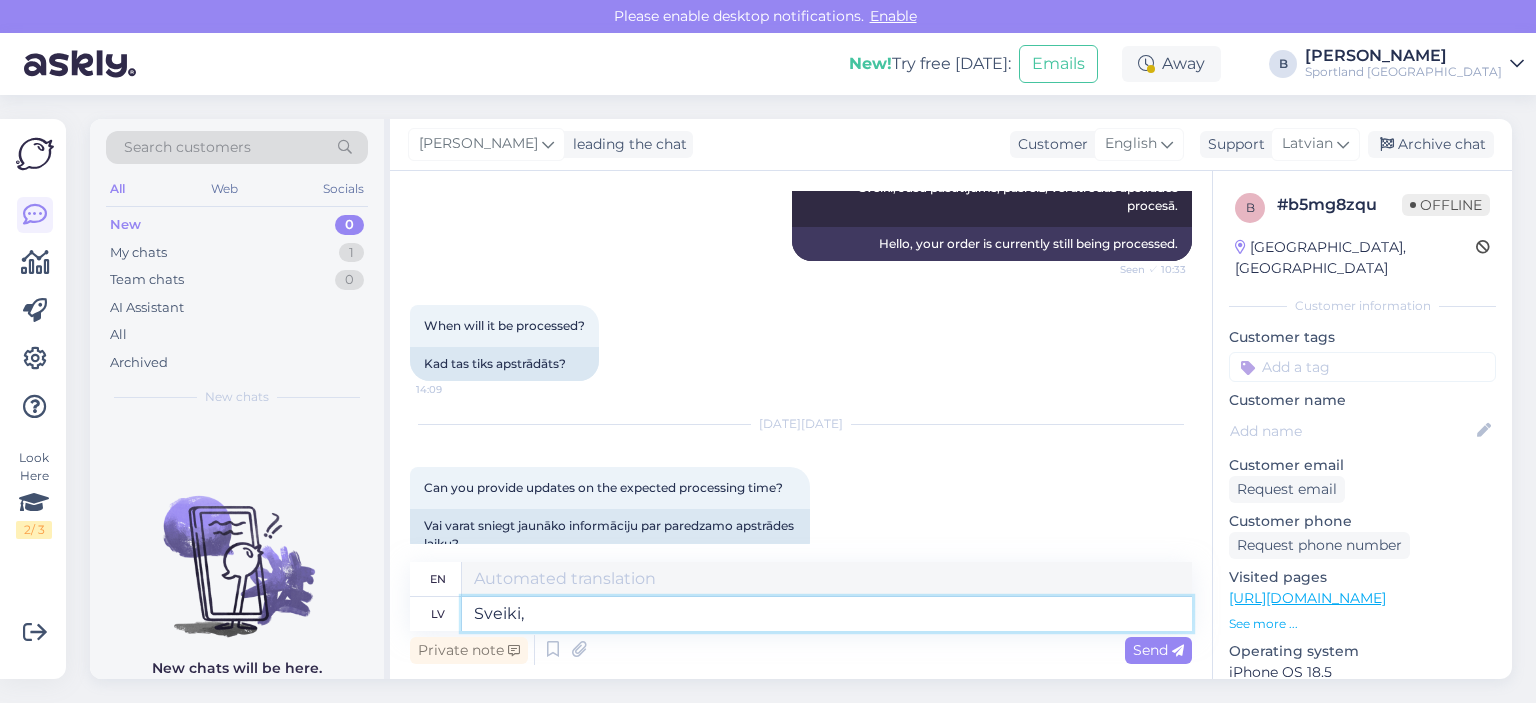 type on "Sveiki," 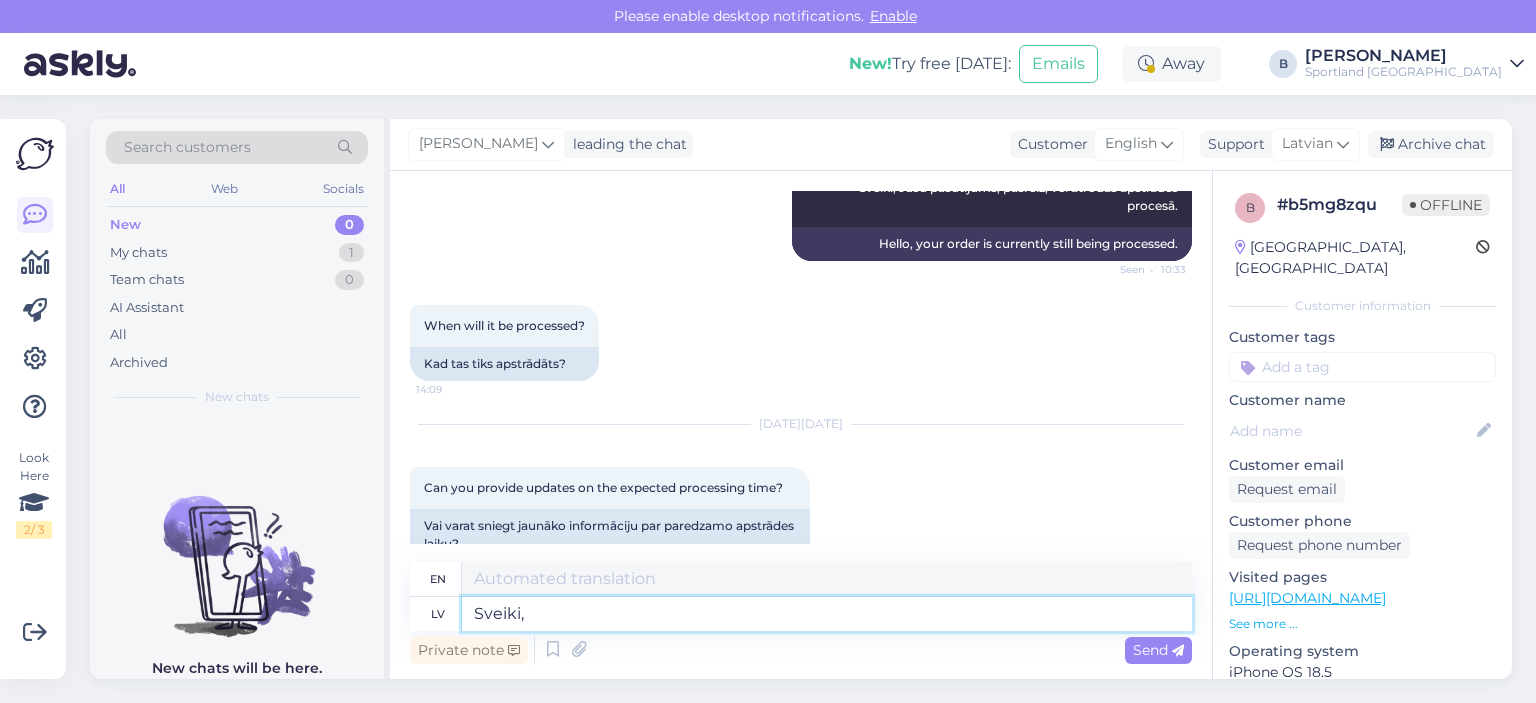 type on "Hello," 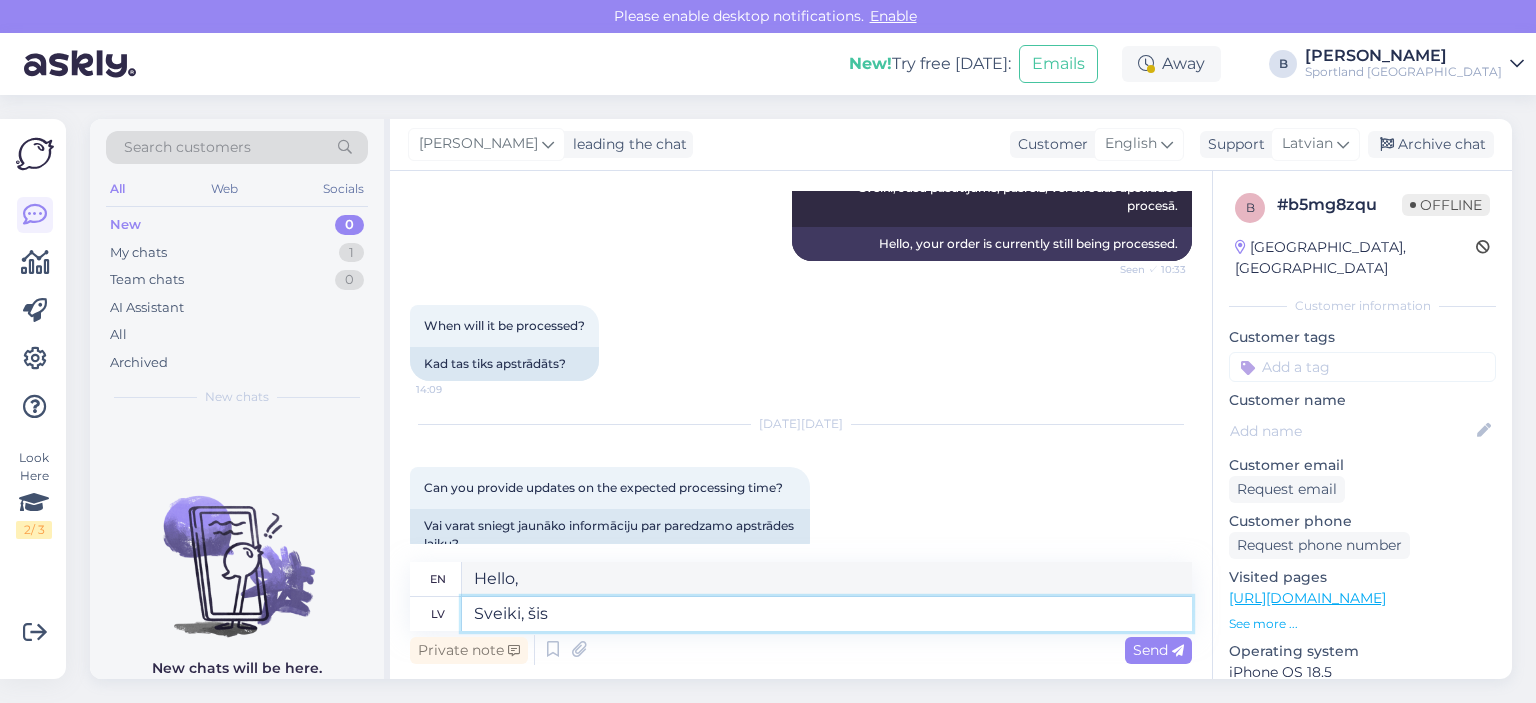 type on "Sveiki, šis" 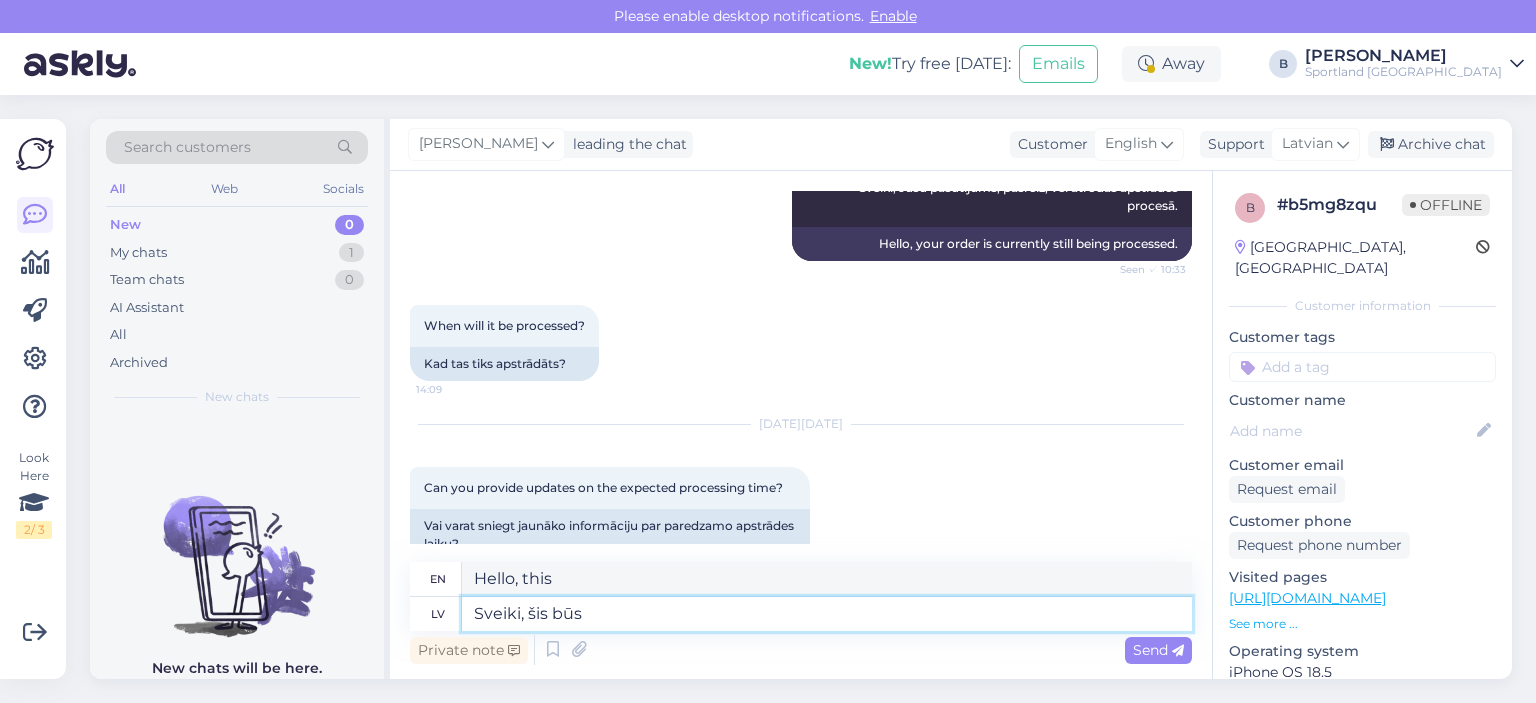 type on "Sveiki, šis būs" 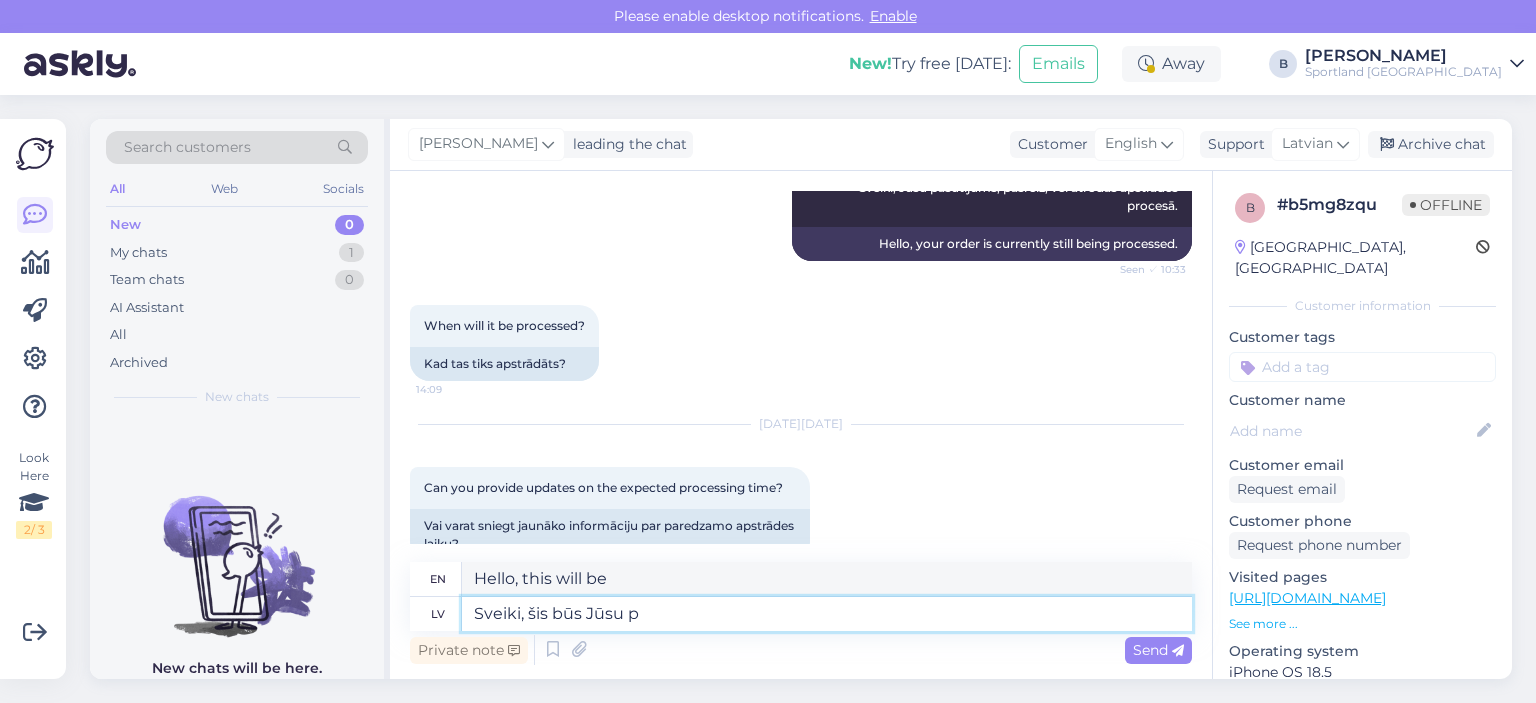 type on "Sveiki, šis būs Jūsu pa" 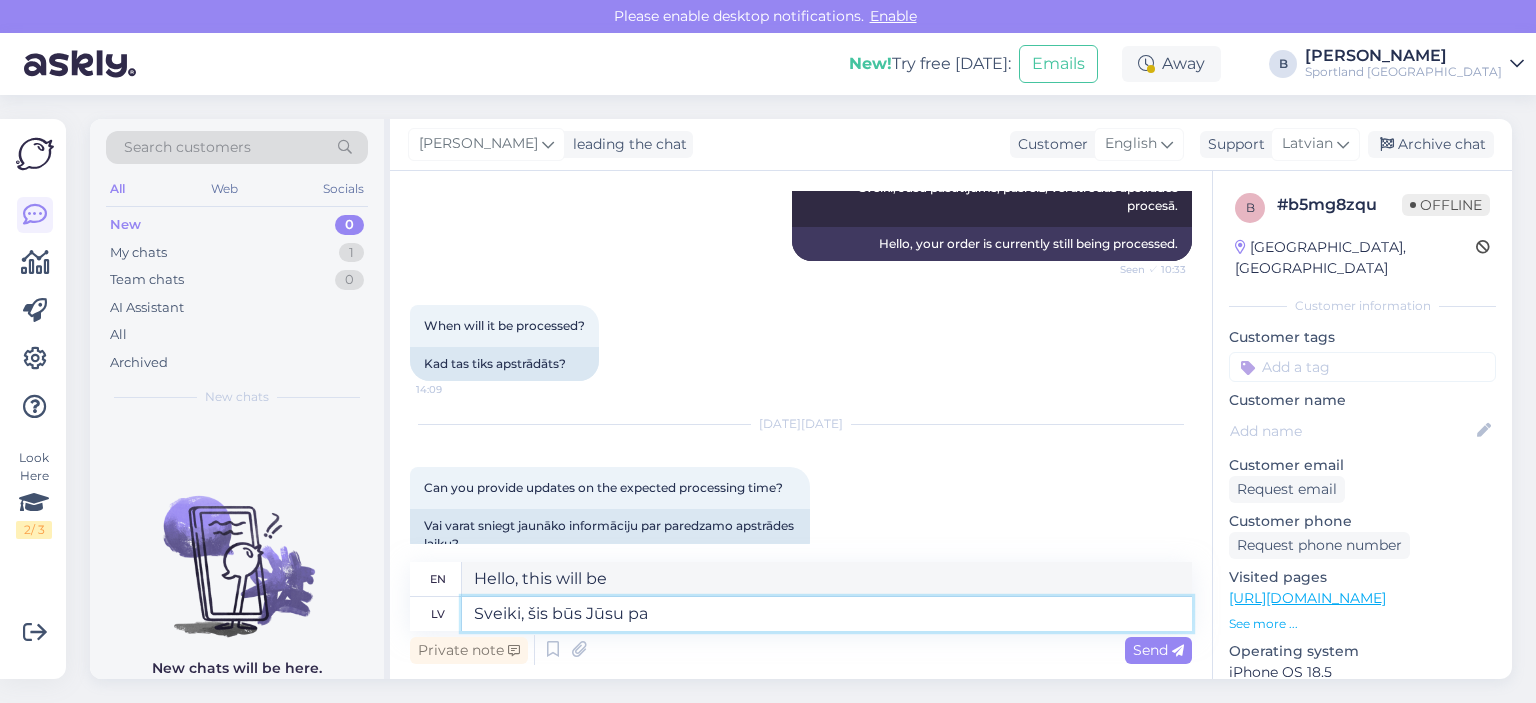 type on "Hello, this will be yours." 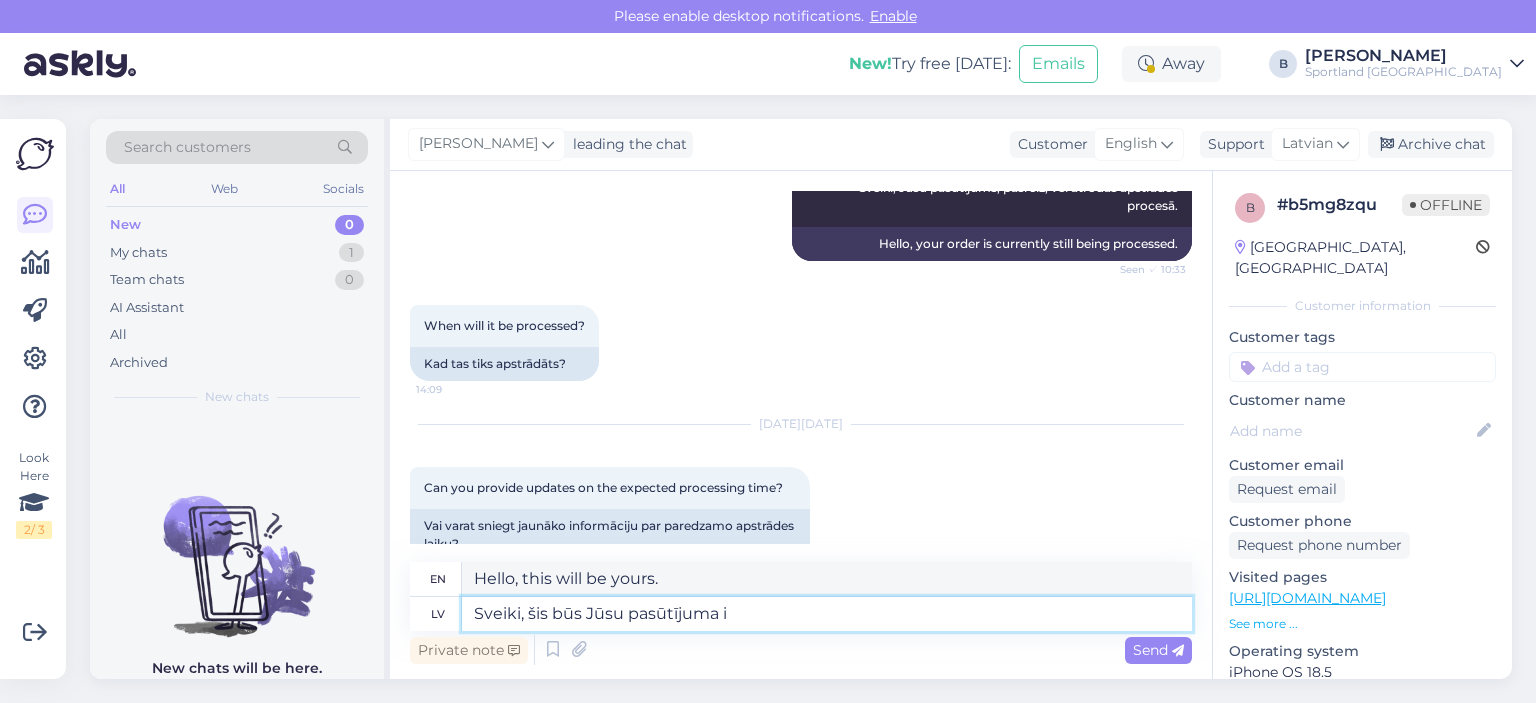 type on "Sveiki, šis būs Jūsu pasūtījuma iz" 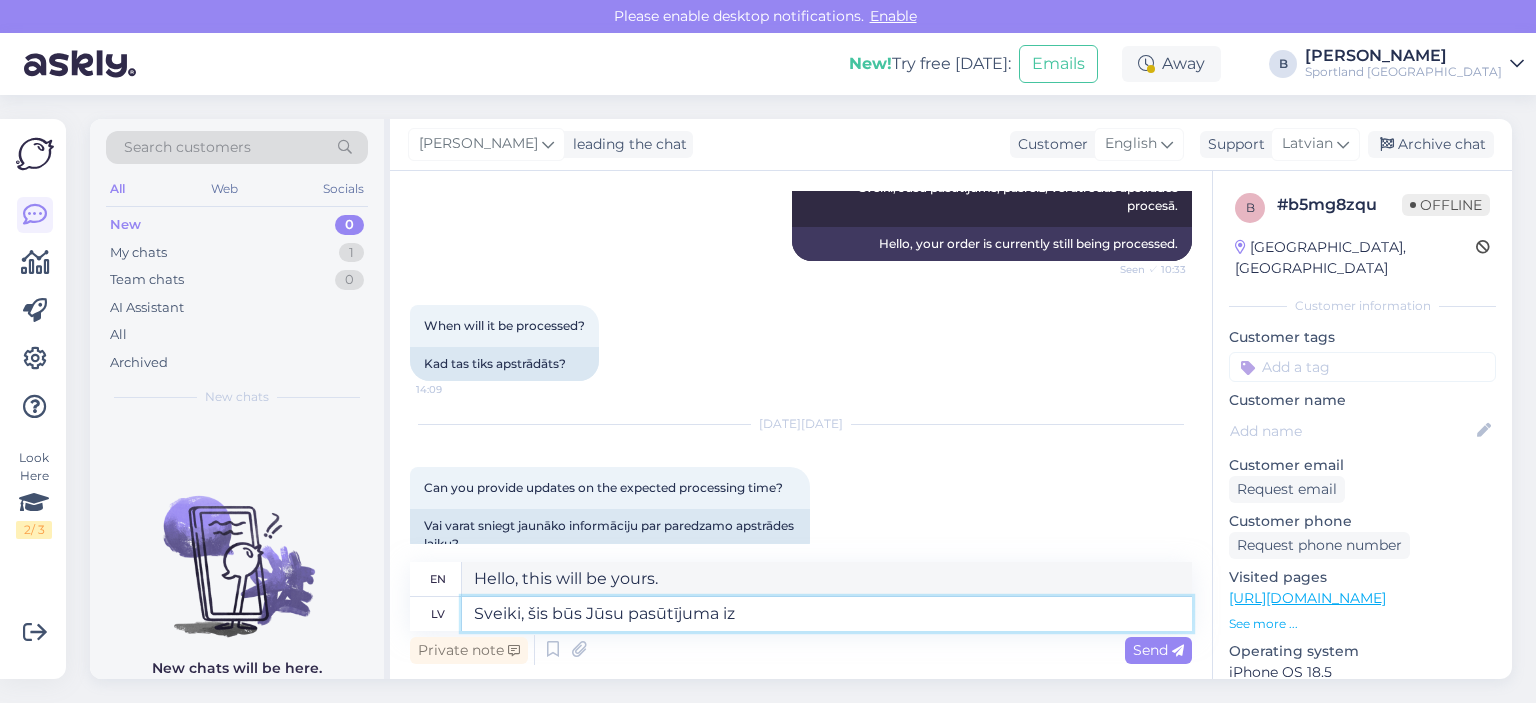 type on "Hello, this will be your order." 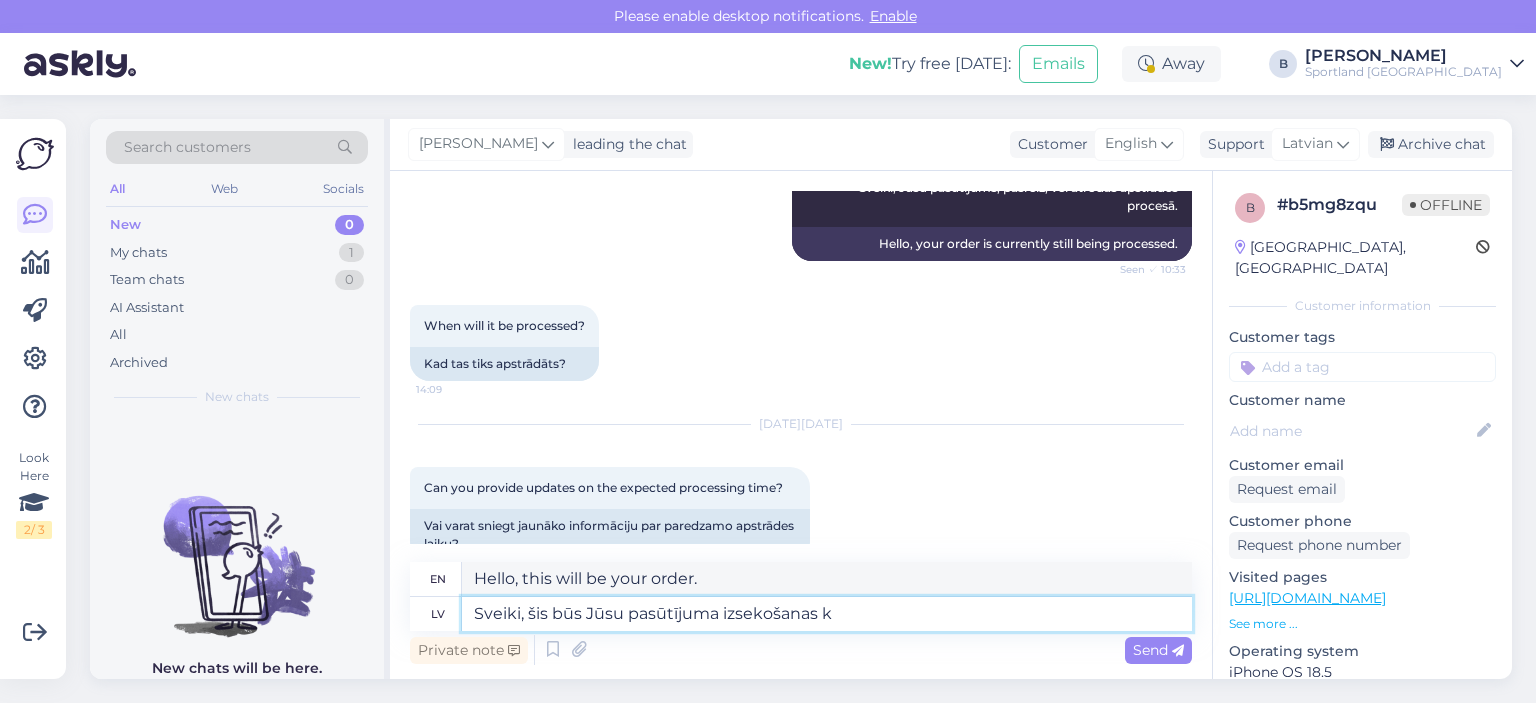 type on "Sveiki, šis būs Jūsu pasūtījuma izsekošanas ko" 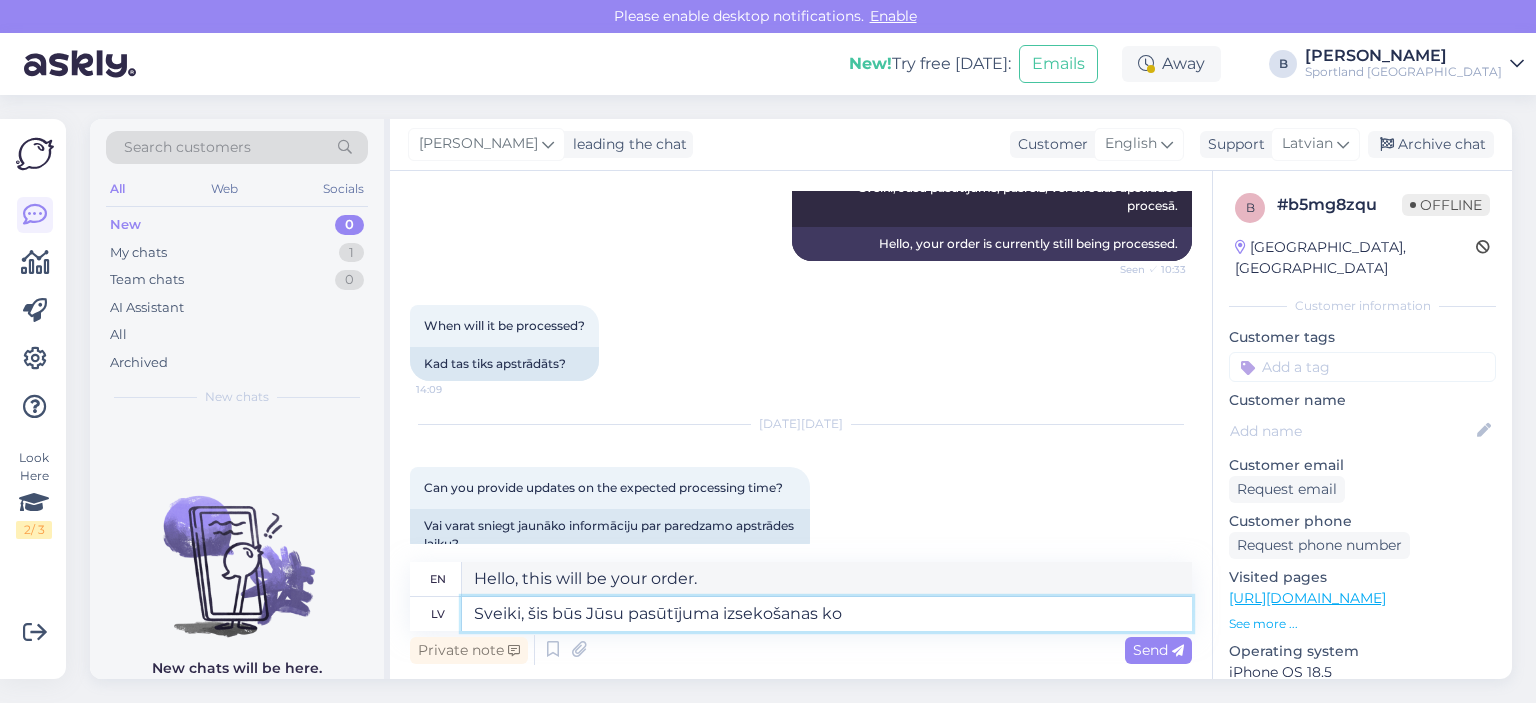 type on "Hello, this will be your order tracking number." 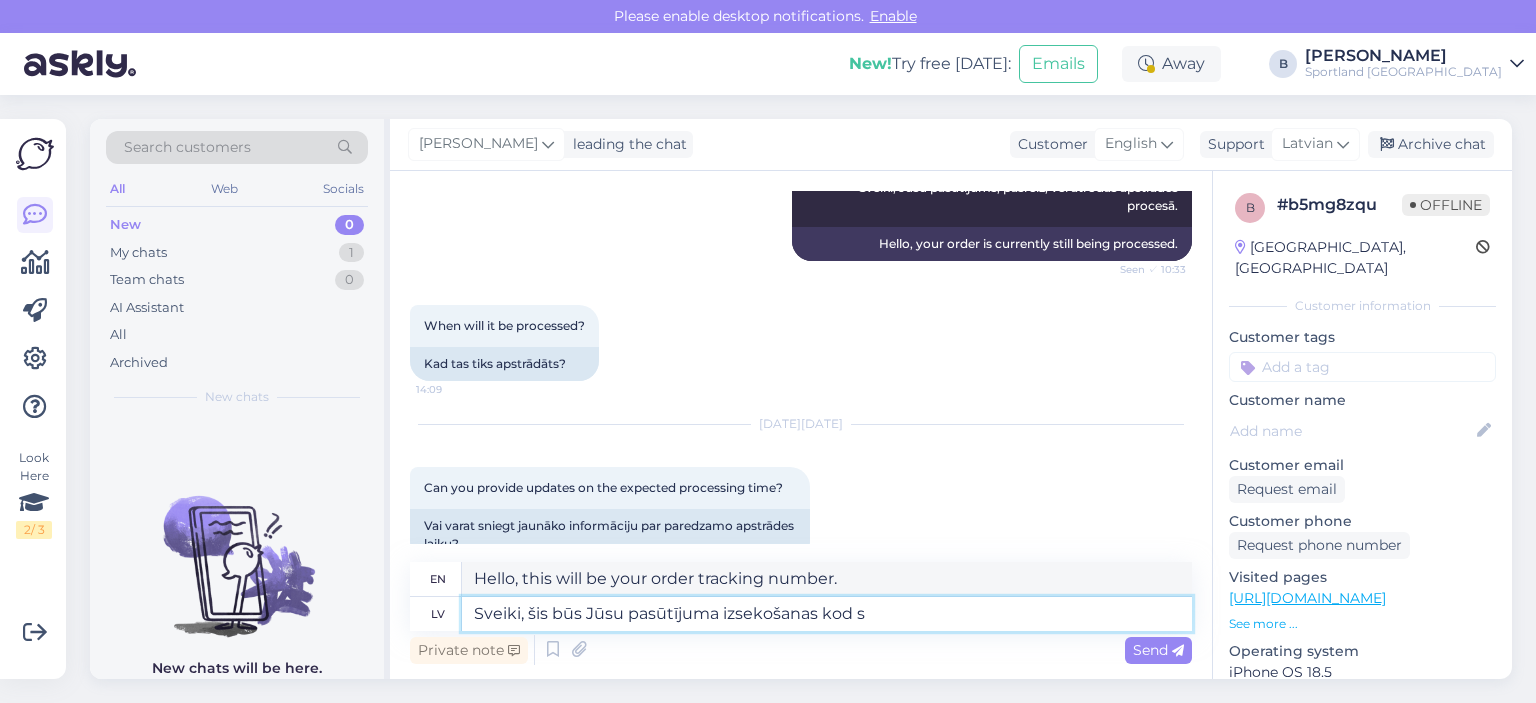 type on "Sveiki, šis būs Jūsu pasūtījuma izsekošanas kod s-" 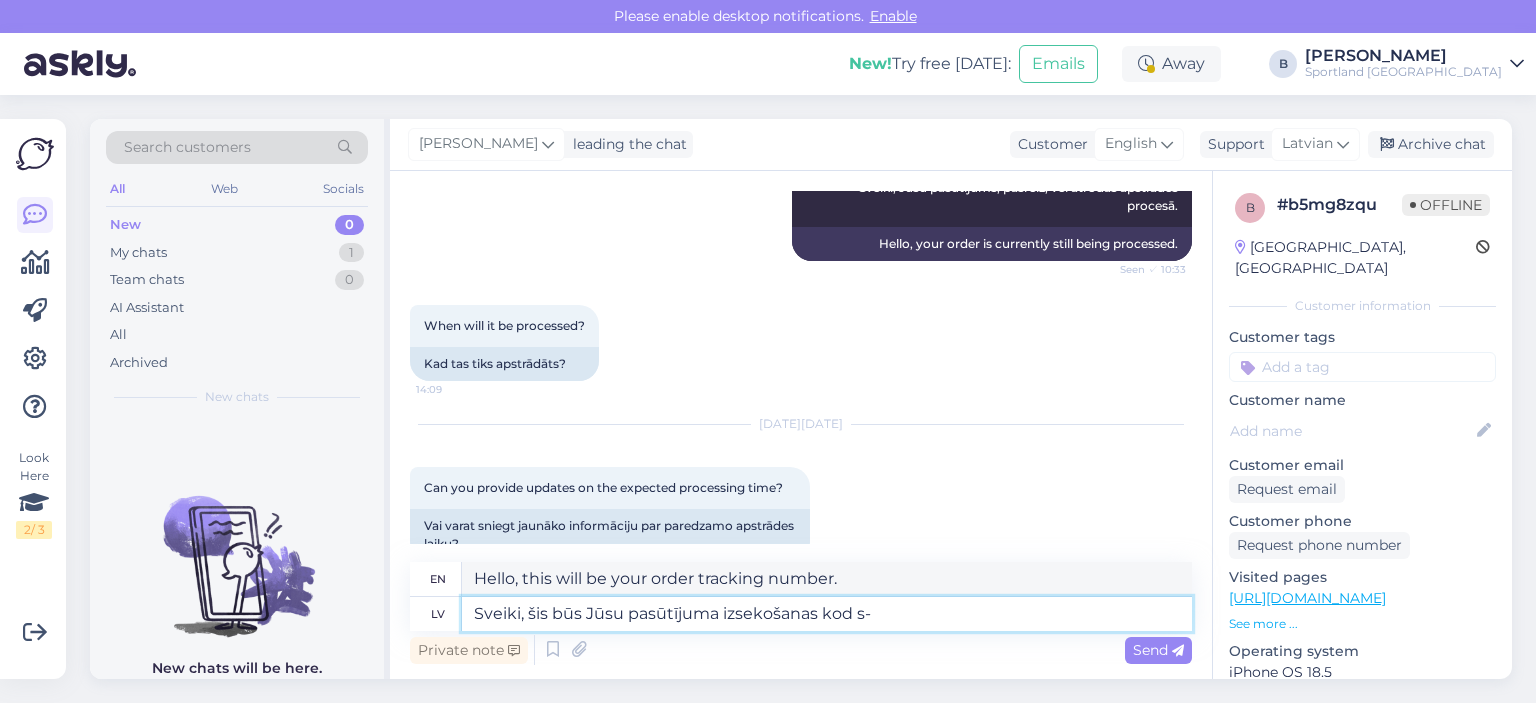 type on "Hello, this will be your order tracking code." 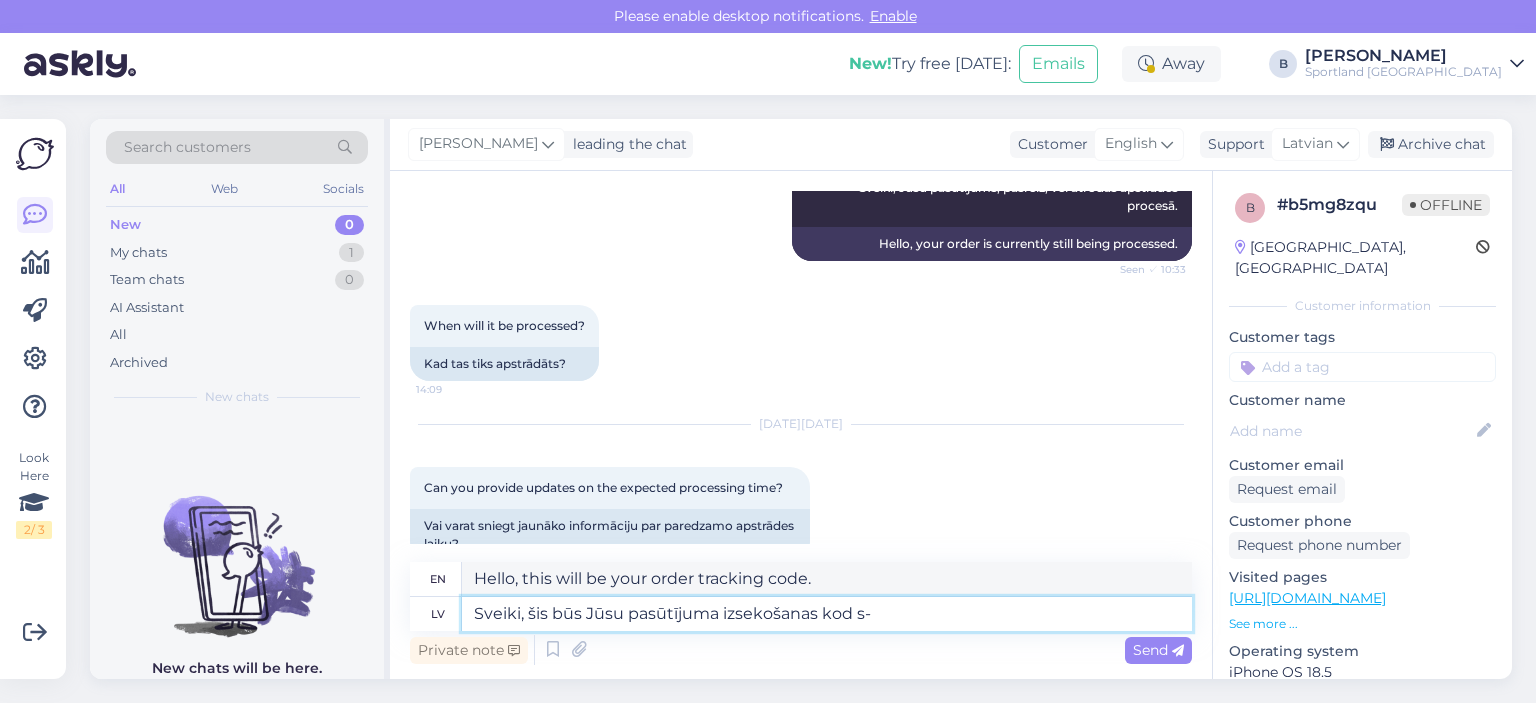 type on "Sveiki, šis būs Jūsu pasūtījuma izsekošanas kod s-" 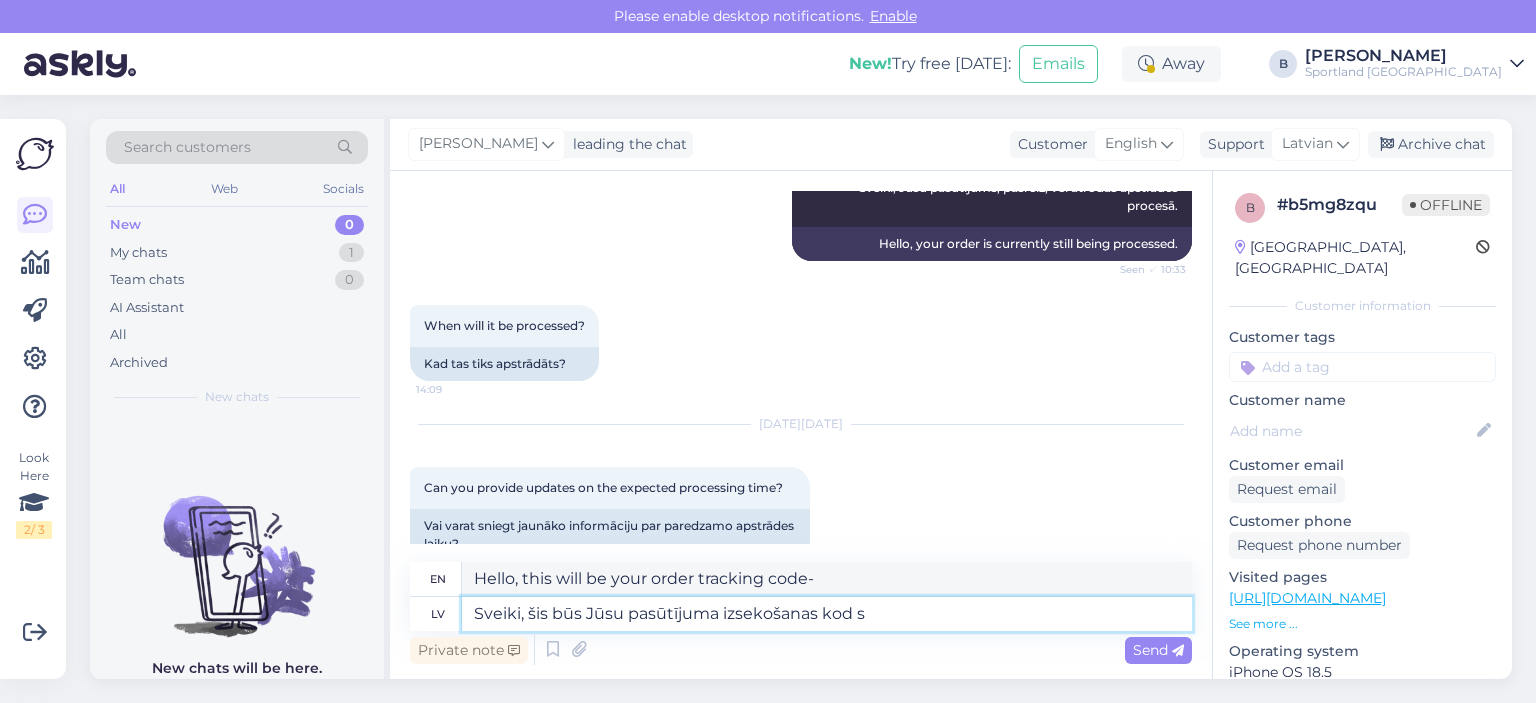 type on "Sveiki, šis būs Jūsu pasūtījuma izsekošanas kod" 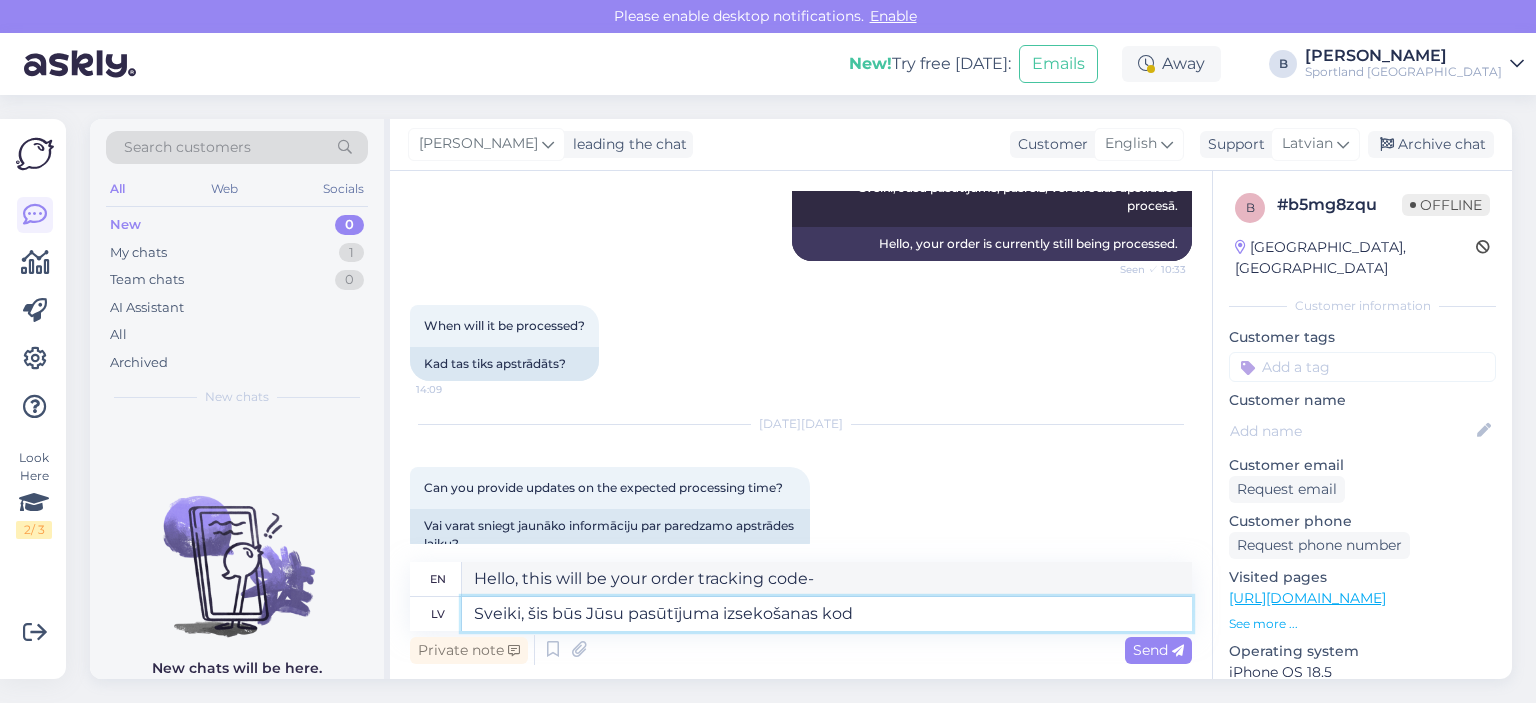 type on "Hello, this will be your order tracking code." 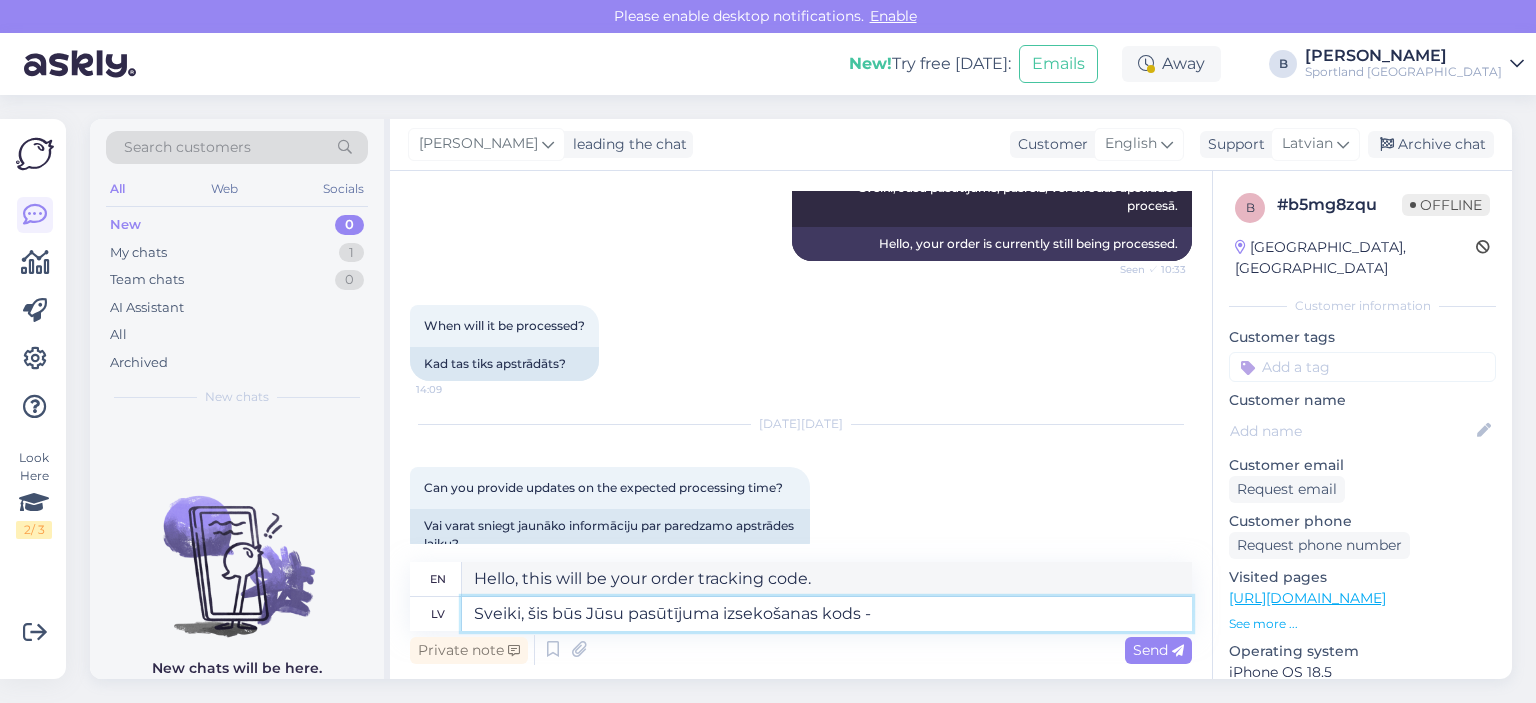 paste on "JD01 4600 0122 1754 6880" 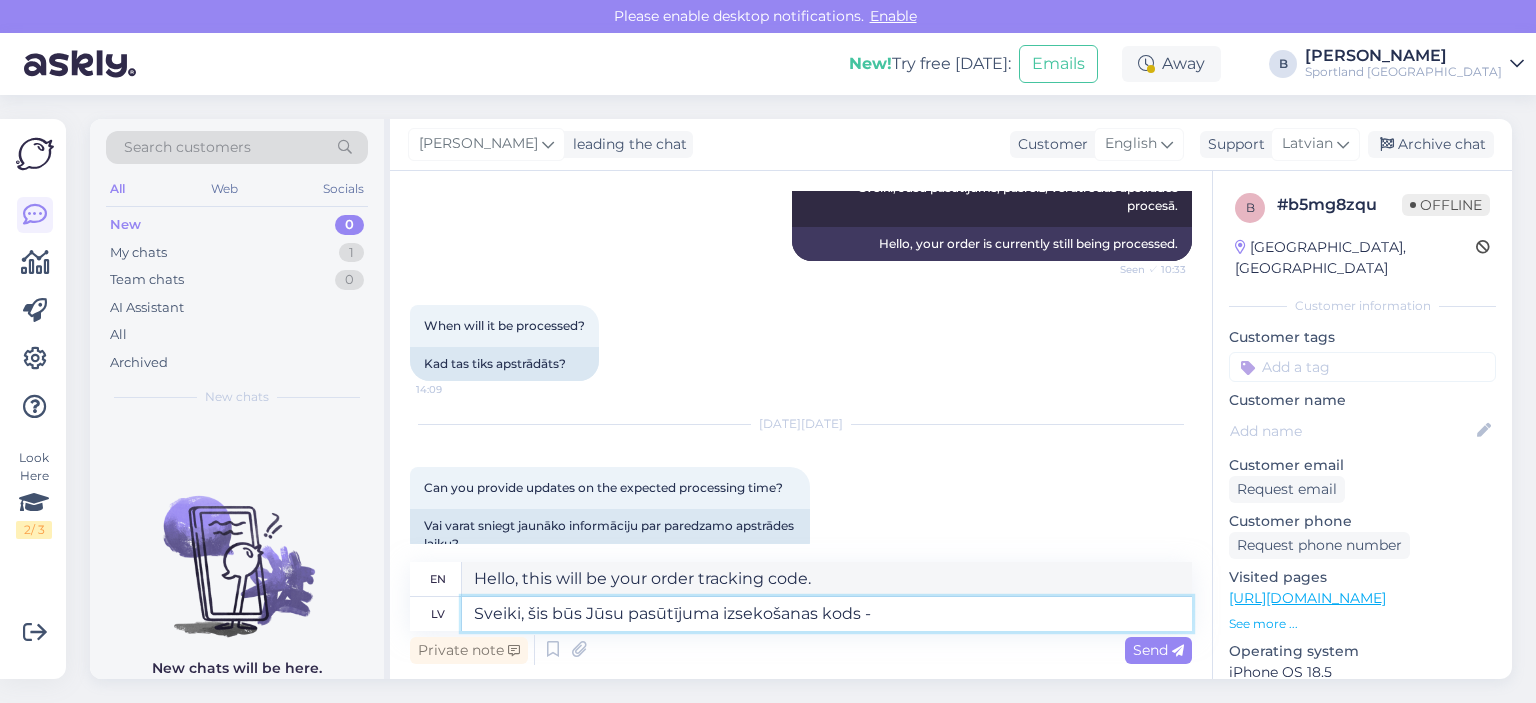 type on "Sveiki, šis būs Jūsu pasūtījuma izsekošanas kods - JD01 4600 0122 1754 6880" 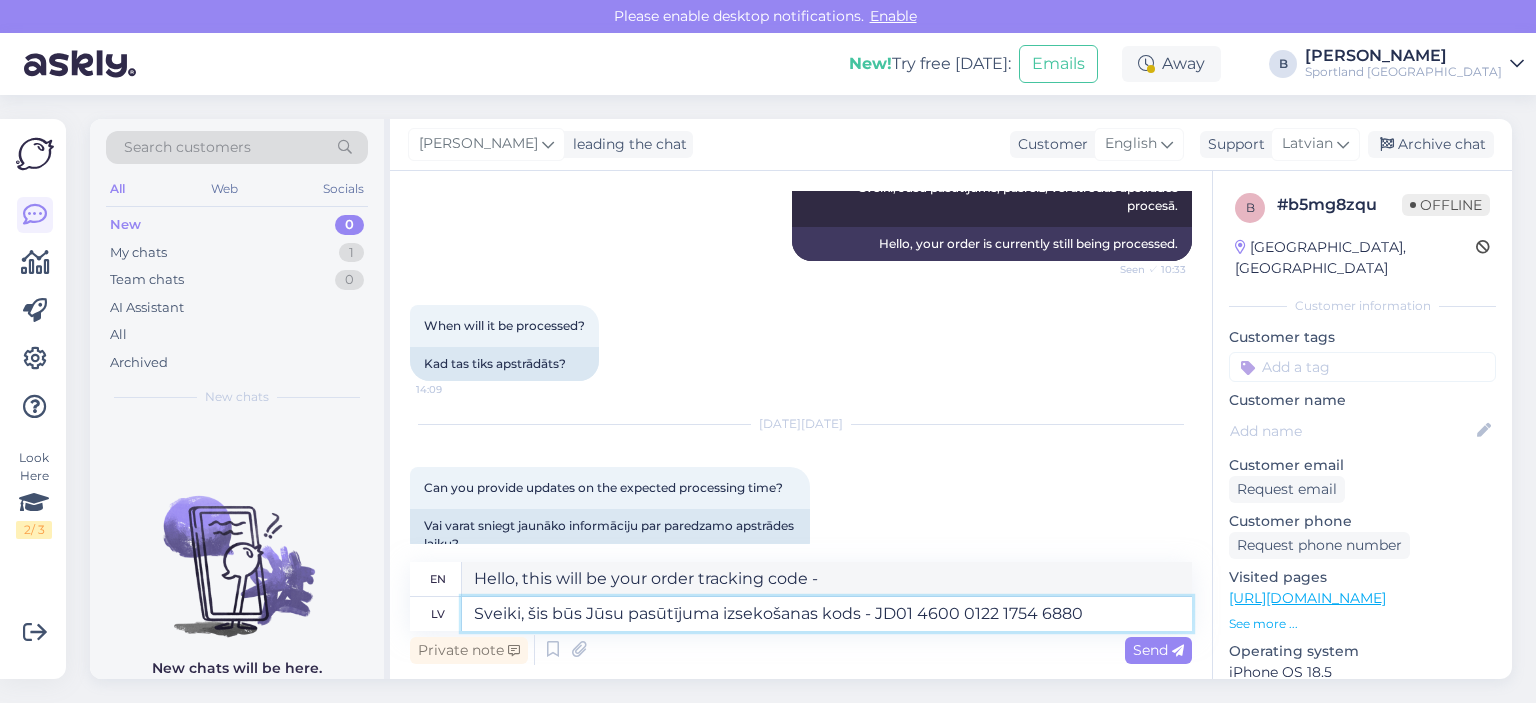 type on "Hello, this will be your order tracking code - JD01 4600 0122 1754 6880" 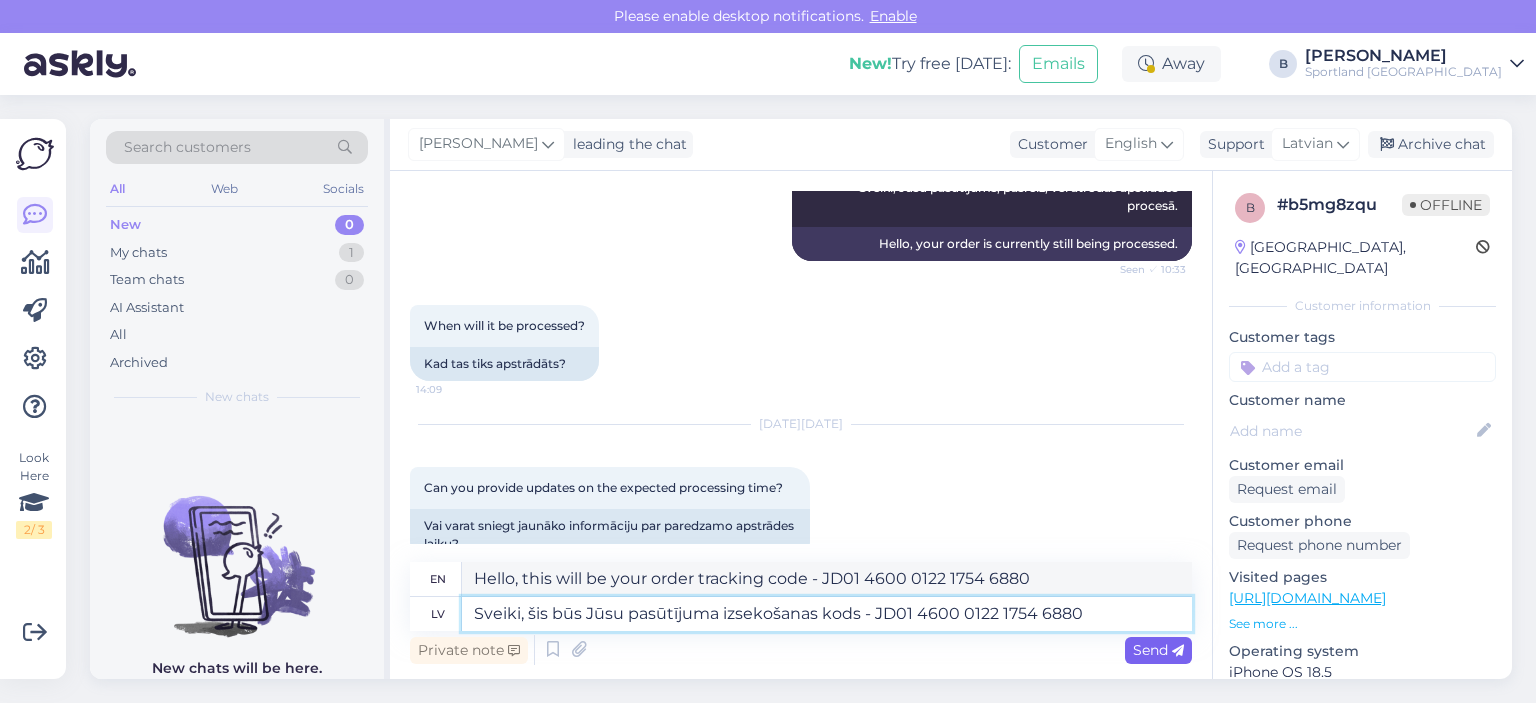 type on "Sveiki, šis būs Jūsu pasūtījuma izsekošanas kods - JD01 4600 0122 1754 6880" 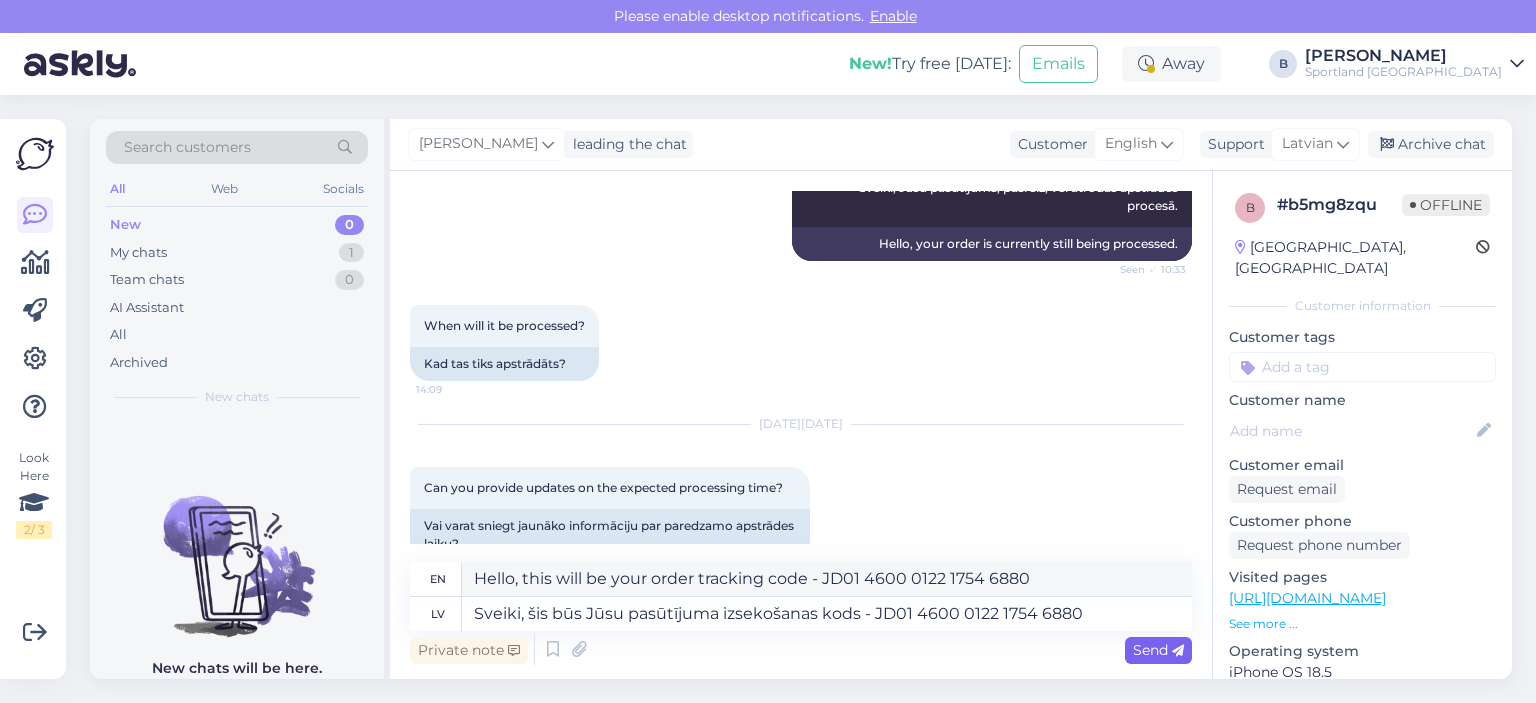 click on "Send" at bounding box center [1158, 650] 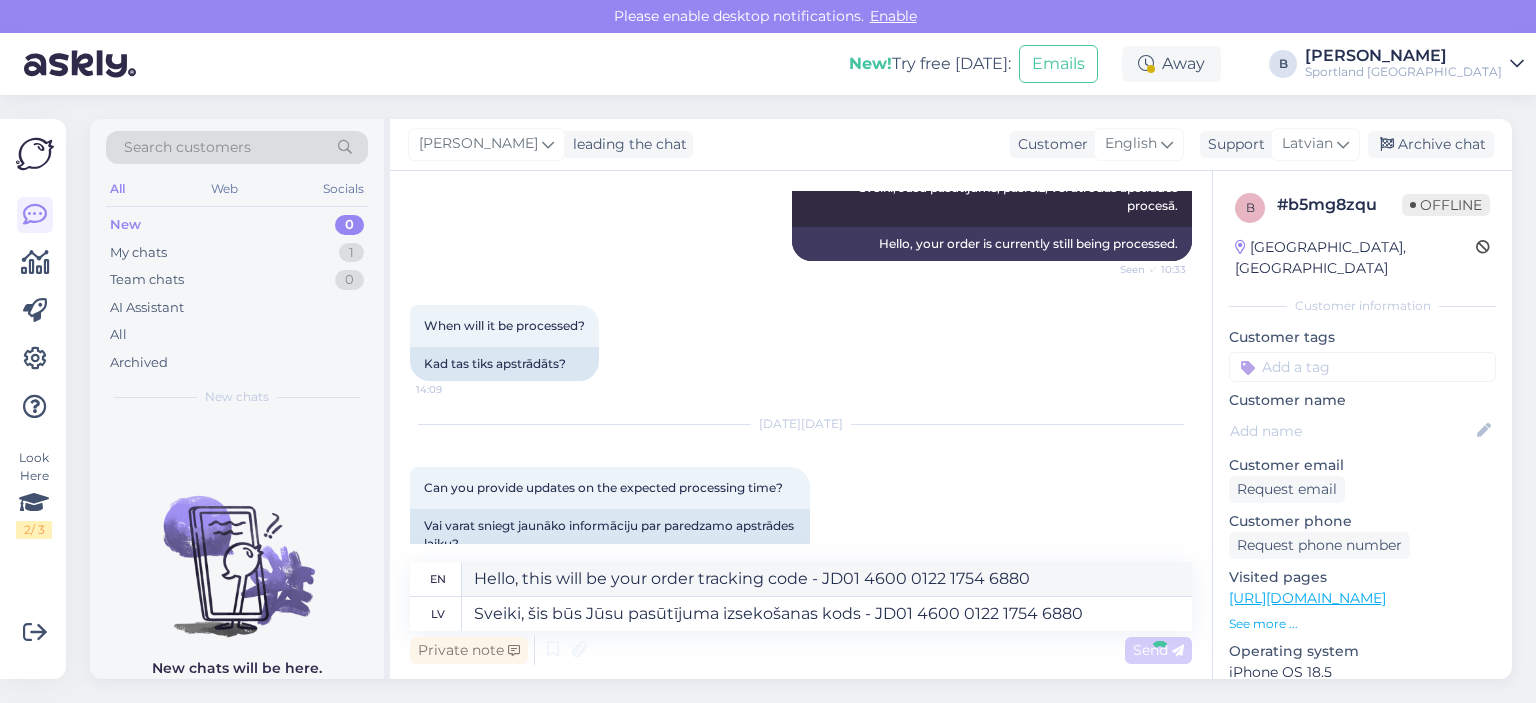 type 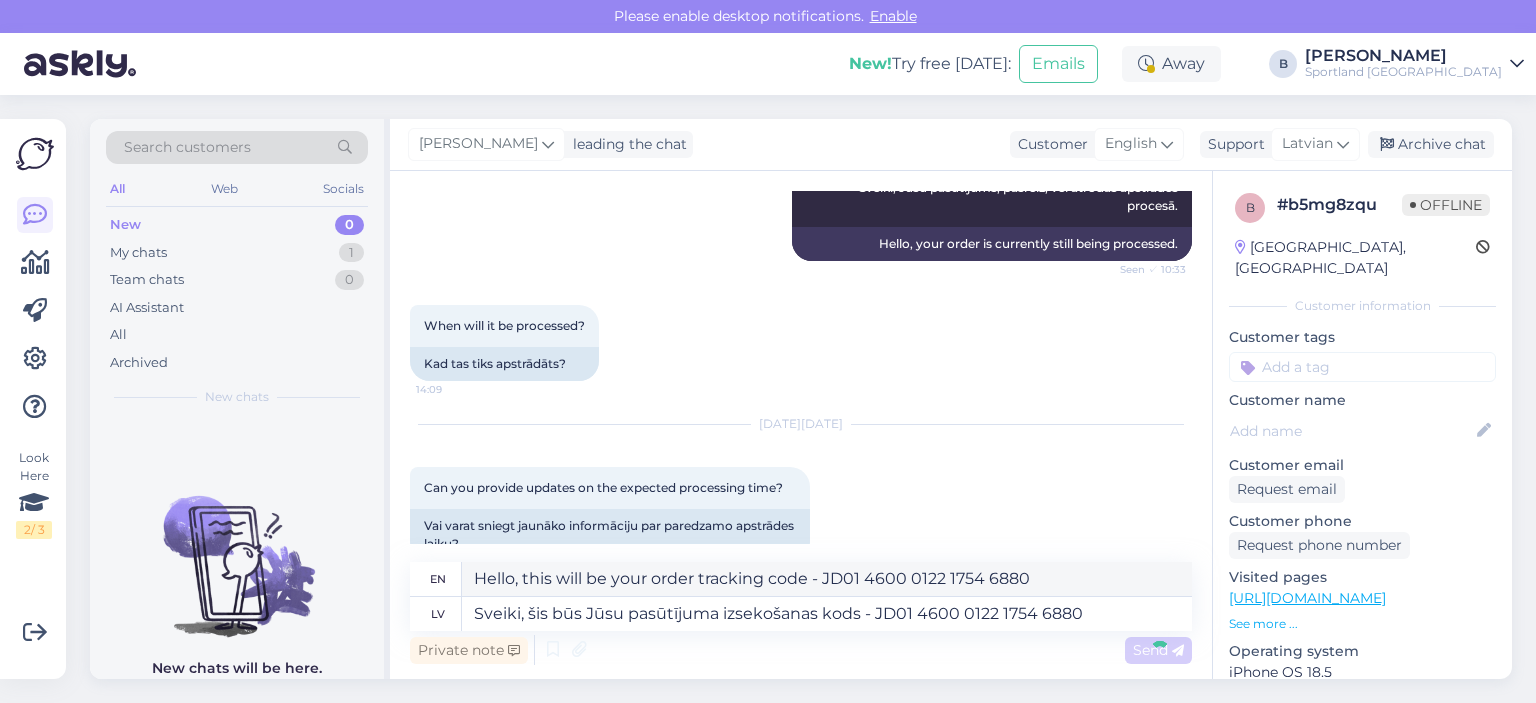 type 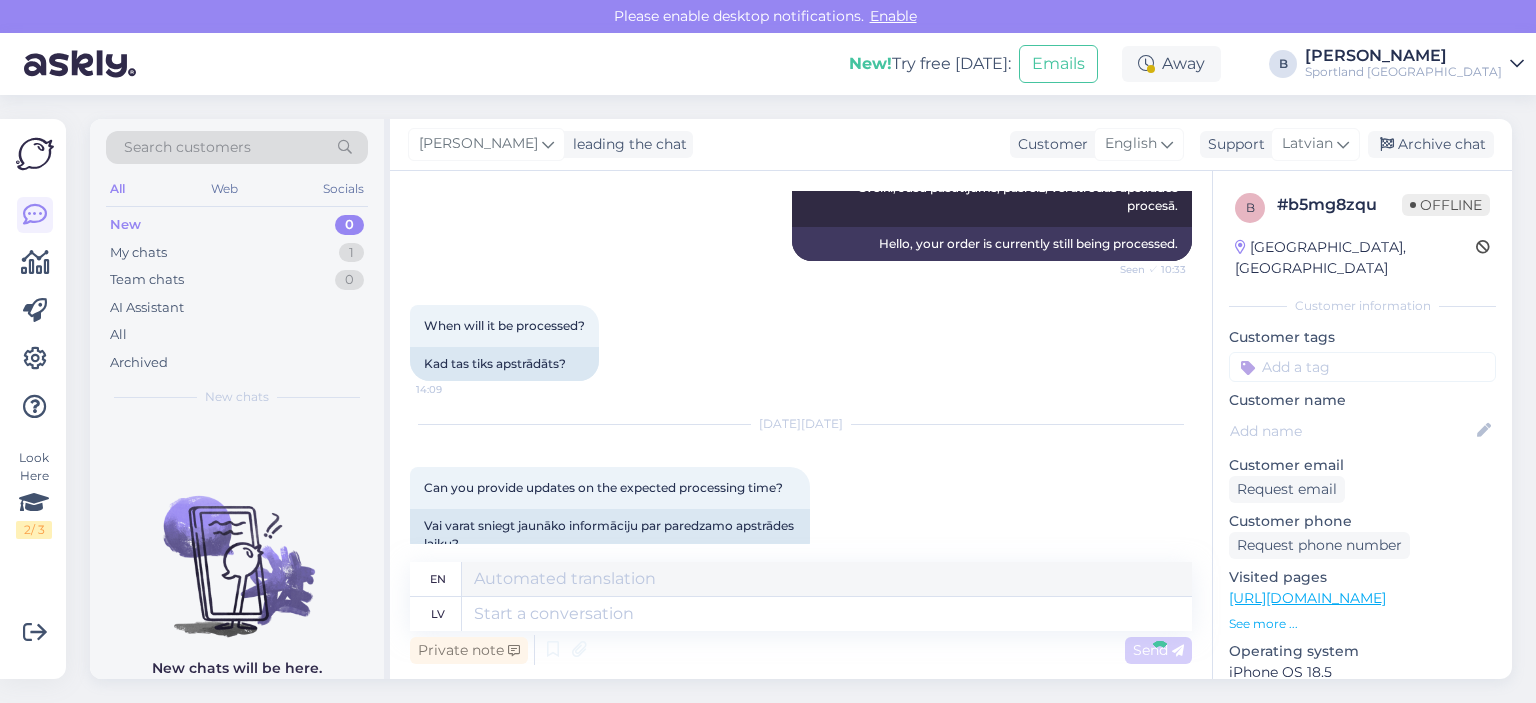 scroll, scrollTop: 504, scrollLeft: 0, axis: vertical 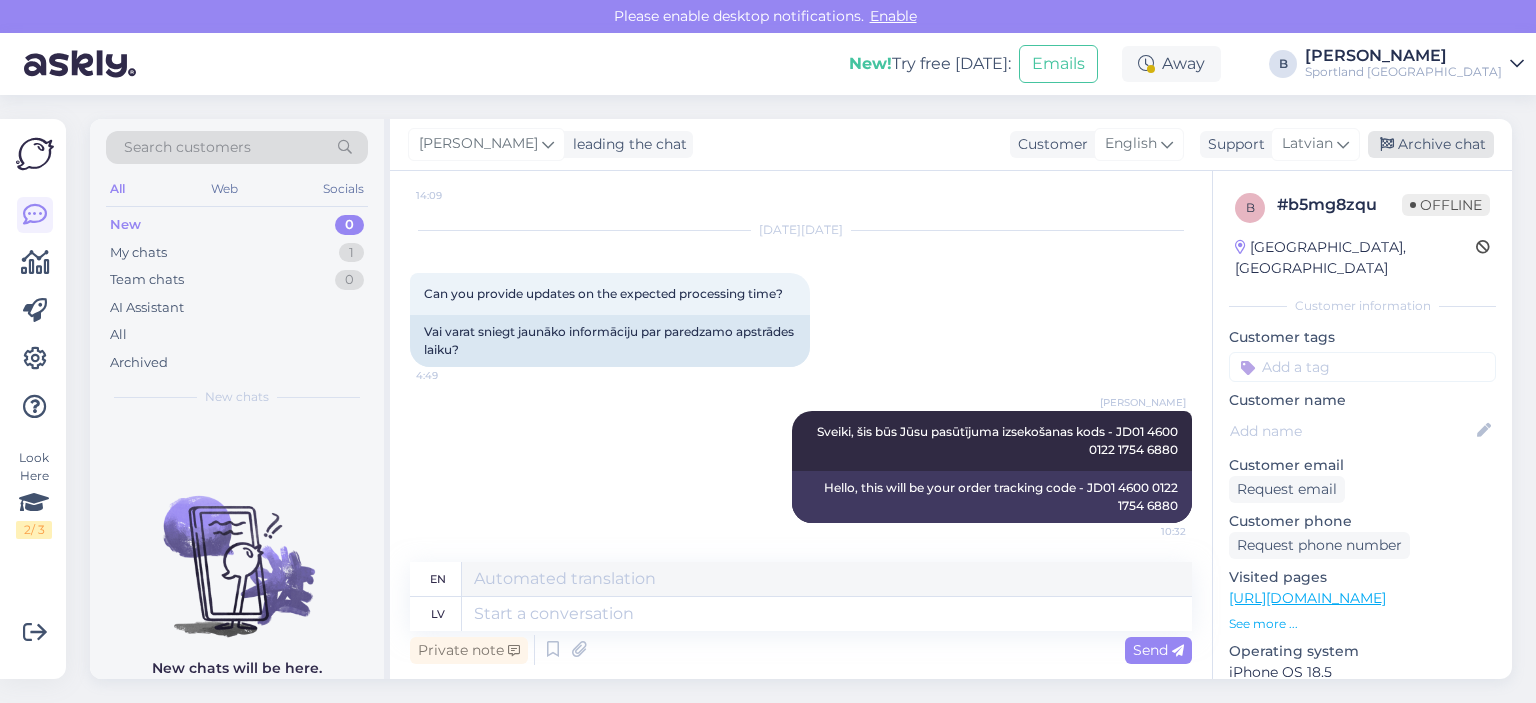 click on "Archive chat" at bounding box center (1431, 144) 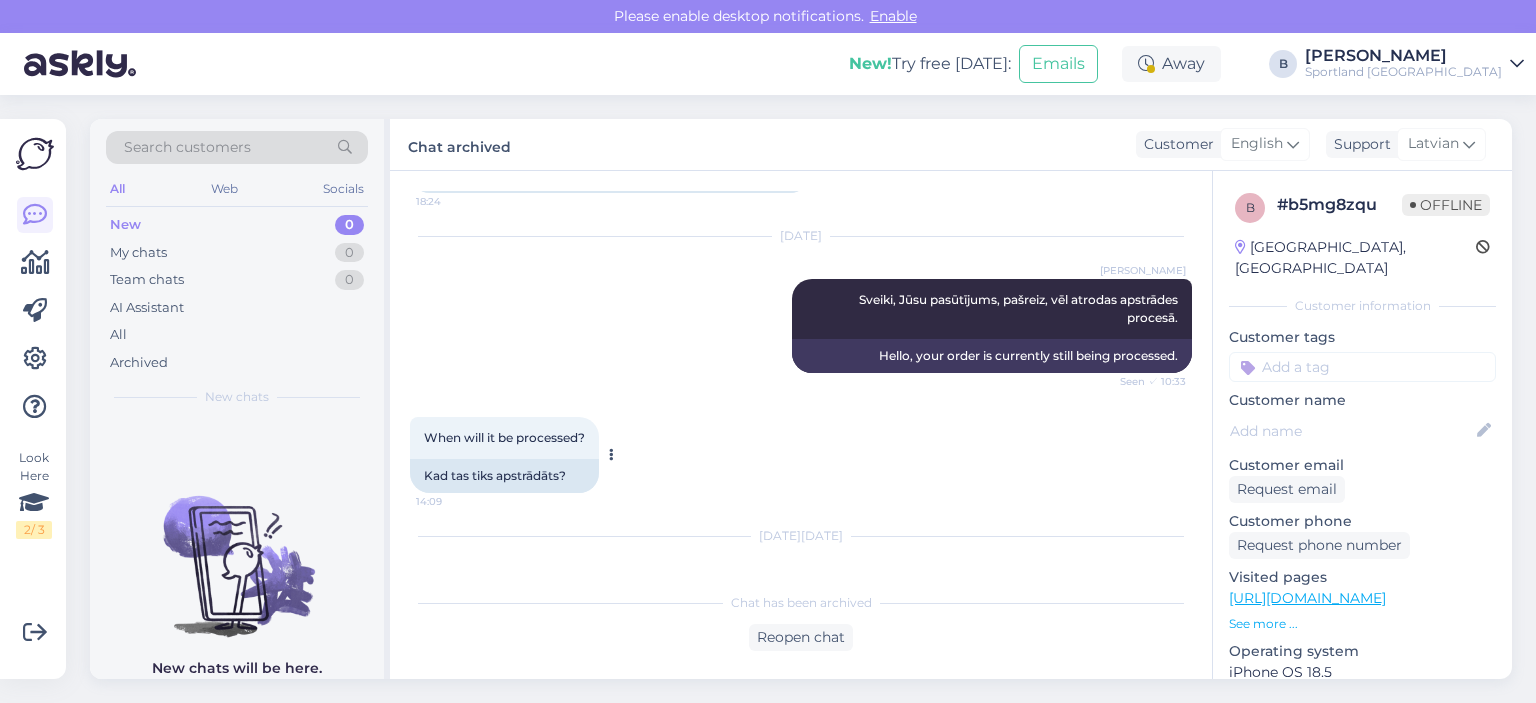 scroll, scrollTop: 0, scrollLeft: 0, axis: both 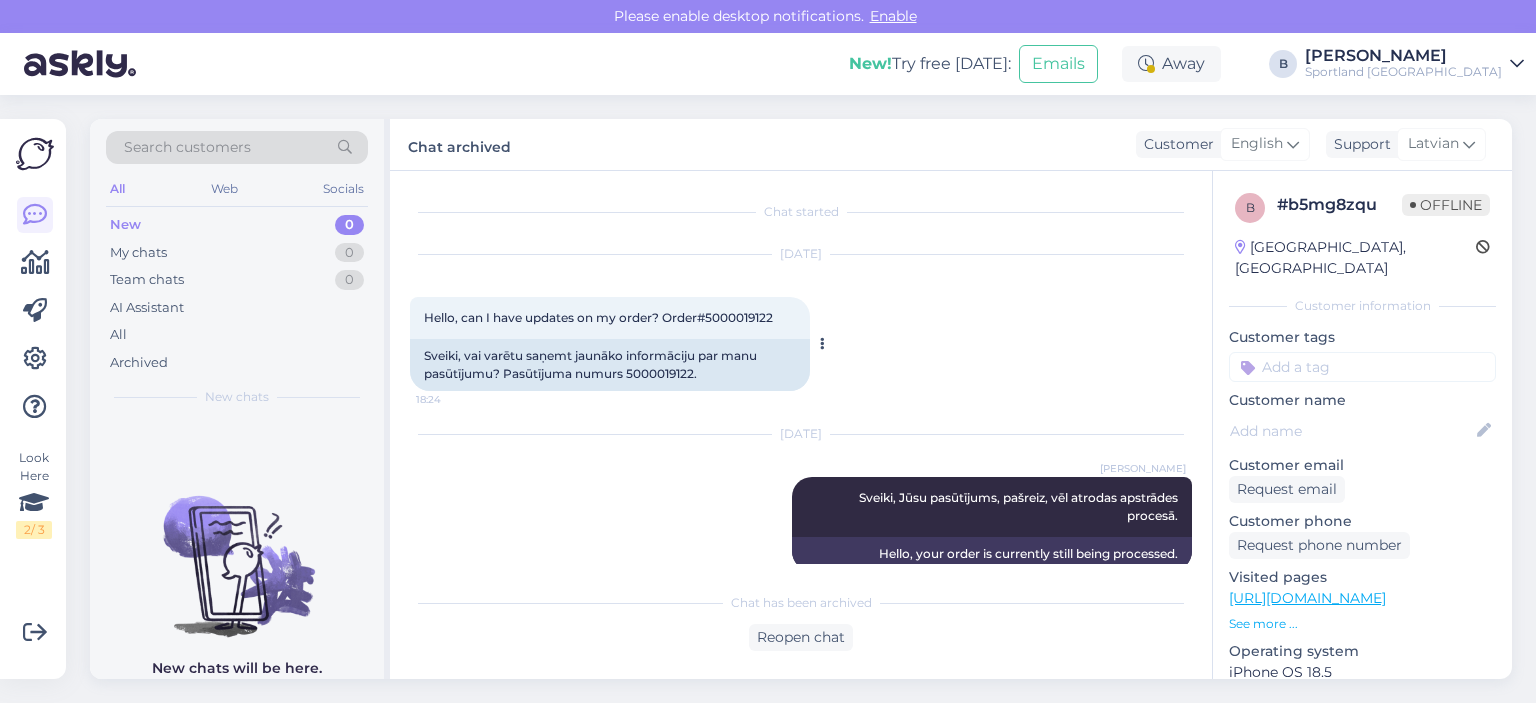 click on "Sveiki, vai varētu saņemt jaunāko informāciju par manu pasūtījumu? Pasūtījuma numurs 5000019122." at bounding box center [610, 365] 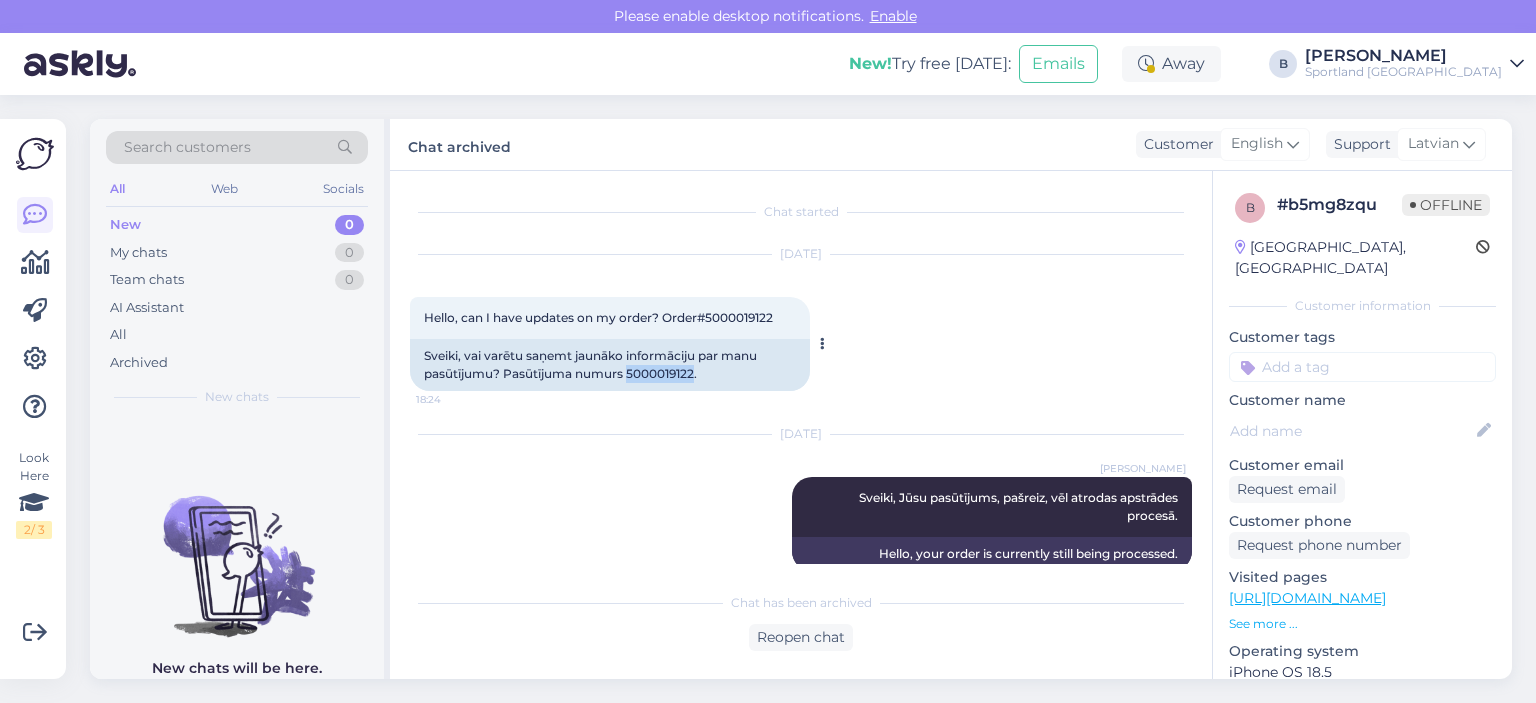 click on "Sveiki, vai varētu saņemt jaunāko informāciju par manu pasūtījumu? Pasūtījuma numurs 5000019122." at bounding box center (610, 365) 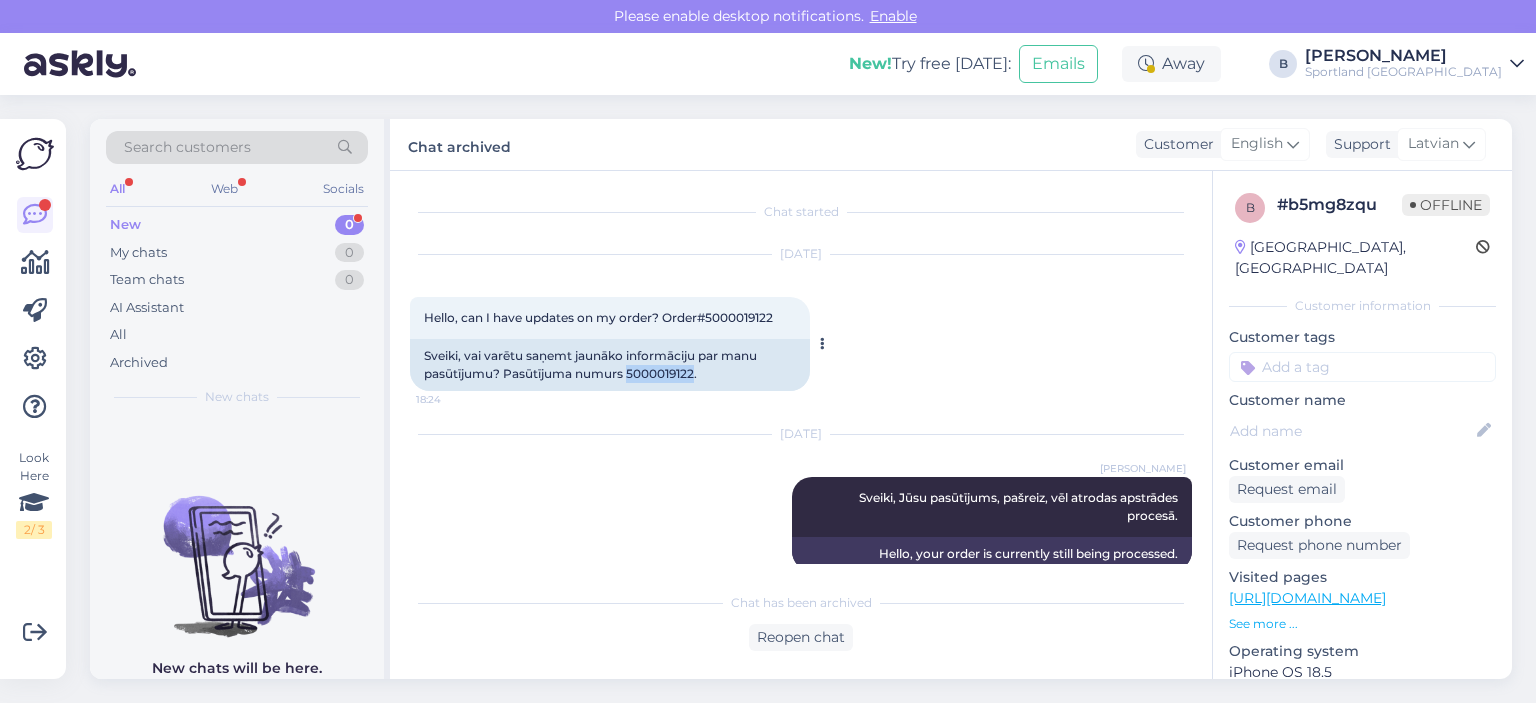 copy on "5000019122" 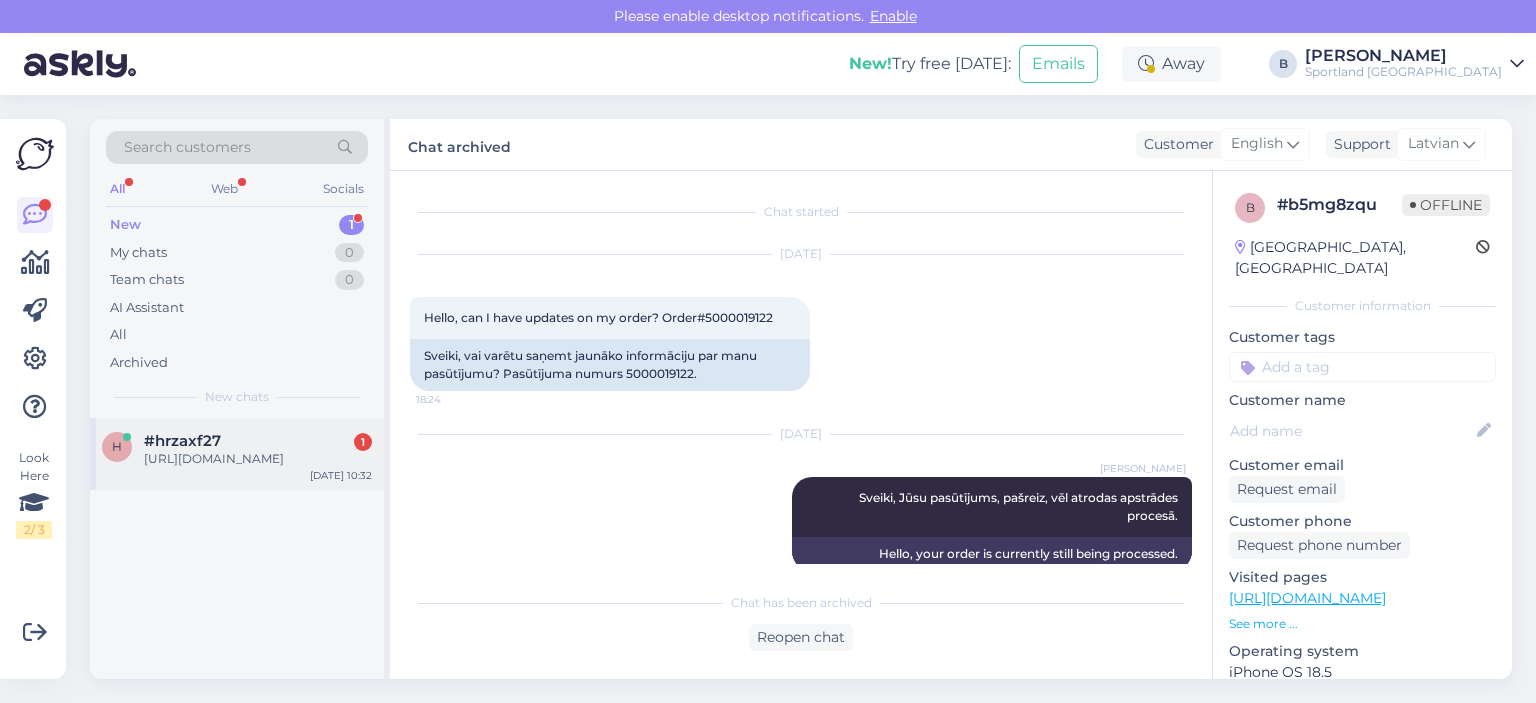 click on "[URL][DOMAIN_NAME]" at bounding box center [258, 459] 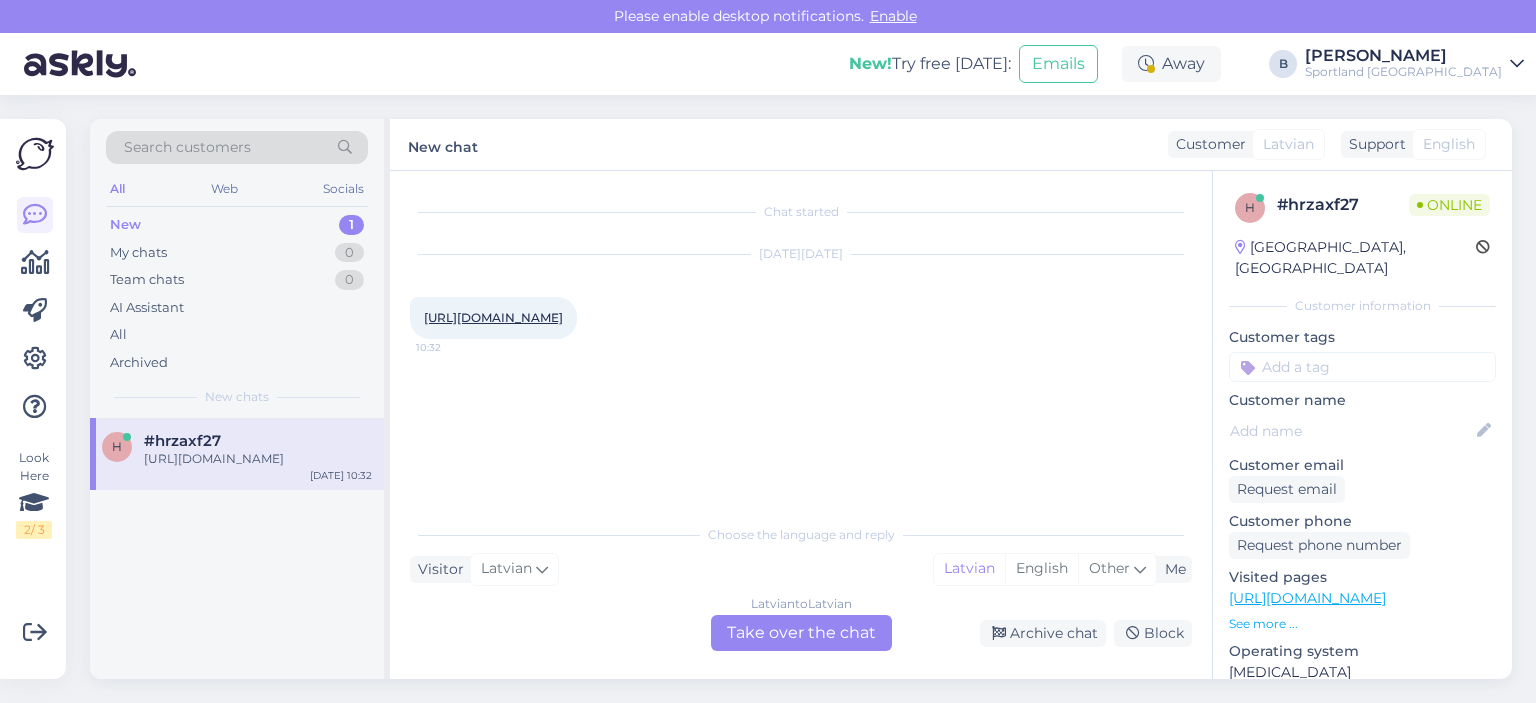 click on "[URL][DOMAIN_NAME]" at bounding box center [493, 317] 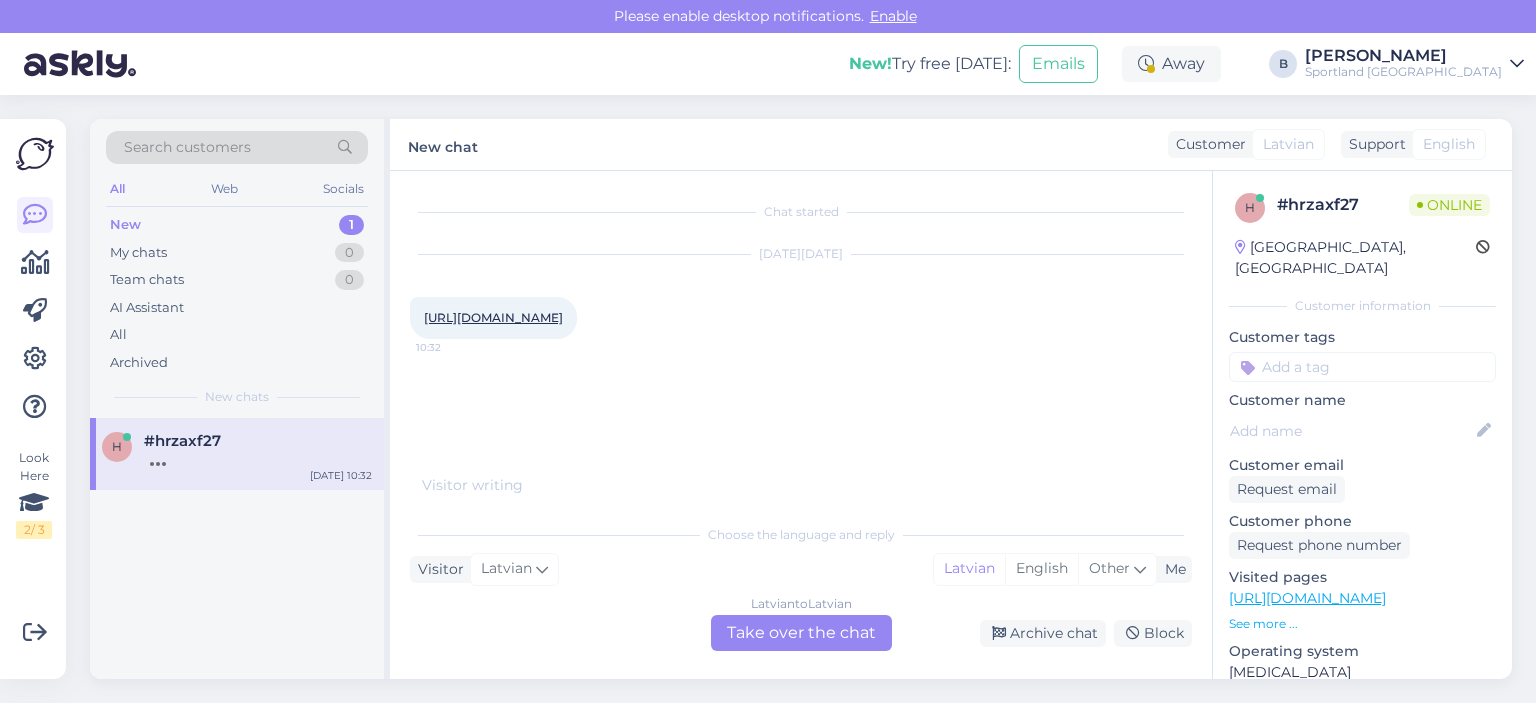 click on "Latvian  to  Latvian Take over the chat" at bounding box center [801, 633] 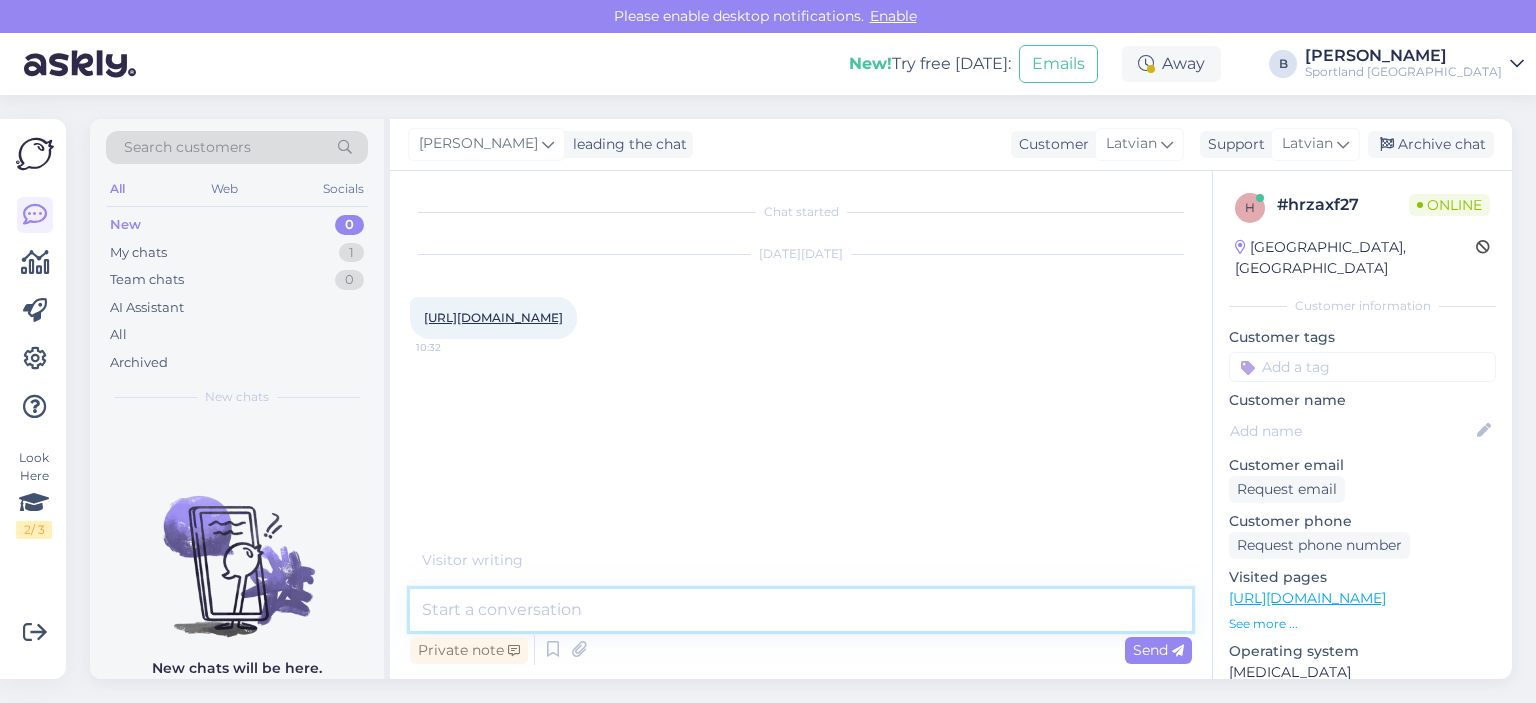 click at bounding box center (801, 610) 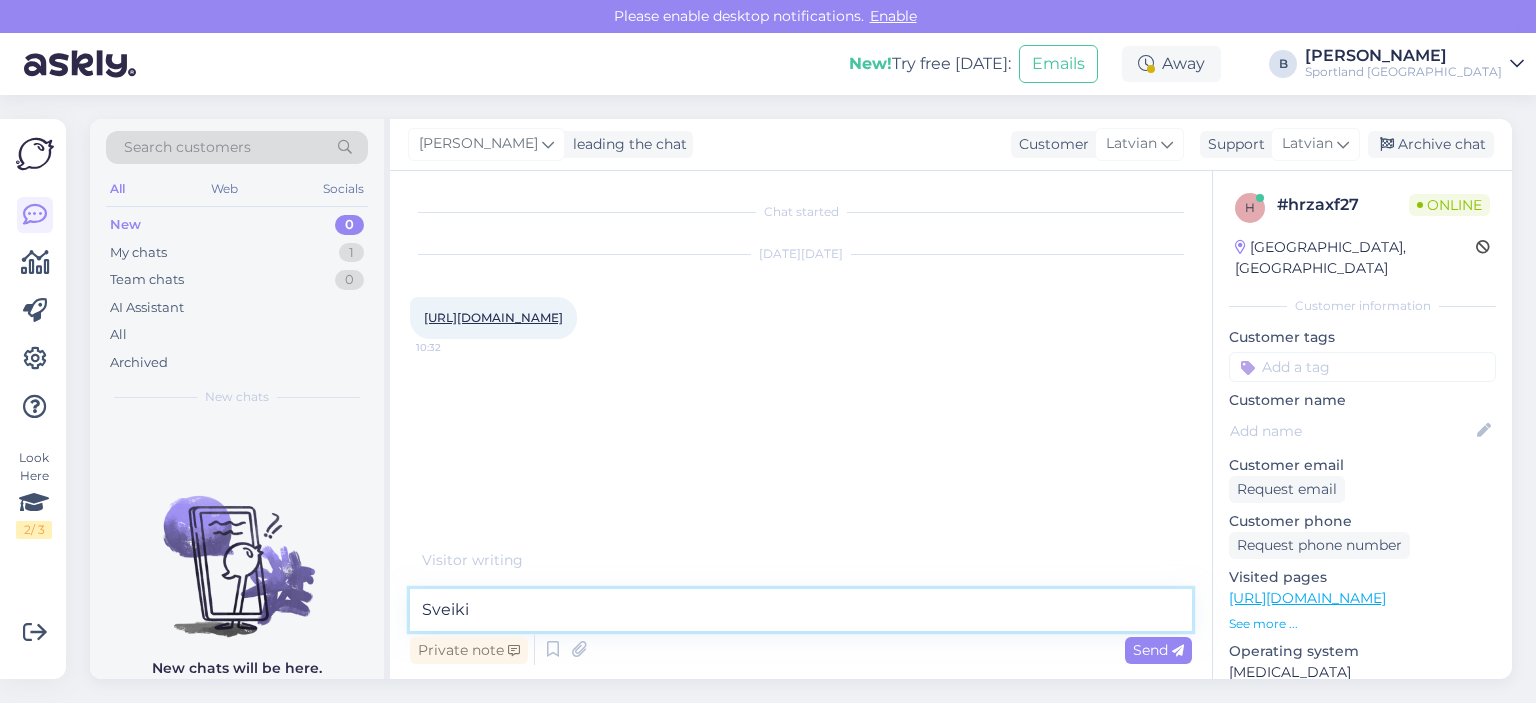 type on "Sveiki." 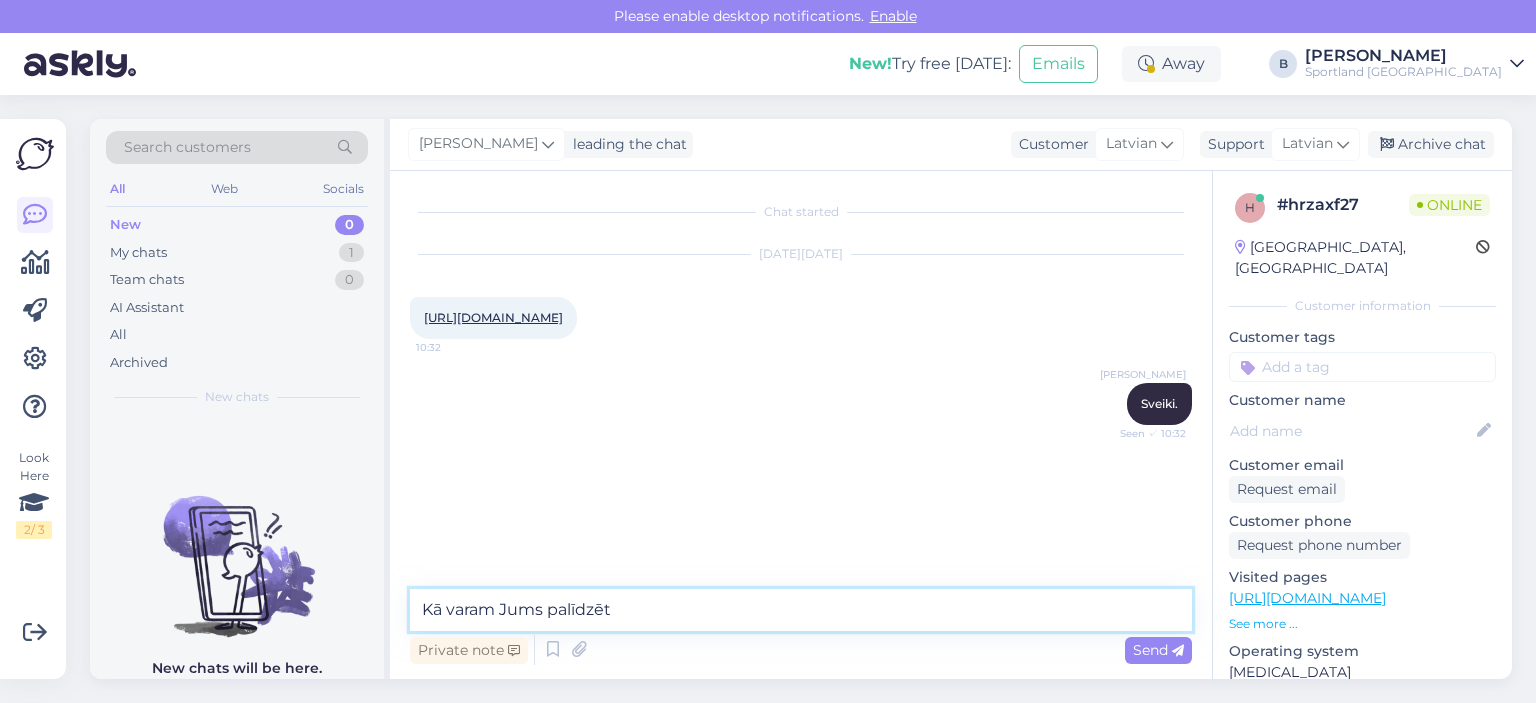 type on "Kā varam Jums palīdzēt?" 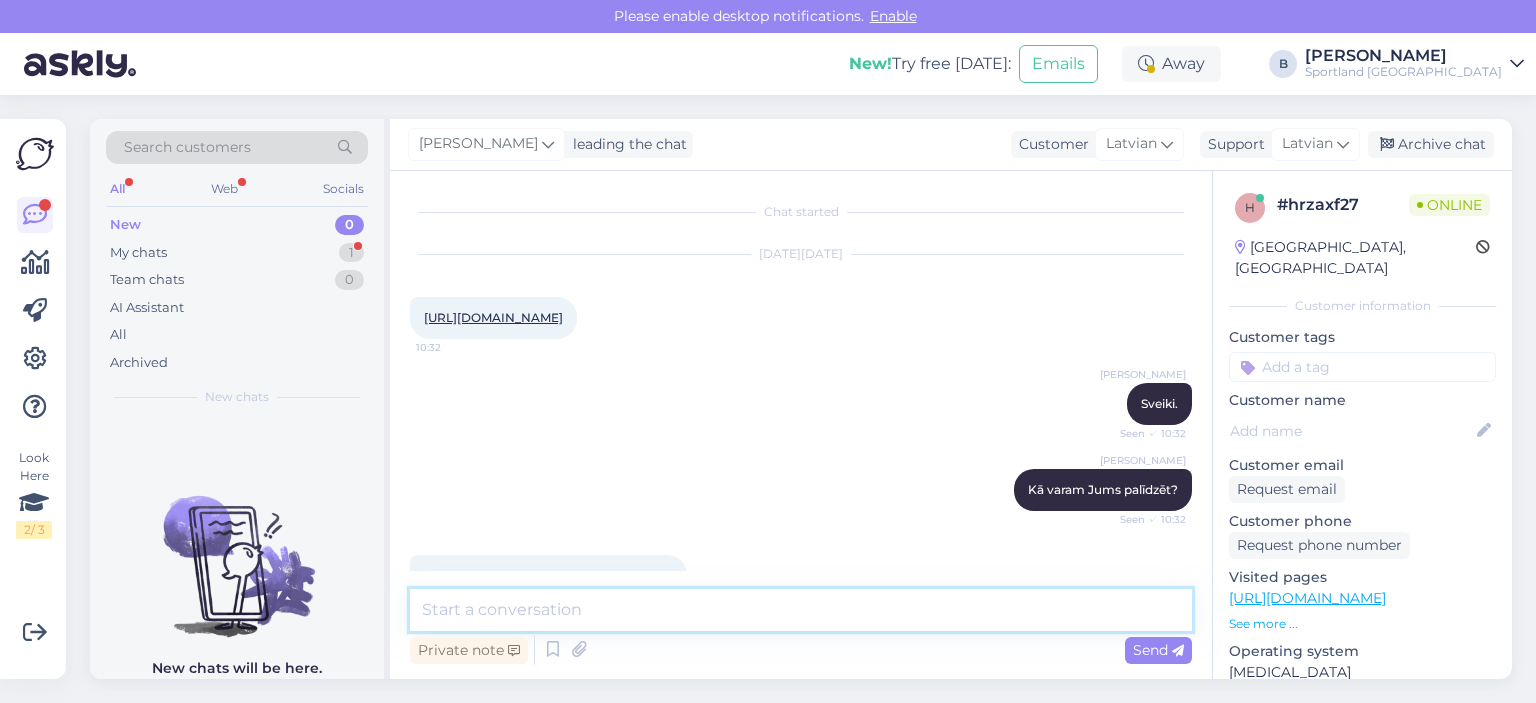 scroll, scrollTop: 66, scrollLeft: 0, axis: vertical 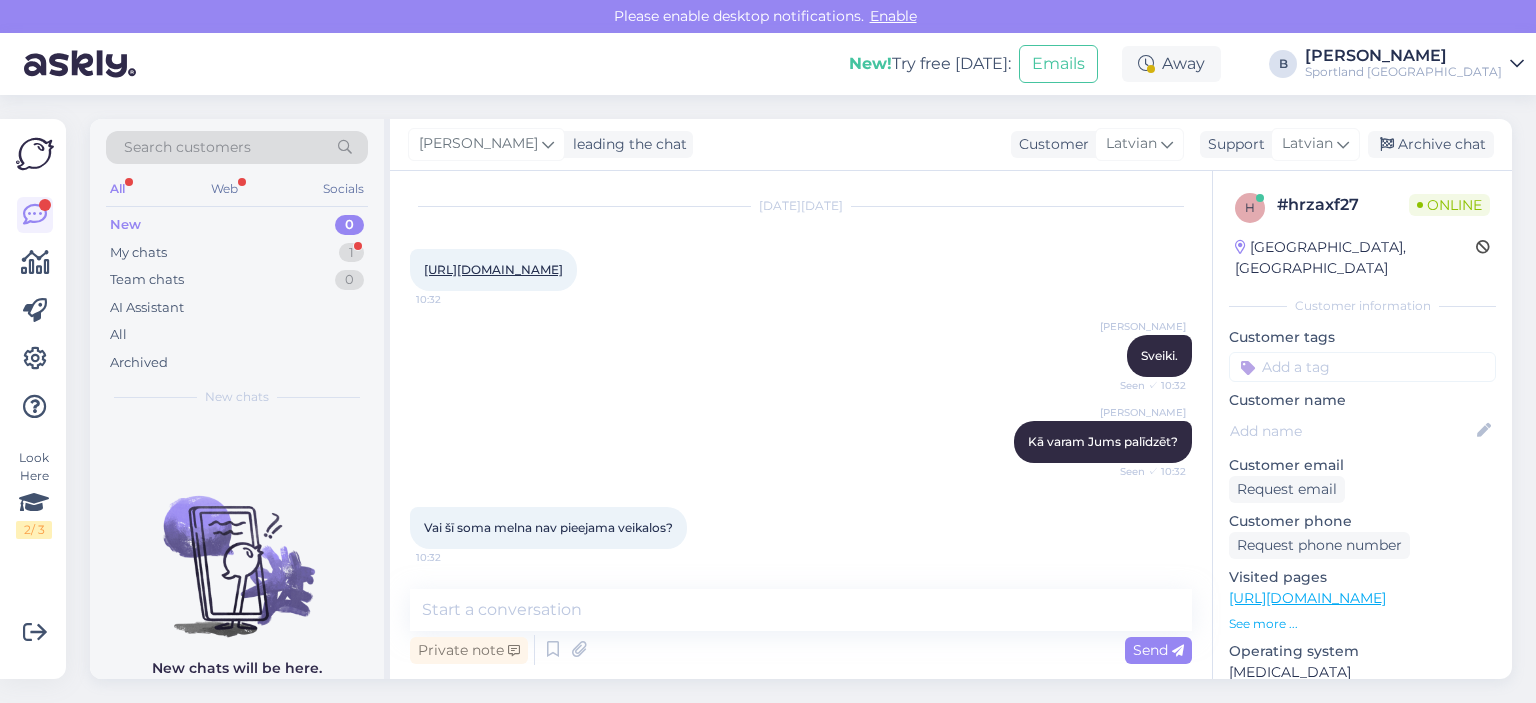 click on "[URL][DOMAIN_NAME]" at bounding box center (493, 269) 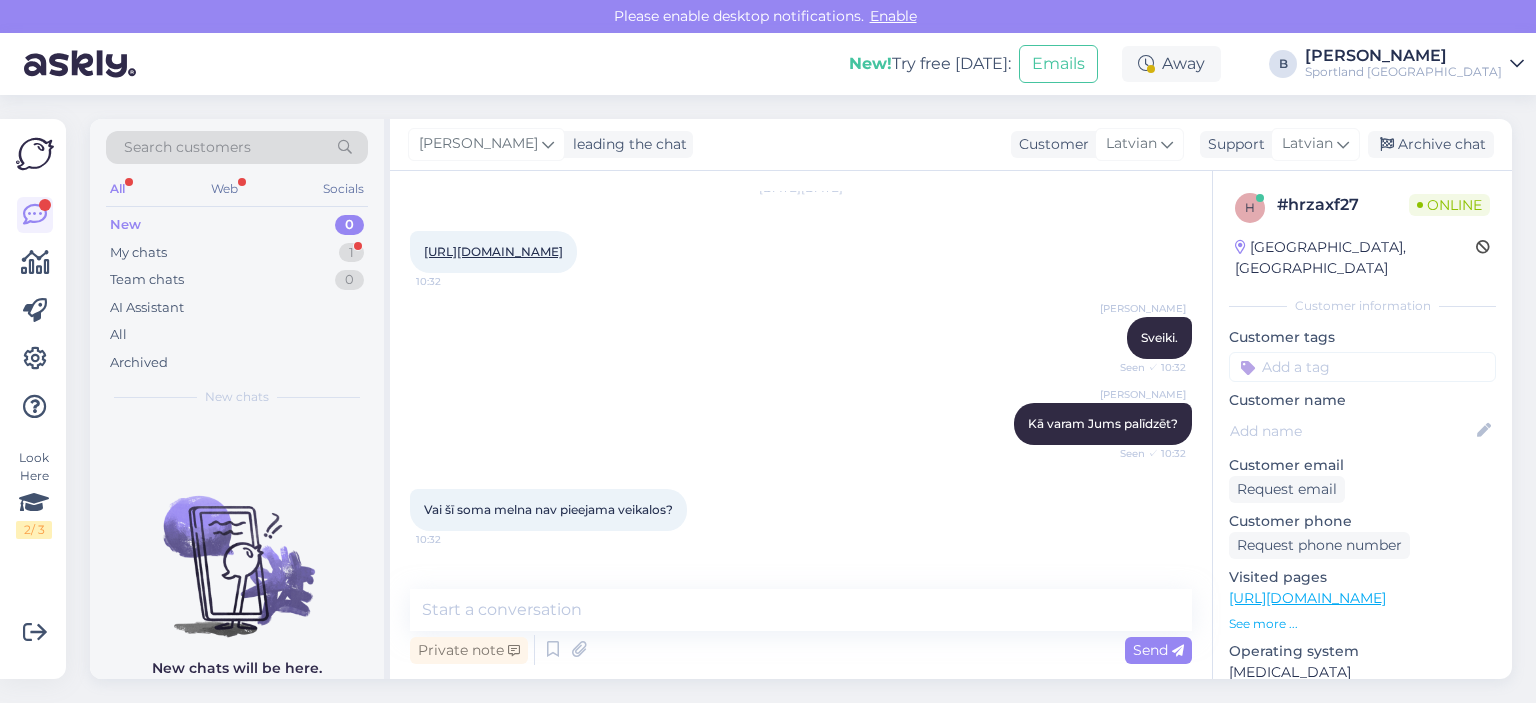scroll, scrollTop: 152, scrollLeft: 0, axis: vertical 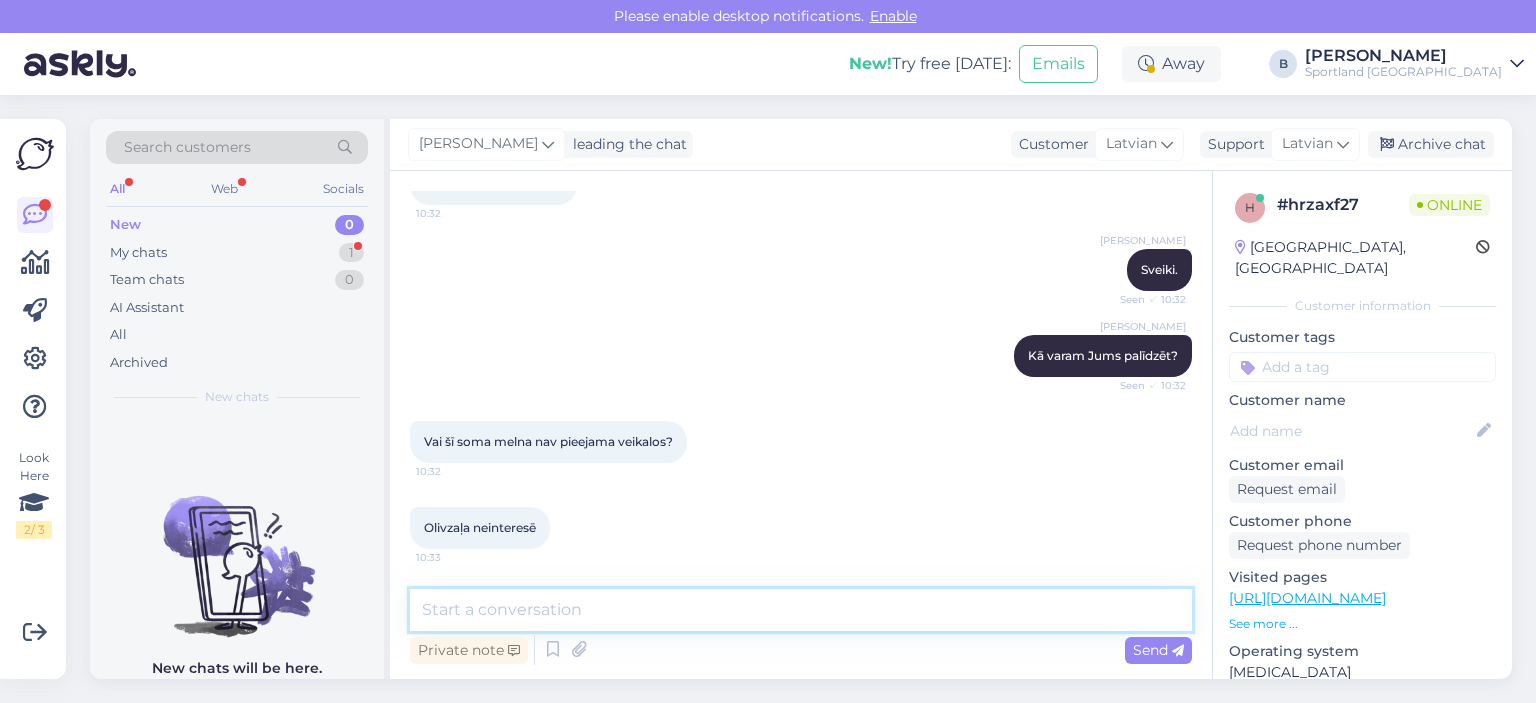 click at bounding box center (801, 610) 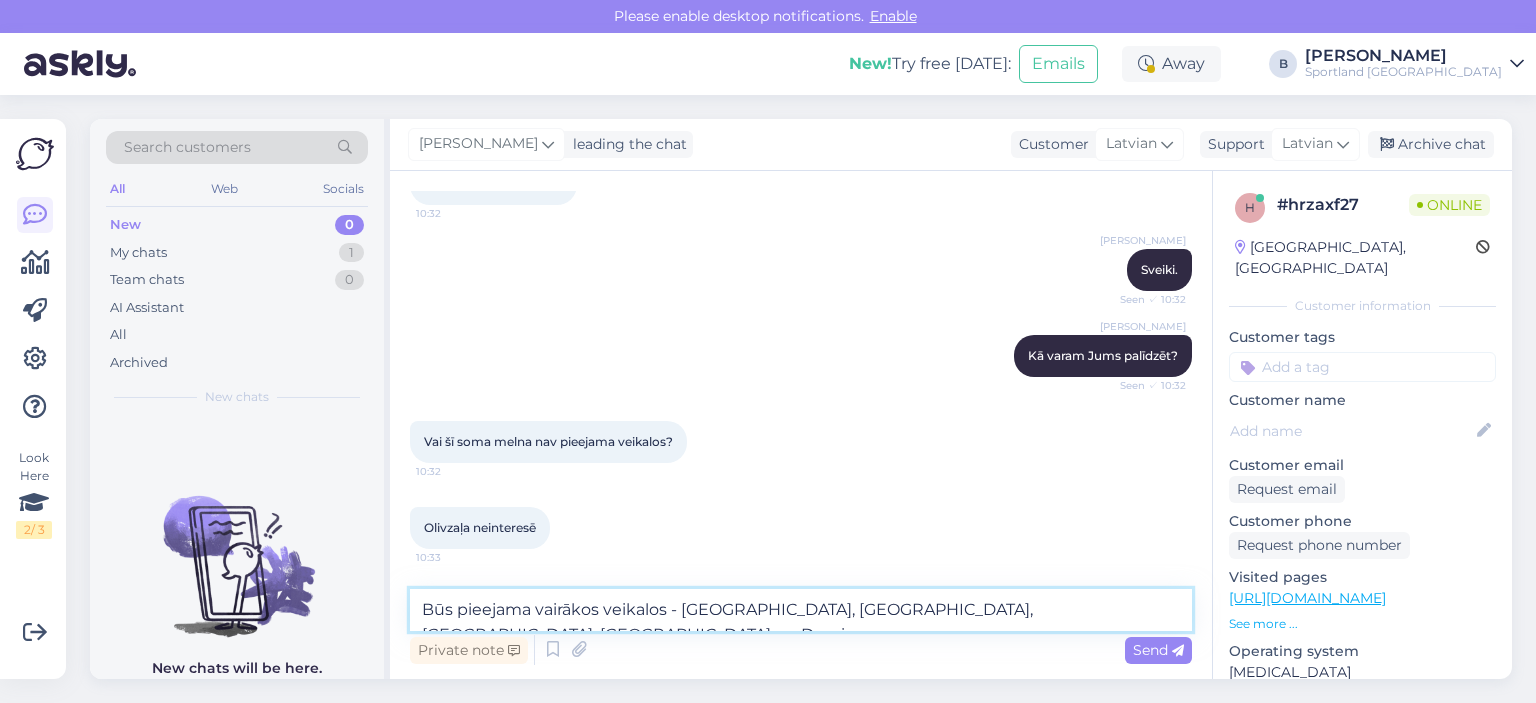 type on "Būs pieejama vairākos veikalos - [GEOGRAPHIC_DATA], [GEOGRAPHIC_DATA], [GEOGRAPHIC_DATA], [GEOGRAPHIC_DATA] un Domina." 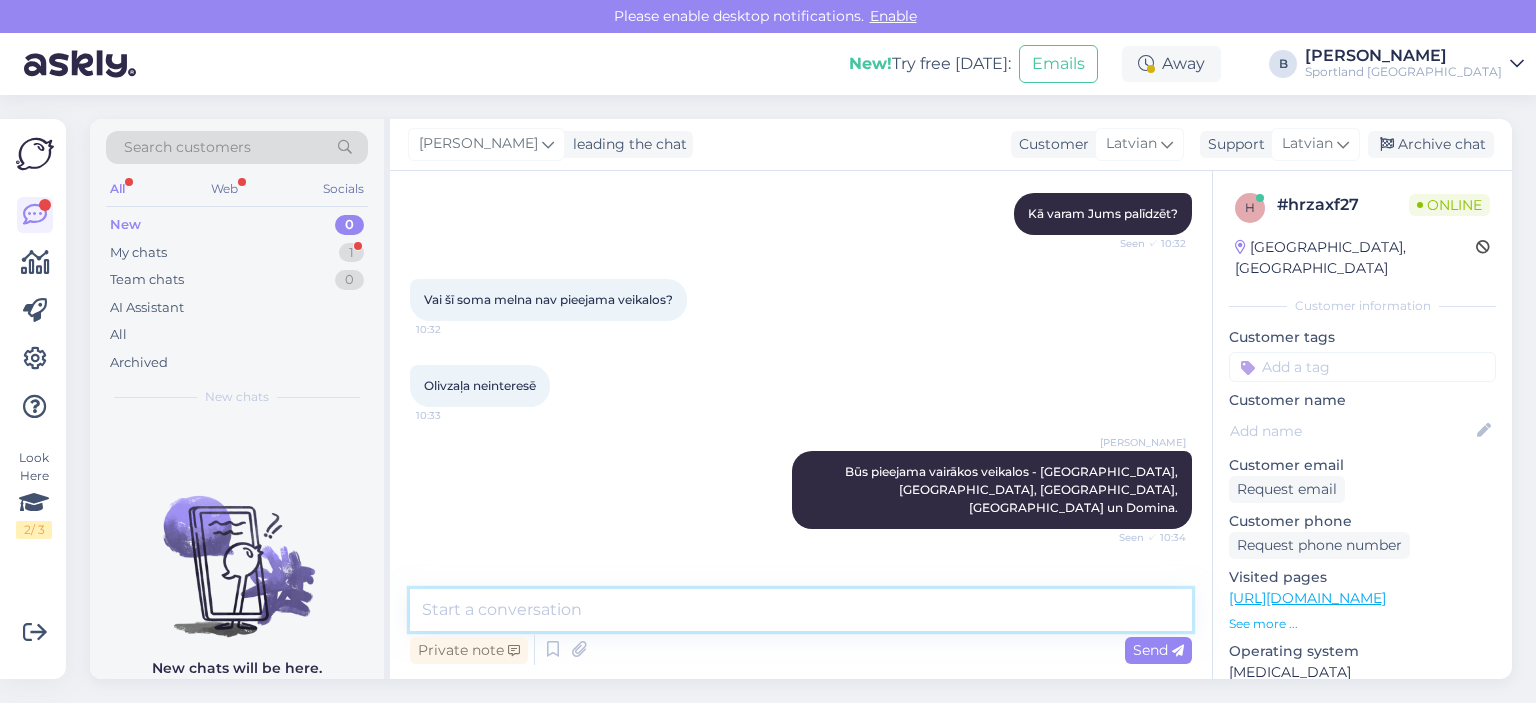 scroll, scrollTop: 342, scrollLeft: 0, axis: vertical 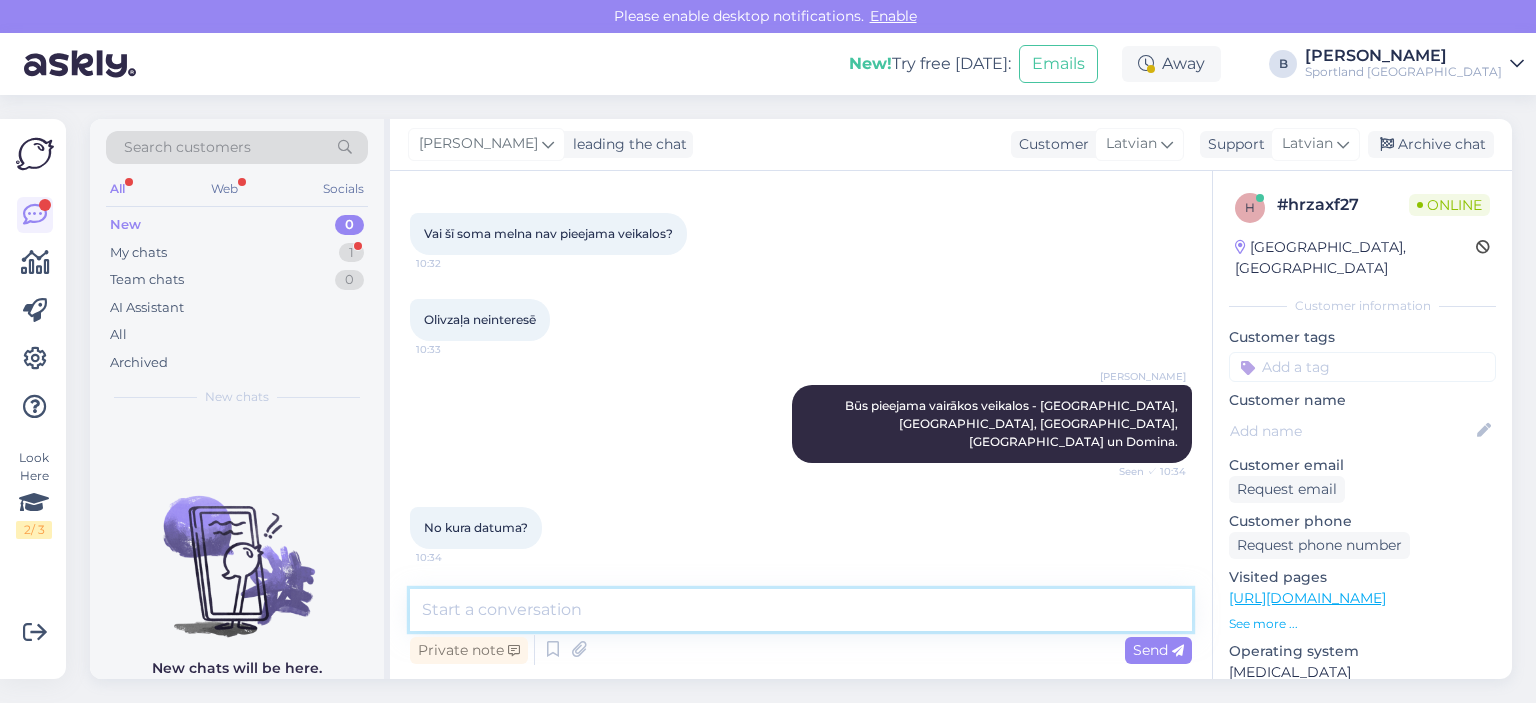 click at bounding box center (801, 610) 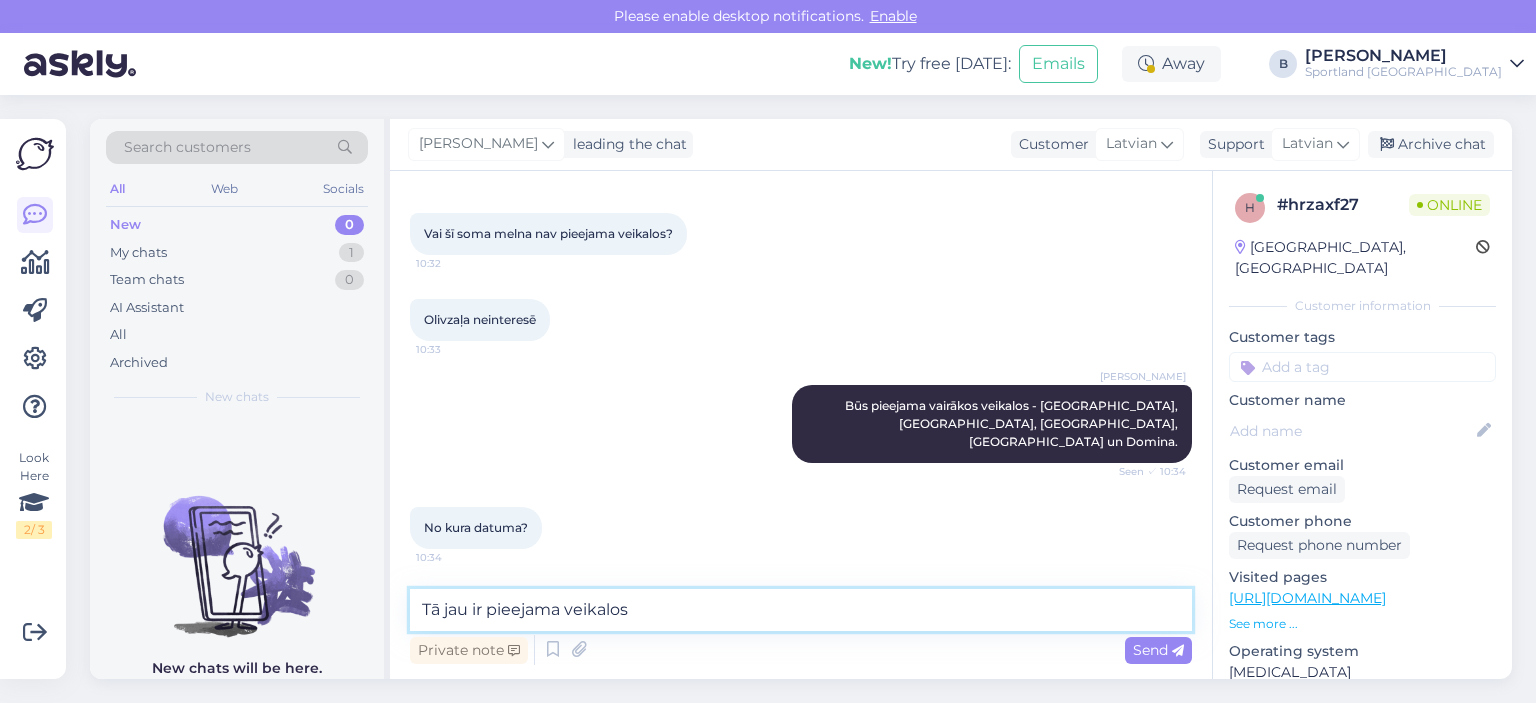 type on "Tā jau ir pieejama veikalos." 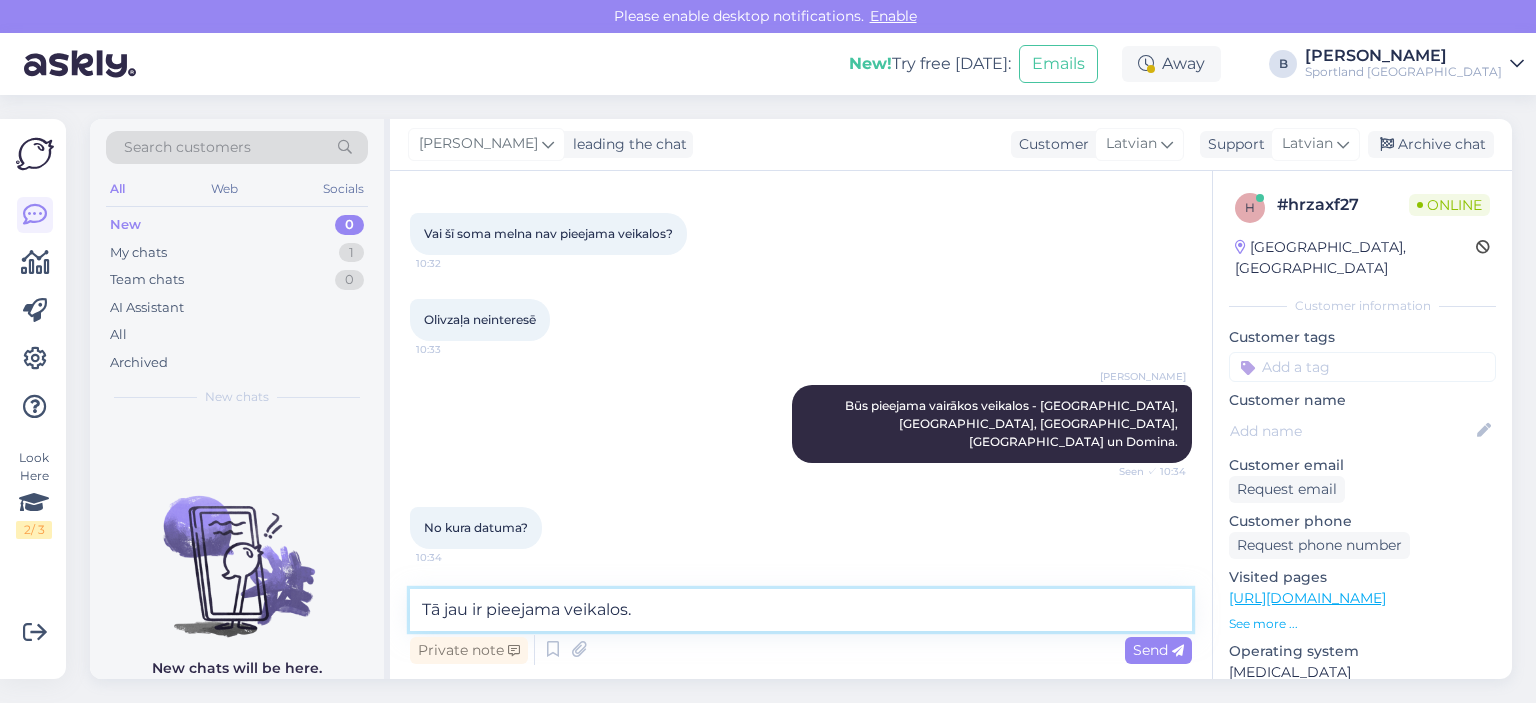 type 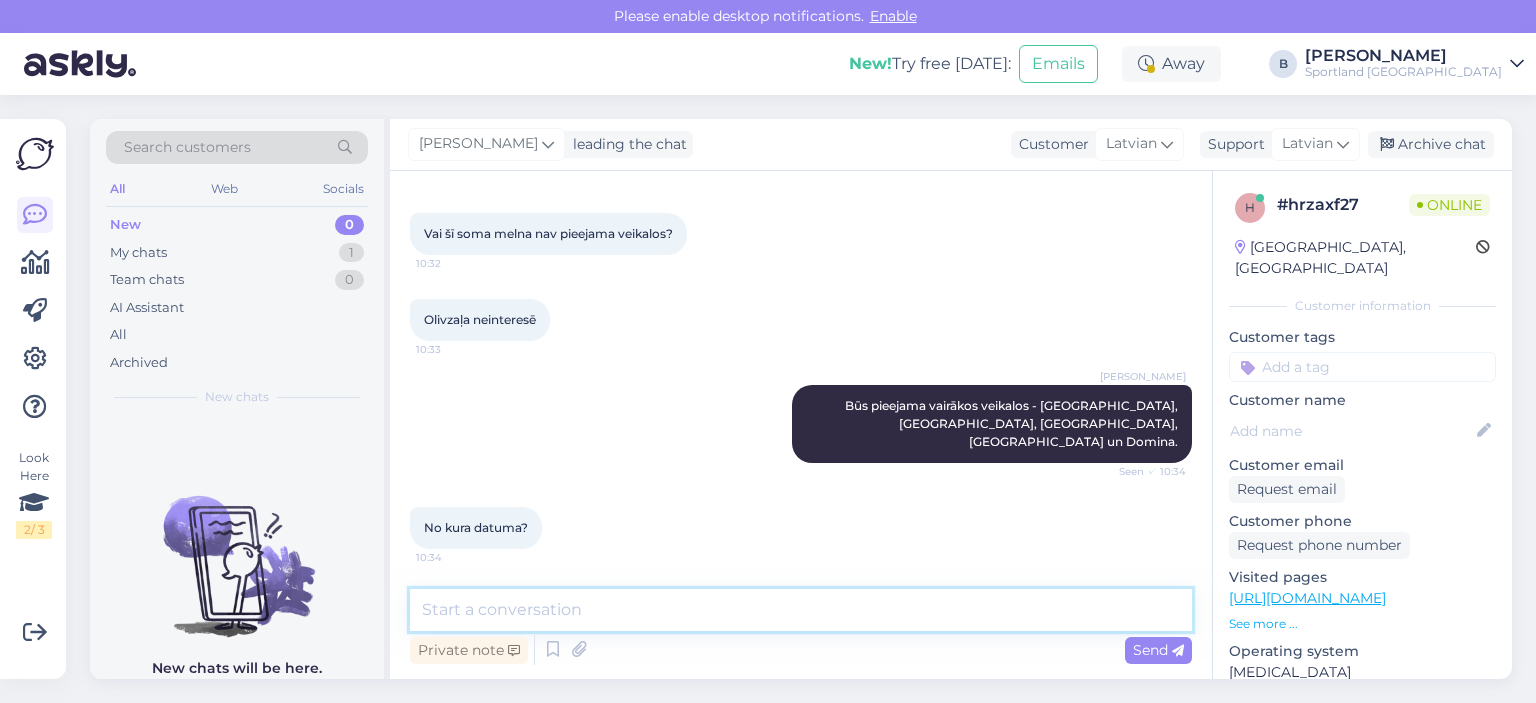 scroll, scrollTop: 428, scrollLeft: 0, axis: vertical 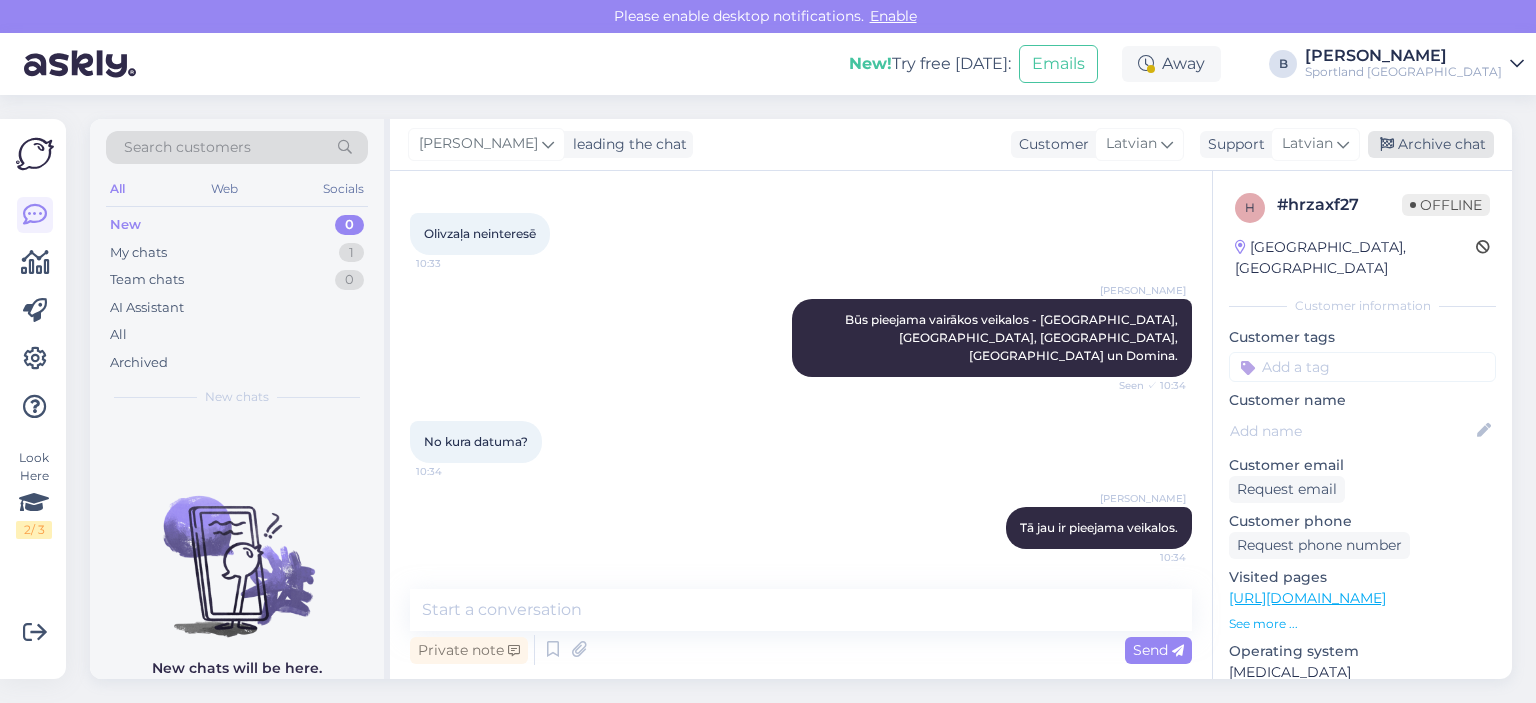 click on "Archive chat" at bounding box center (1431, 144) 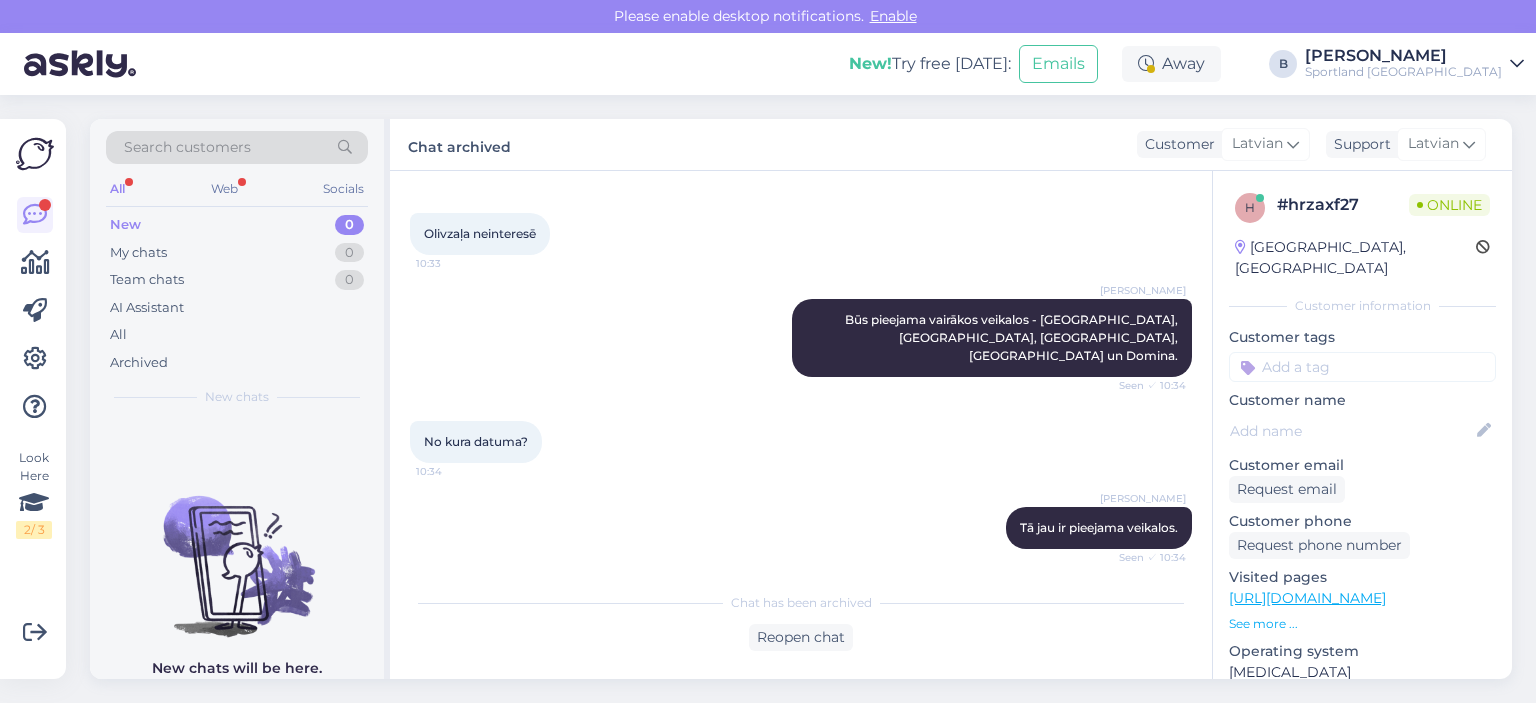 scroll, scrollTop: 520, scrollLeft: 0, axis: vertical 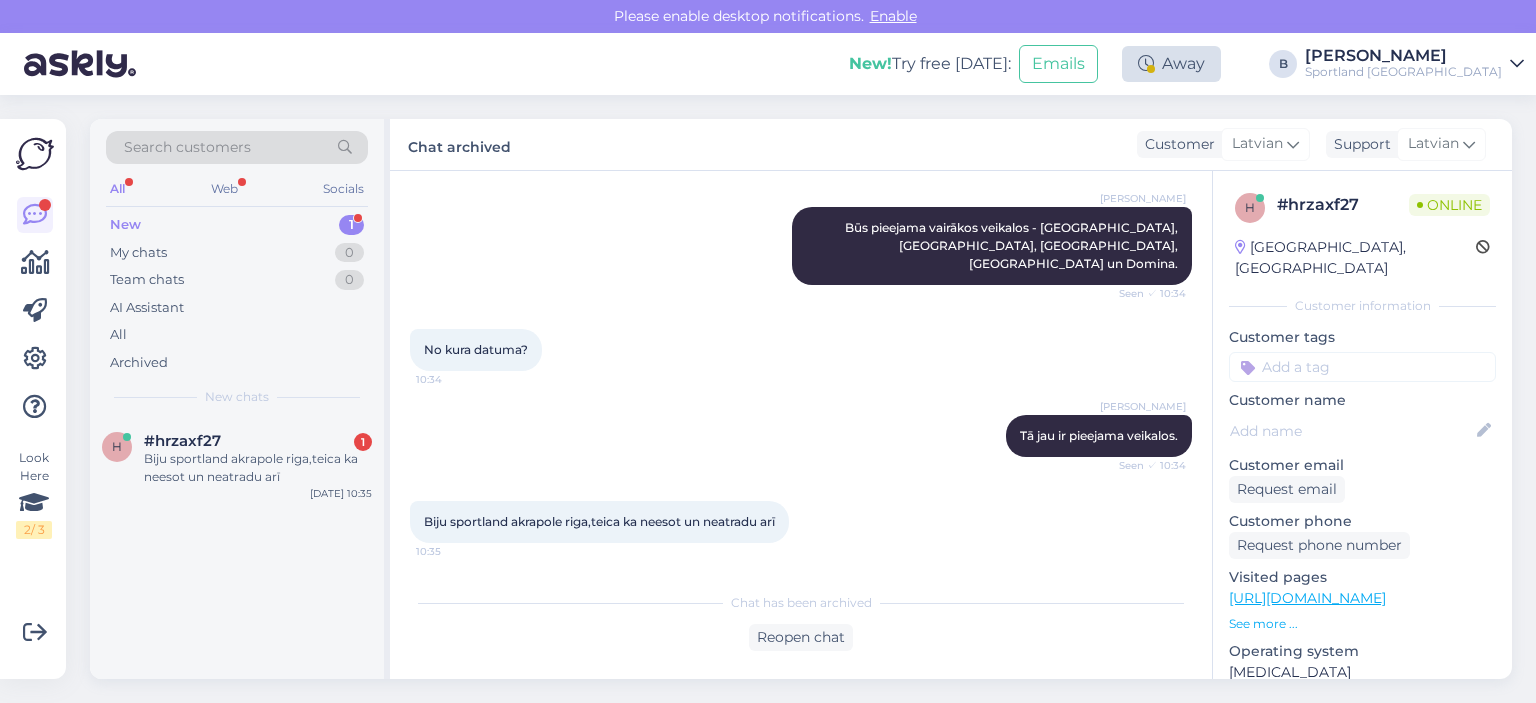 click on "Away" at bounding box center [1171, 64] 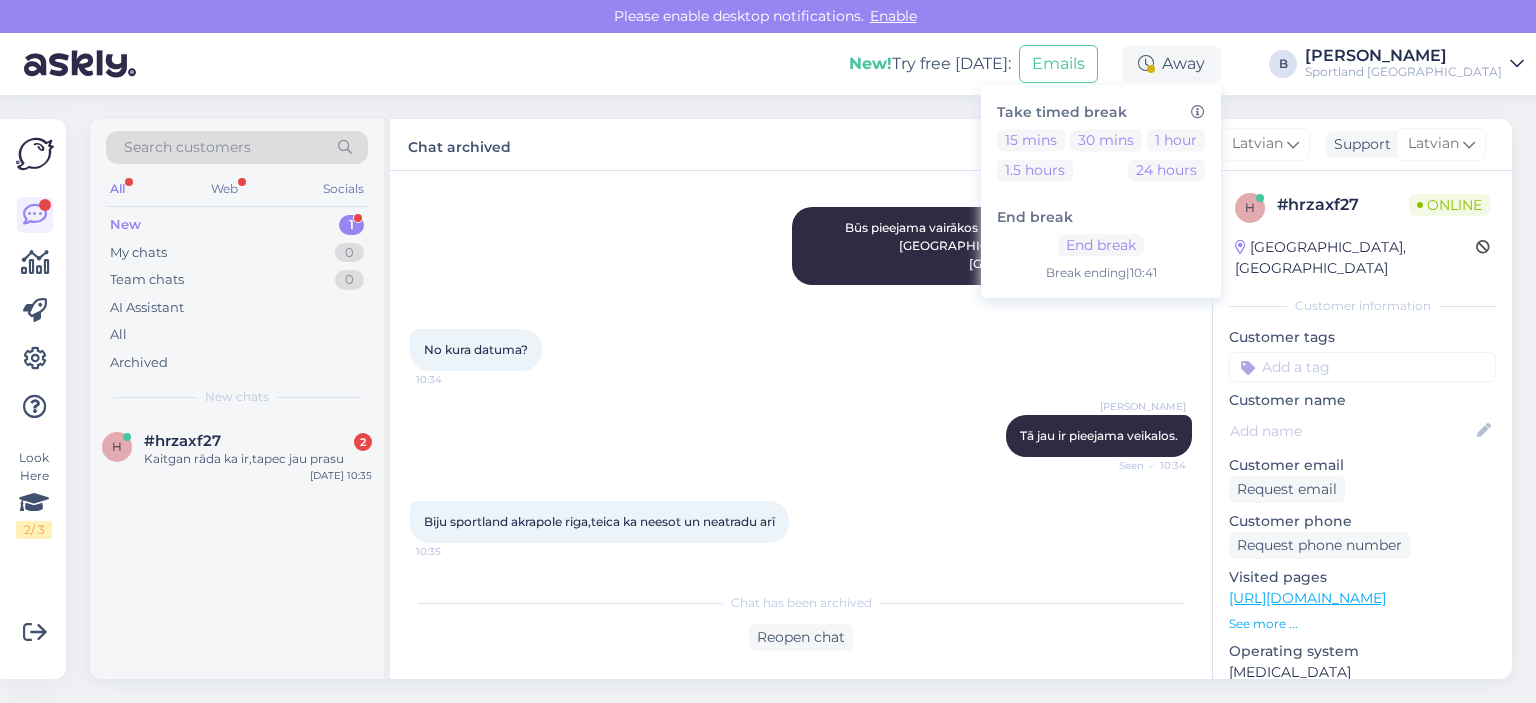 scroll, scrollTop: 606, scrollLeft: 0, axis: vertical 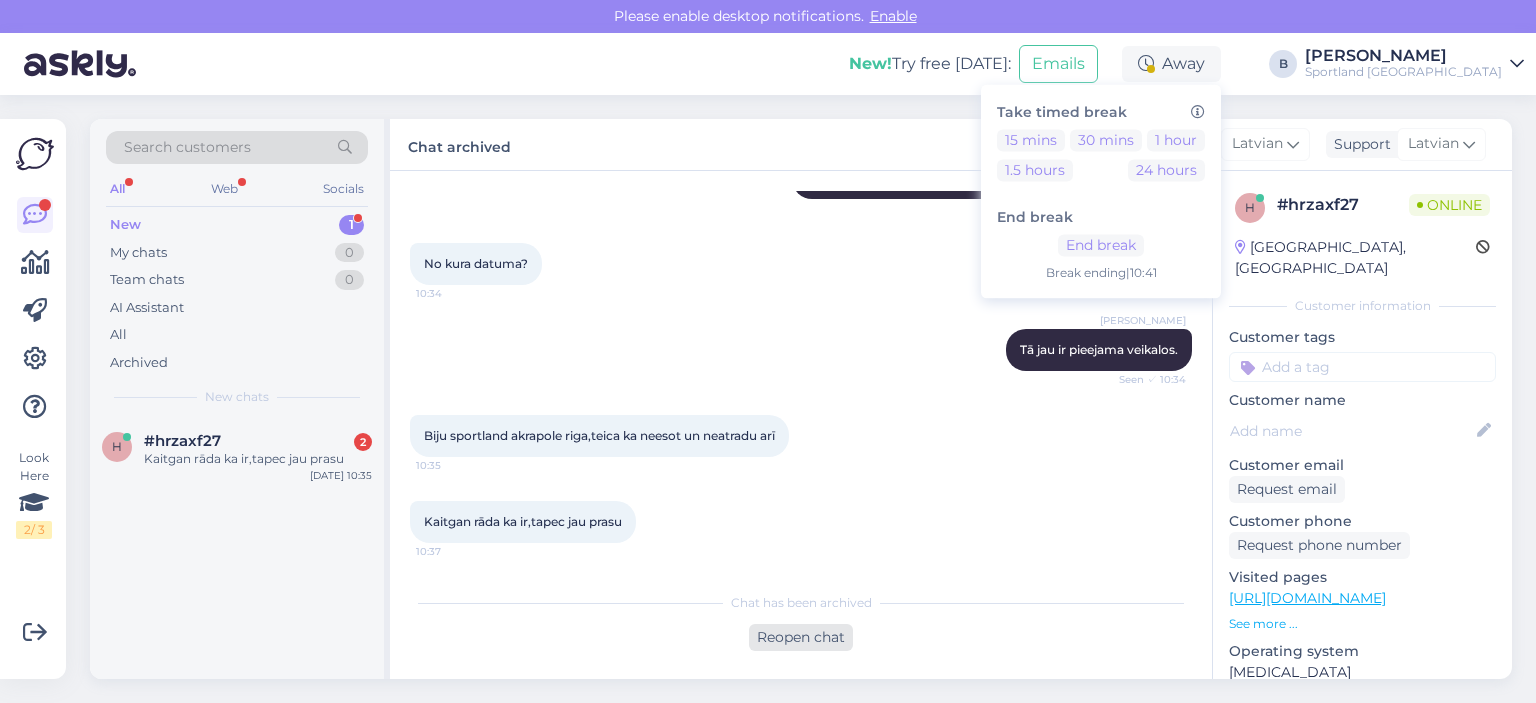 click on "Reopen chat" at bounding box center [801, 637] 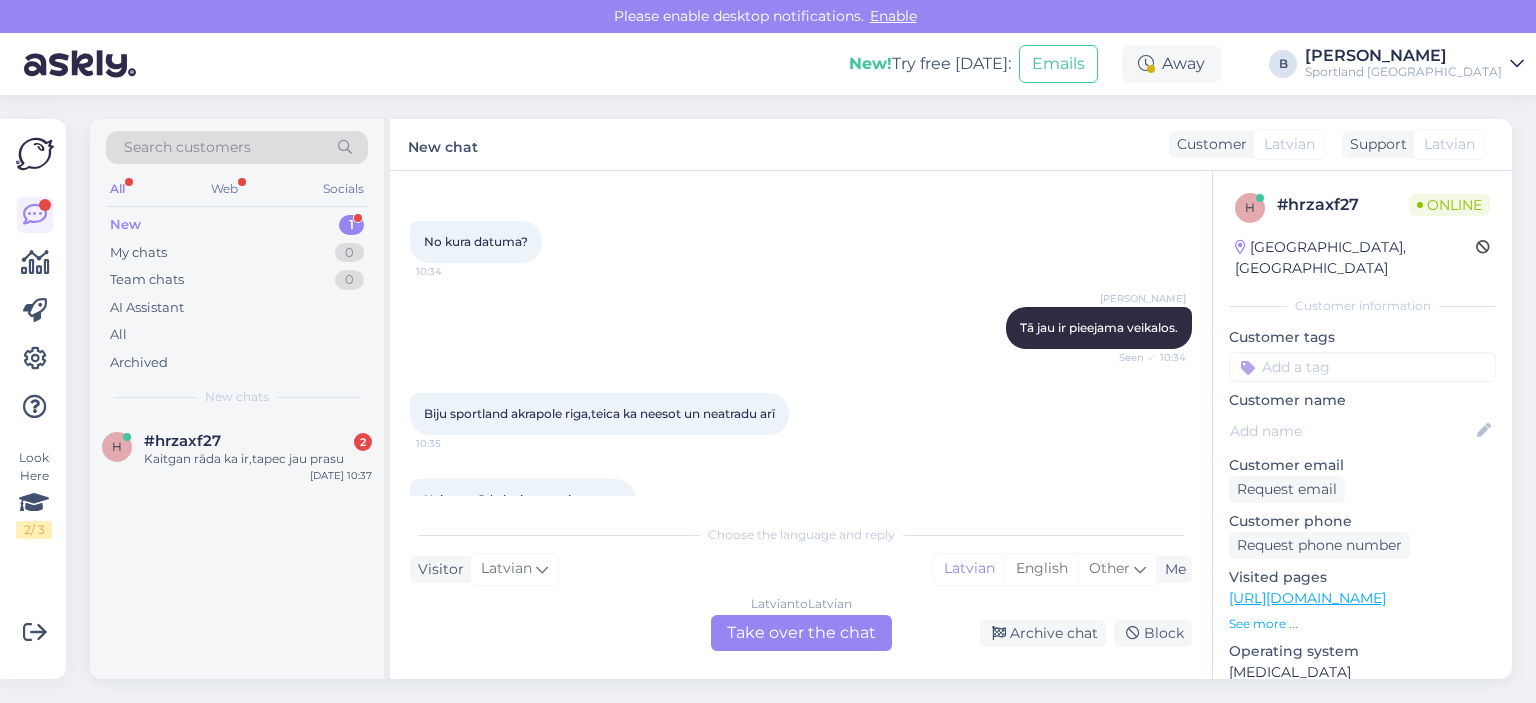 click on "Latvian  to  Latvian Take over the chat" at bounding box center (801, 633) 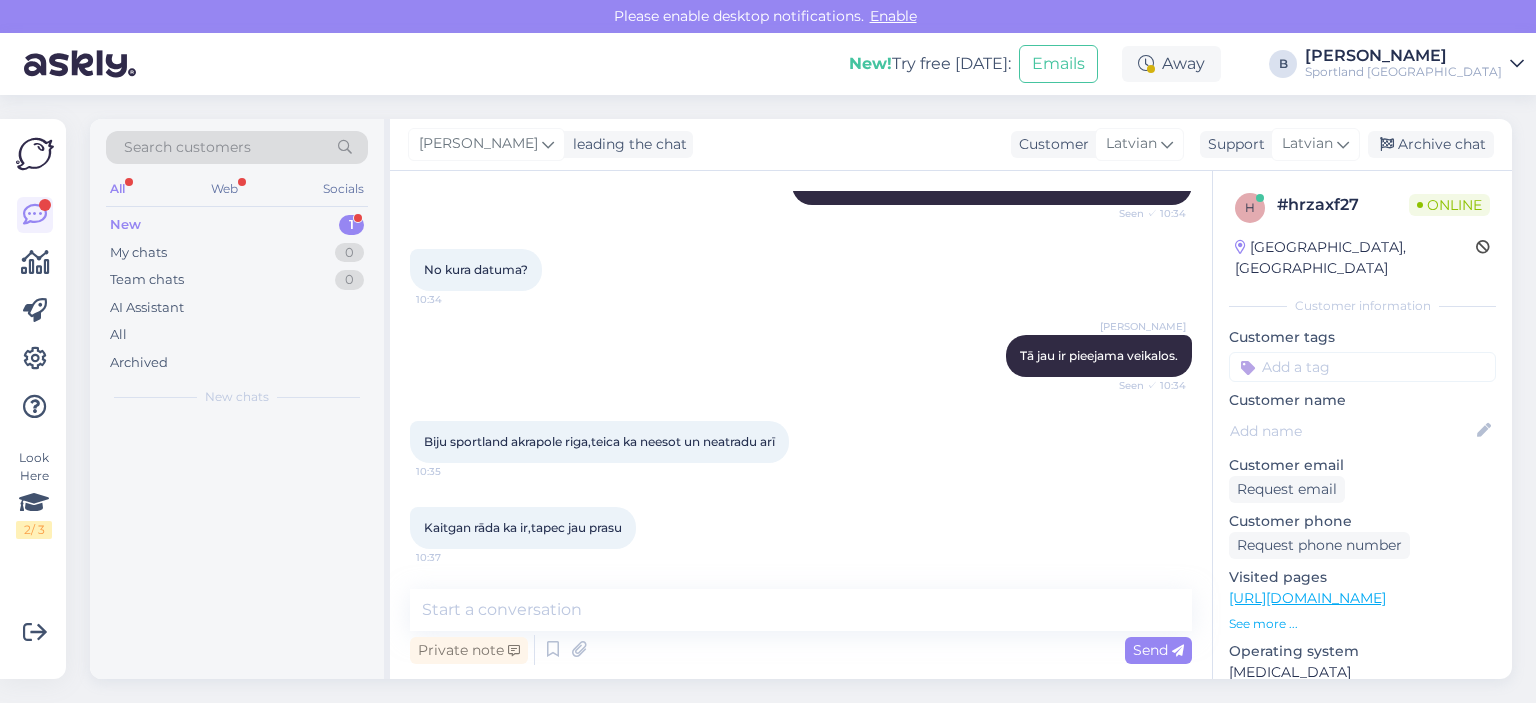 scroll, scrollTop: 600, scrollLeft: 0, axis: vertical 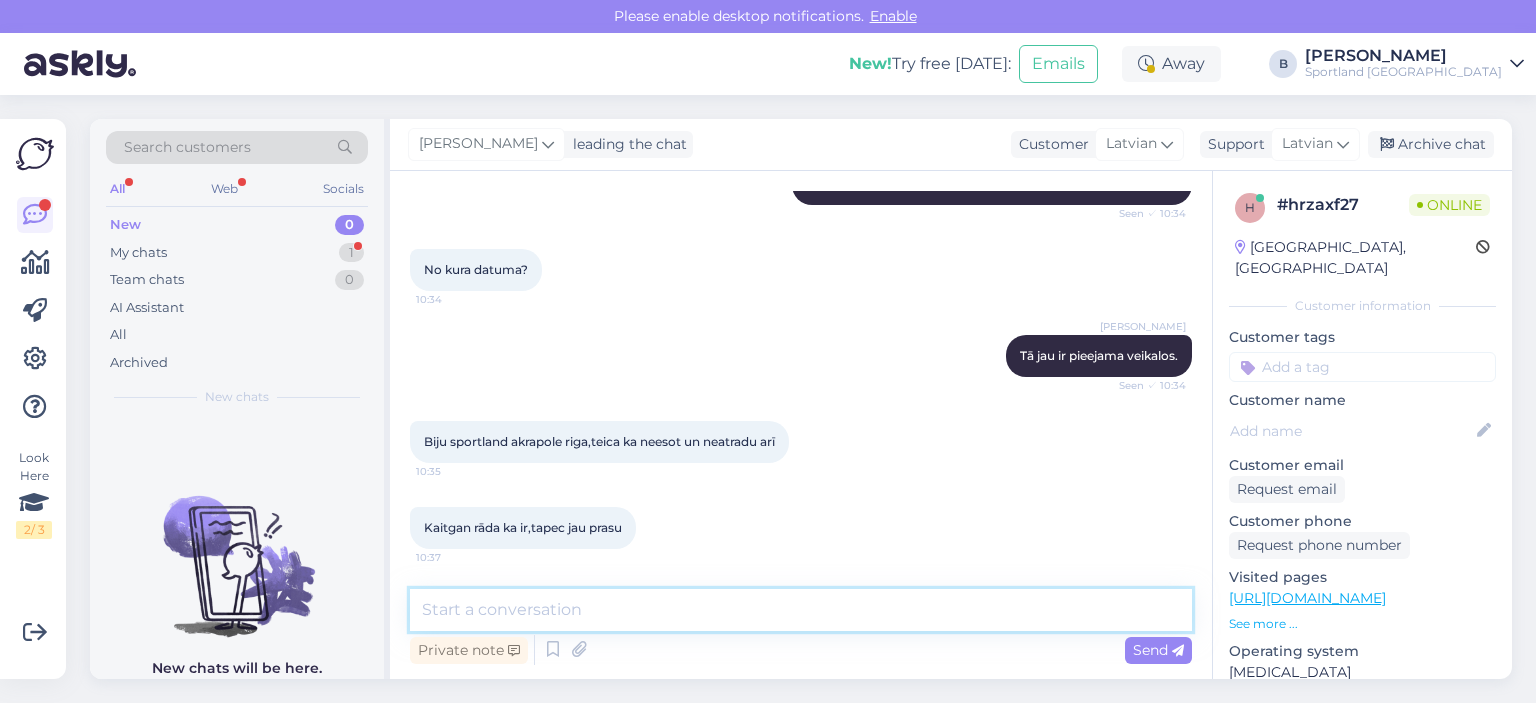 click at bounding box center [801, 610] 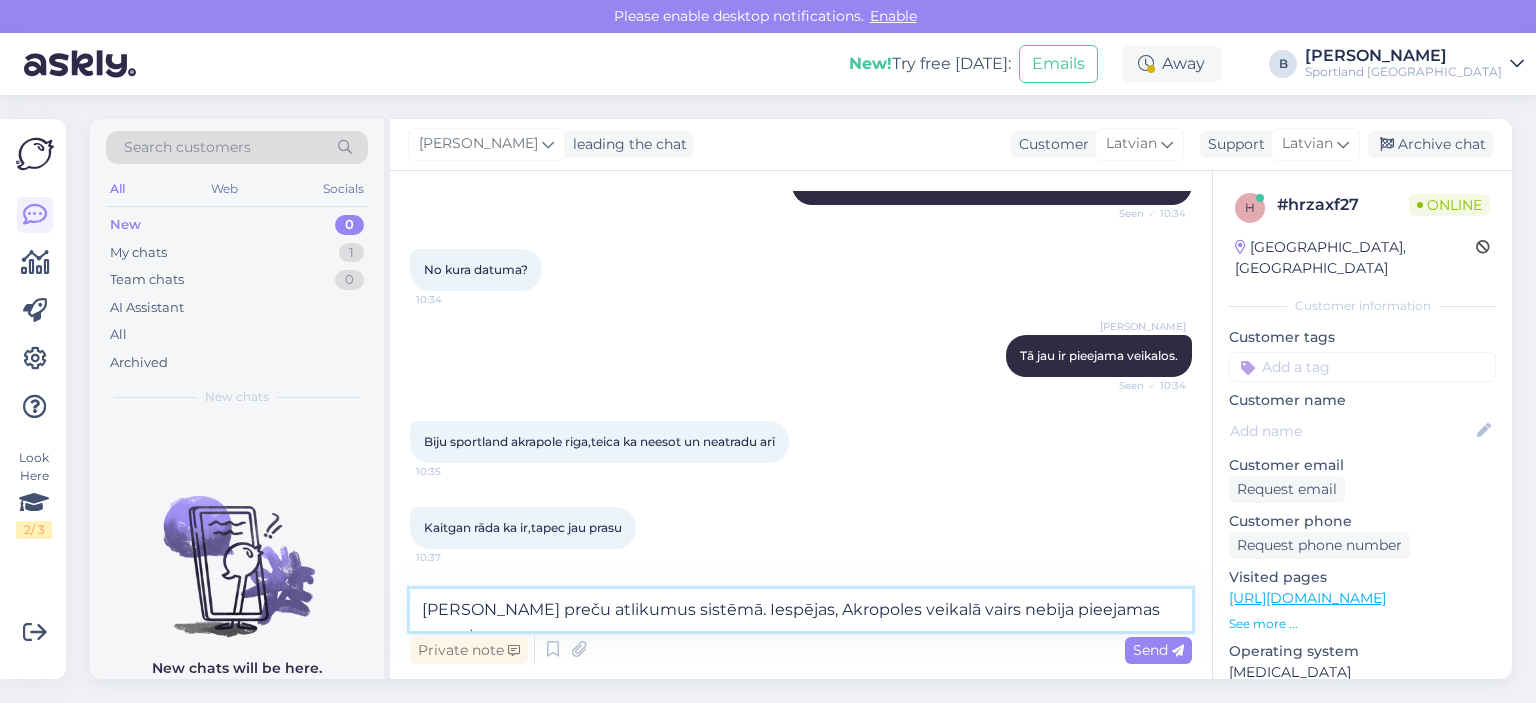 scroll, scrollTop: 624, scrollLeft: 0, axis: vertical 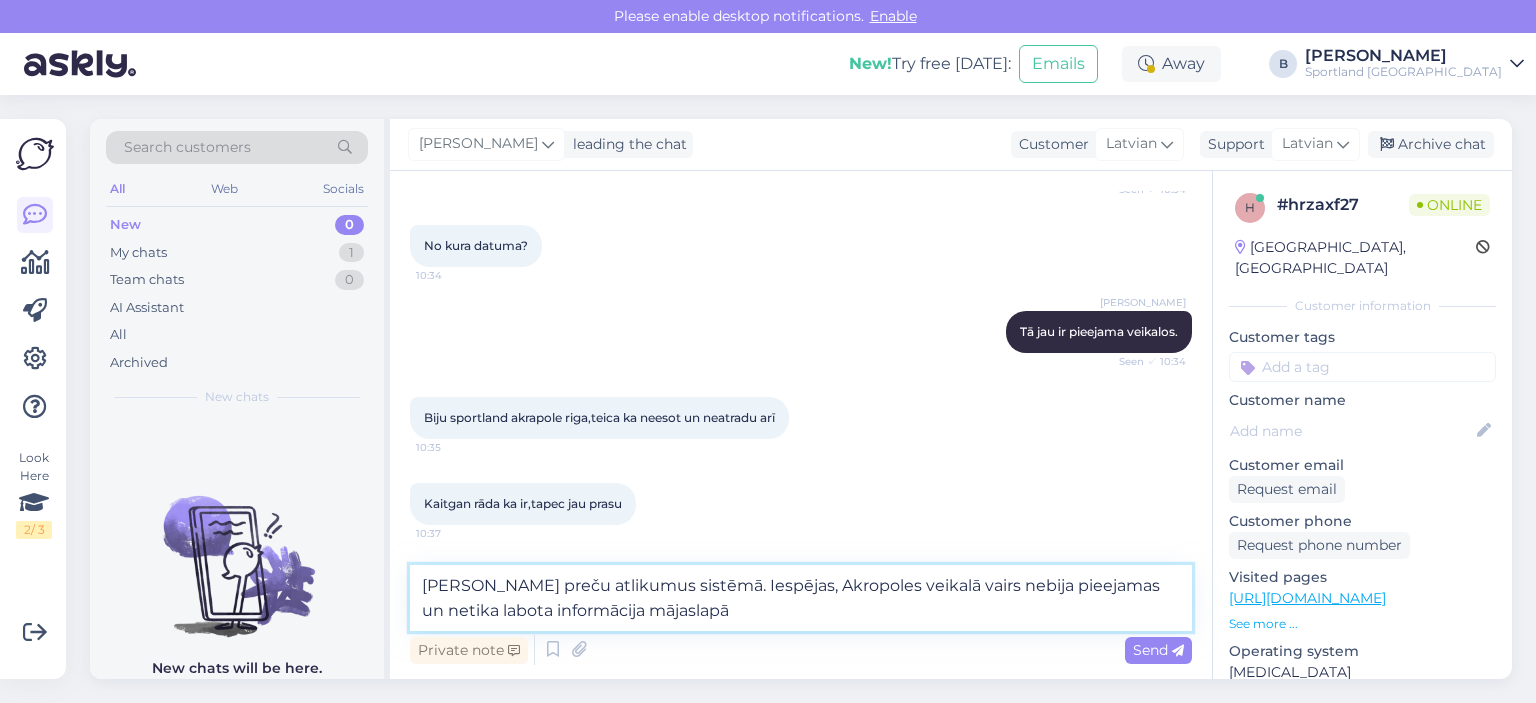 type on "[PERSON_NAME] preču atlikumus sistēmā. Iespējas, Akropoles veikalā vairs nebija pieejamas un netika labota informācija mājaslapā." 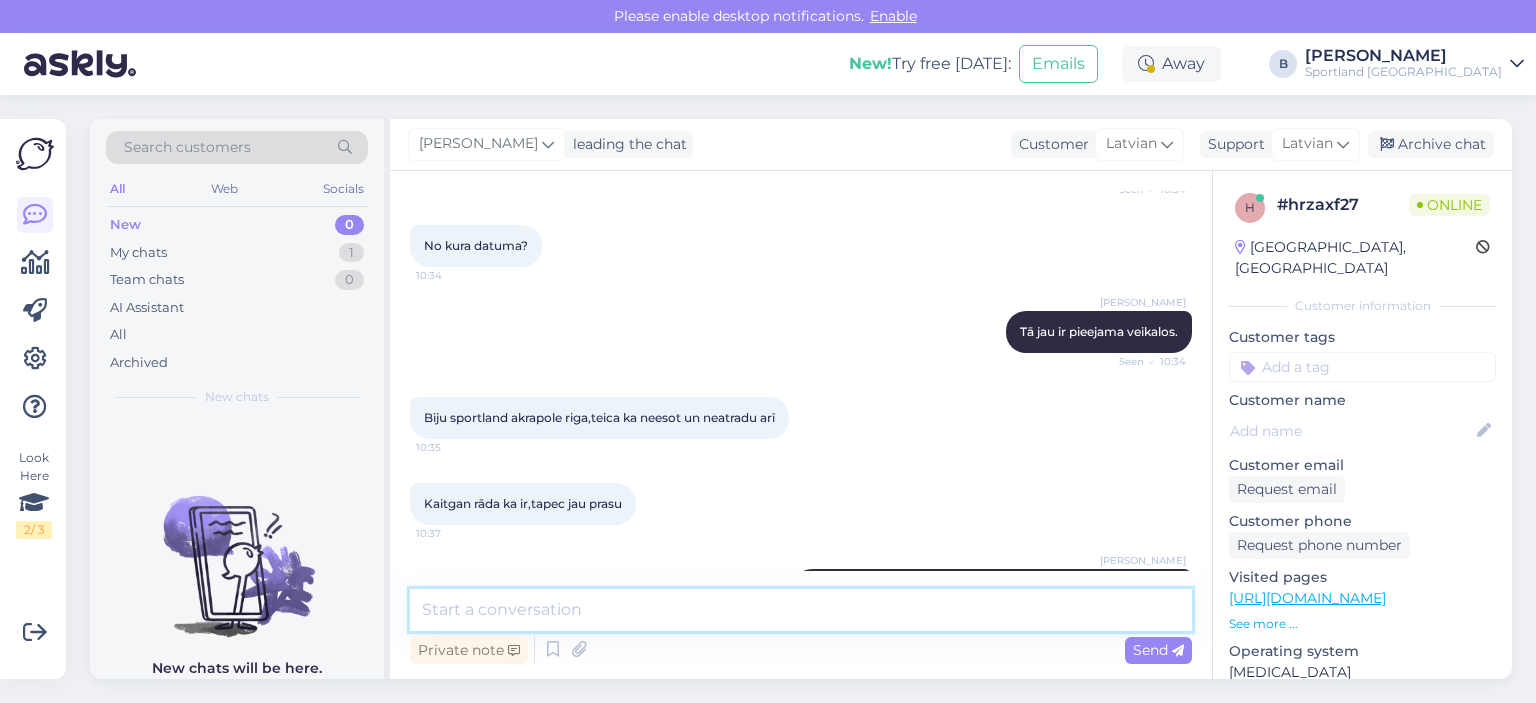 scroll, scrollTop: 722, scrollLeft: 0, axis: vertical 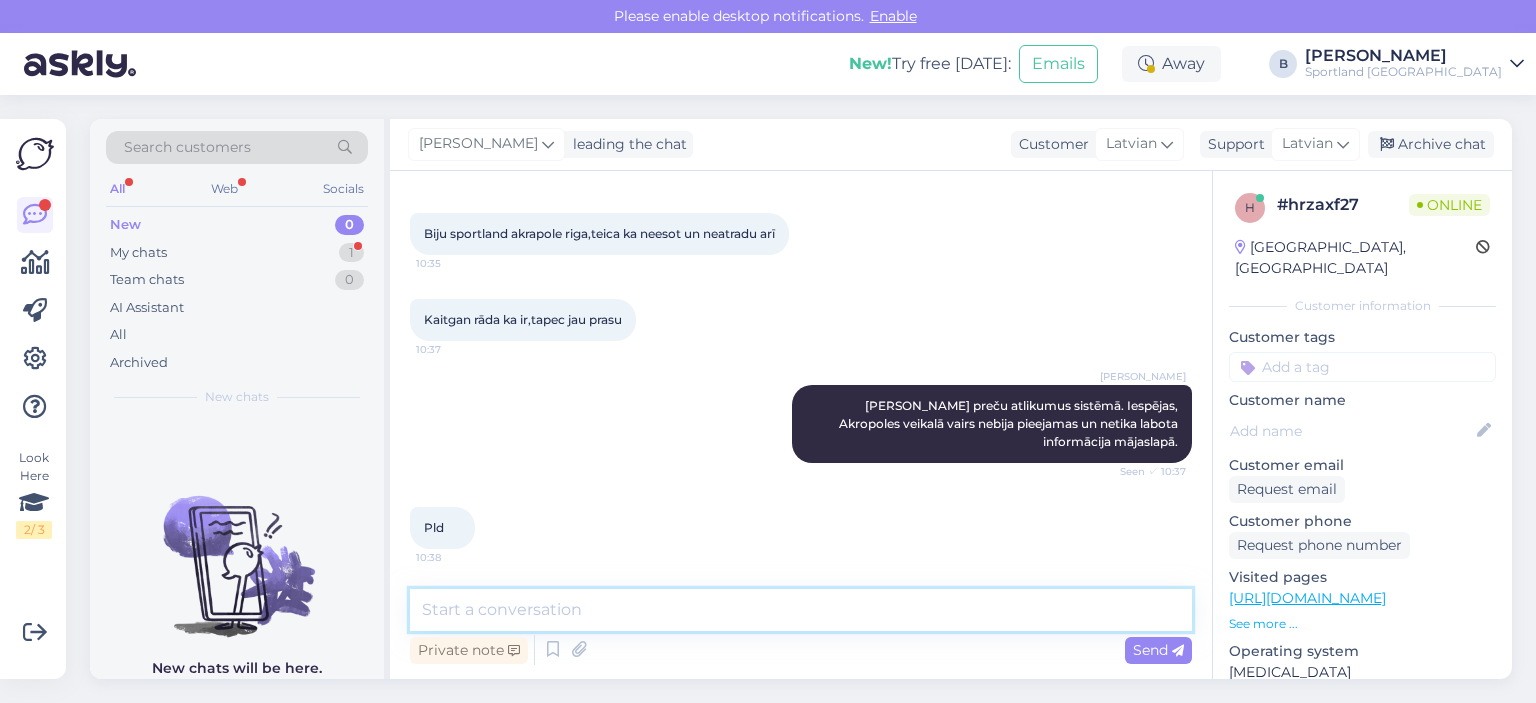 click at bounding box center (801, 610) 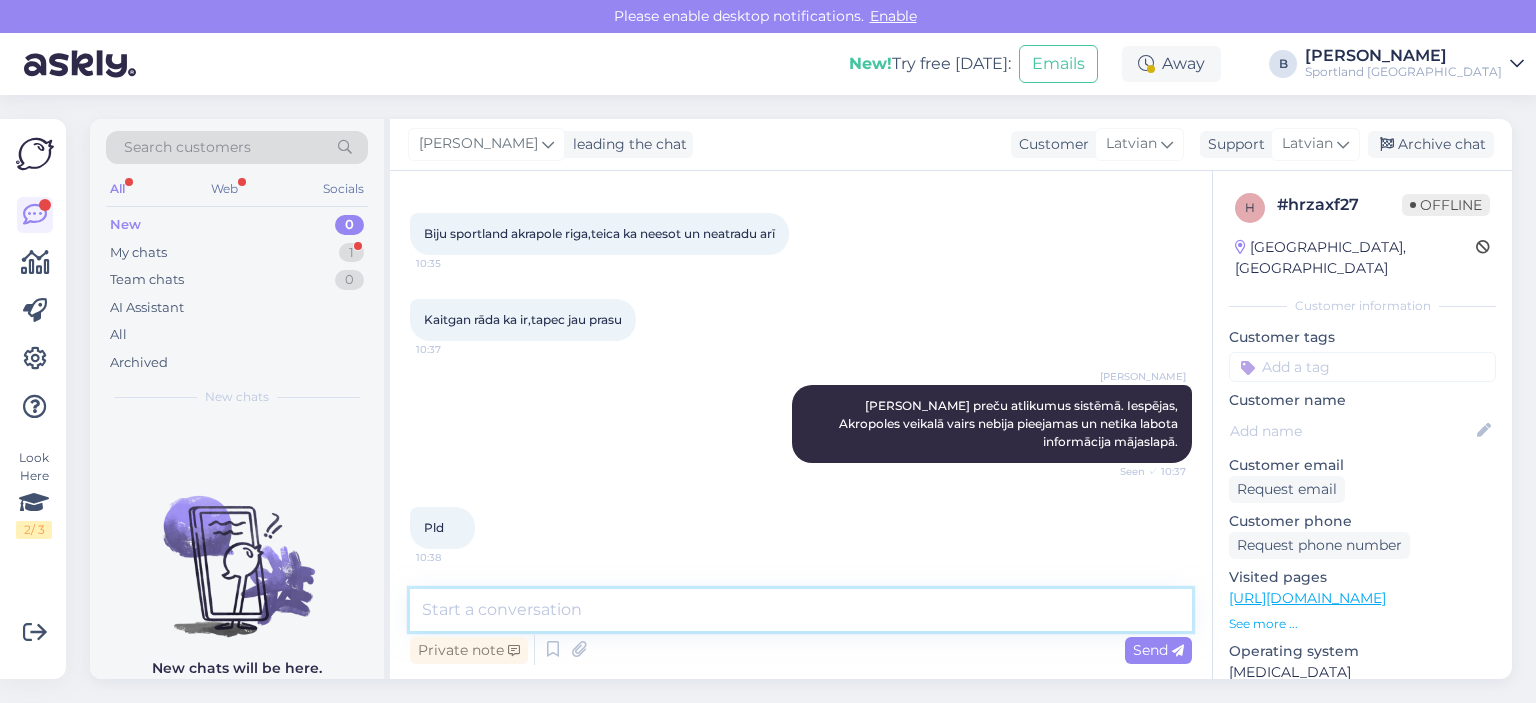 click at bounding box center [801, 610] 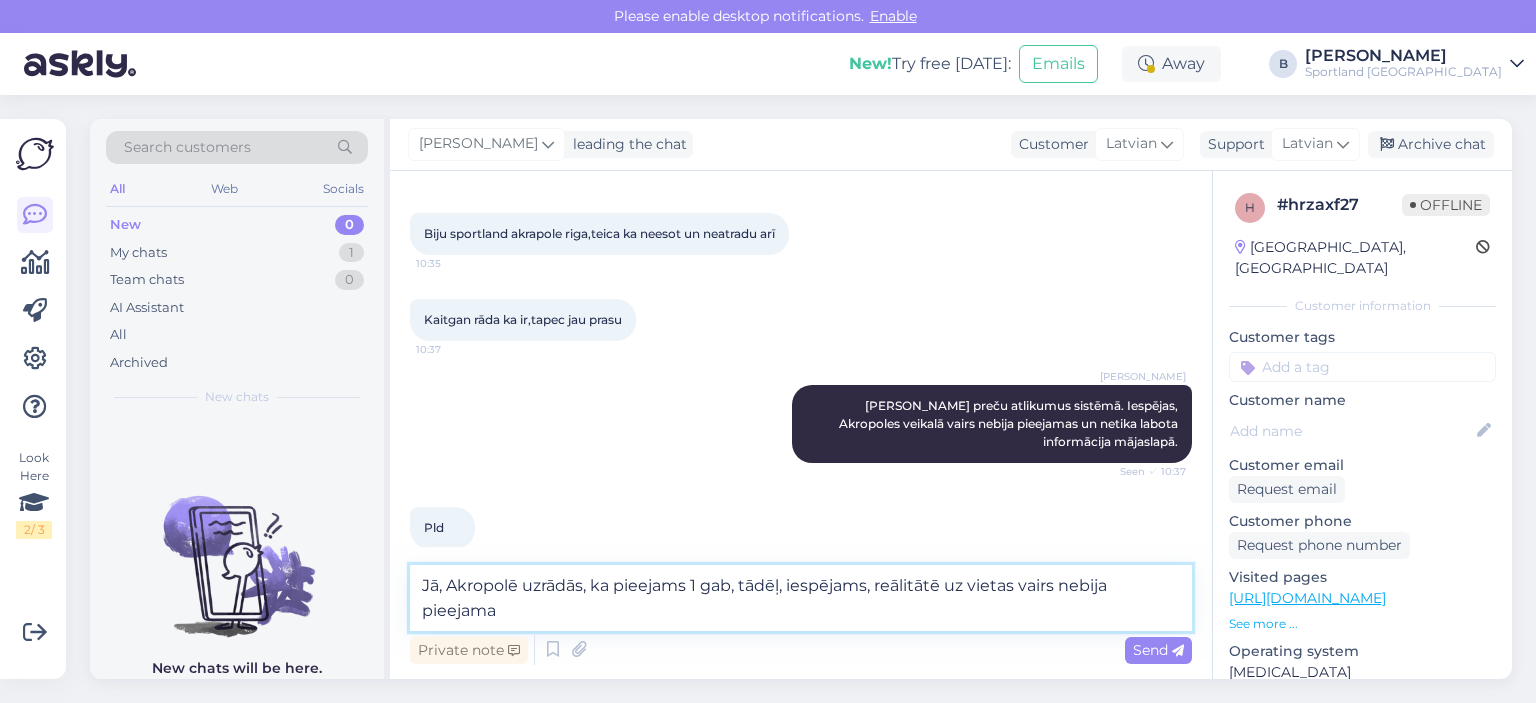 scroll, scrollTop: 828, scrollLeft: 0, axis: vertical 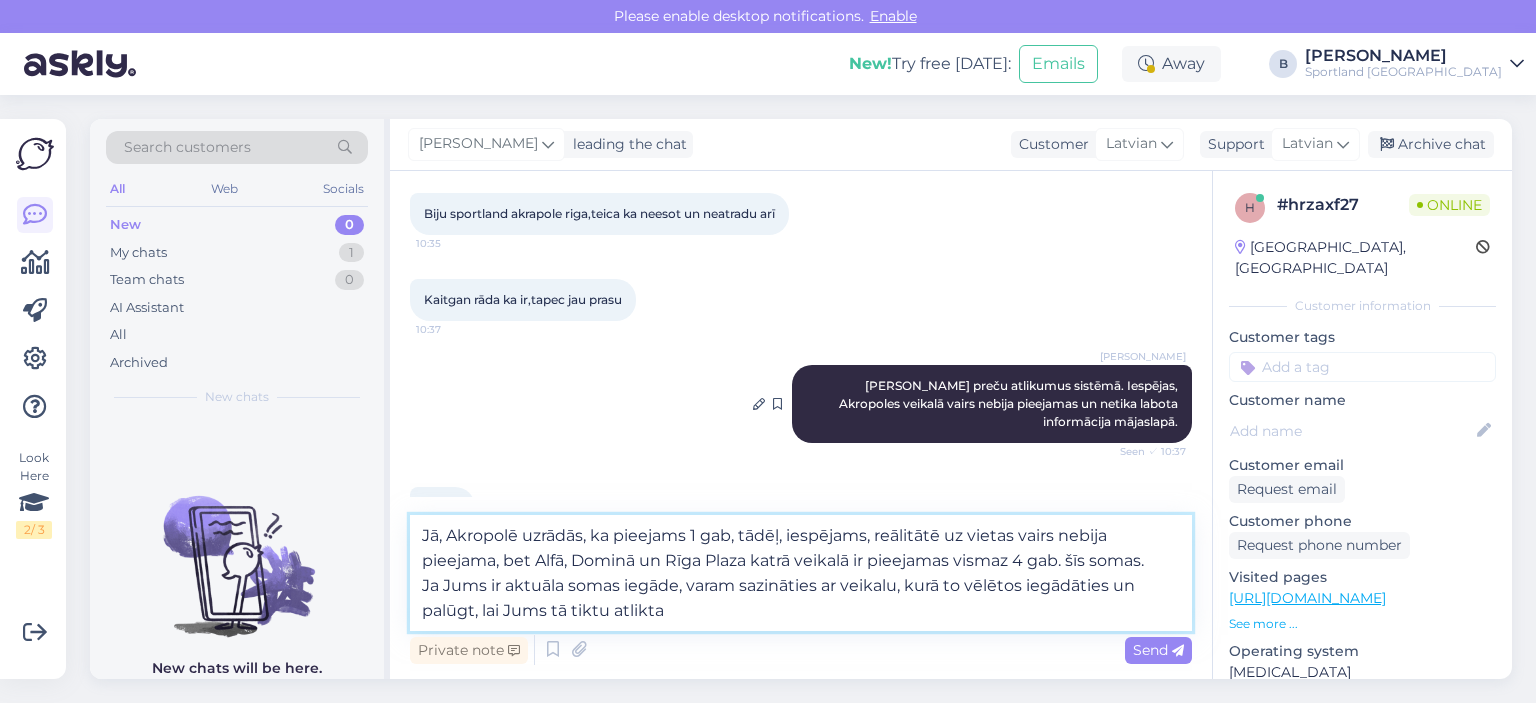type on "Jā, Akropolē uzrādās, ka pieejams 1 gab, tādēļ, iespējams, reālitātē uz vietas vairs nebija pieejama, bet Alfā, Dominā un Rīga Plaza katrā veikalā ir pieejamas vismaz 4 gab. šīs somas.
Ja Jums ir aktuāla somas iegāde, varam sazināties ar veikalu, kurā to vēlētos iegādāties un palūgt, lai Jums tā tiktu atlikta." 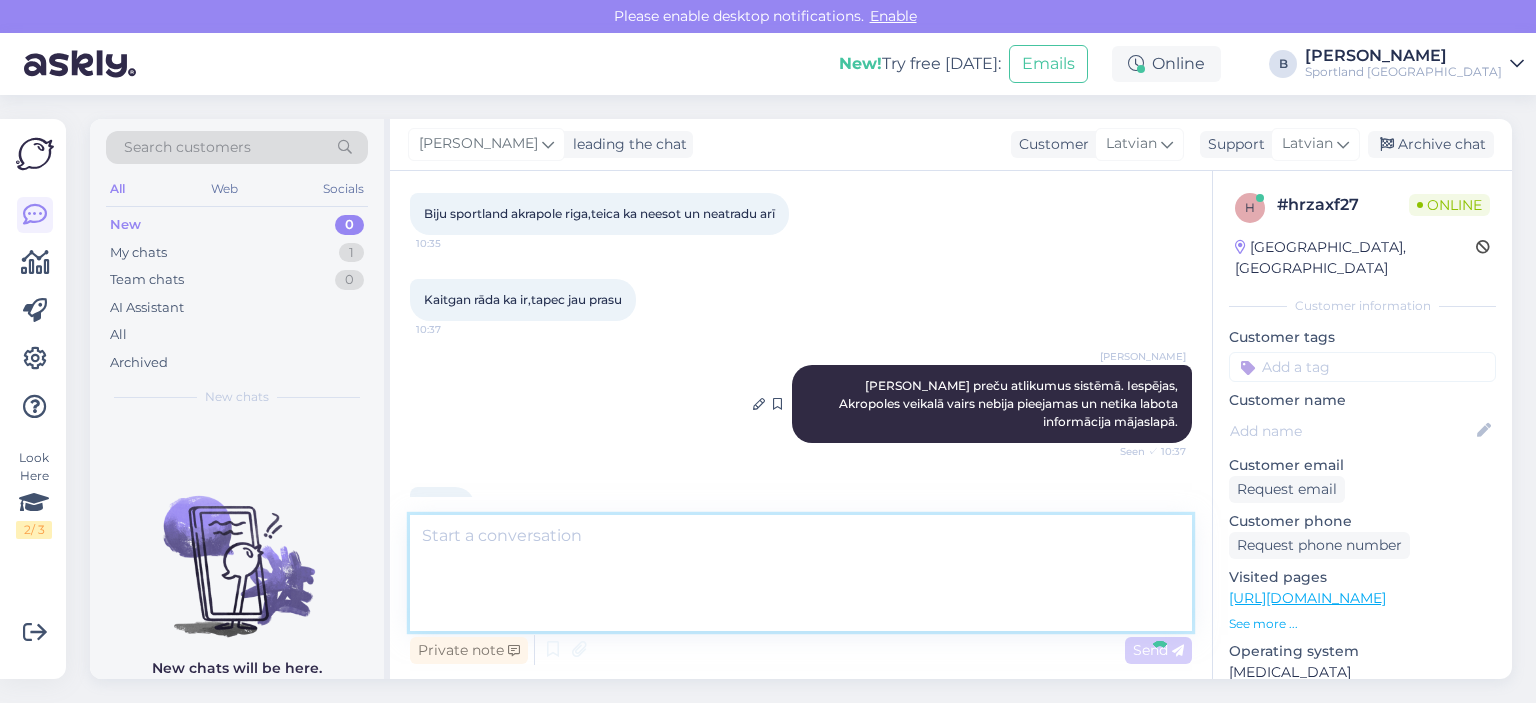 scroll, scrollTop: 966, scrollLeft: 0, axis: vertical 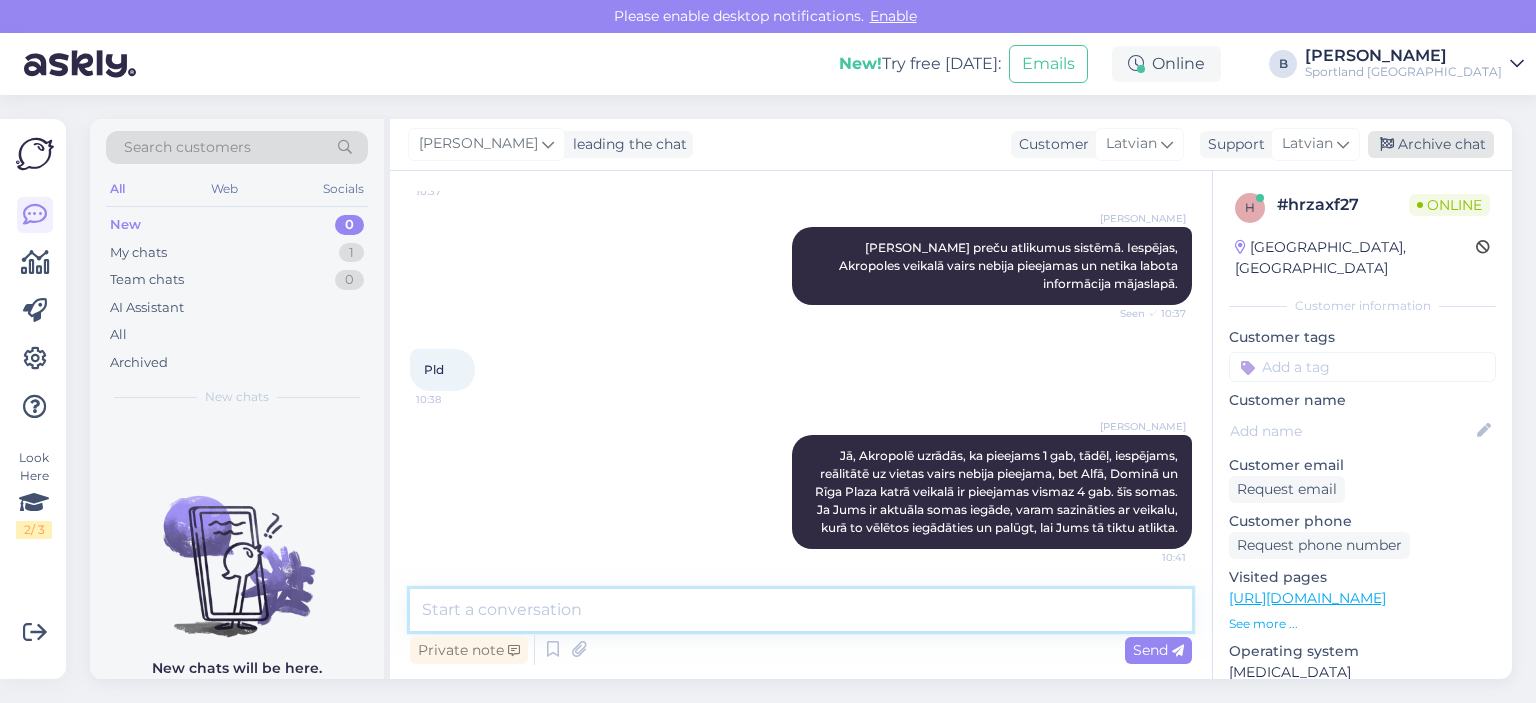 type 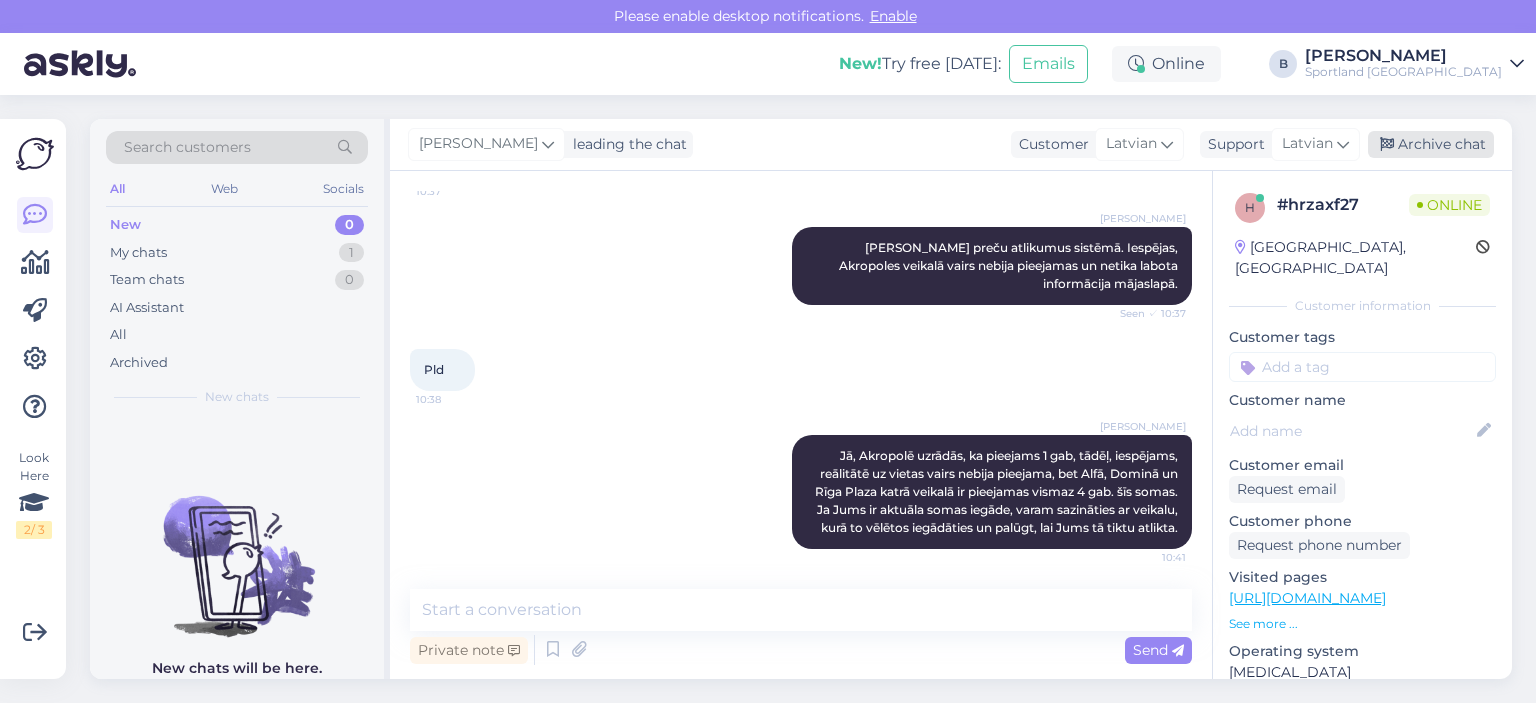 click on "Archive chat" at bounding box center [1431, 144] 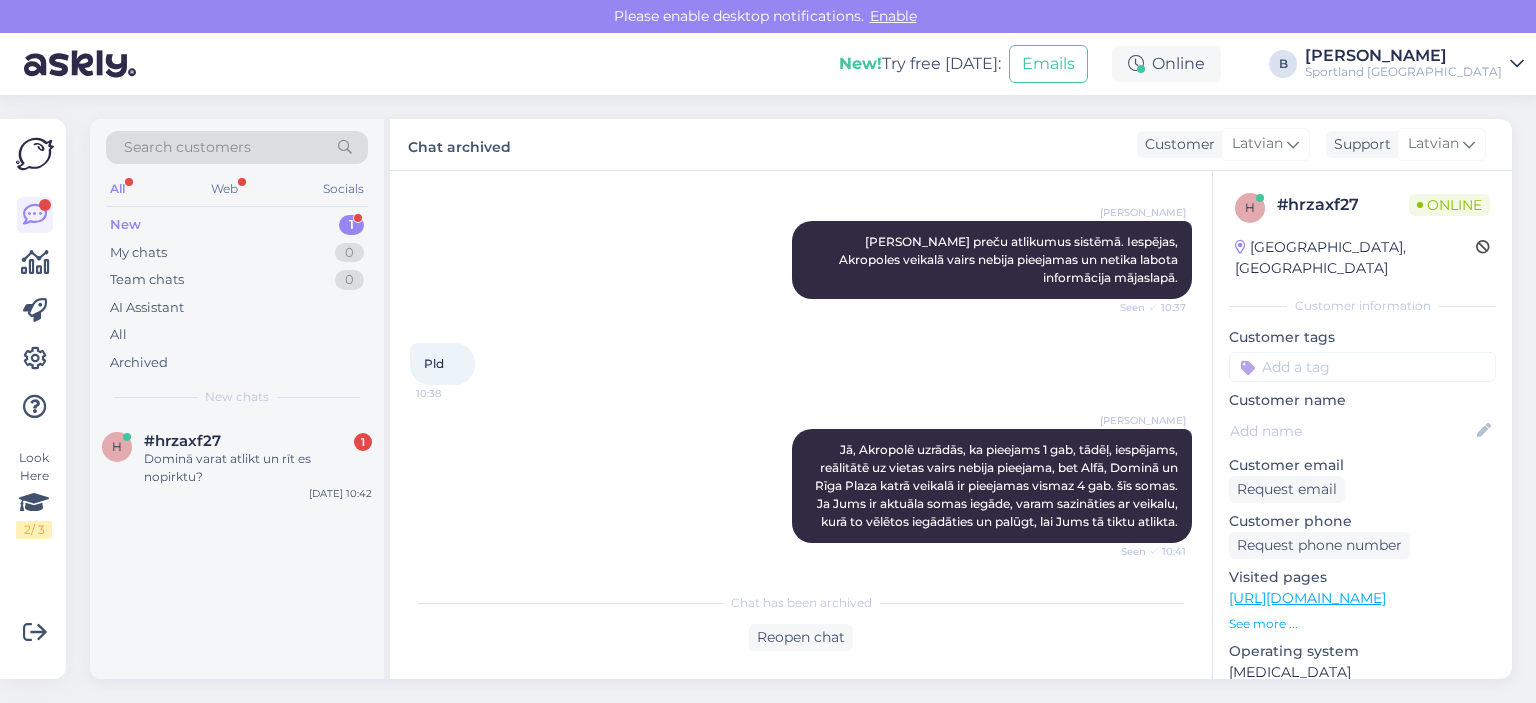 scroll, scrollTop: 1058, scrollLeft: 0, axis: vertical 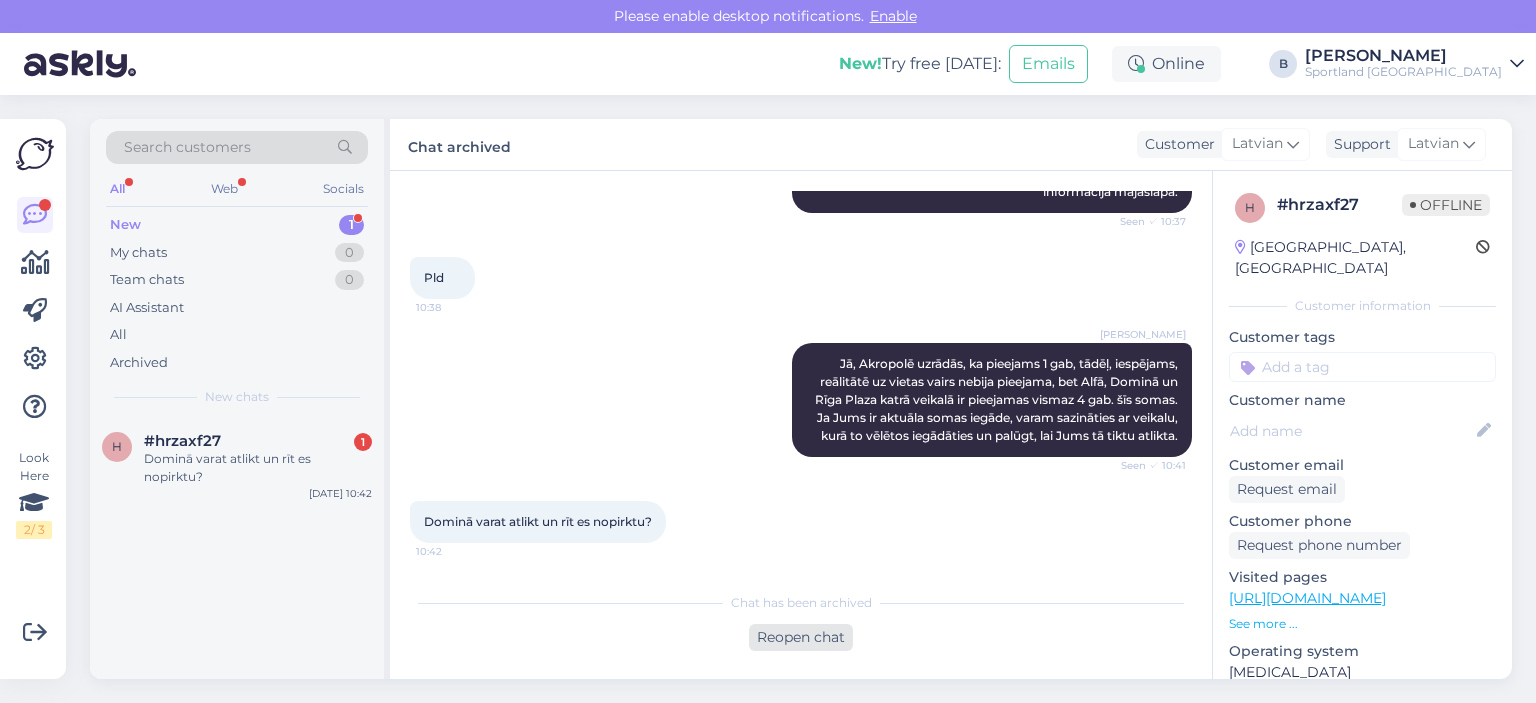 click on "Reopen chat" at bounding box center (801, 637) 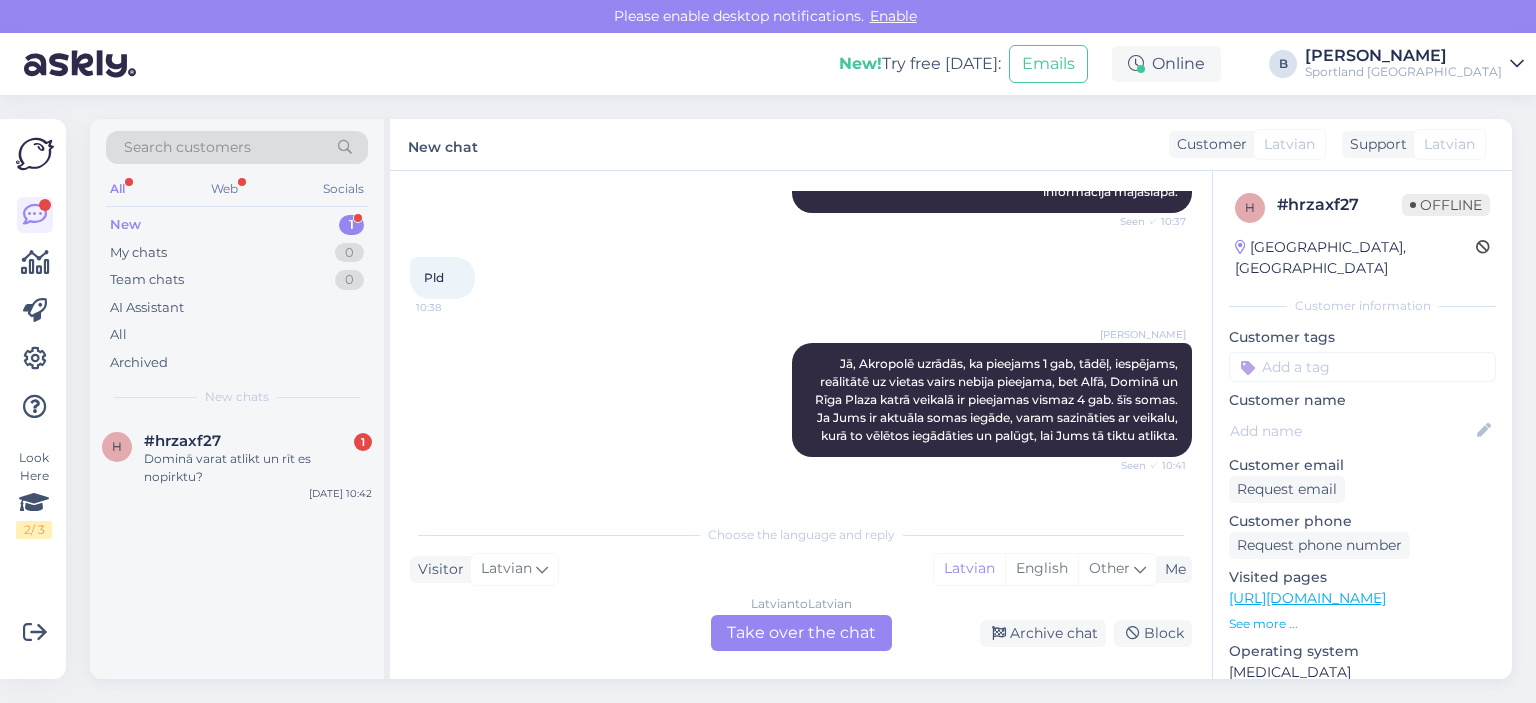 scroll, scrollTop: 1080, scrollLeft: 0, axis: vertical 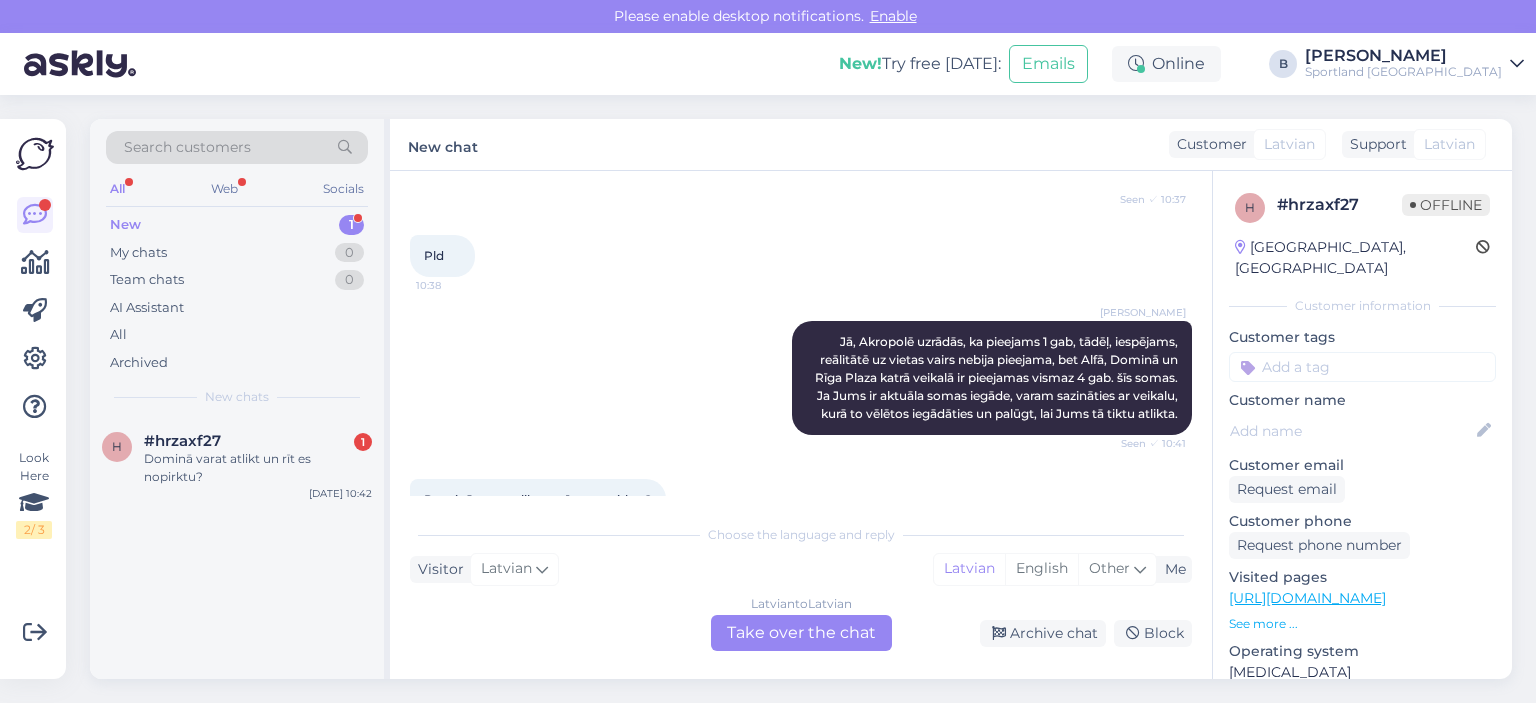 click on "Latvian  to  Latvian Take over the chat" at bounding box center (801, 633) 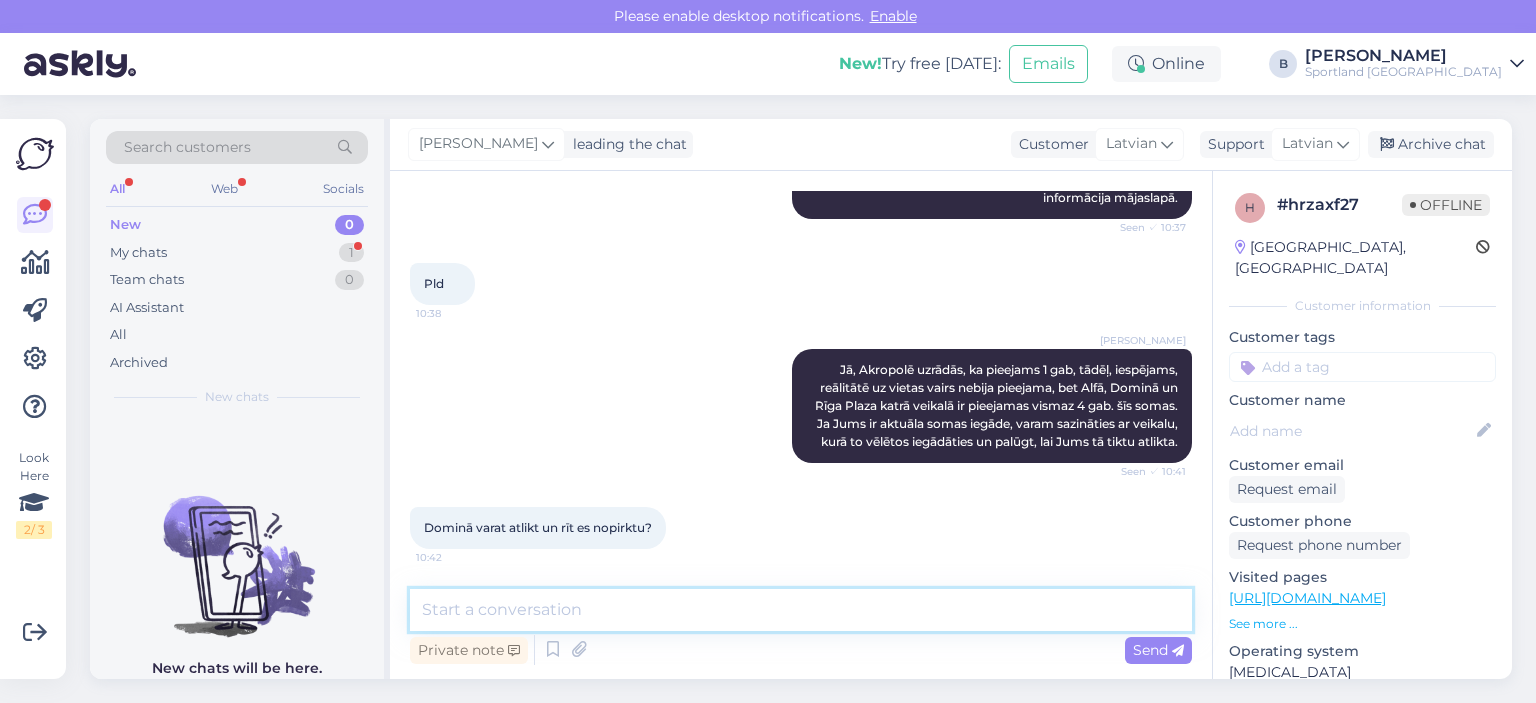 click at bounding box center (801, 610) 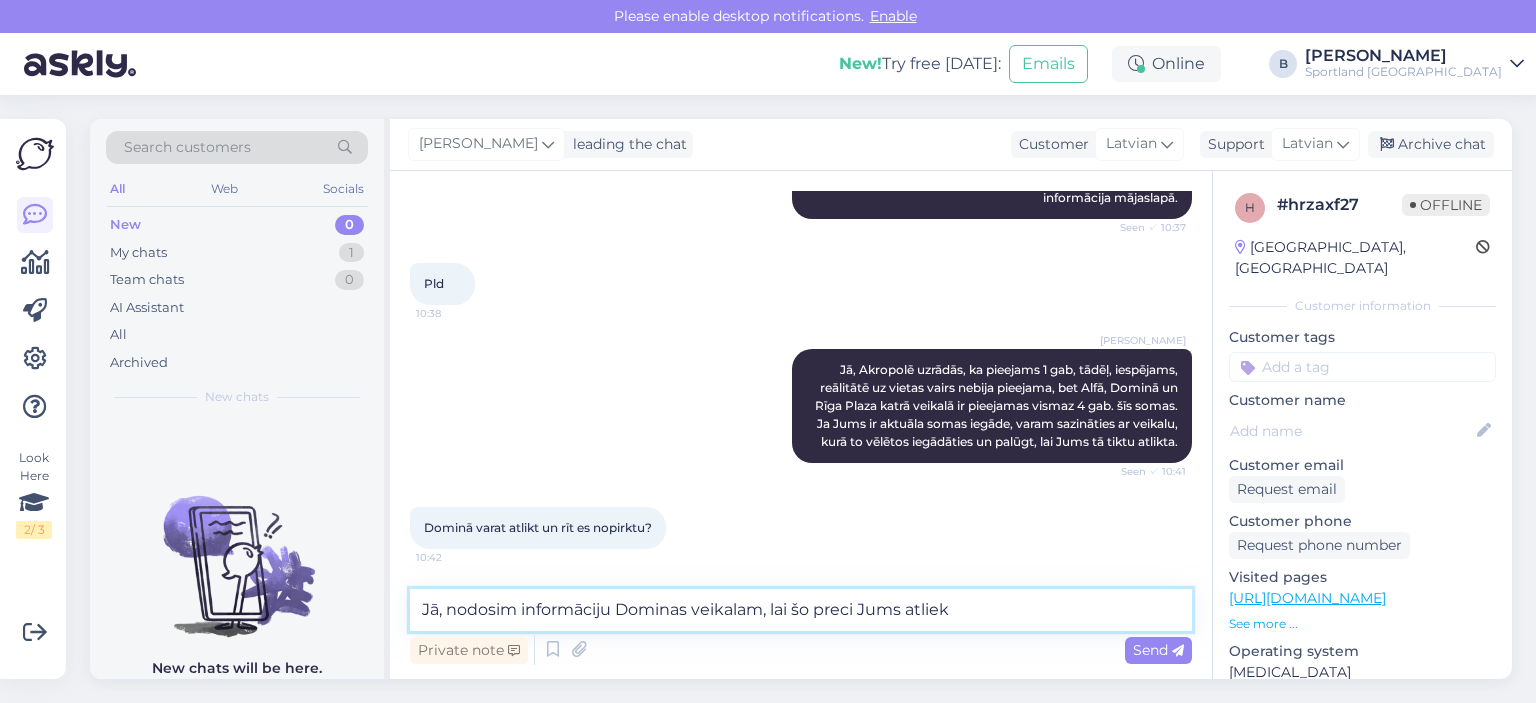 type on "Jā, nodosim informāciju Dominas veikalam, lai šo preci Jums atliek." 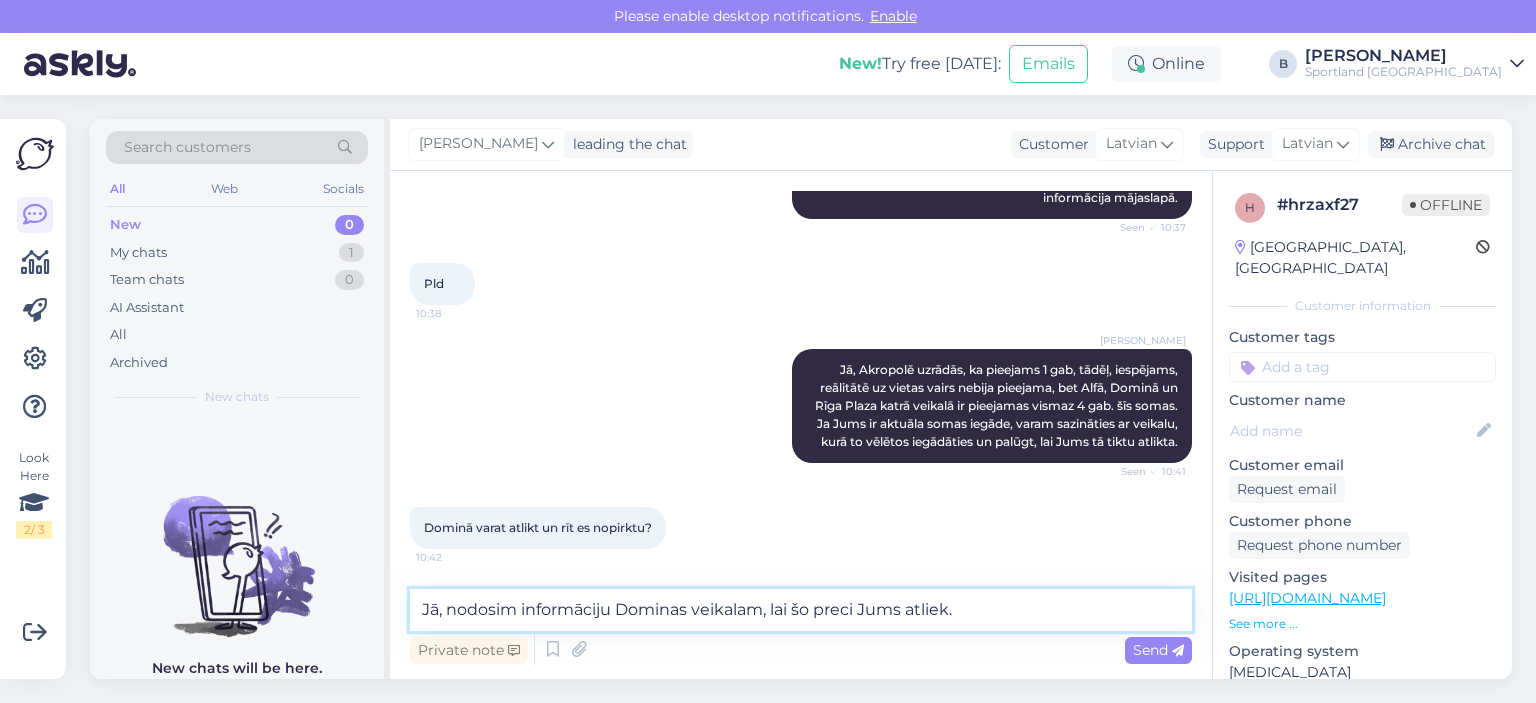 type 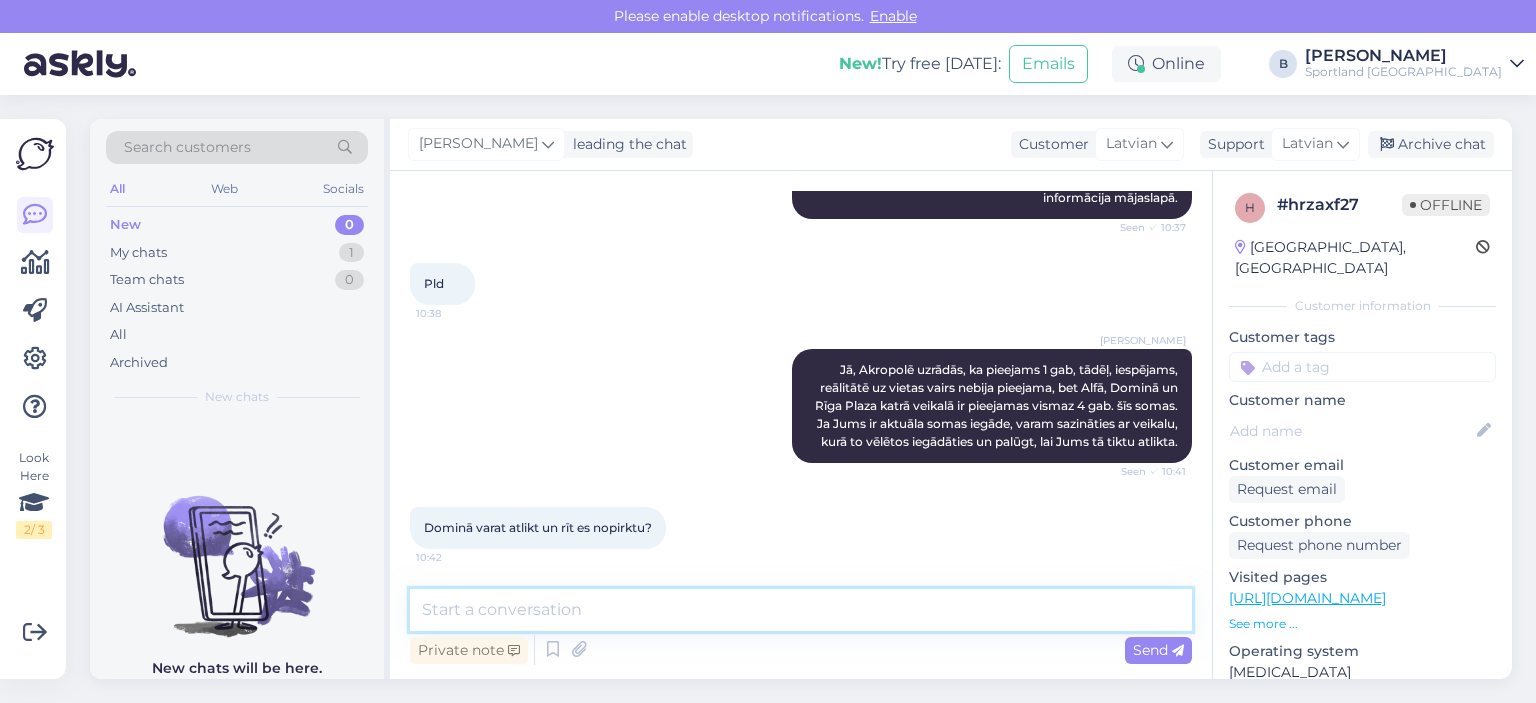 scroll, scrollTop: 1156, scrollLeft: 0, axis: vertical 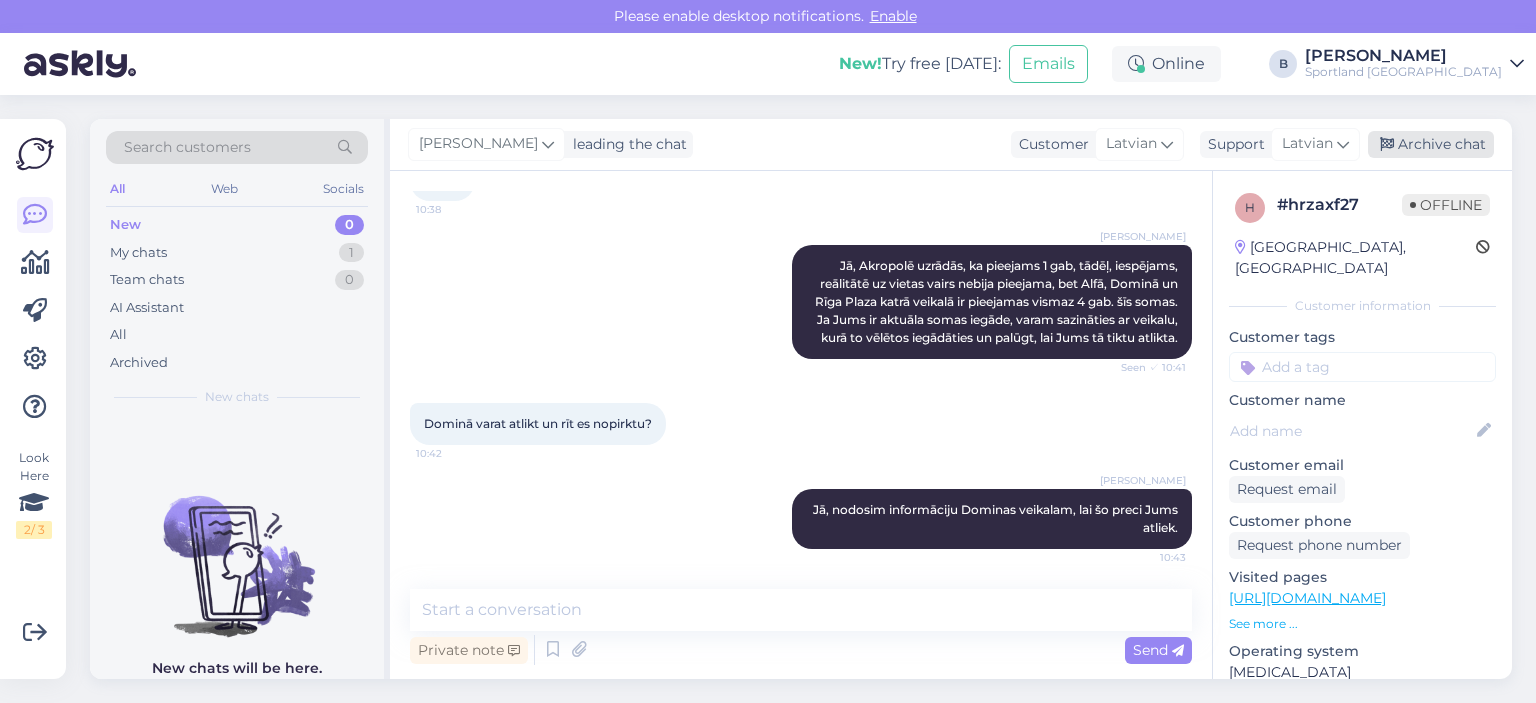click on "Archive chat" at bounding box center (1431, 144) 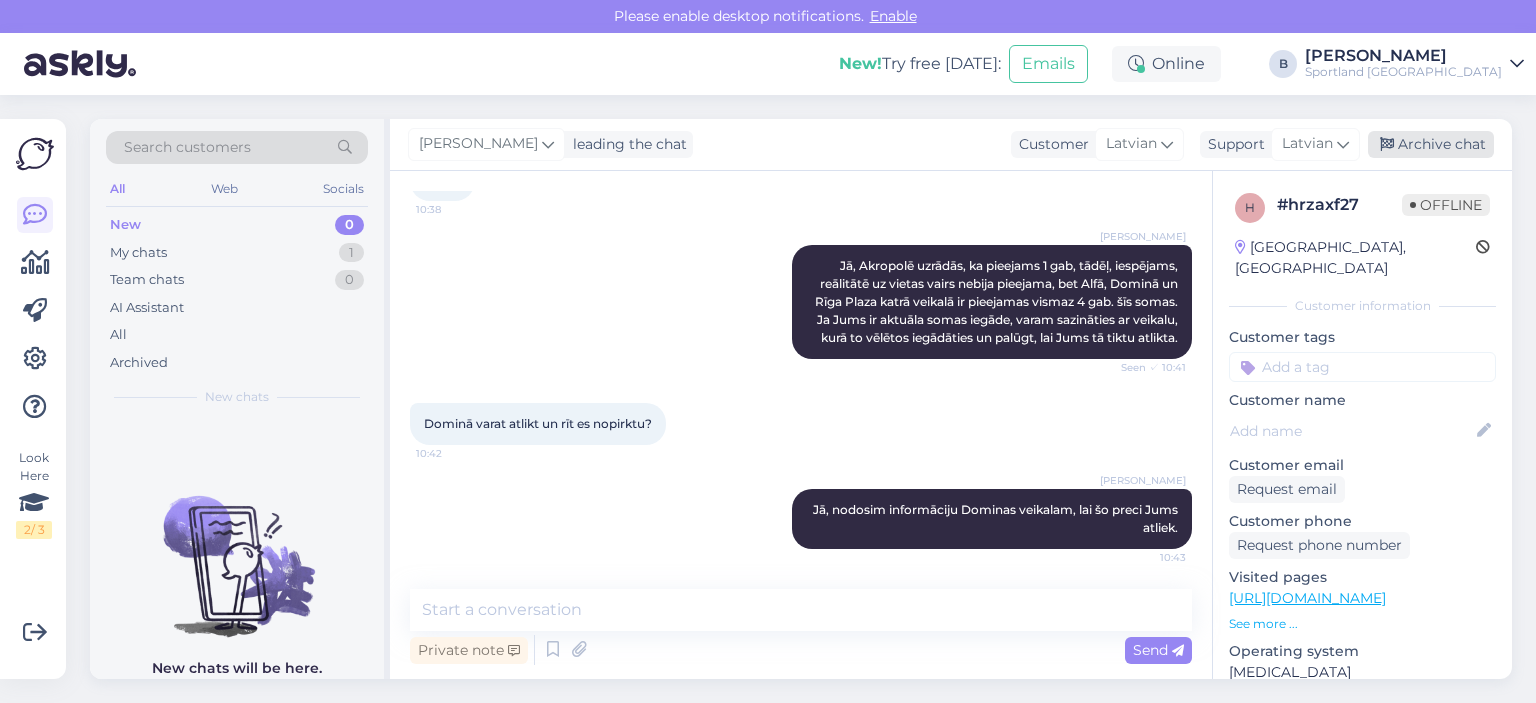 click on "Archive chat" at bounding box center [1431, 144] 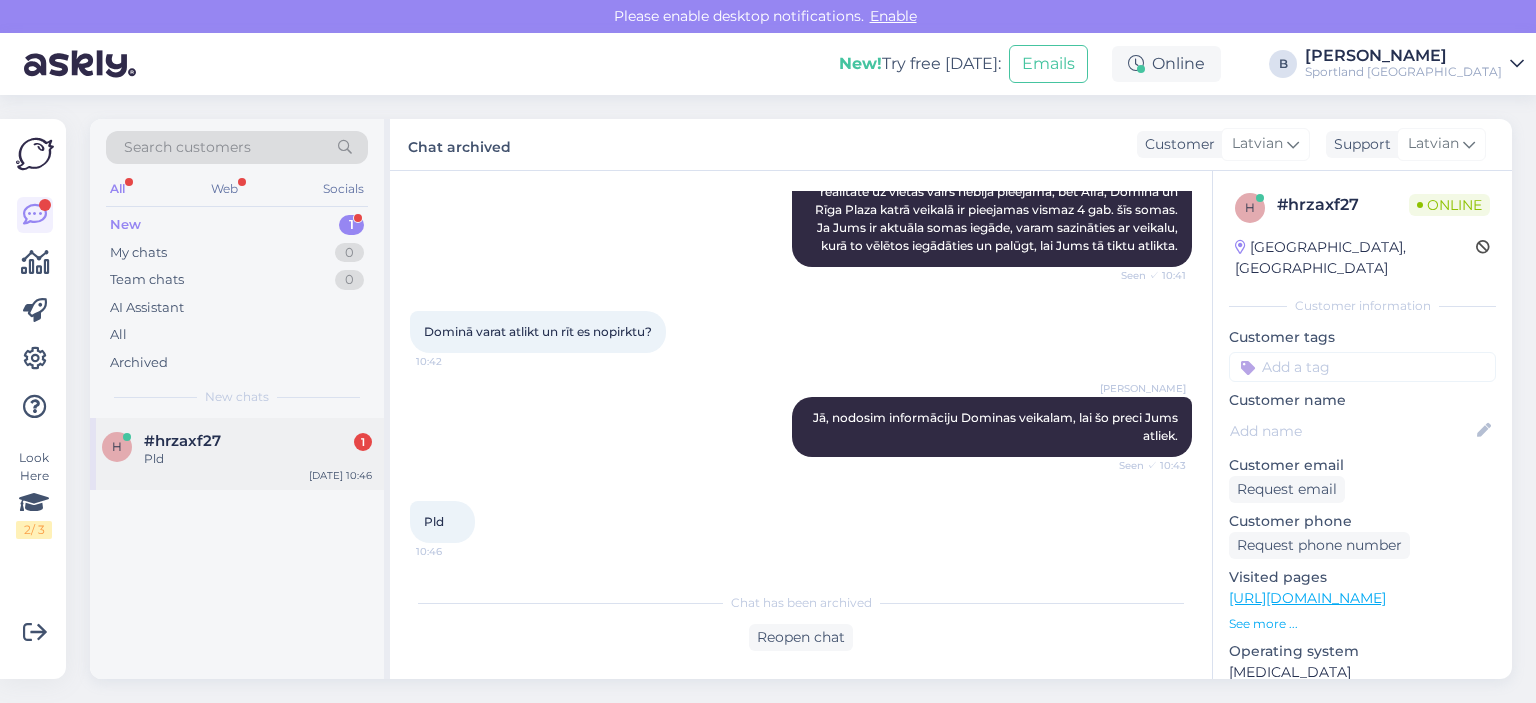 click on "#hrzaxf27 1" at bounding box center [258, 441] 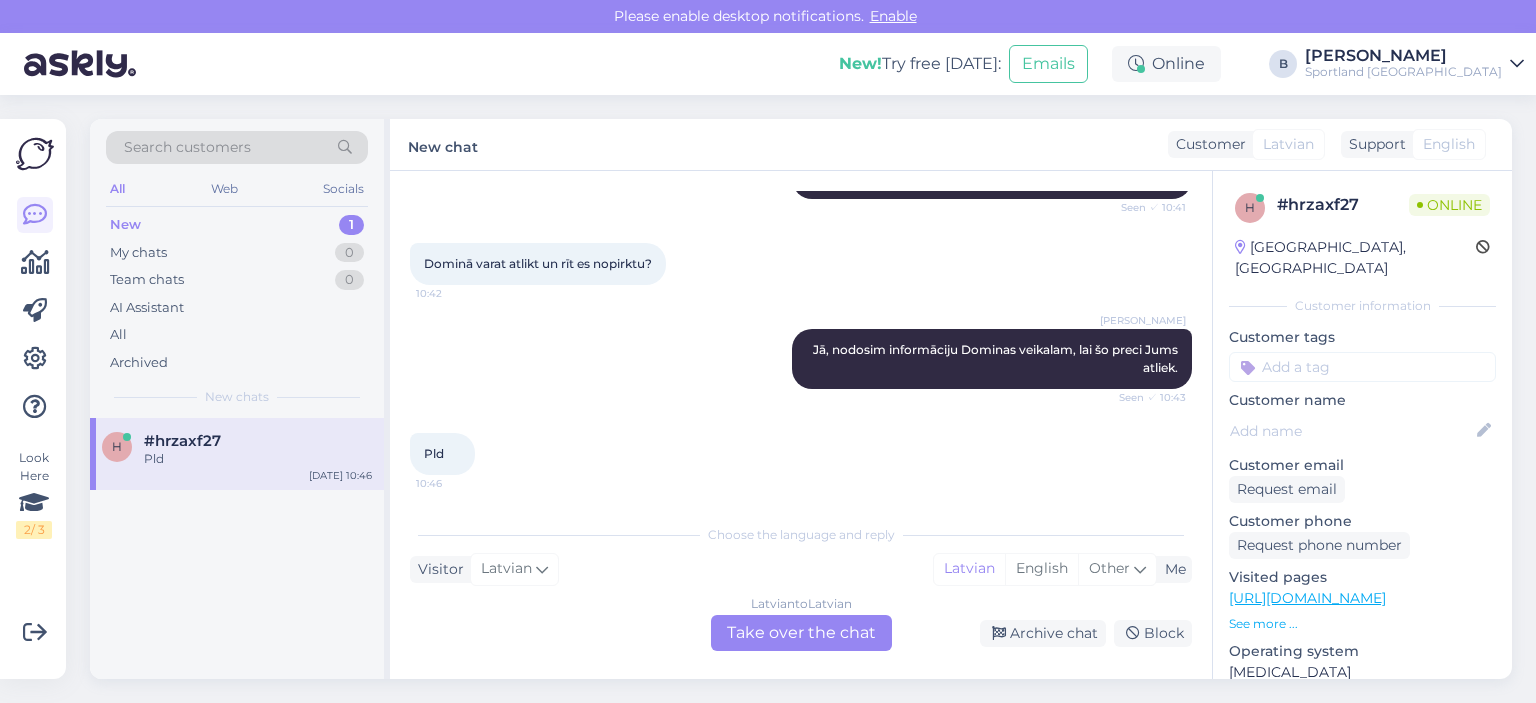 click on "Latvian  to  Latvian Take over the chat" at bounding box center (801, 633) 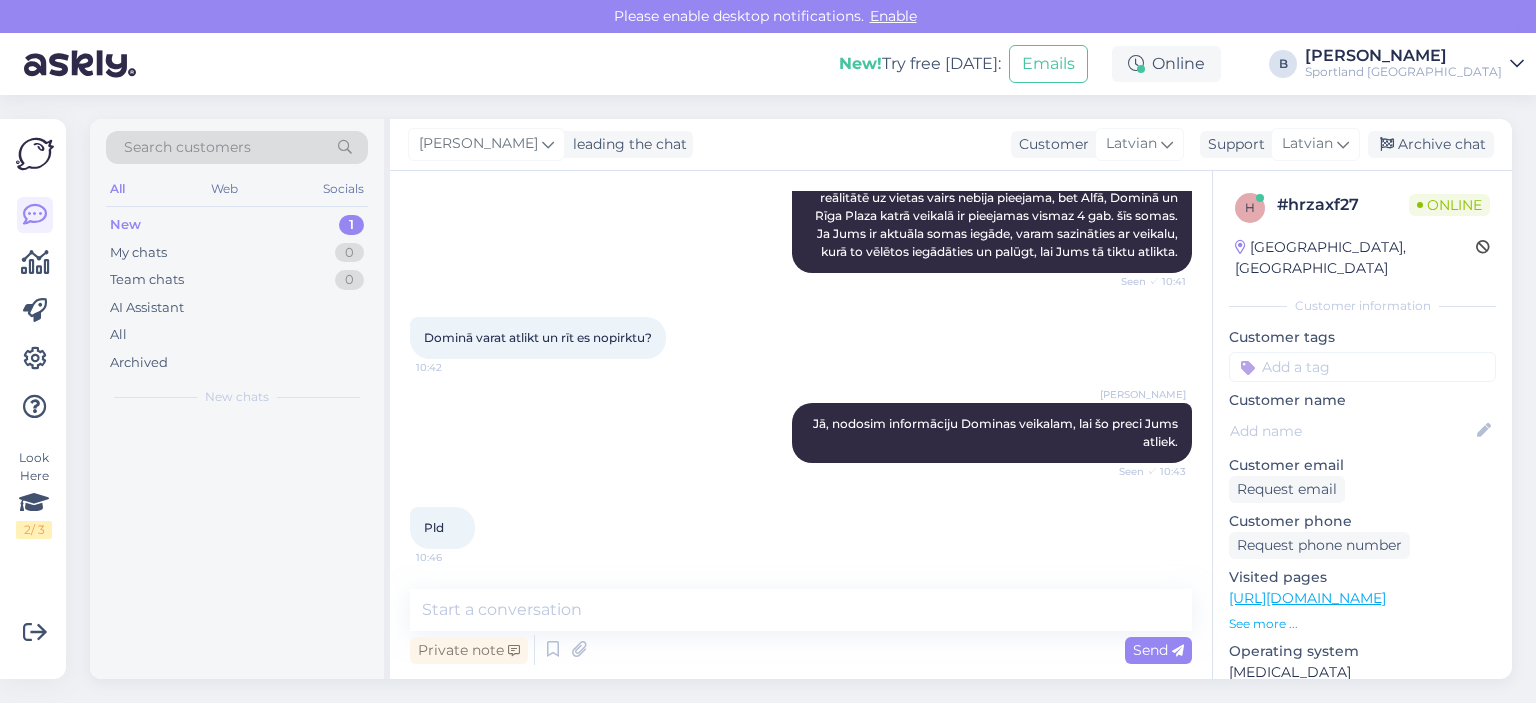 scroll, scrollTop: 1242, scrollLeft: 0, axis: vertical 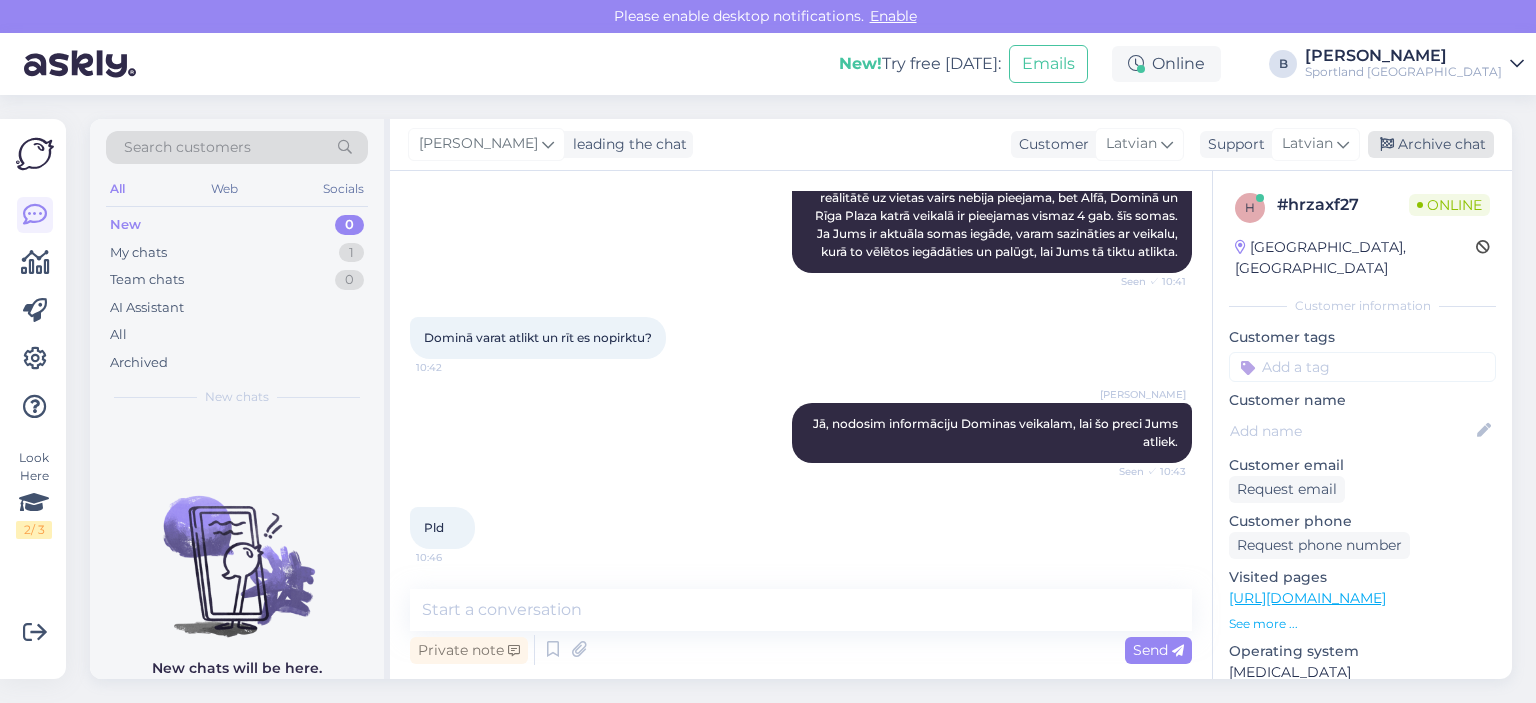 click on "Archive chat" at bounding box center (1431, 144) 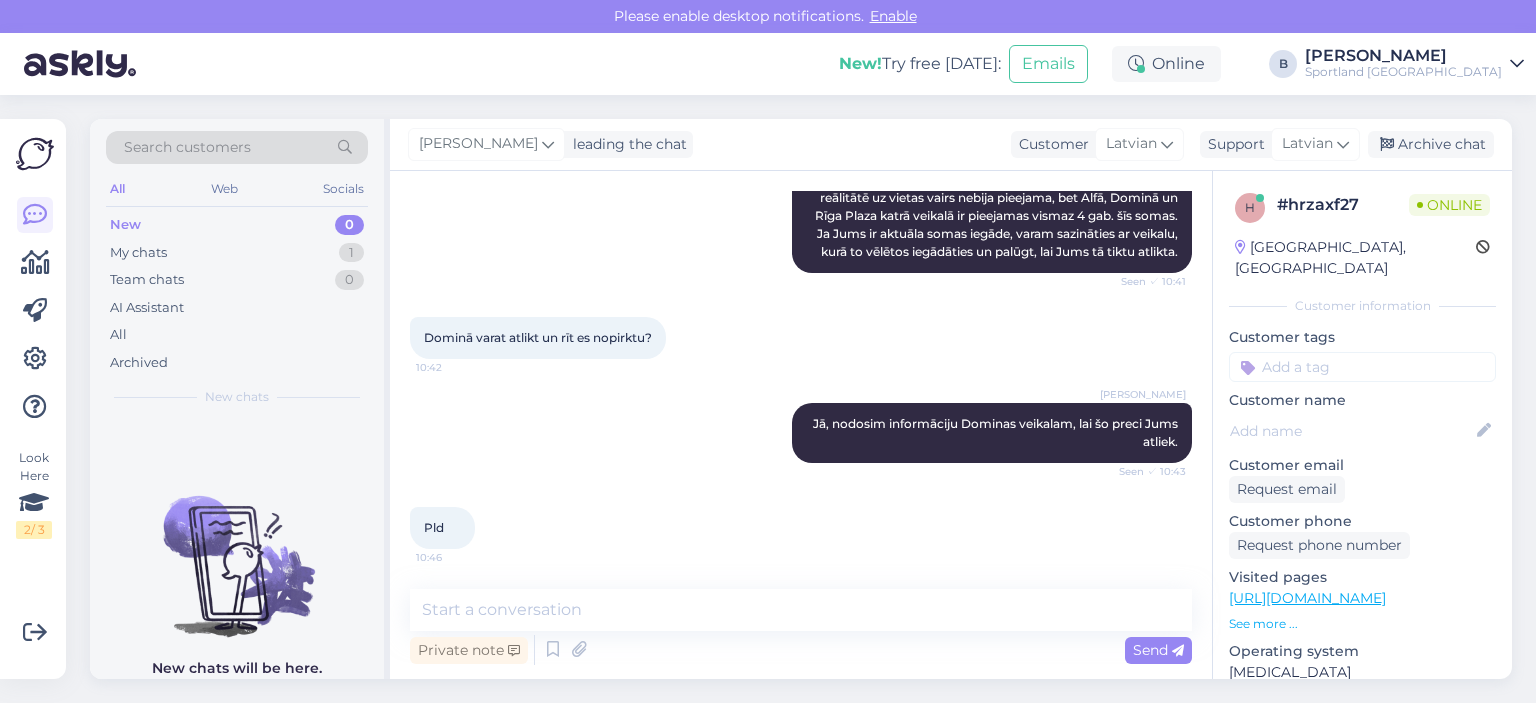scroll, scrollTop: 1248, scrollLeft: 0, axis: vertical 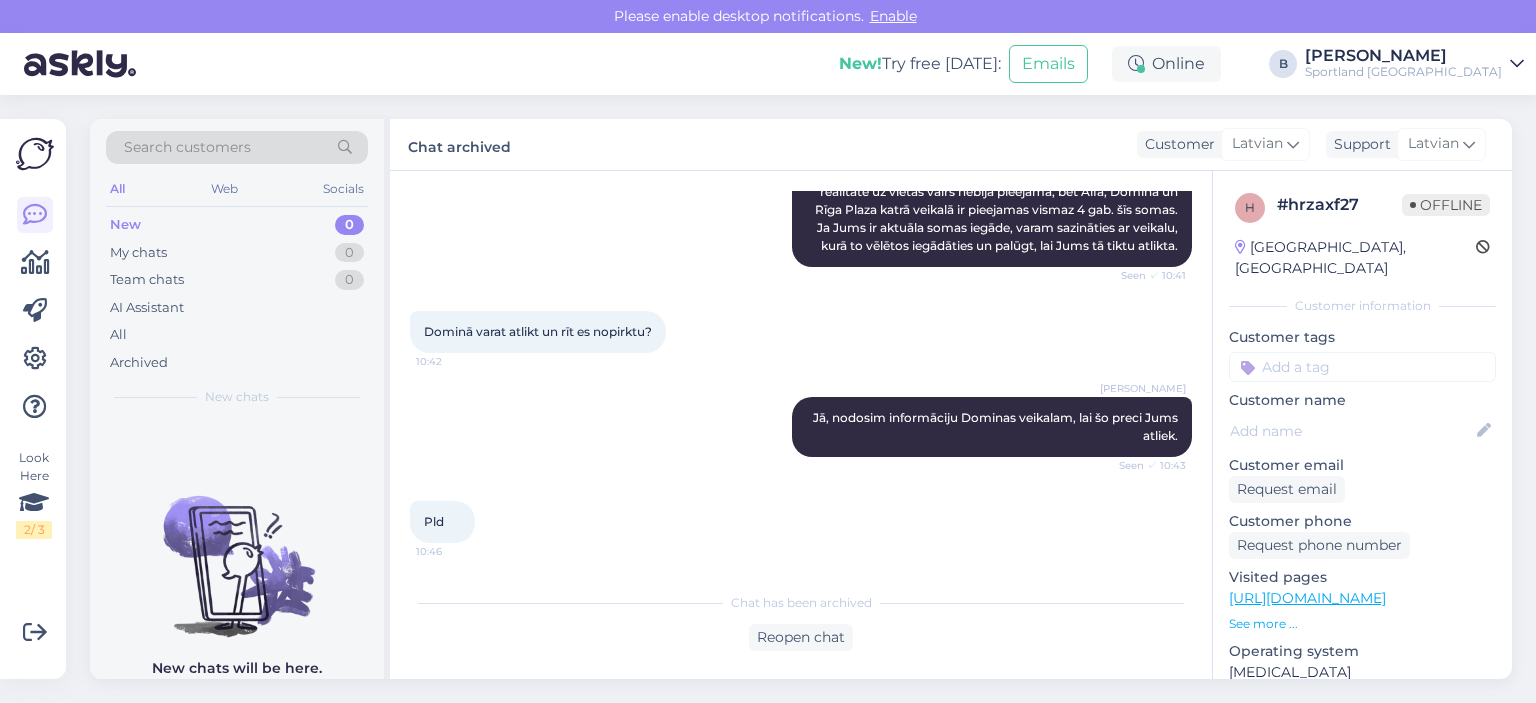 click on "Search customers" at bounding box center (187, 147) 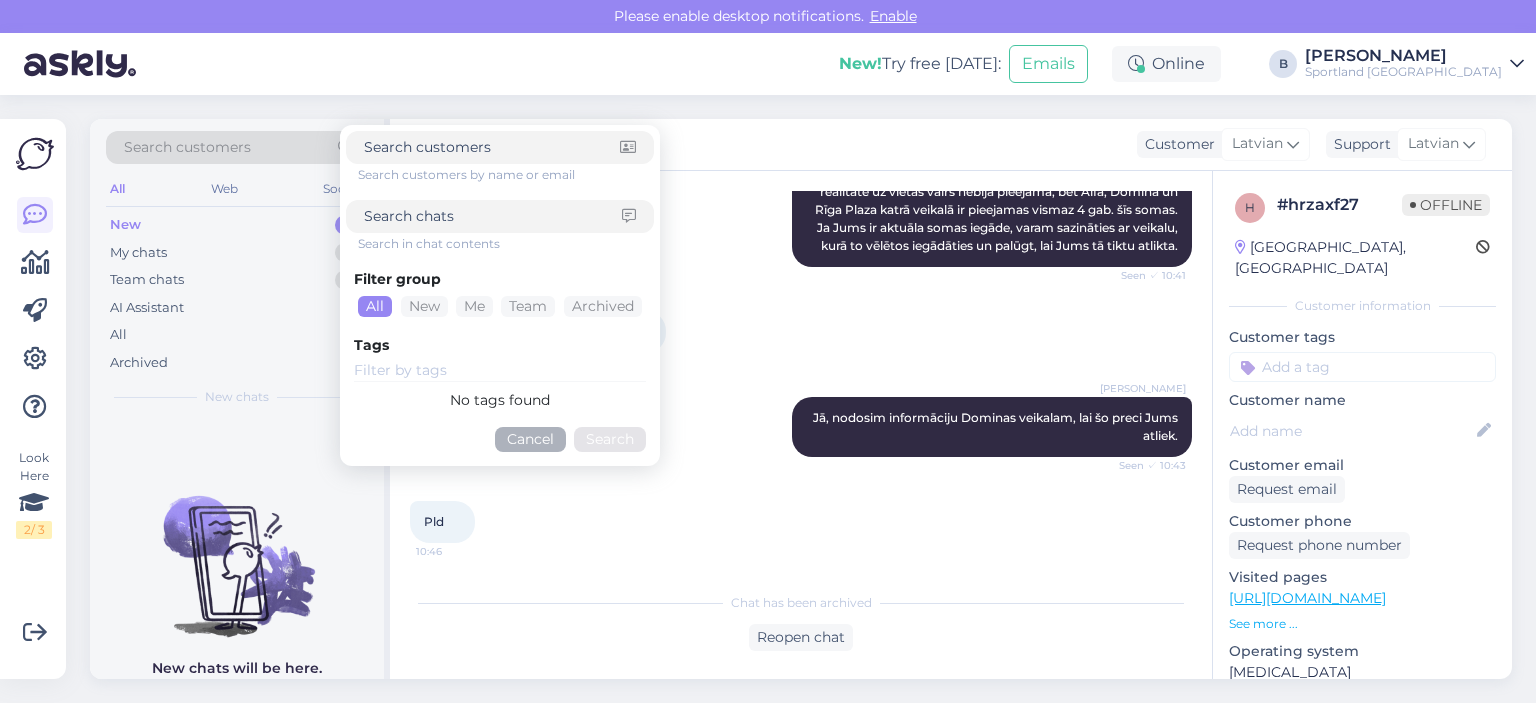click at bounding box center (493, 216) 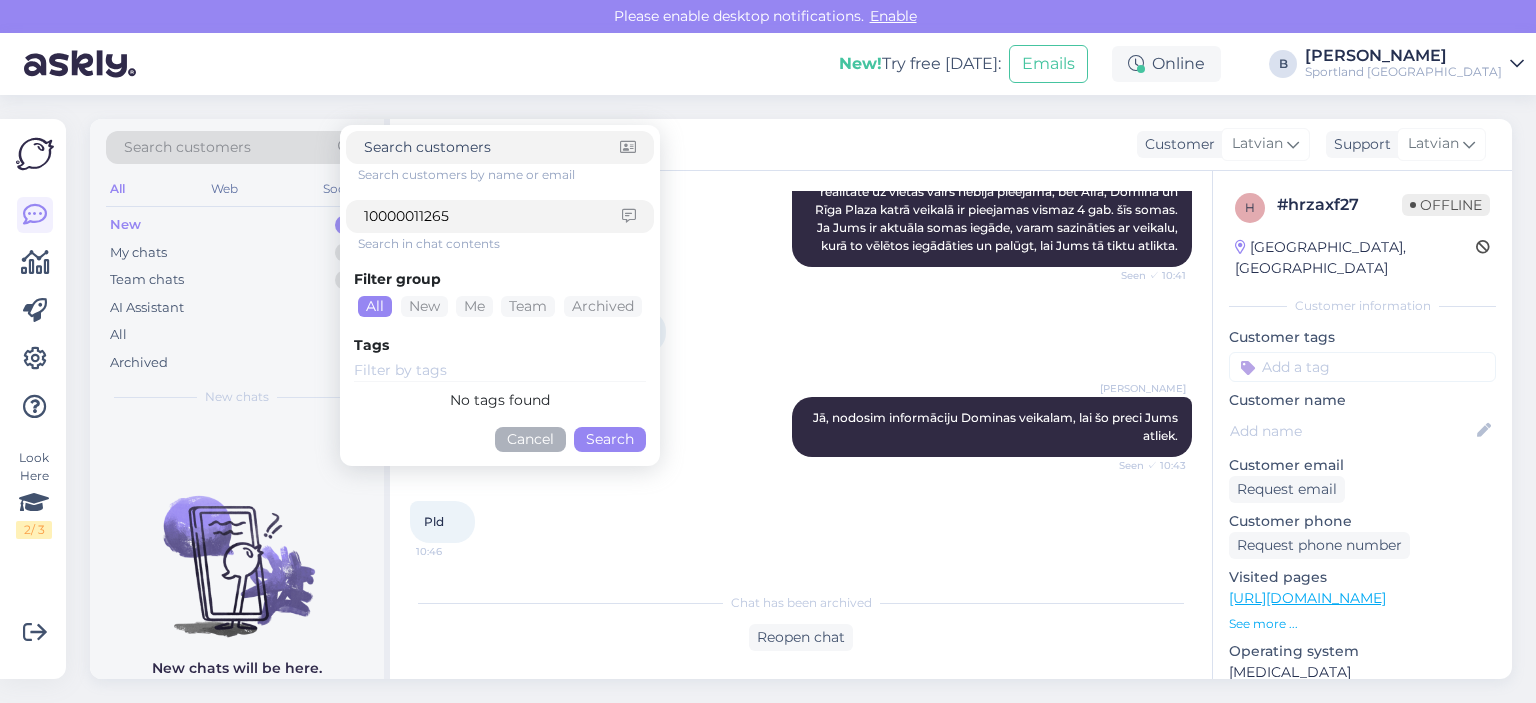 type on "10000011265" 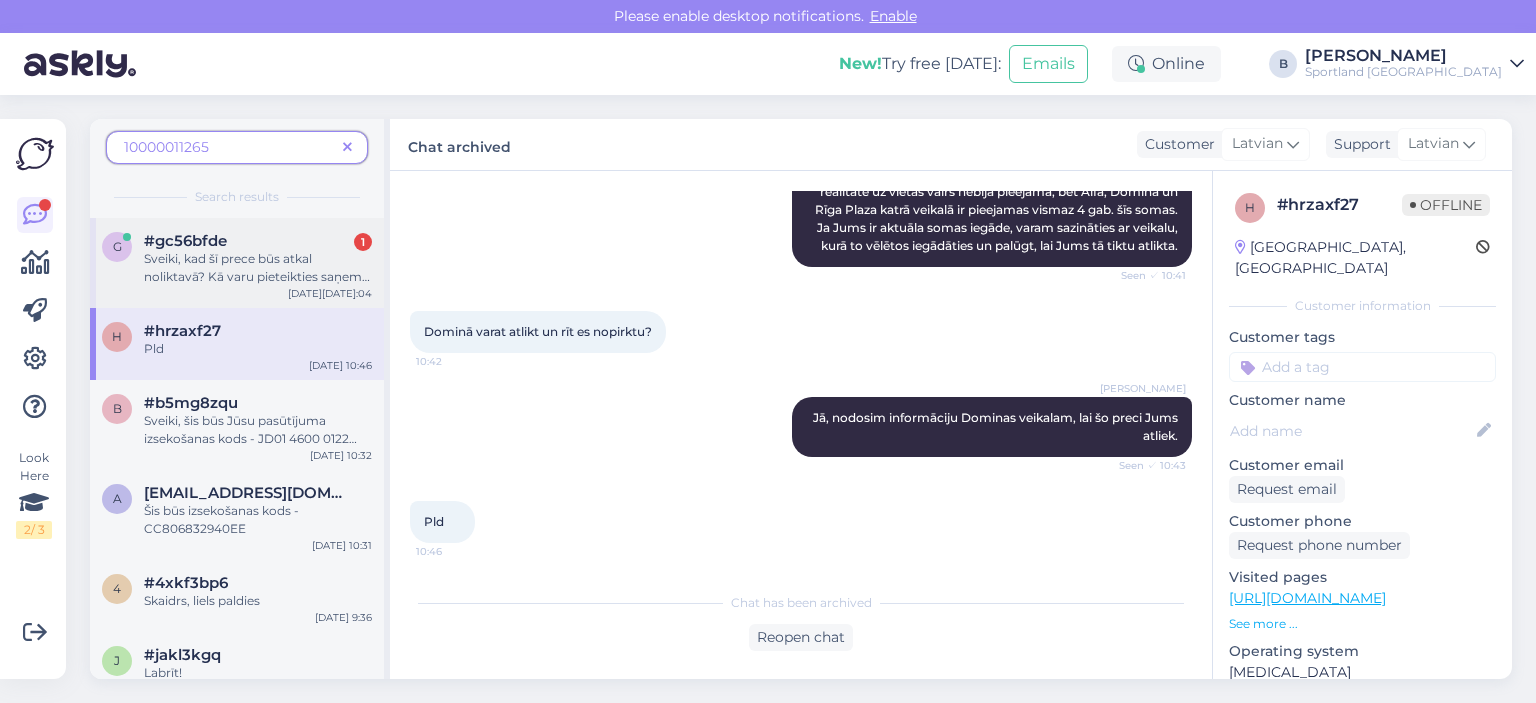 click on "Sveiki, kad šī prece būs atkal noliktavā? Kā varu pieteikties saņemt paziņojumu, kad prece atkal būs pieejama? #NF0A52SI_ASO" at bounding box center (258, 268) 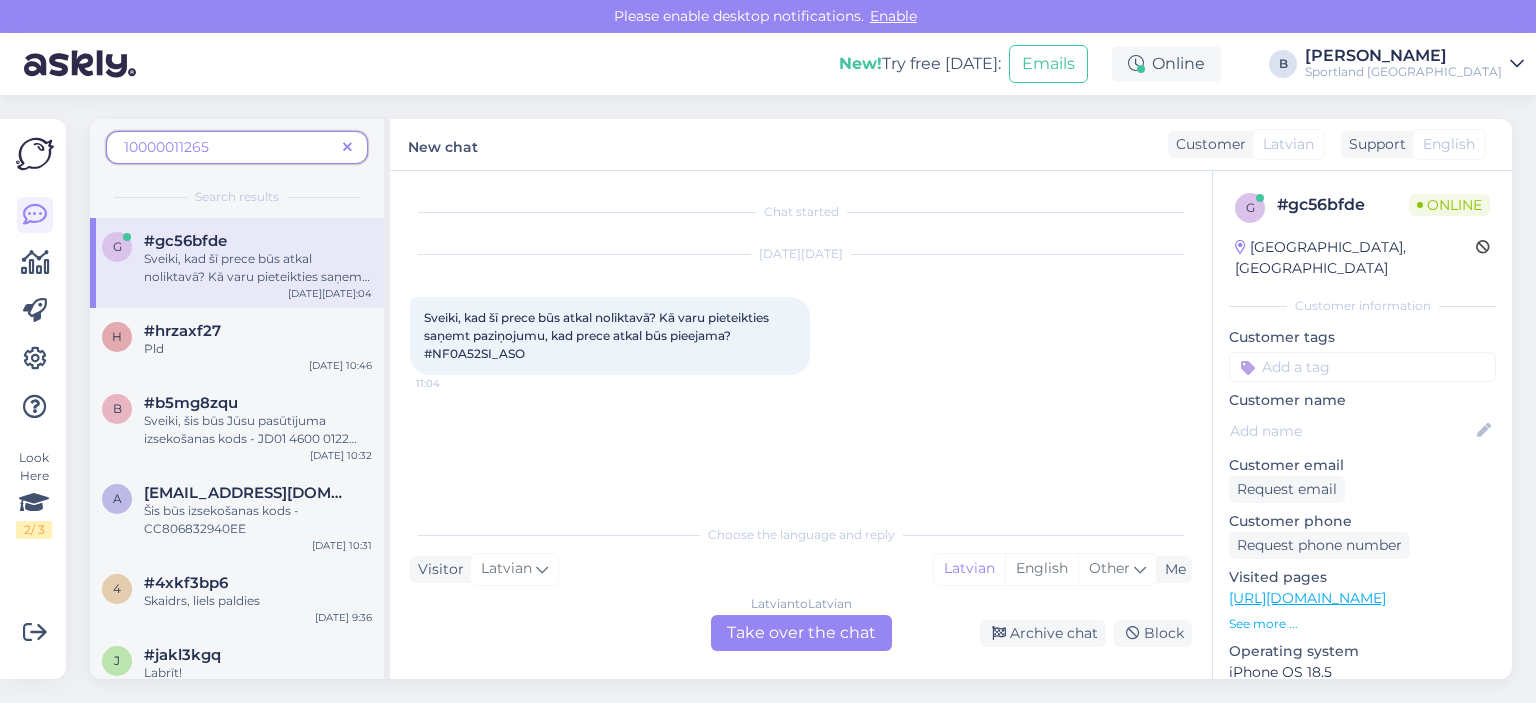 click on "Sveiki, kad šī prece būs atkal noliktavā? Kā varu pieteikties saņemt paziņojumu, kad prece atkal būs pieejama? #NF0A52SI_ASO" at bounding box center (598, 335) 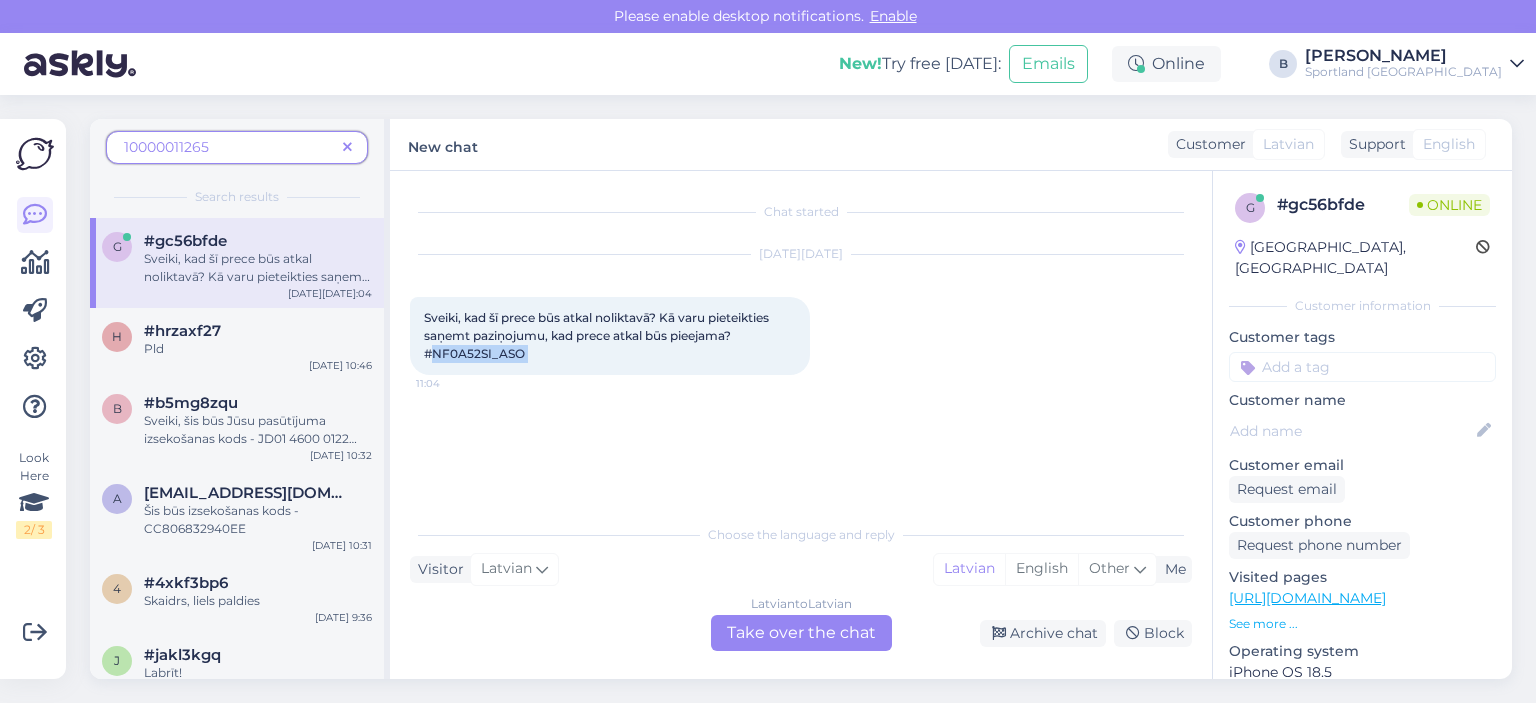 click on "Sveiki, kad šī prece būs atkal noliktavā? Kā varu pieteikties saņemt paziņojumu, kad prece atkal būs pieejama? #NF0A52SI_ASO" at bounding box center (598, 335) 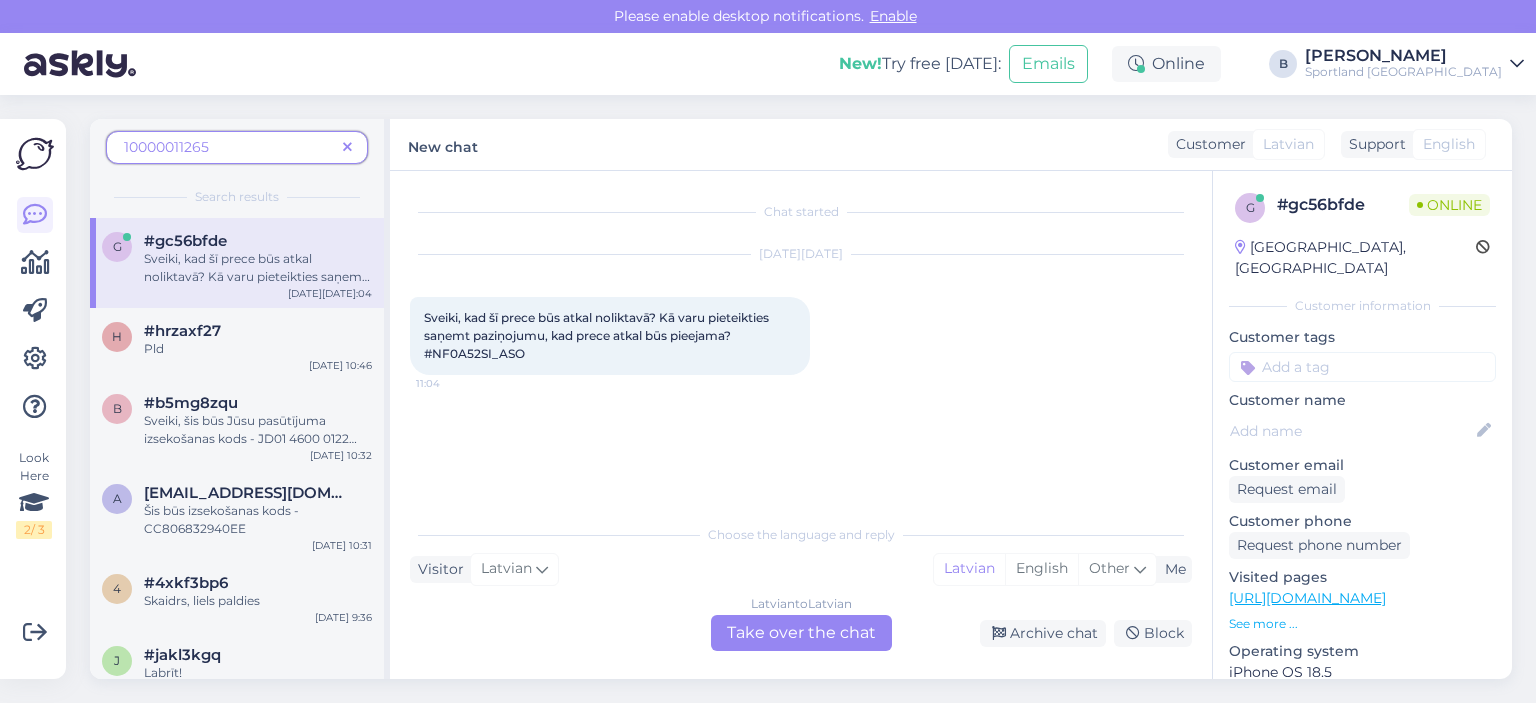click on "Latvian  to  Latvian Take over the chat" at bounding box center [801, 633] 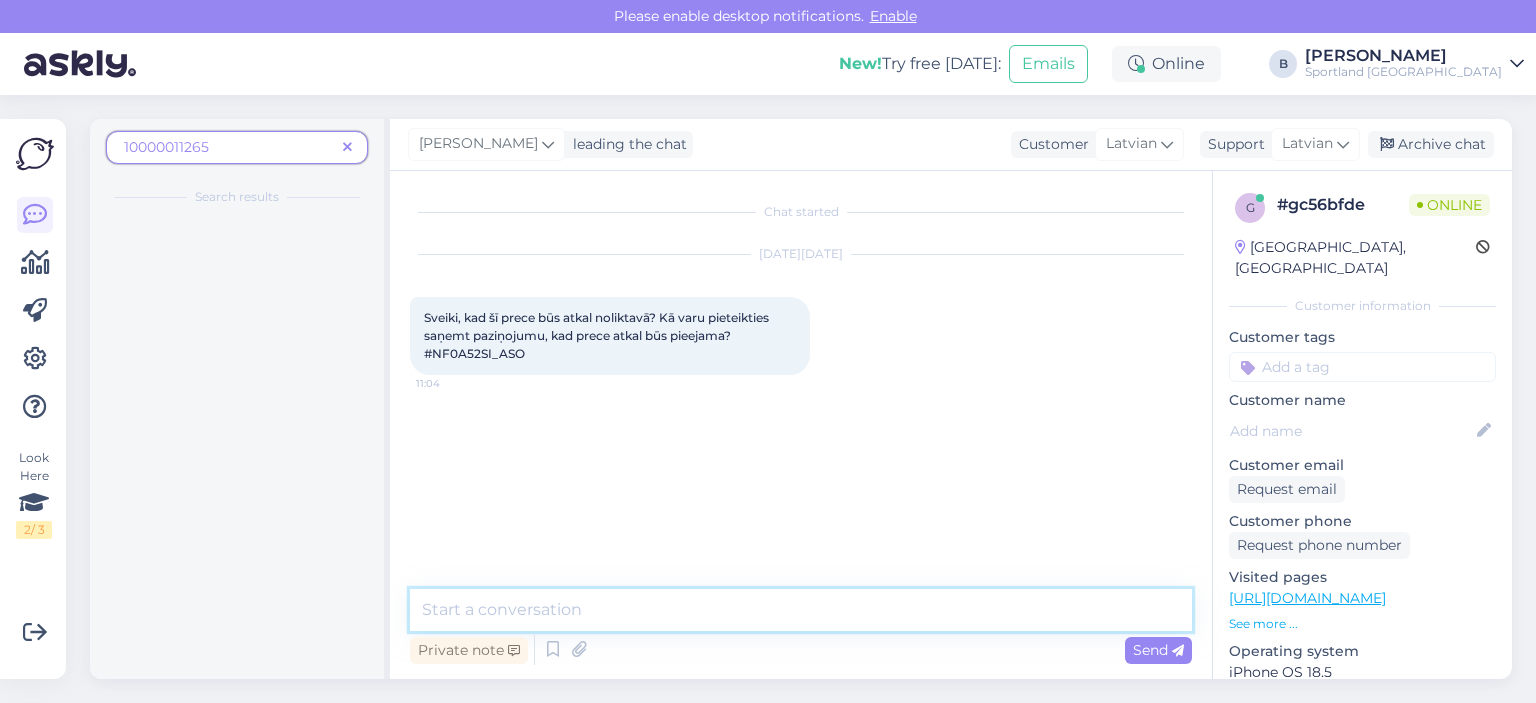 click at bounding box center (801, 610) 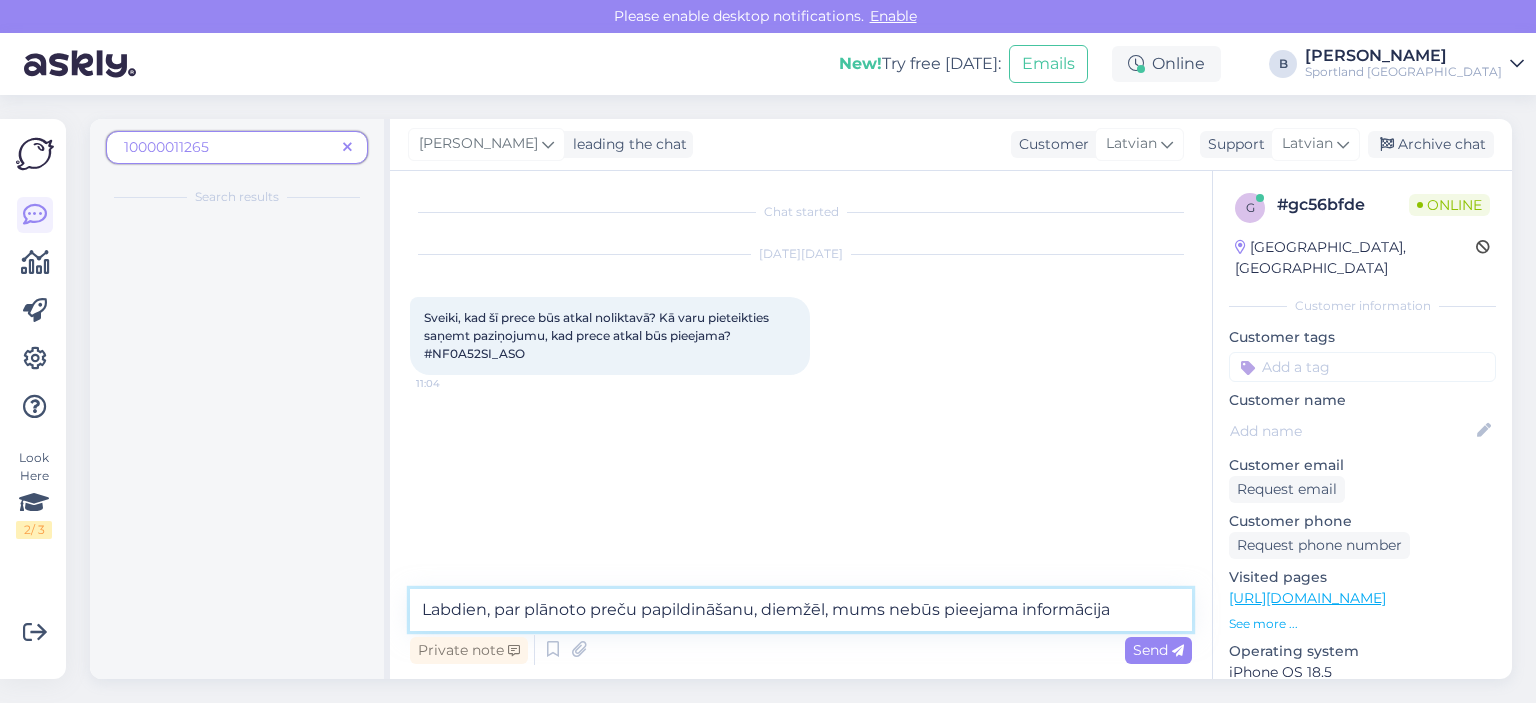 type on "Labdien, par plānoto preču papildināšanu, diemžēl, mums nebūs pieejama informācija." 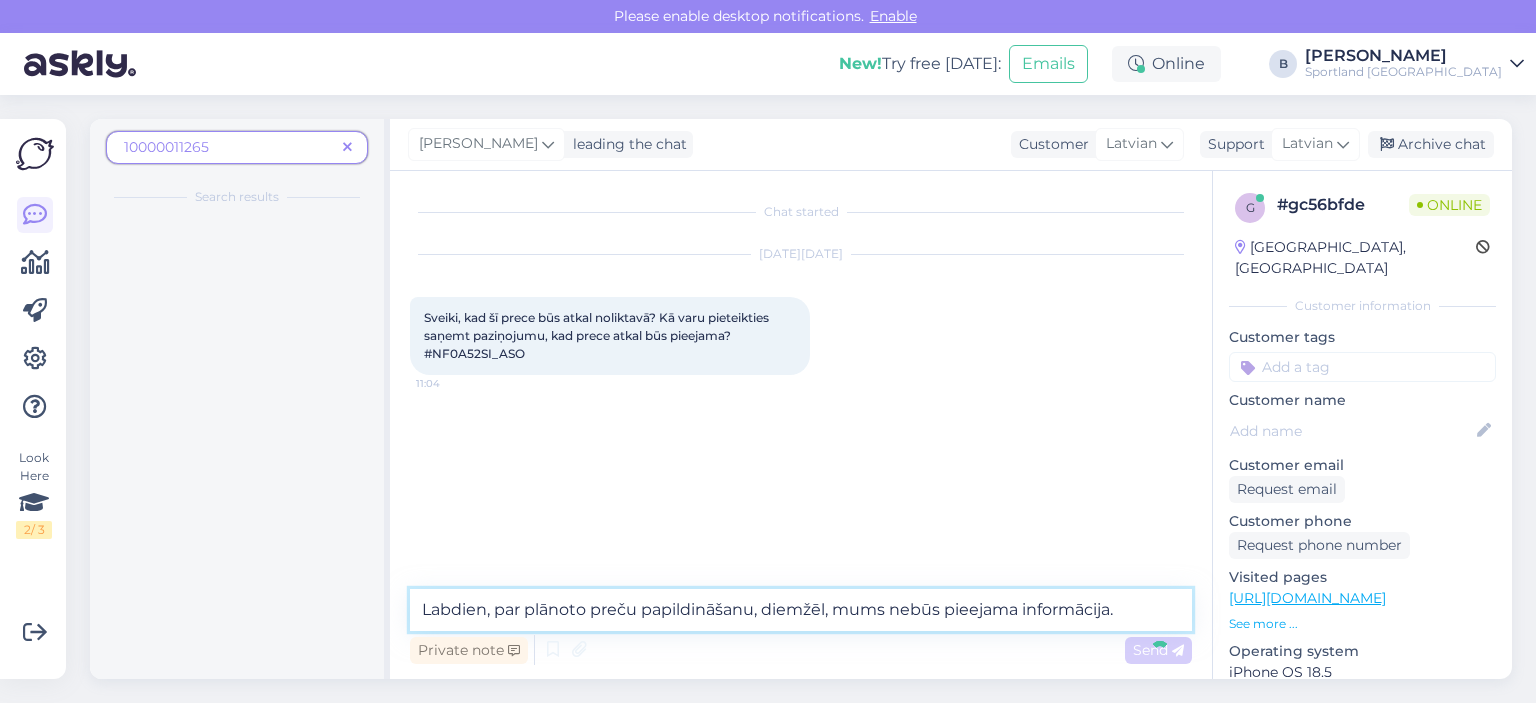 type 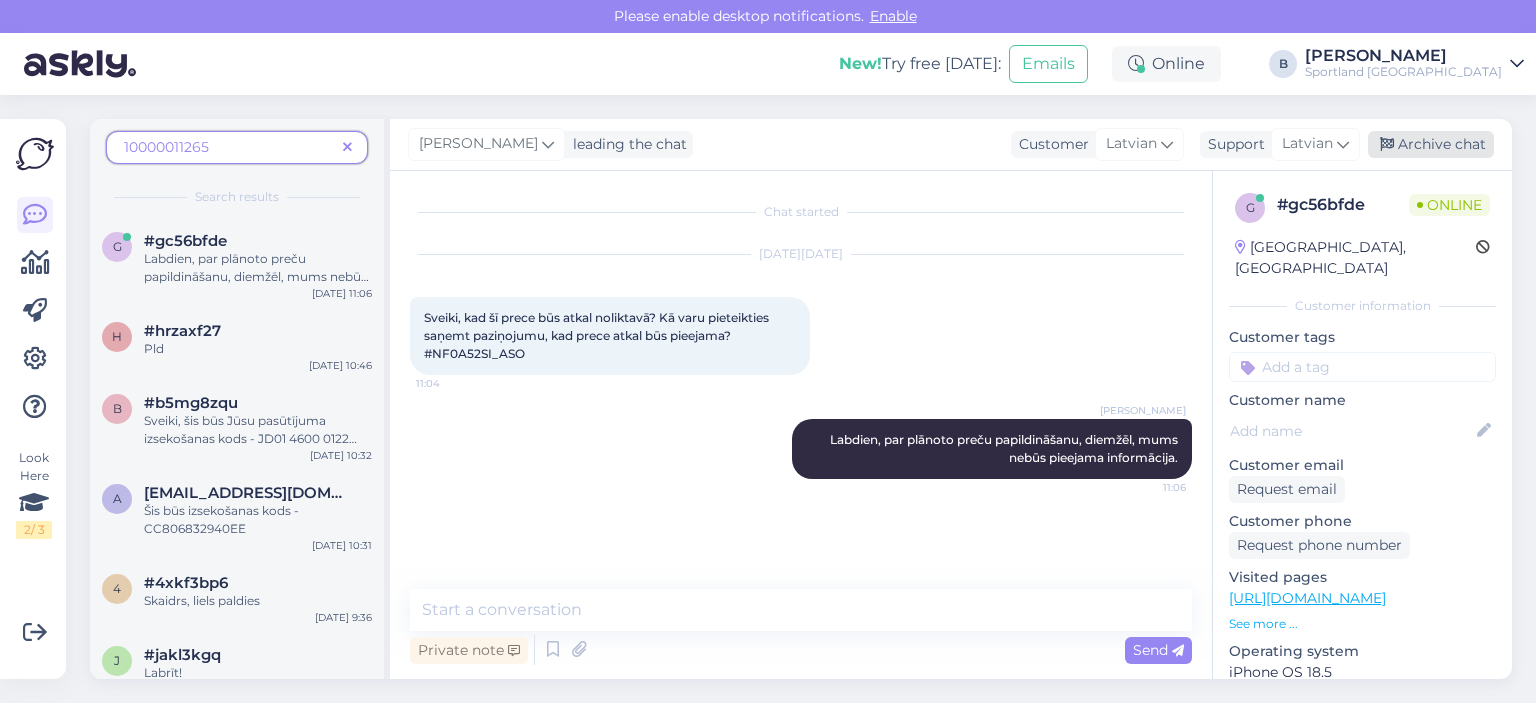 click on "Archive chat" at bounding box center [1431, 144] 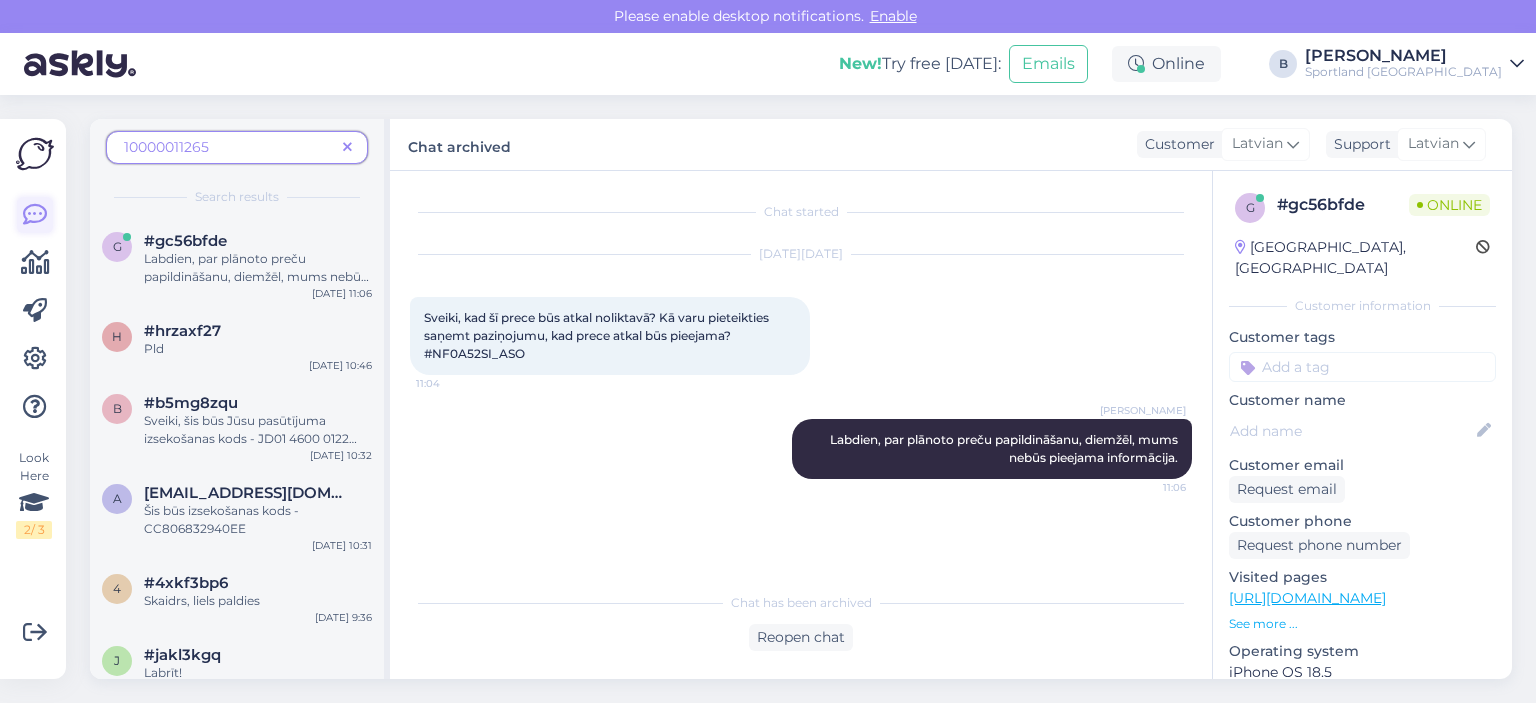 click at bounding box center [35, 215] 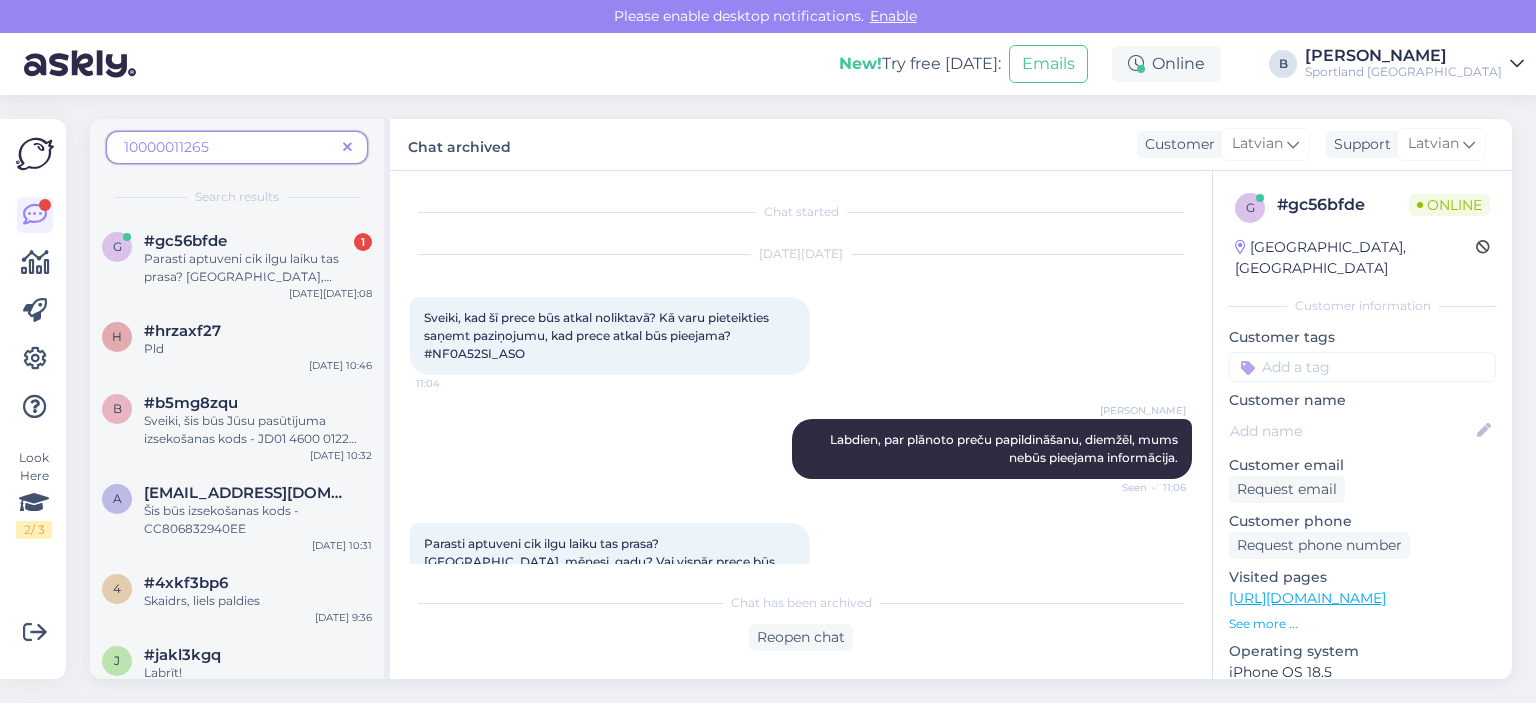scroll, scrollTop: 112, scrollLeft: 0, axis: vertical 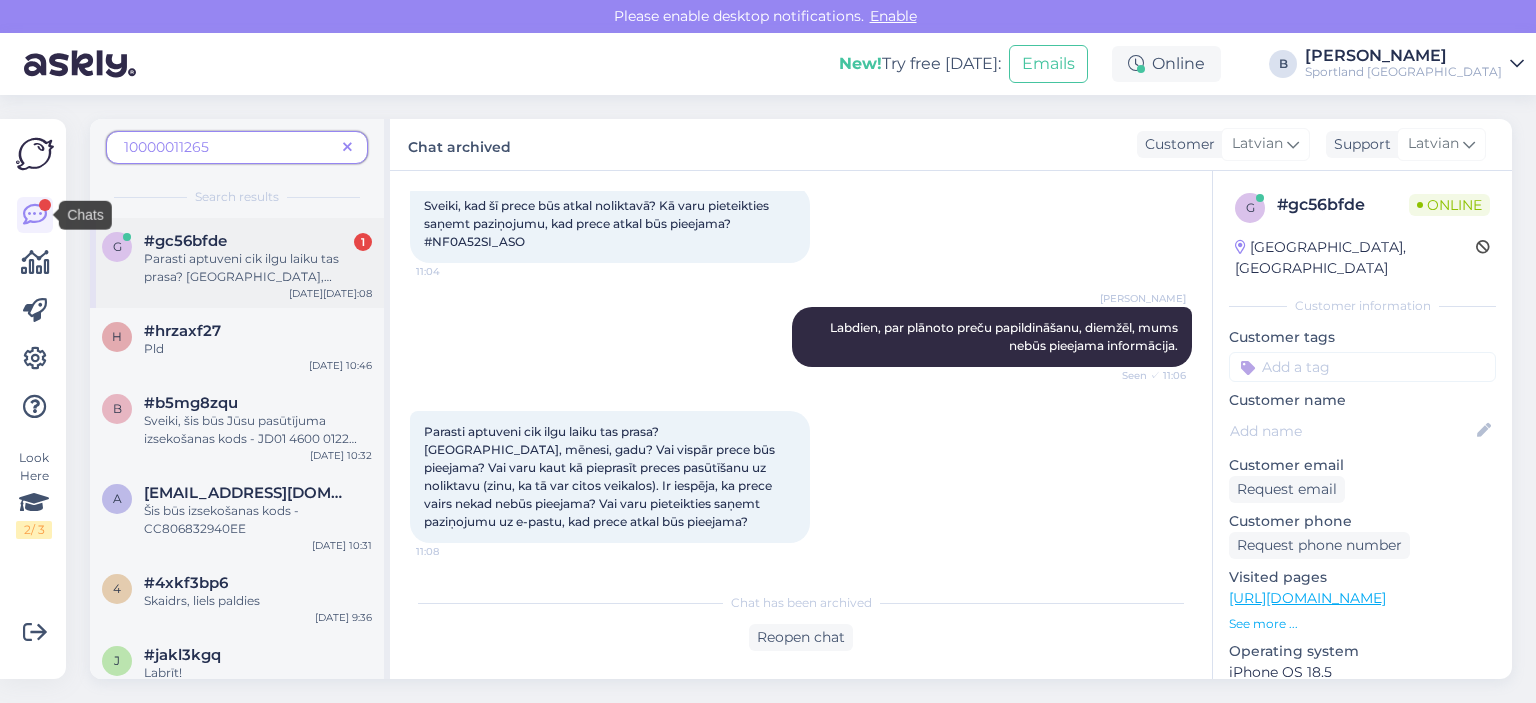 click on "Parasti aptuveni cik ilgu laiku tas prasa? [GEOGRAPHIC_DATA], mēnesi, gadu? Vai vispār prece būs pieejama? Vai varu kaut kā pieprasīt preces pasūtīšanu uz noliktavu (zinu, ka tā var citos veikalos). Ir iespēja, ka prece vairs nekad nebūs pieejama? Vai varu pieteikties saņemt paziņojumu uz e-pastu, kad prece atkal būs pieejama?" at bounding box center (254, 339) 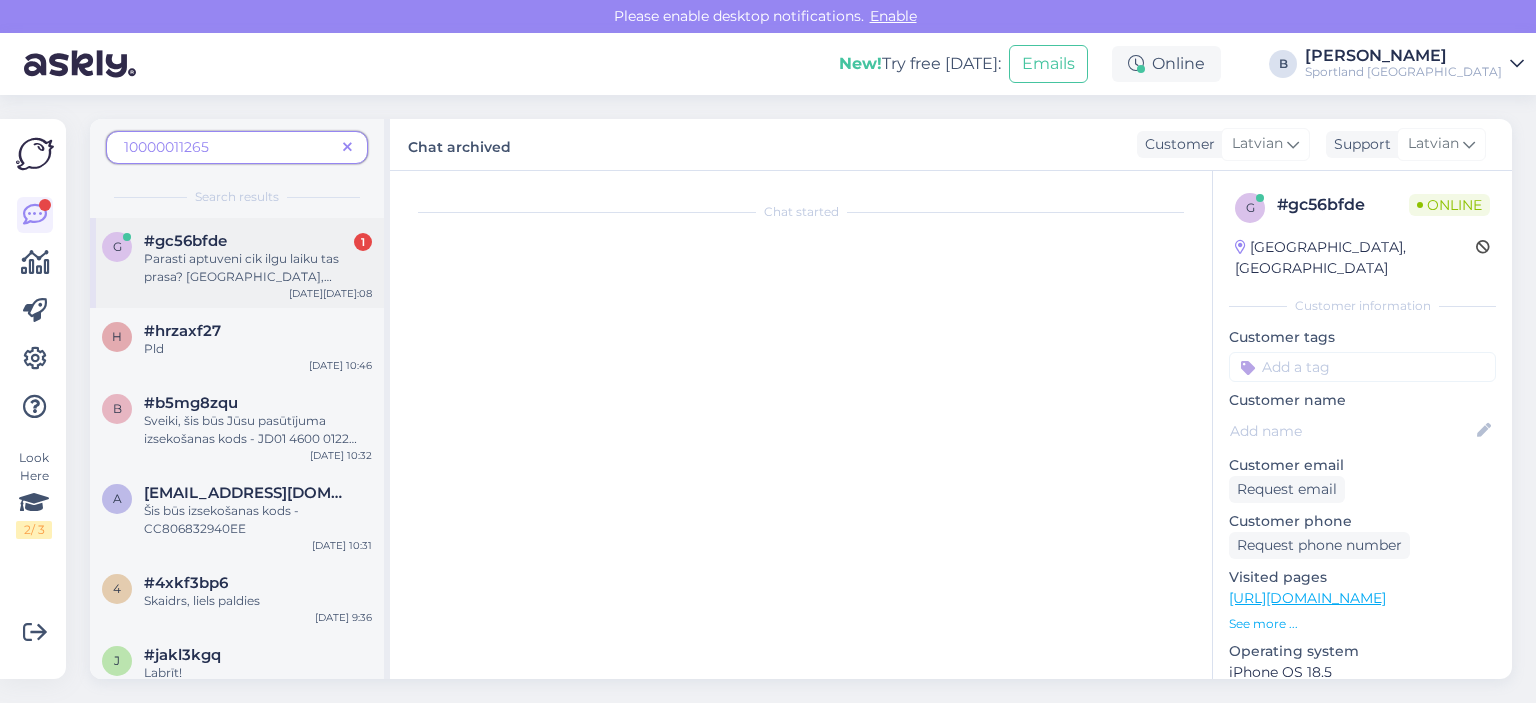 click on "Parasti aptuveni cik ilgu laiku tas prasa? [GEOGRAPHIC_DATA], mēnesi, gadu? Vai vispār prece būs pieejama? Vai varu kaut kā pieprasīt preces pasūtīšanu uz noliktavu (zinu, ka tā var citos veikalos). Ir iespēja, ka prece vairs nekad nebūs pieejama? Vai varu pieteikties saņemt paziņojumu uz e-pastu, kad prece atkal būs pieejama?" at bounding box center [254, 339] 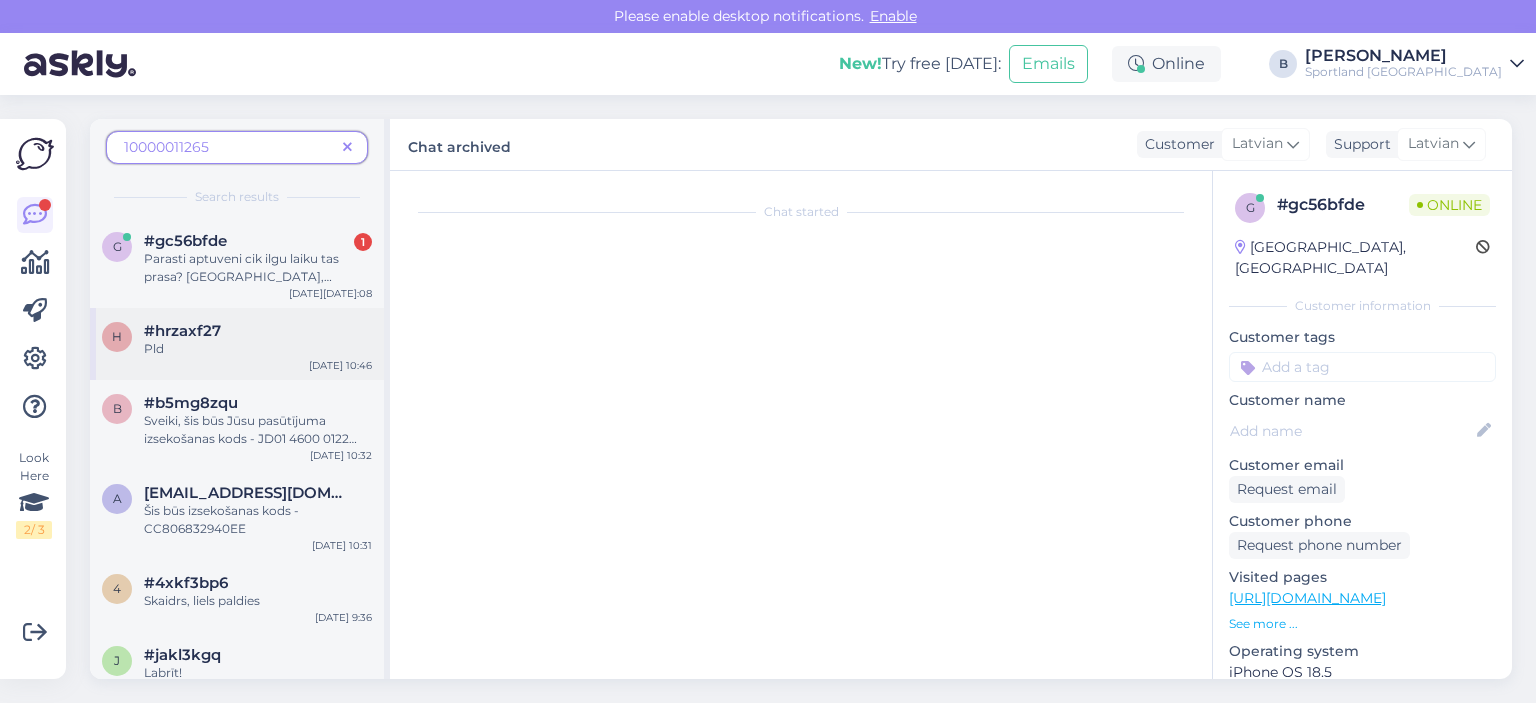 click on "#hrzaxf27" at bounding box center [258, 331] 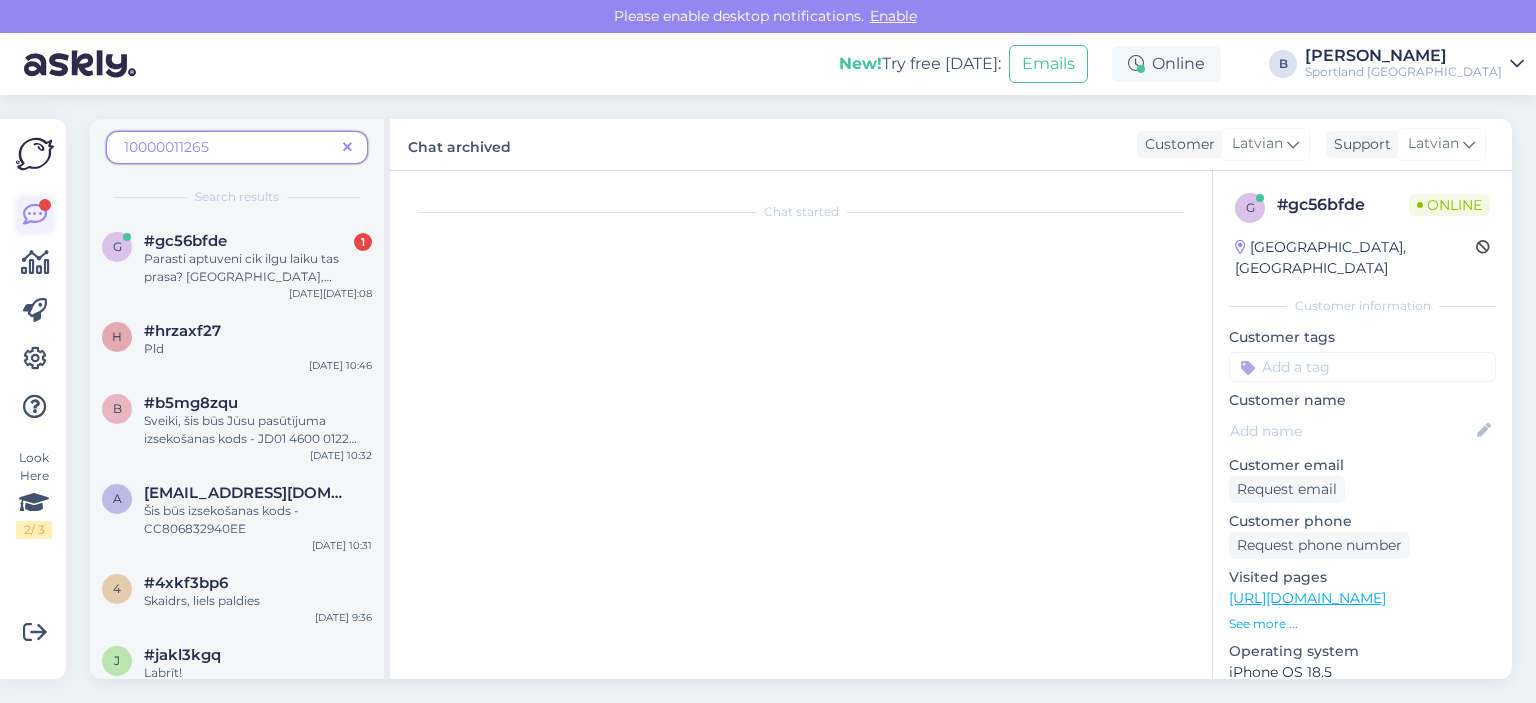click at bounding box center [35, 215] 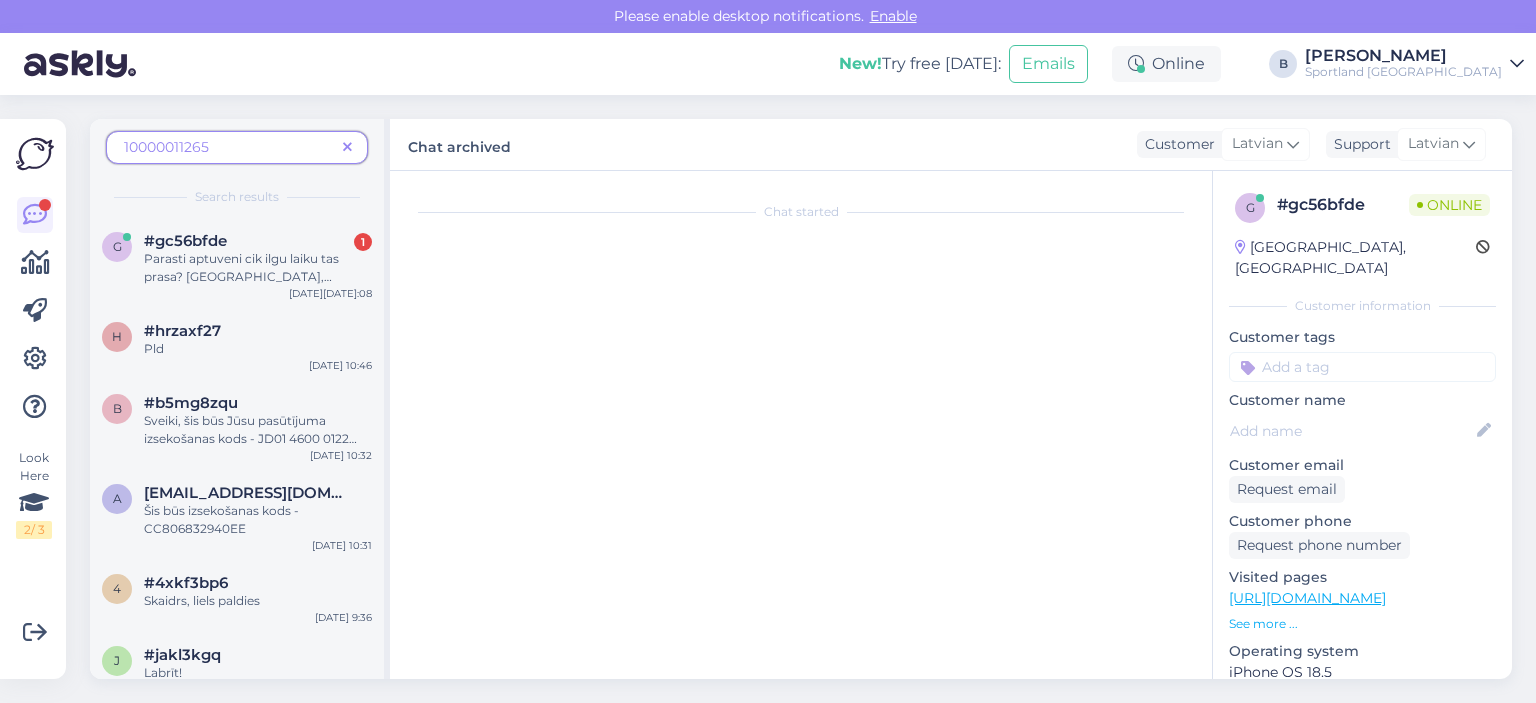 click at bounding box center [35, 154] 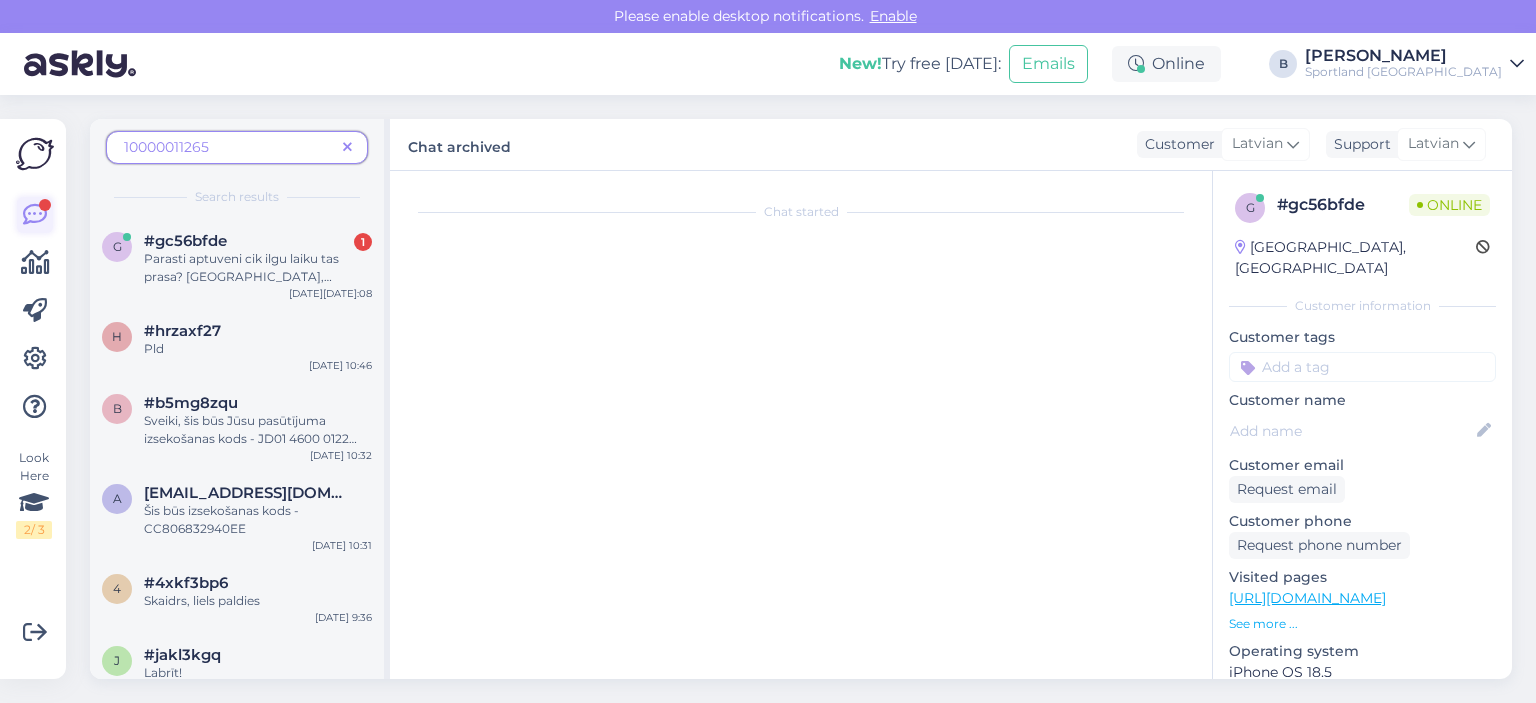 click at bounding box center (35, 215) 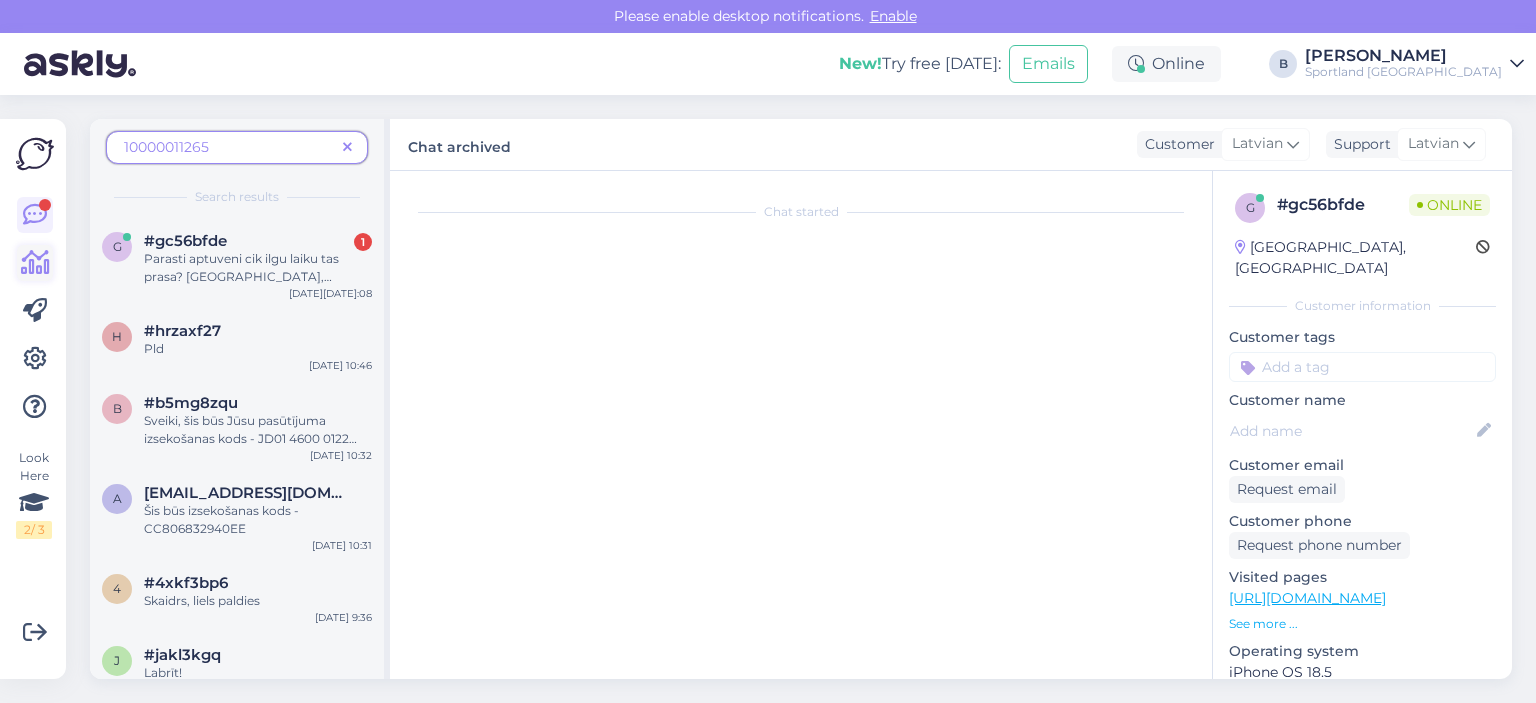 click at bounding box center (35, 263) 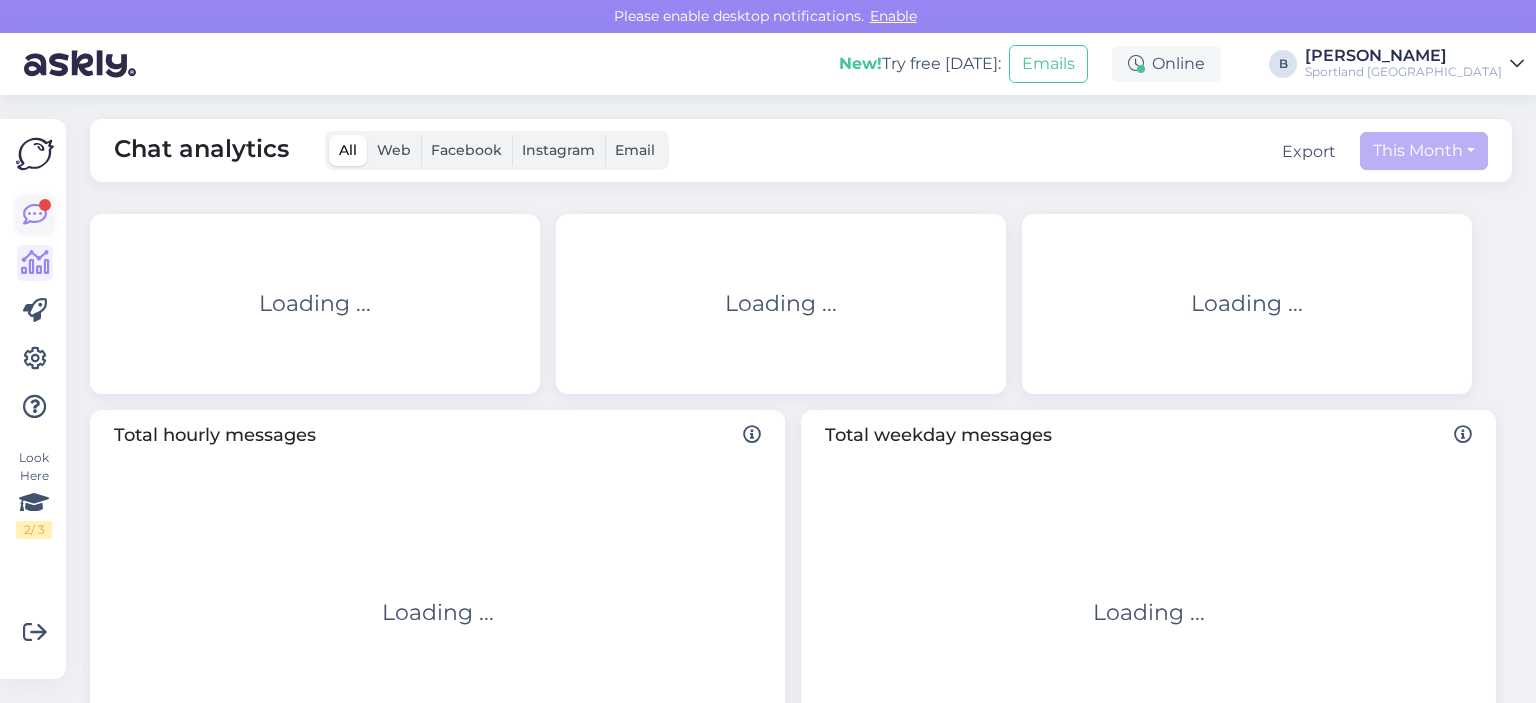 click at bounding box center (35, 215) 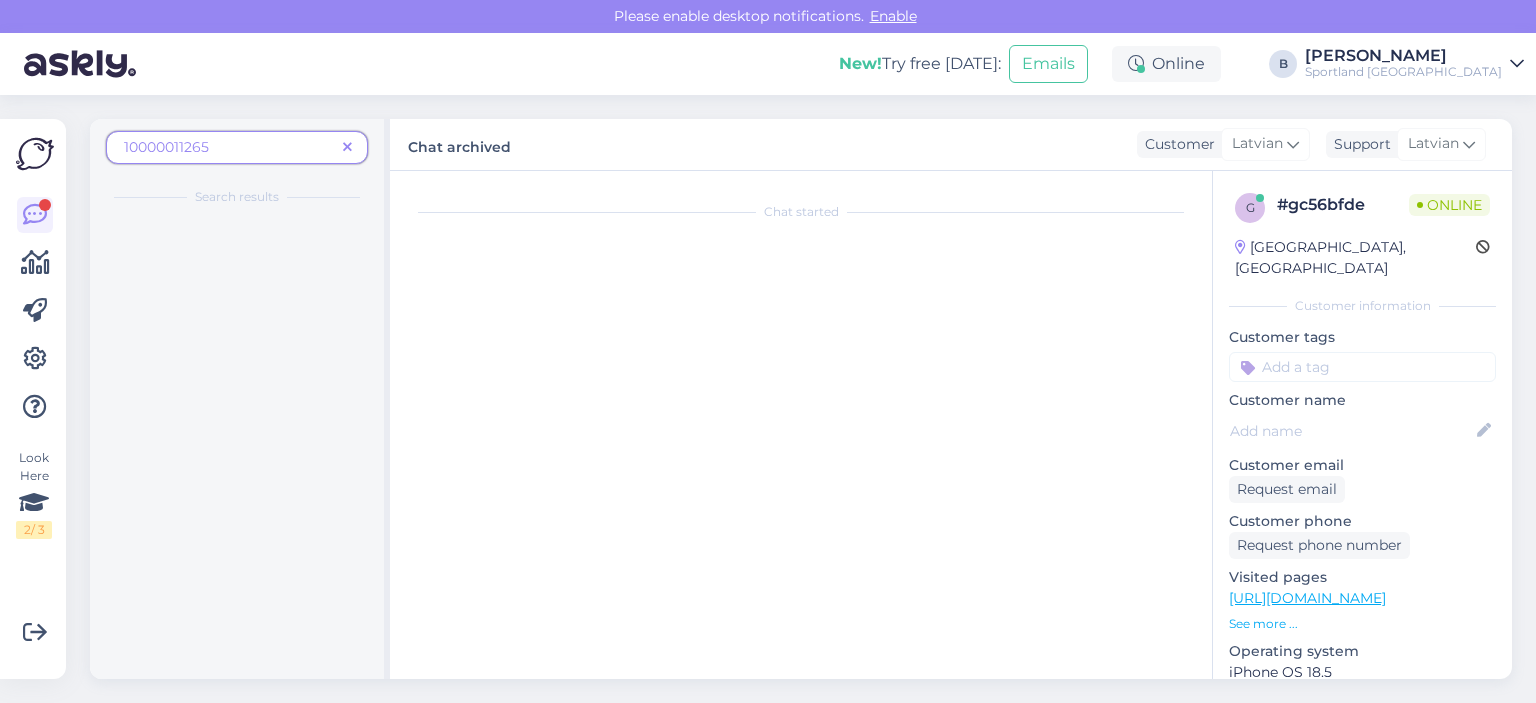 click at bounding box center [347, 148] 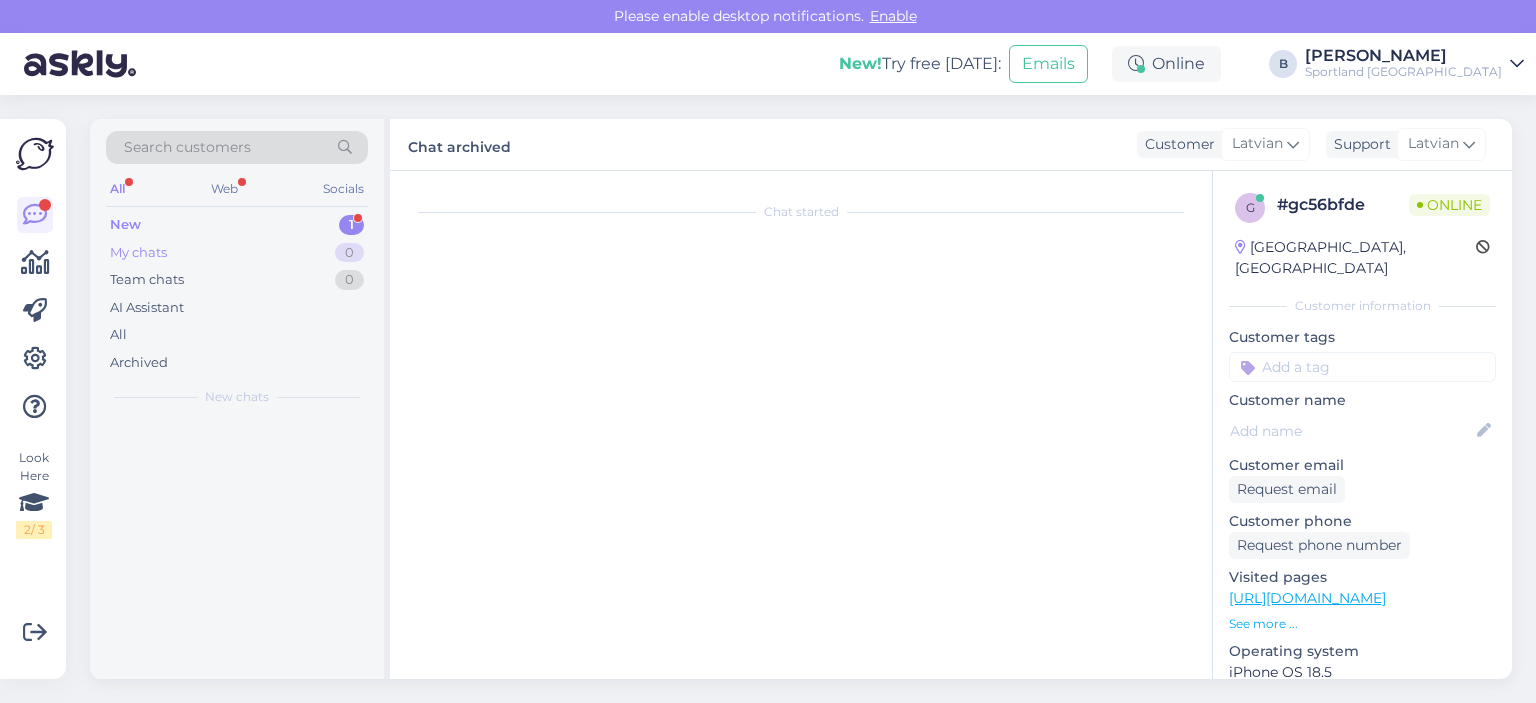 click on "My chats 0" at bounding box center [237, 253] 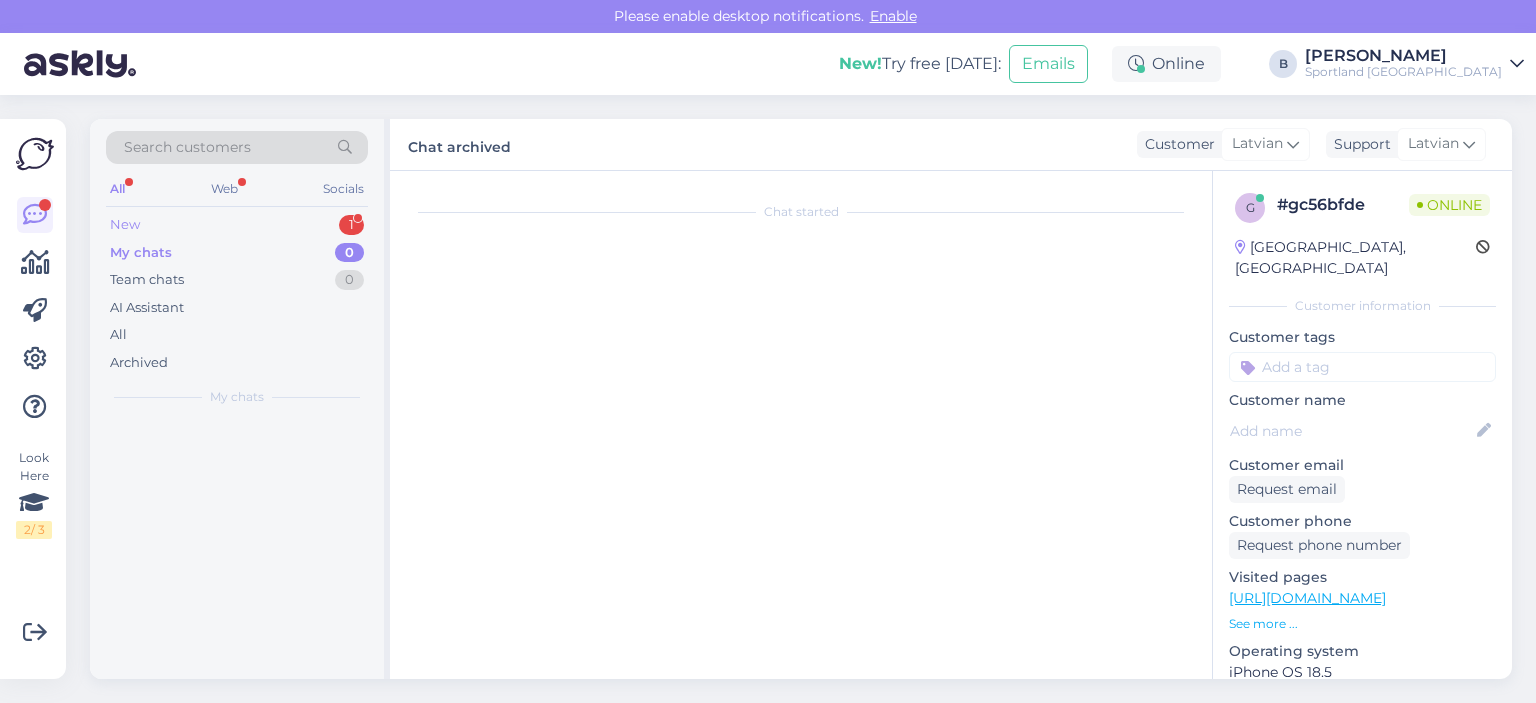 click on "New 1" at bounding box center [237, 225] 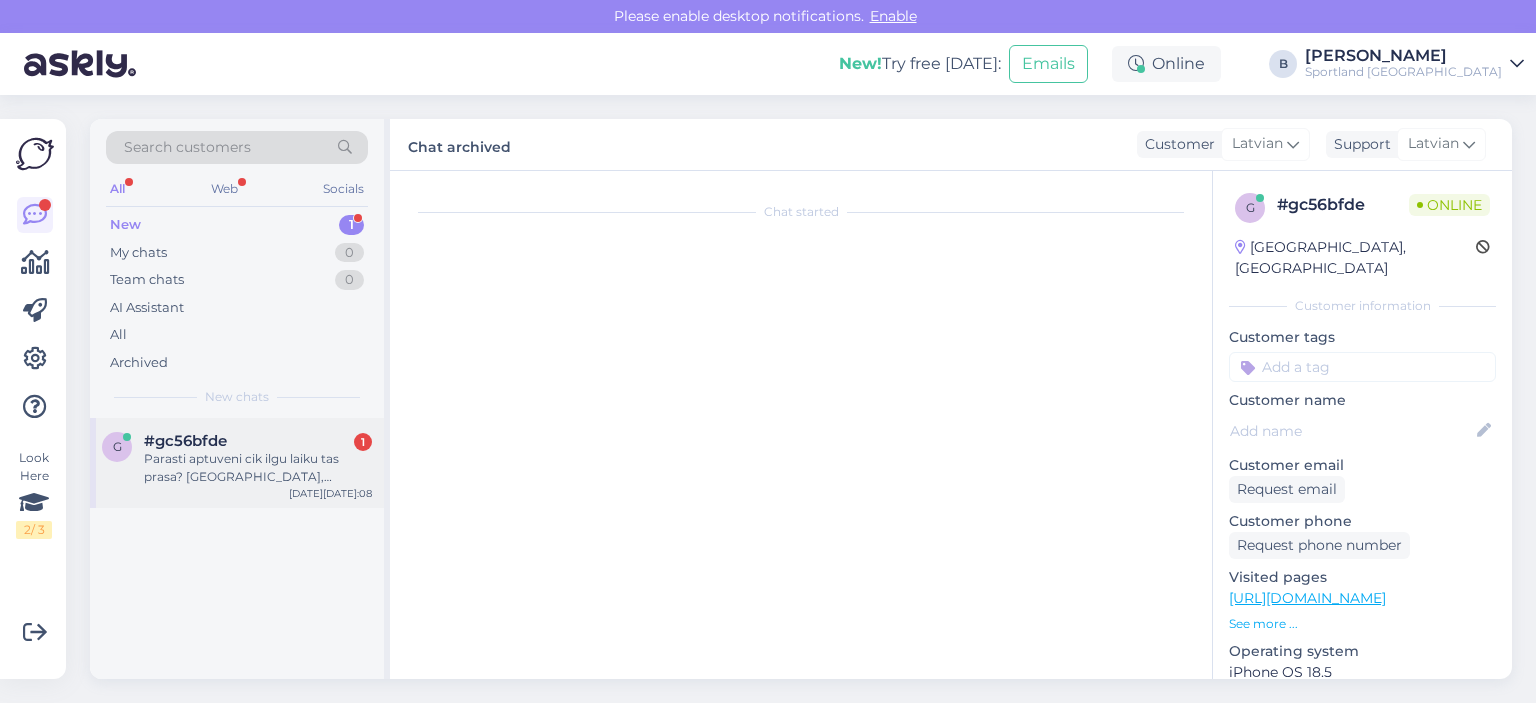 click on "Parasti aptuveni cik ilgu laiku tas prasa? [GEOGRAPHIC_DATA], mēnesi, gadu? Vai vispār prece būs pieejama? Vai varu kaut kā pieprasīt preces pasūtīšanu uz noliktavu (zinu, ka tā var citos veikalos). Ir iespēja, ka prece vairs nekad nebūs pieejama? Vai varu pieteikties saņemt paziņojumu uz e-pastu, kad prece atkal būs pieejama?" at bounding box center [258, 468] 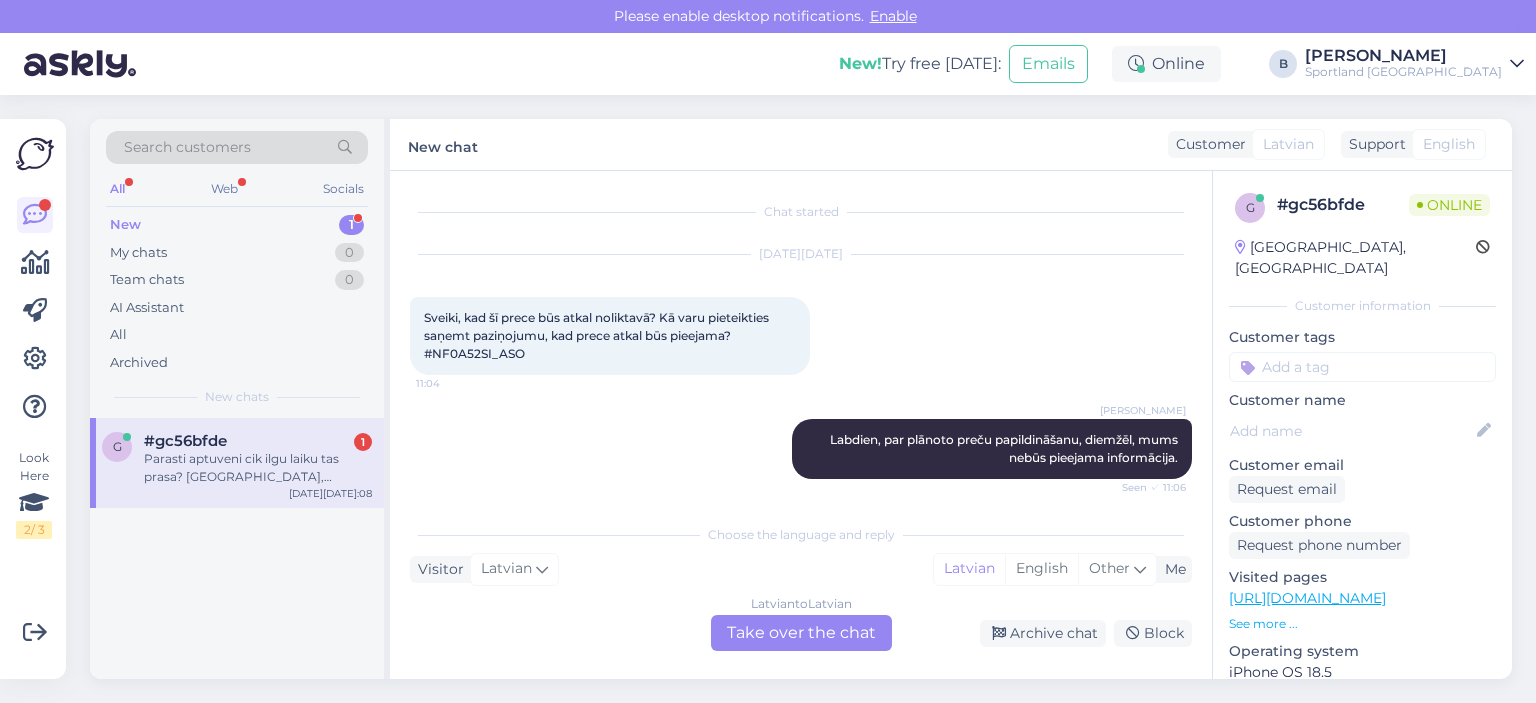 scroll, scrollTop: 180, scrollLeft: 0, axis: vertical 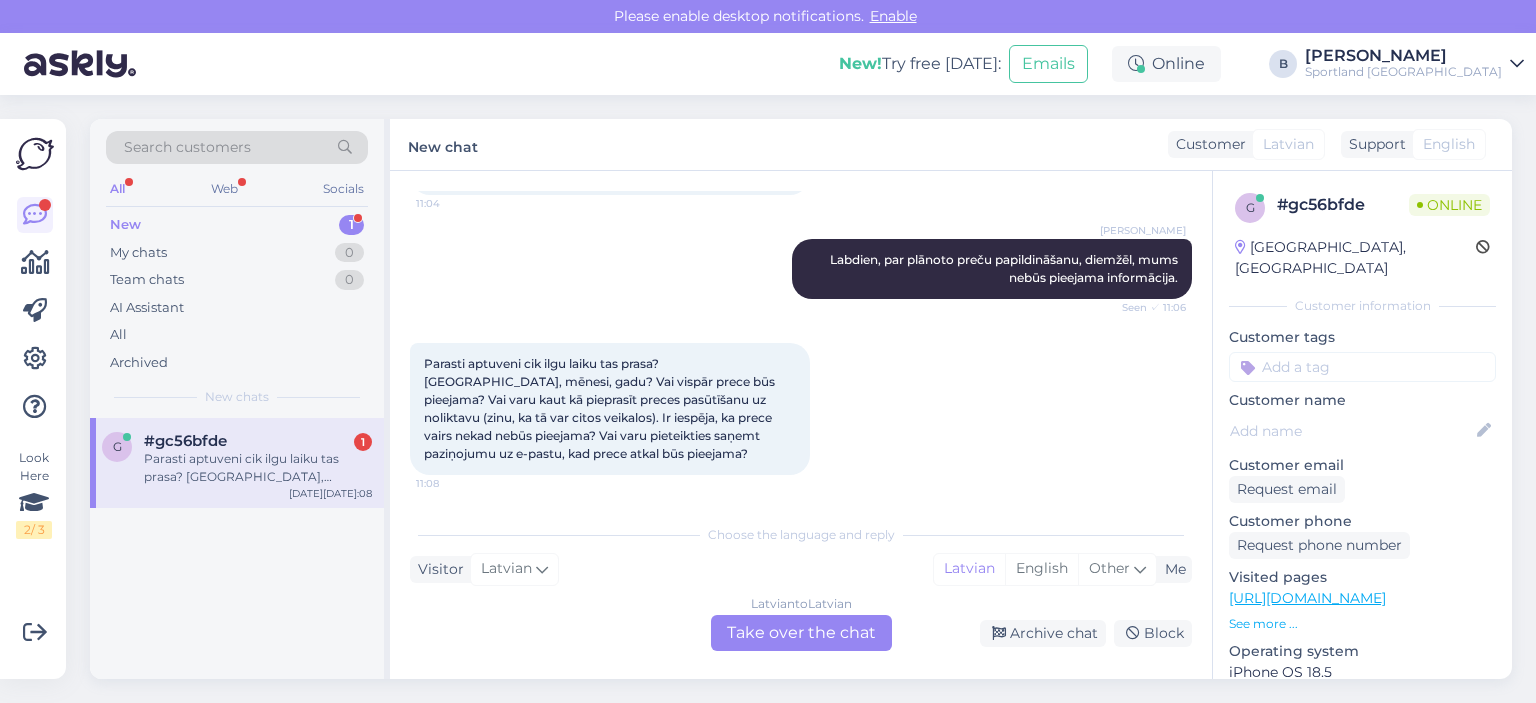 click on "Latvian  to  Latvian Take over the chat" at bounding box center [801, 633] 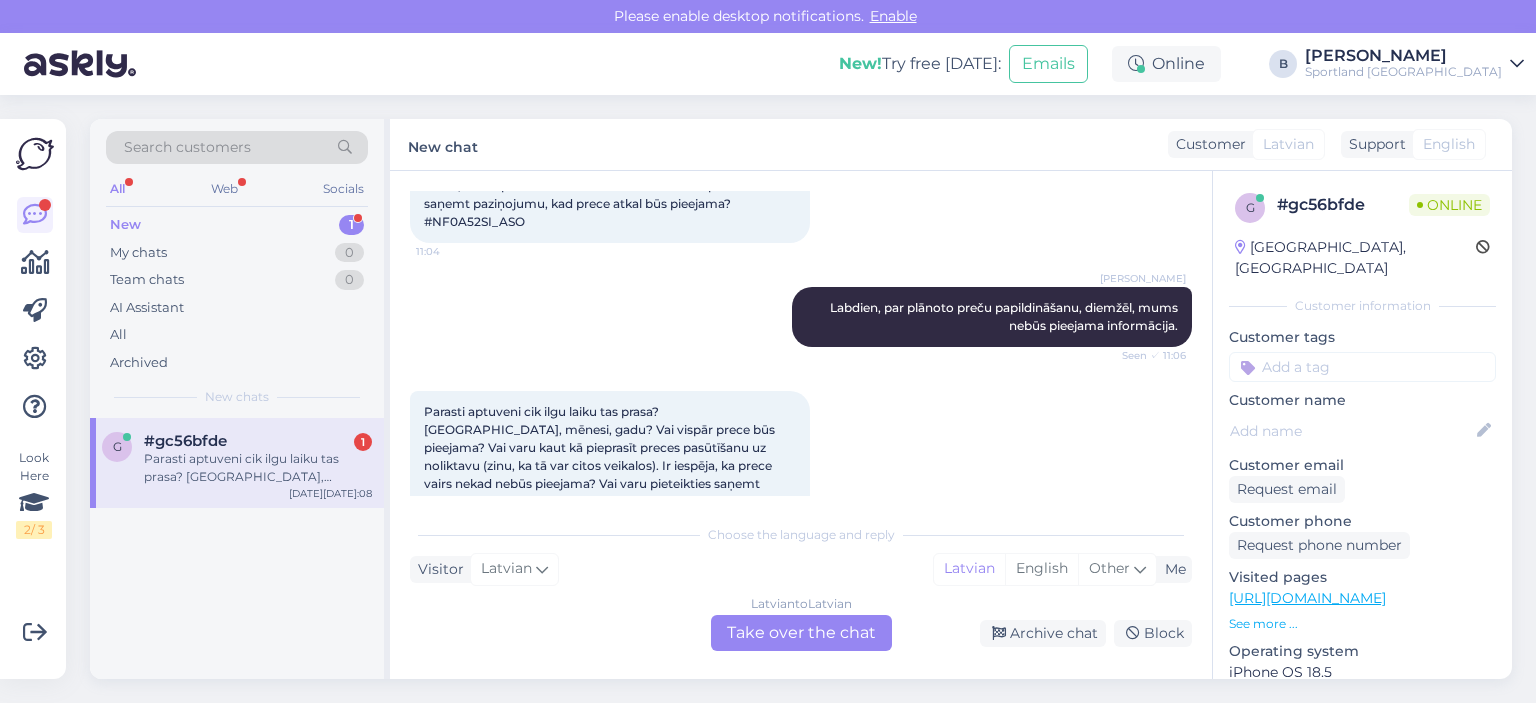 scroll, scrollTop: 180, scrollLeft: 0, axis: vertical 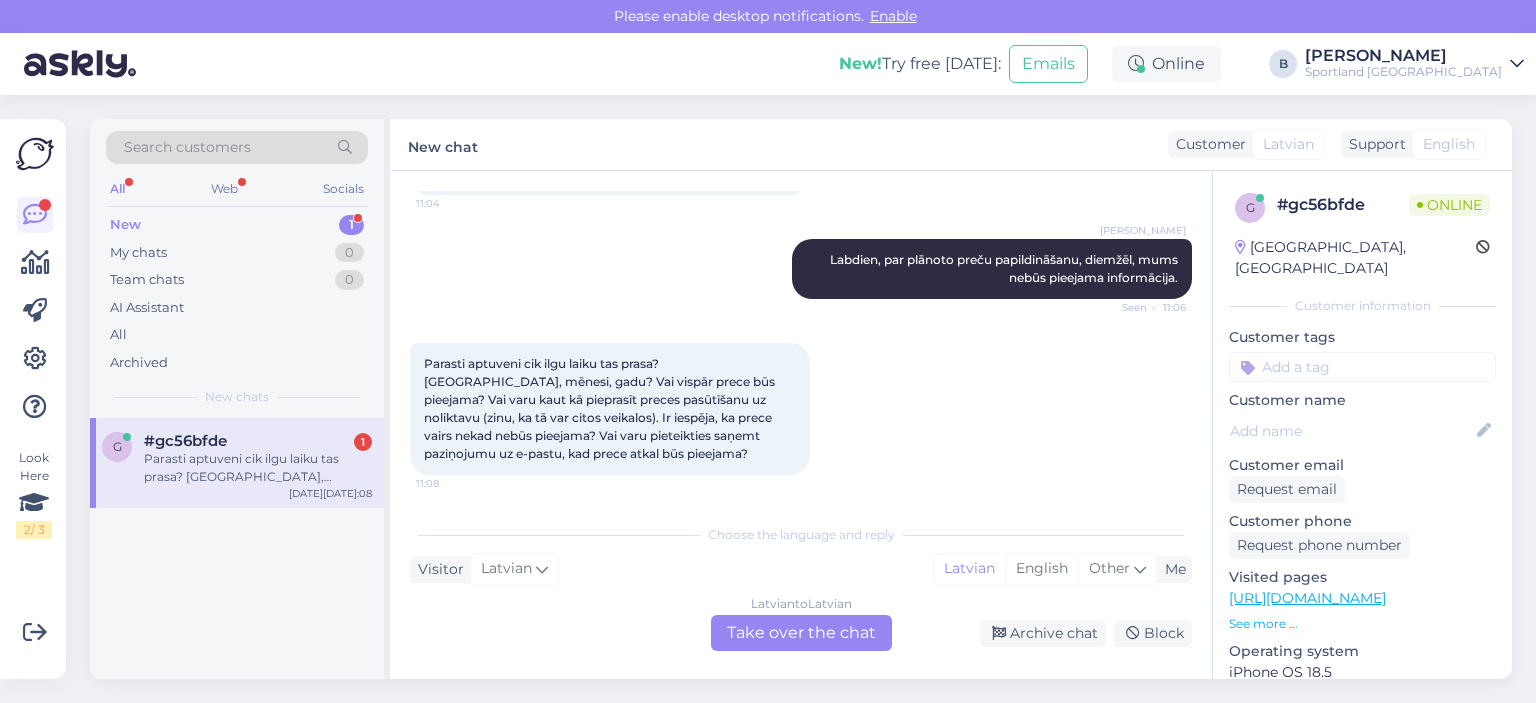 click on "Latvian  to  Latvian Take over the chat" at bounding box center [801, 633] 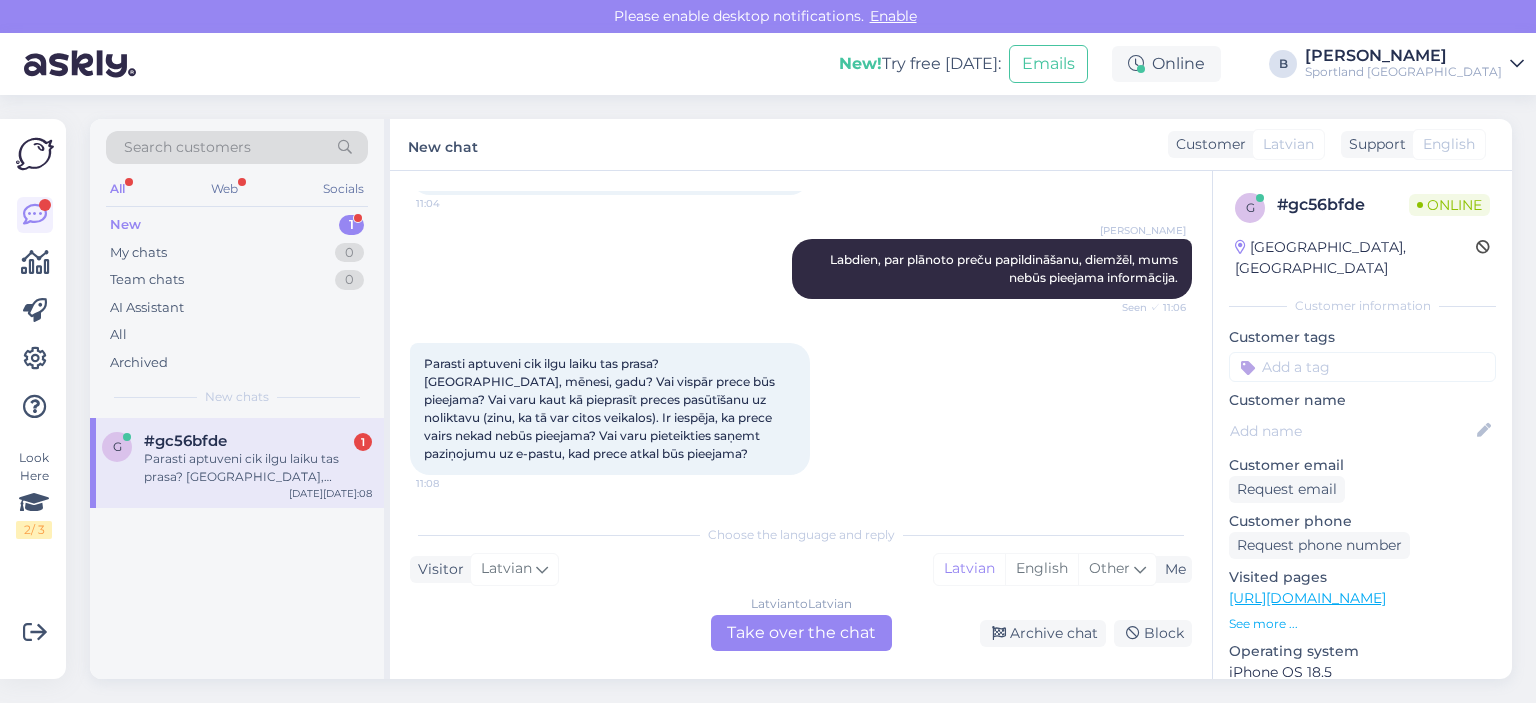 scroll, scrollTop: 106, scrollLeft: 0, axis: vertical 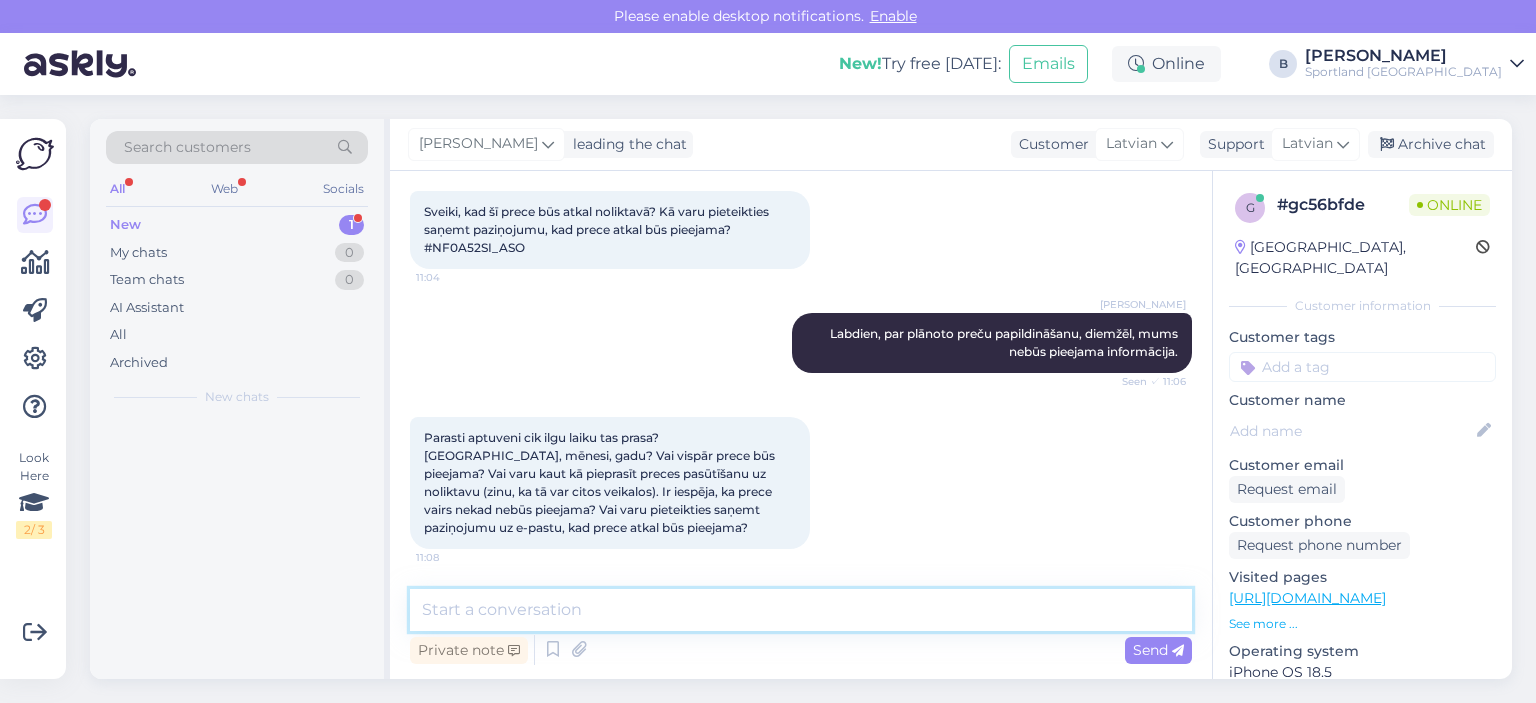 click at bounding box center [801, 610] 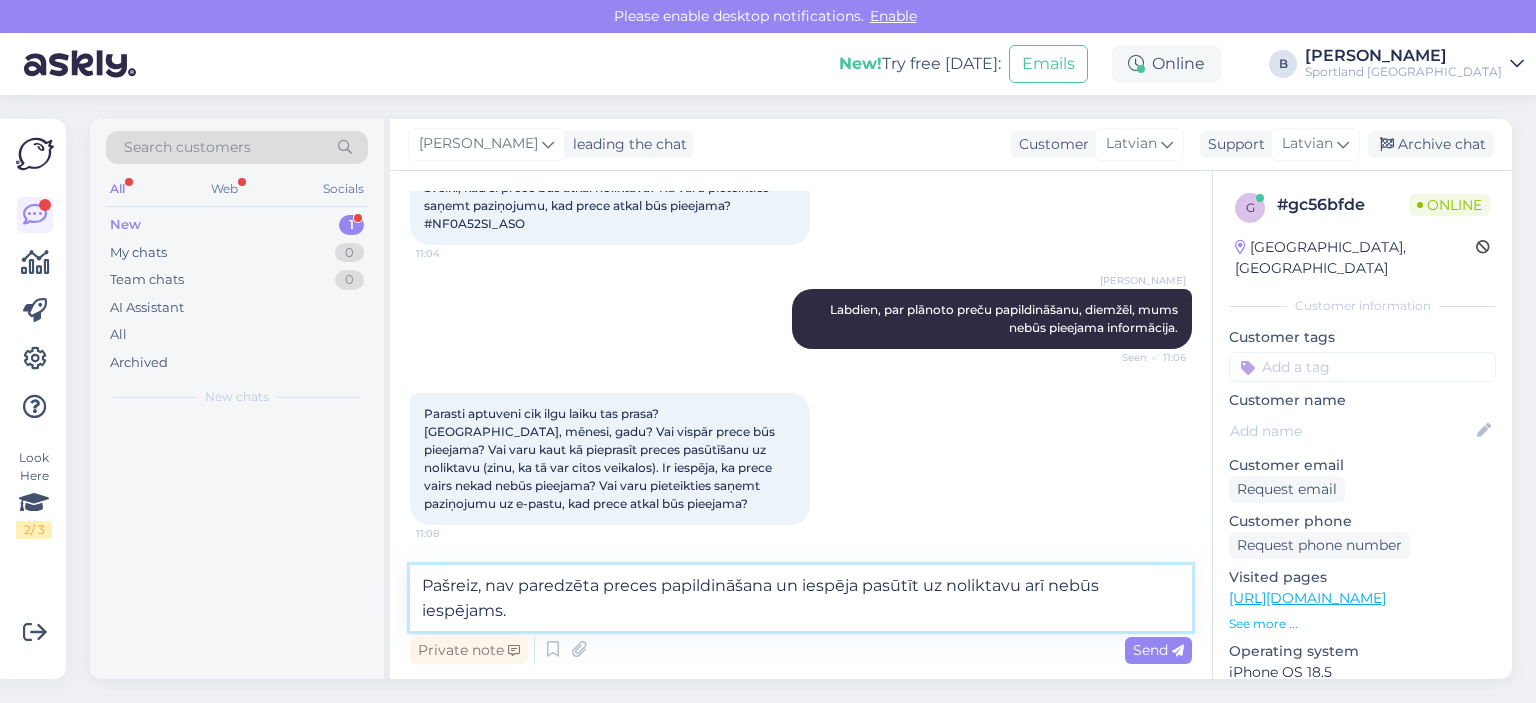 scroll, scrollTop: 155, scrollLeft: 0, axis: vertical 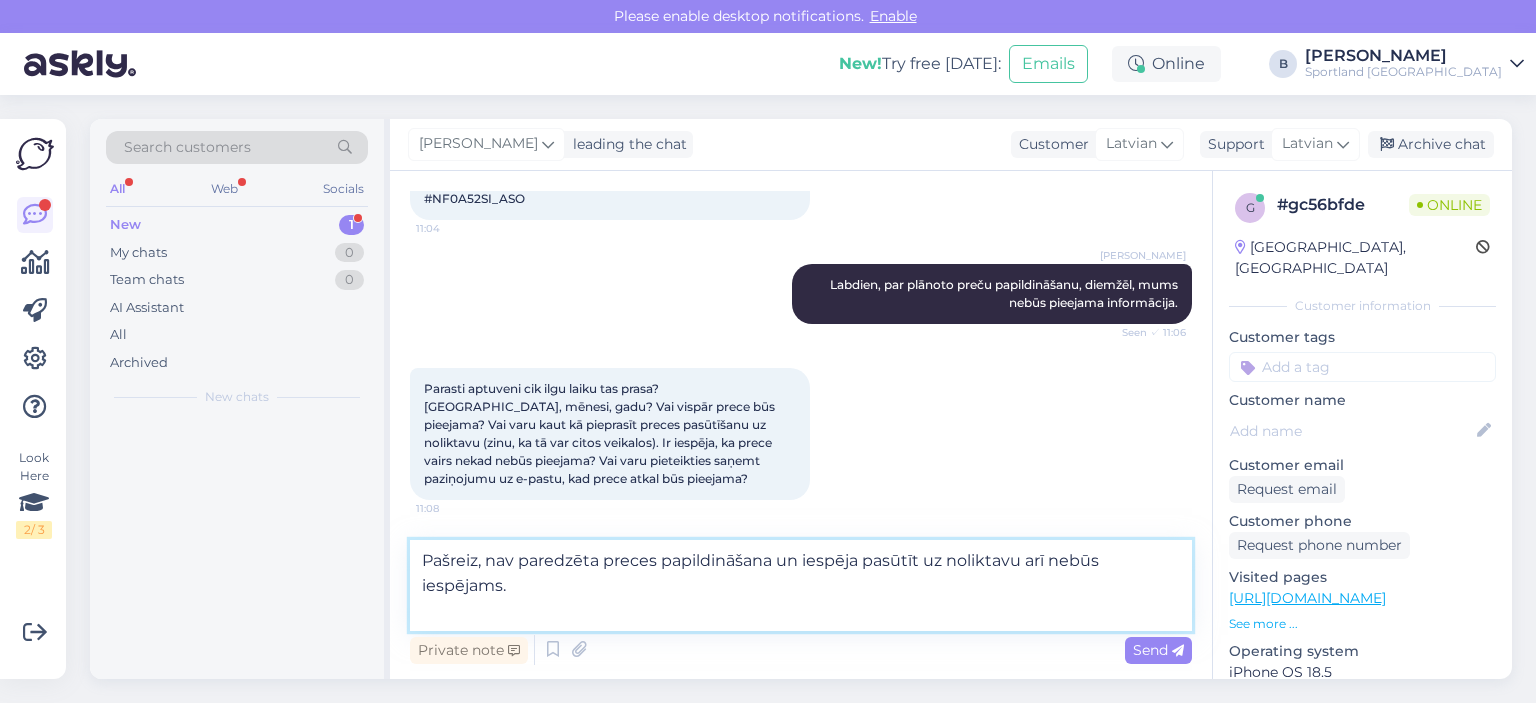 click on "Pašreiz, nav paredzēta preces papildināšana un iespēja pasūtīt uz noliktavu arī nebūs iespējams." at bounding box center (801, 585) 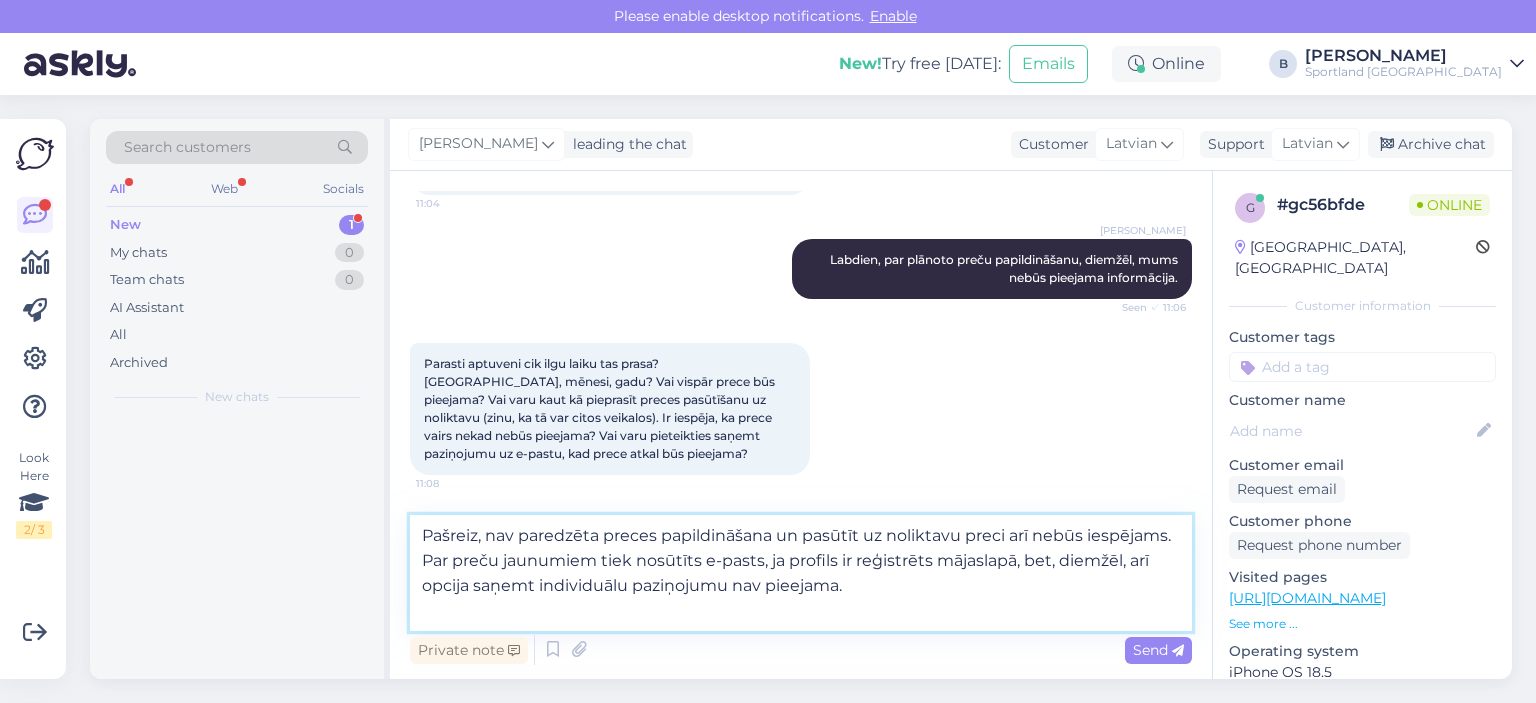 scroll, scrollTop: 180, scrollLeft: 0, axis: vertical 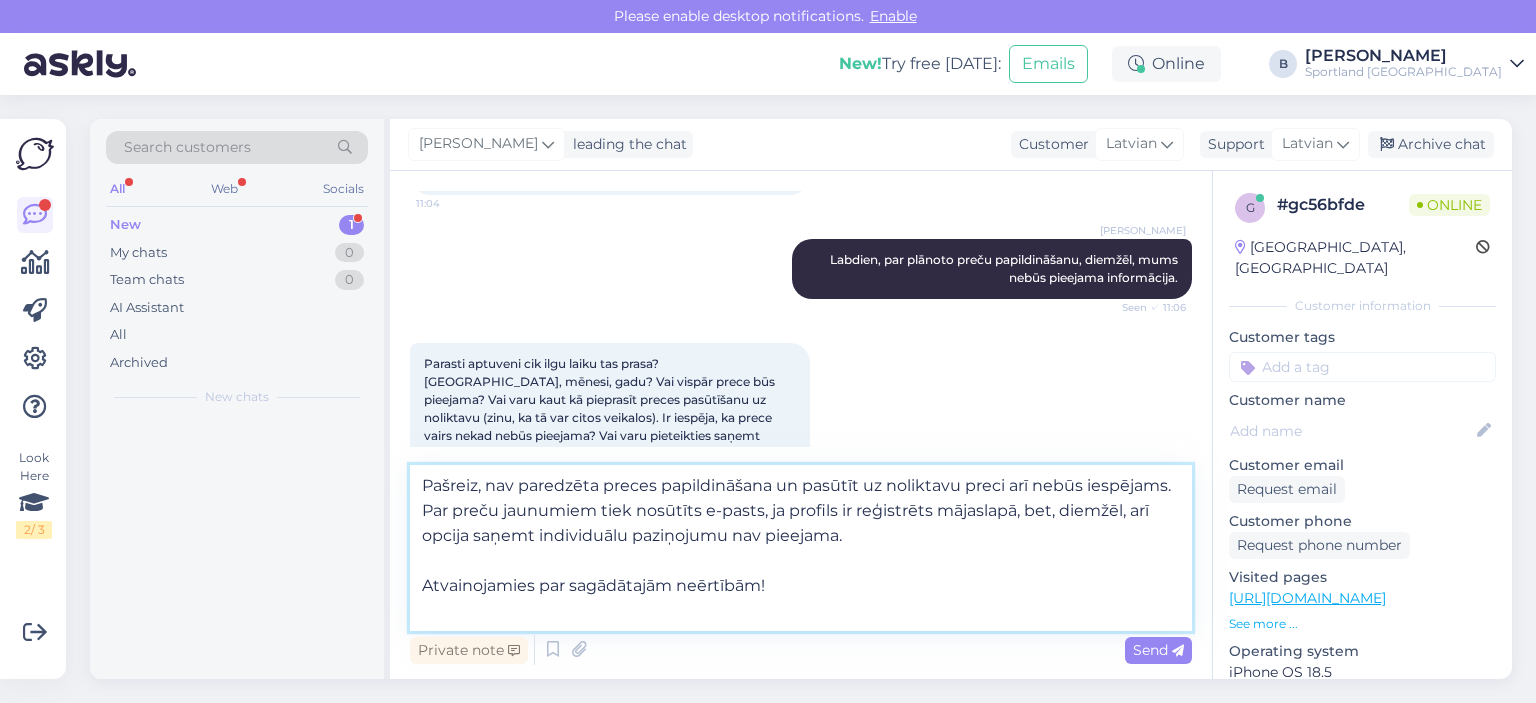 type on "Pašreiz, nav paredzēta preces papildināšana un pasūtīt uz noliktavu preci arī nebūs iespējams.
Par preču jaunumiem tiek nosūtīts e-pasts, ja profils ir reģistrēts mājaslapā, bet, diemžēl, arī opcija saņemt individuālu paziņojumu nav pieejama.
Atvainojamies par sagādātajām neērtībām!" 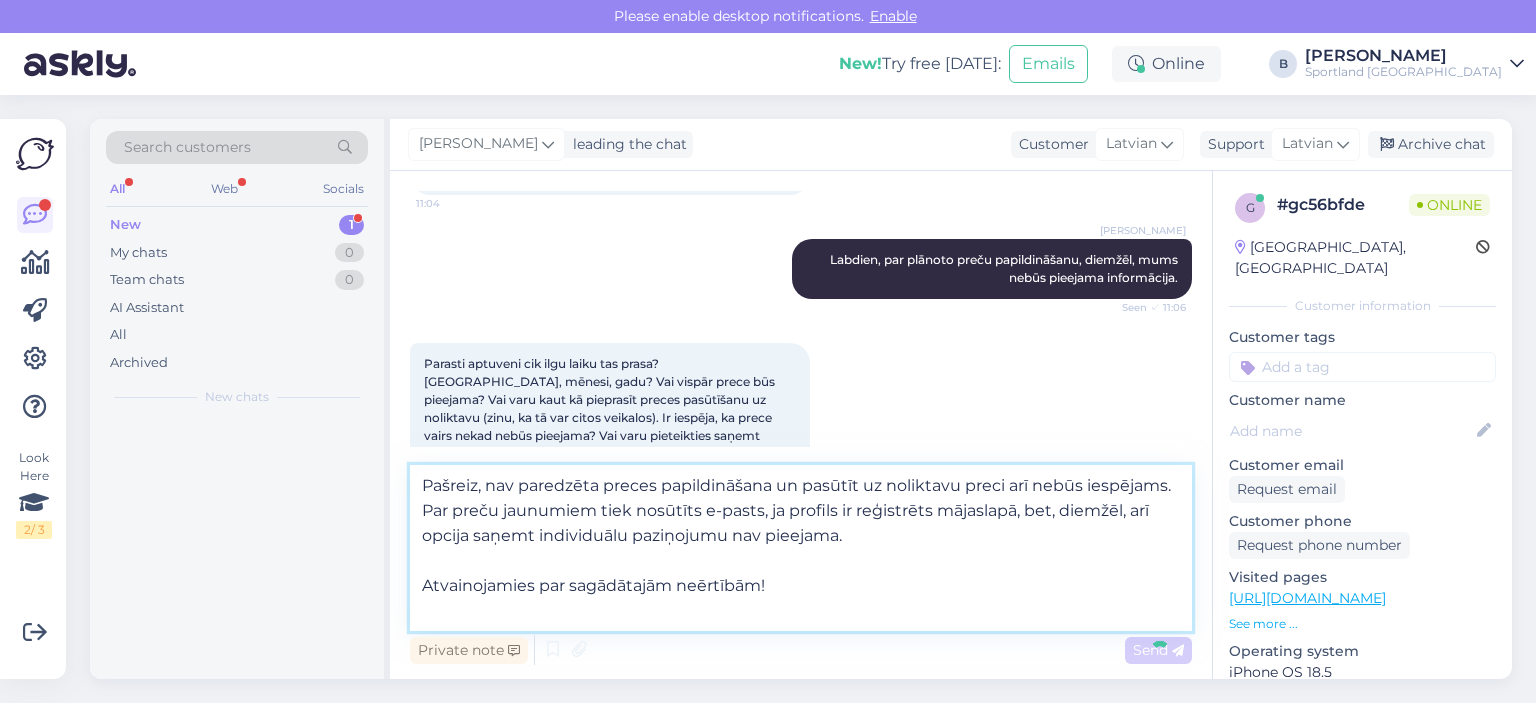type 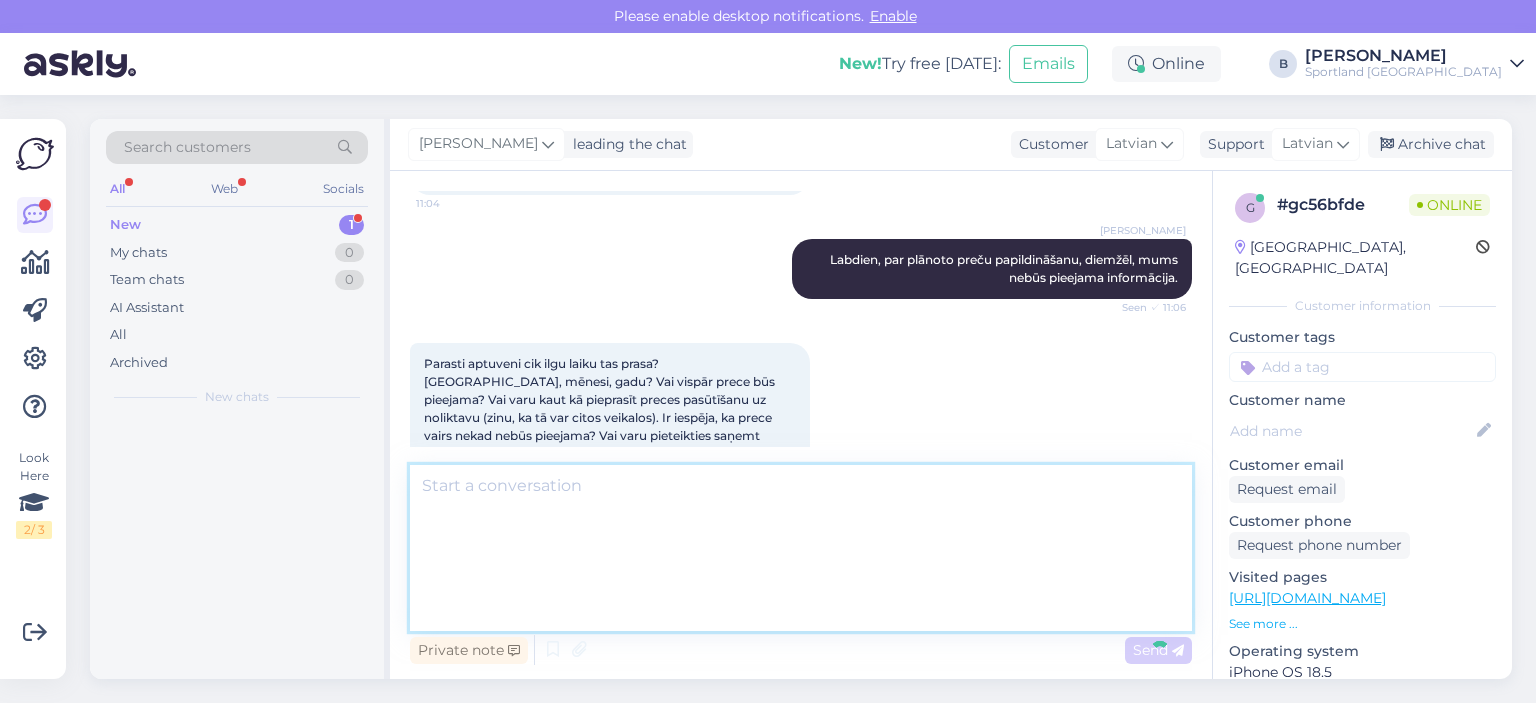 scroll, scrollTop: 300, scrollLeft: 0, axis: vertical 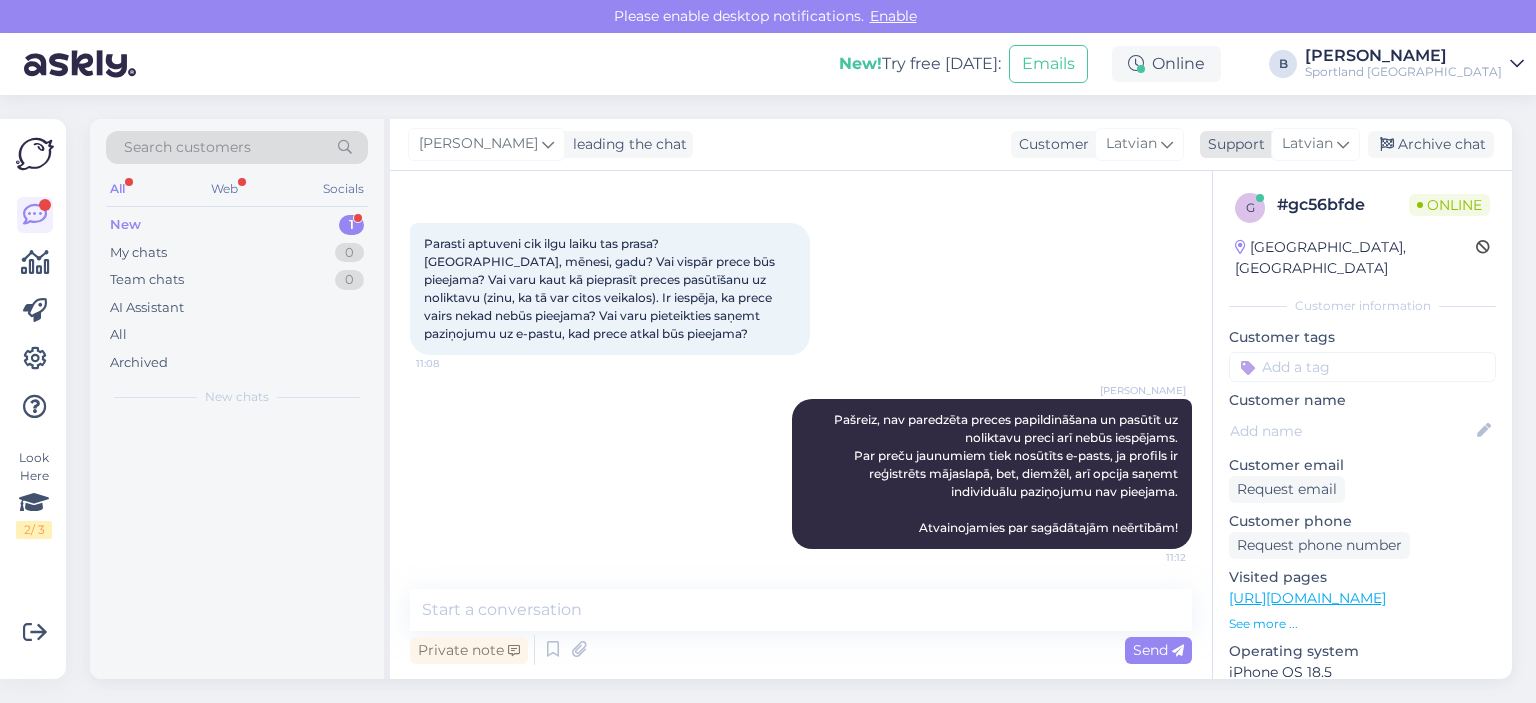click on "Archive chat" at bounding box center (1431, 144) 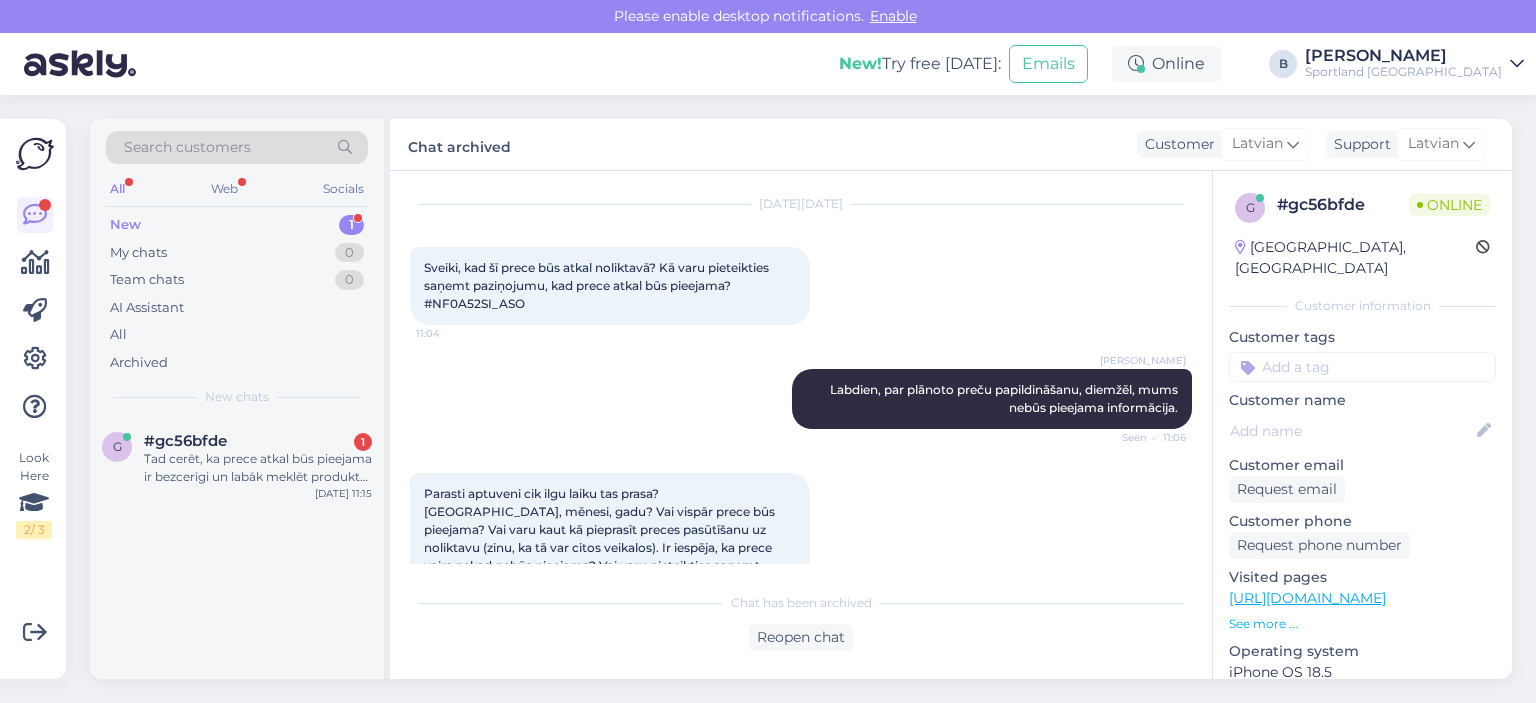 scroll, scrollTop: 28, scrollLeft: 0, axis: vertical 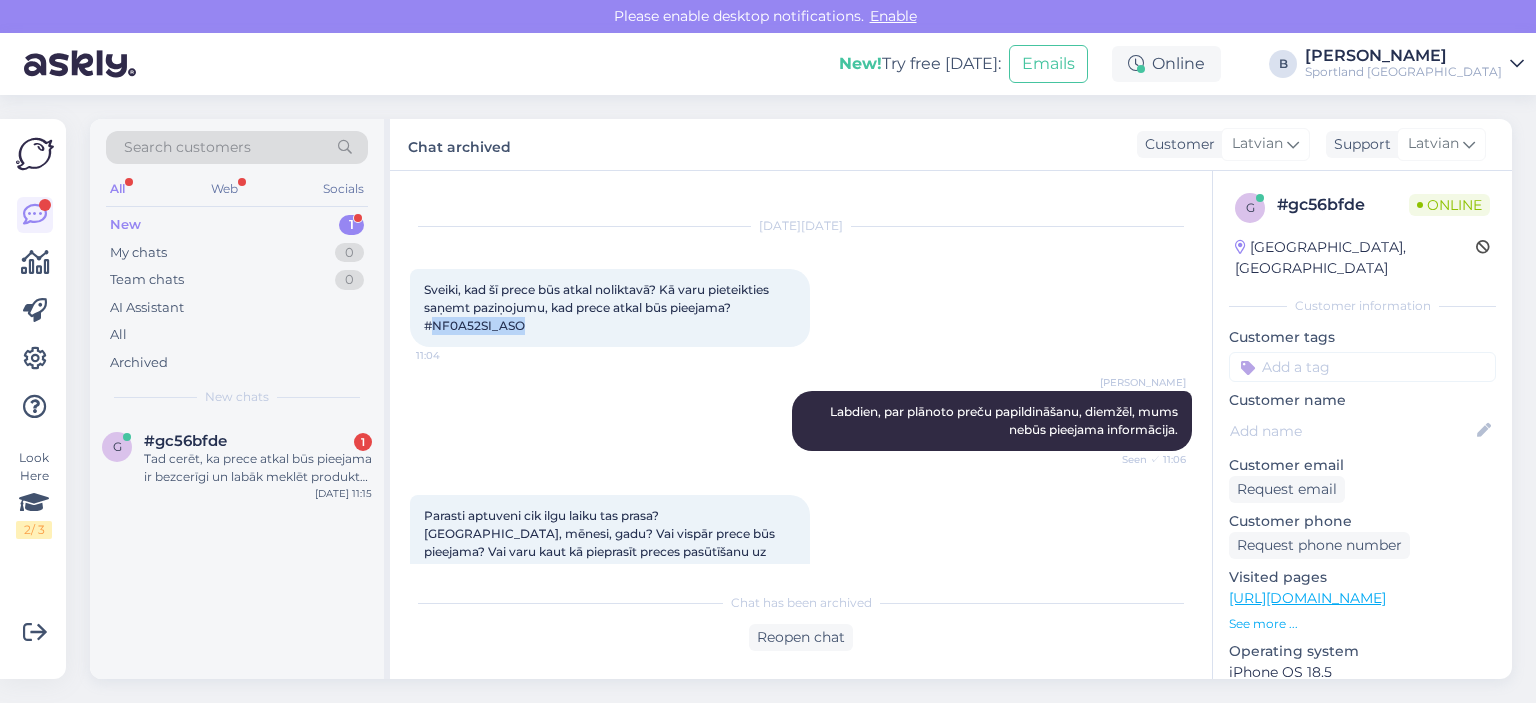 drag, startPoint x: 528, startPoint y: 327, endPoint x: 434, endPoint y: 323, distance: 94.08507 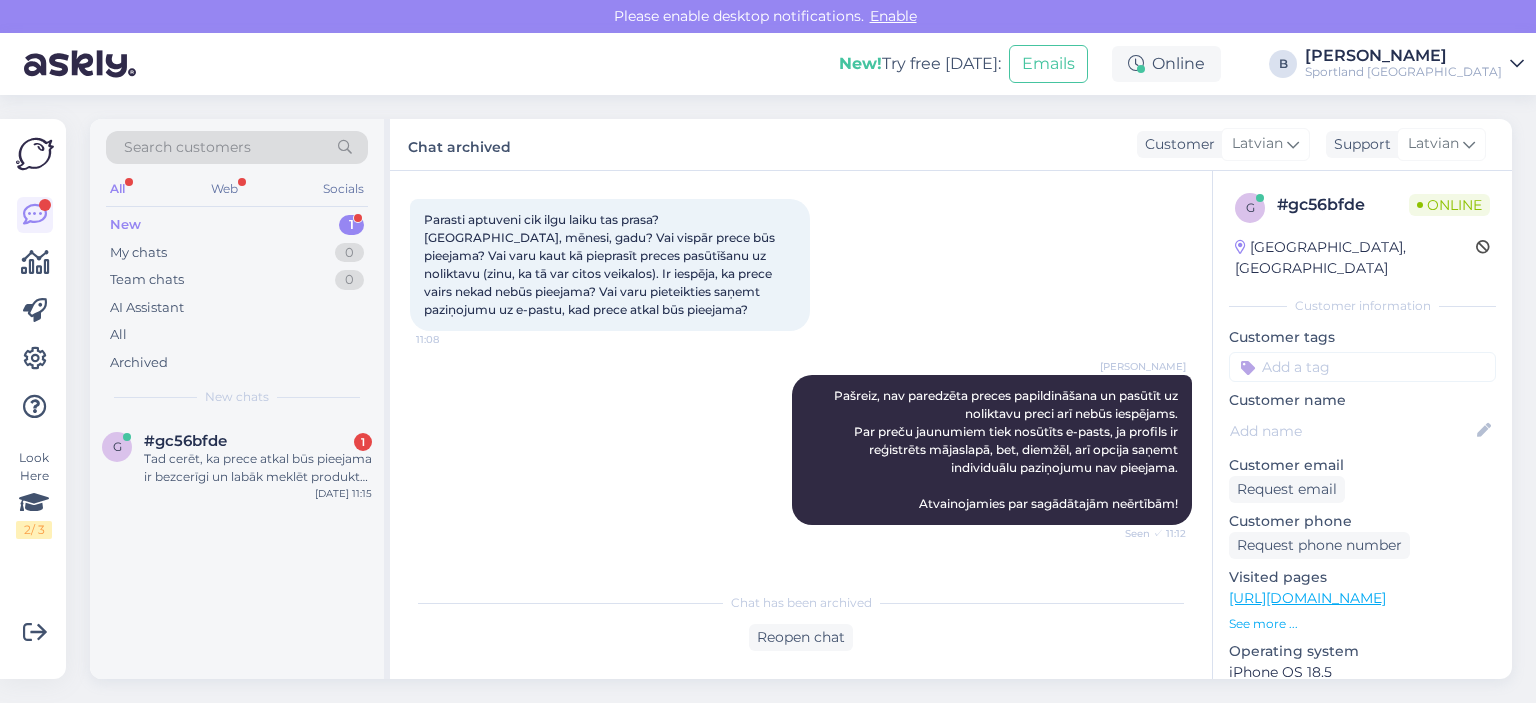 scroll, scrollTop: 428, scrollLeft: 0, axis: vertical 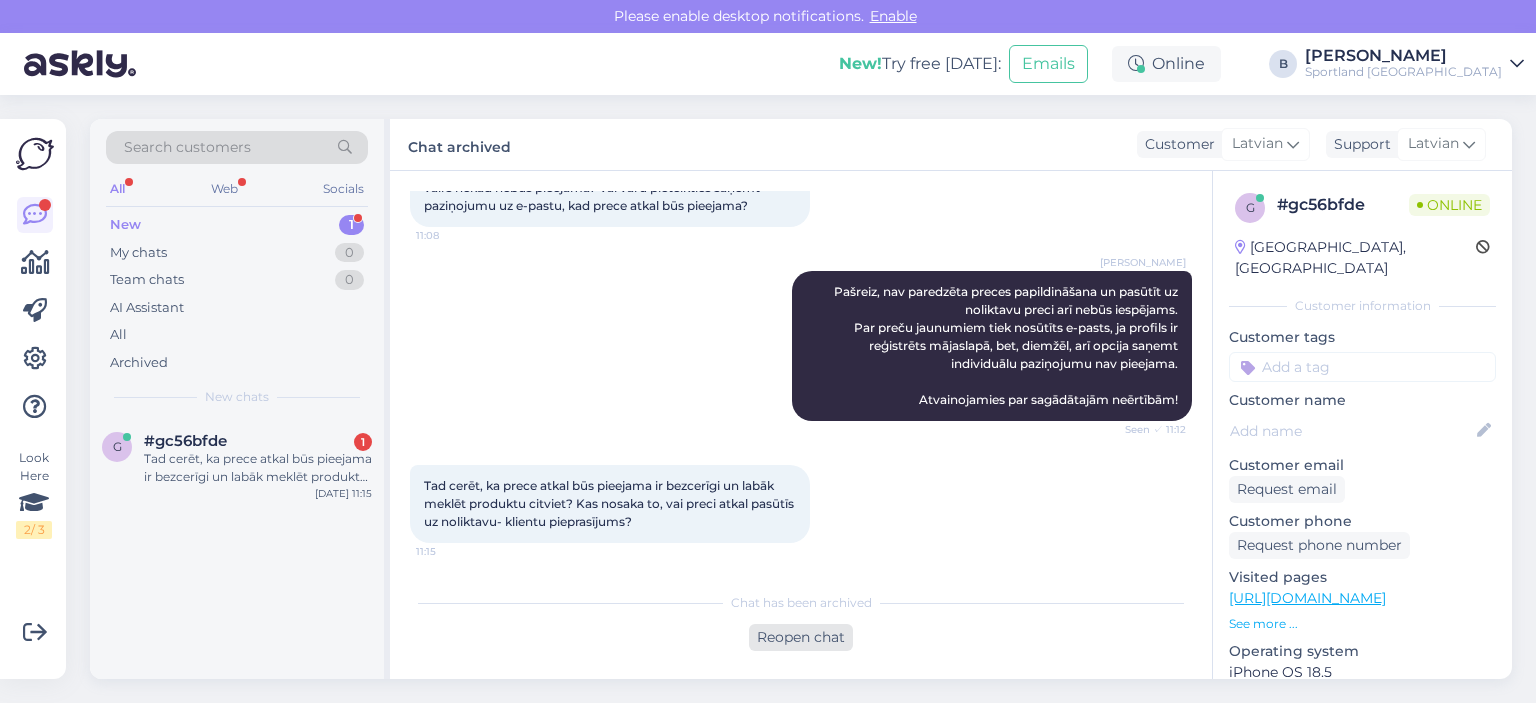 click on "Reopen chat" at bounding box center (801, 637) 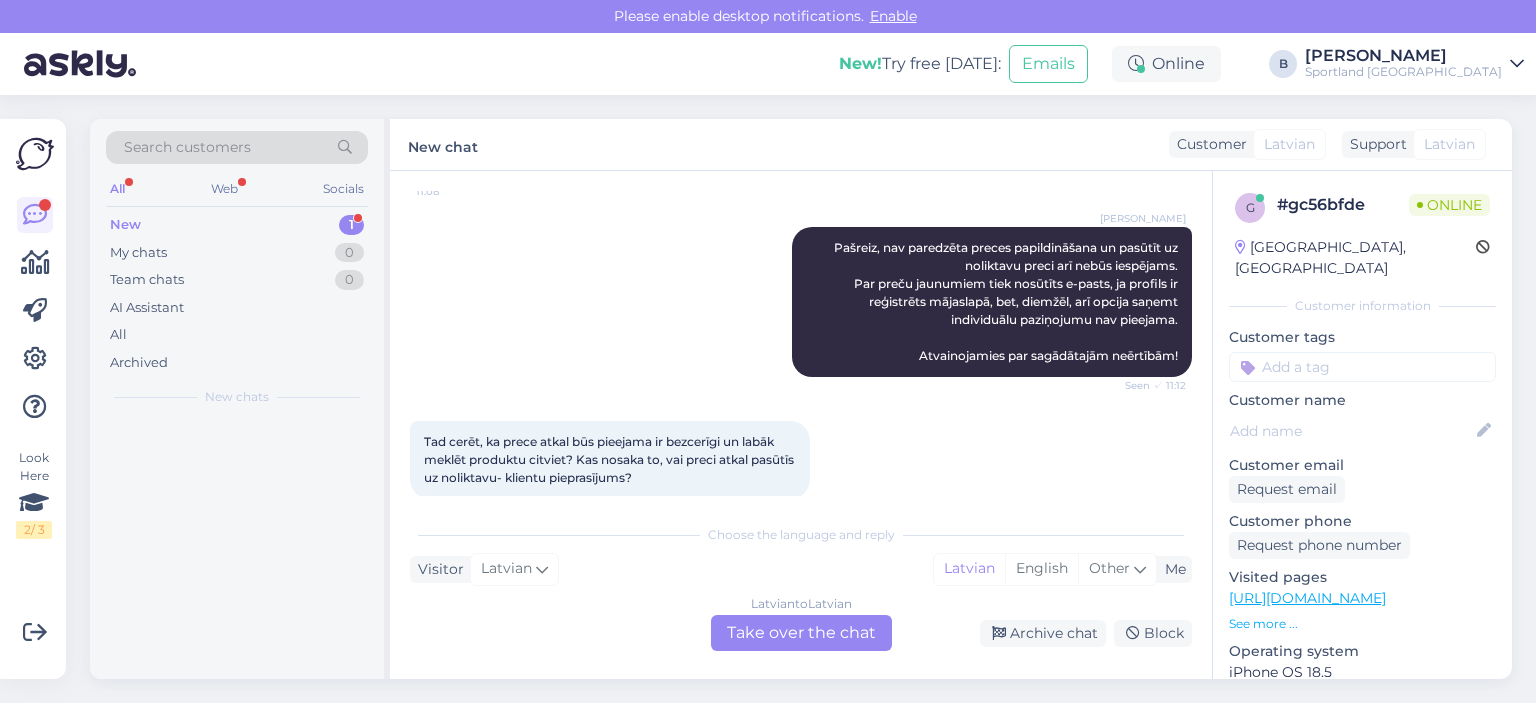 scroll, scrollTop: 496, scrollLeft: 0, axis: vertical 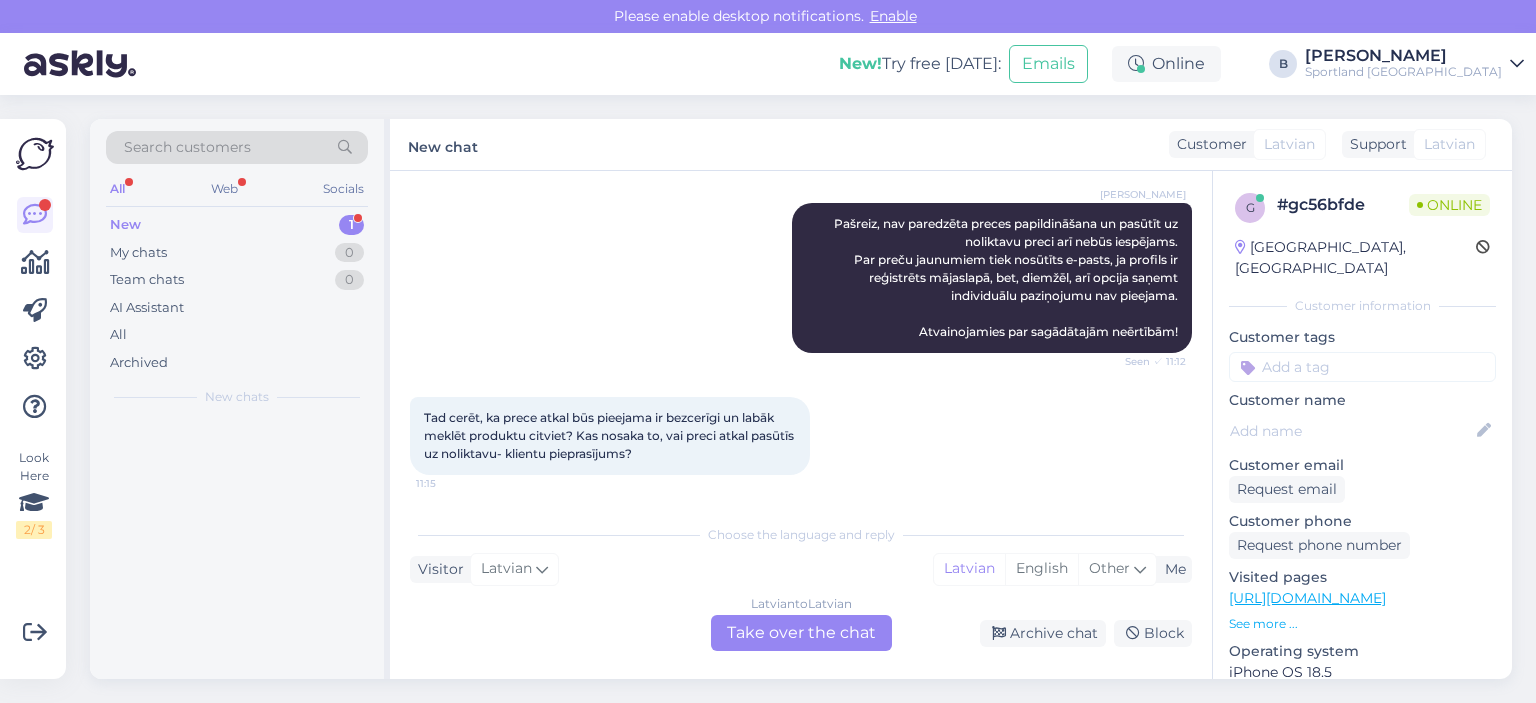 click on "Latvian  to  Latvian Take over the chat" at bounding box center (801, 633) 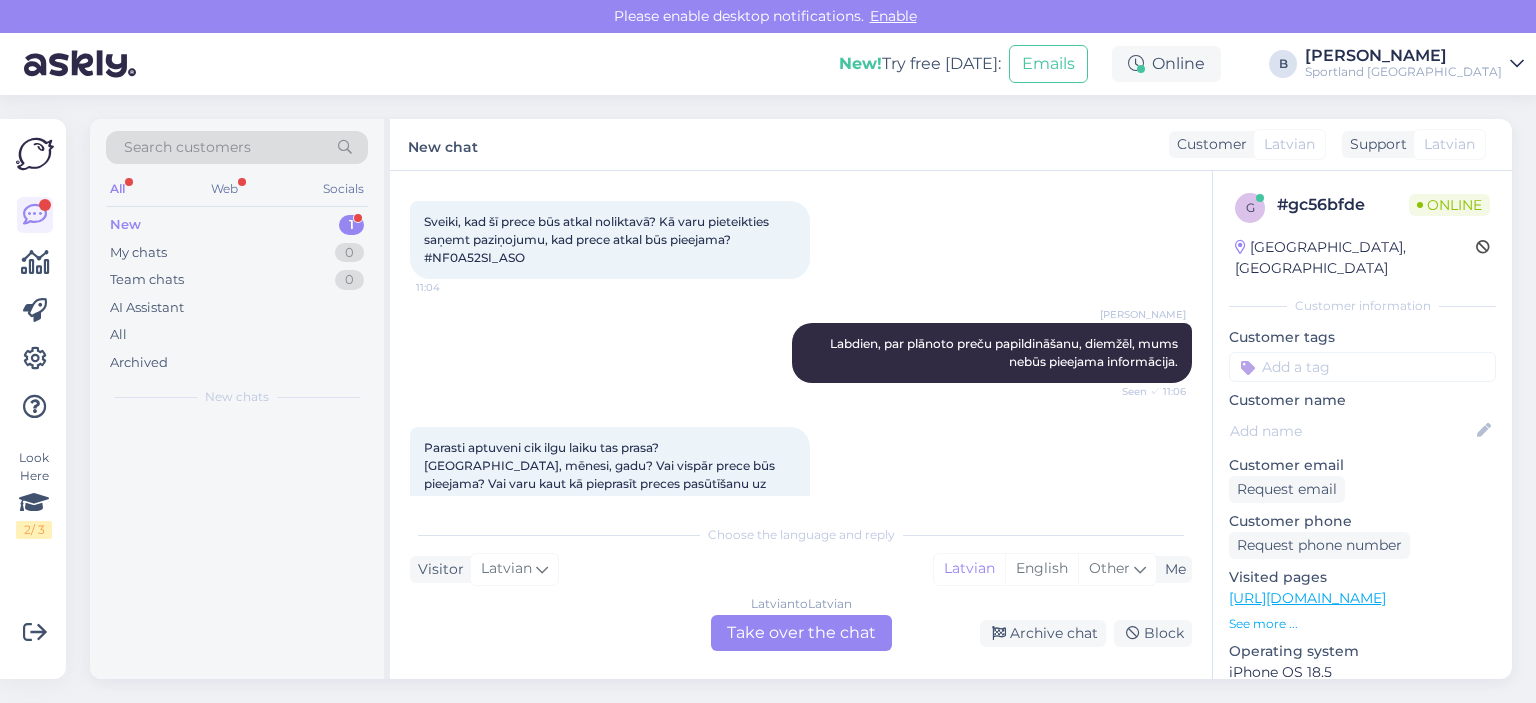 scroll, scrollTop: 421, scrollLeft: 0, axis: vertical 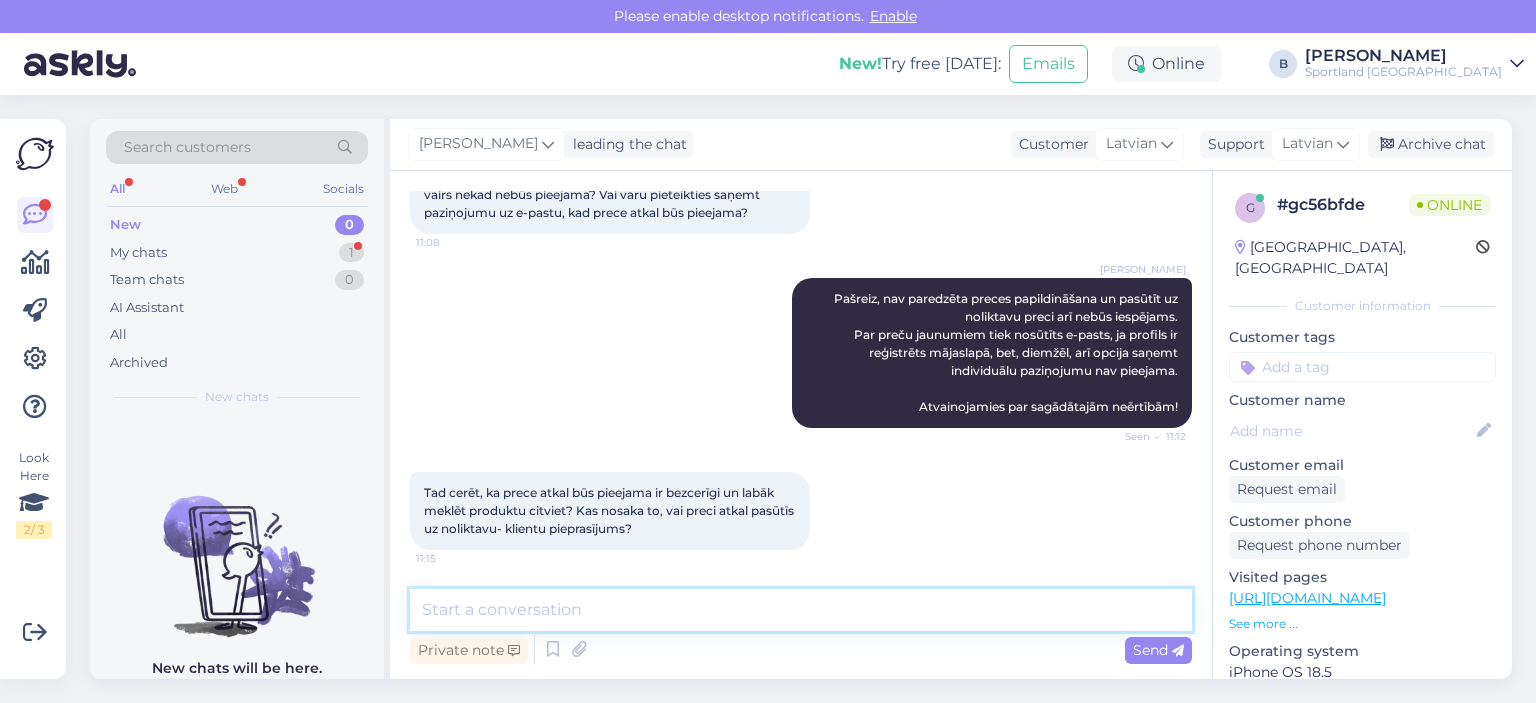 click at bounding box center [801, 610] 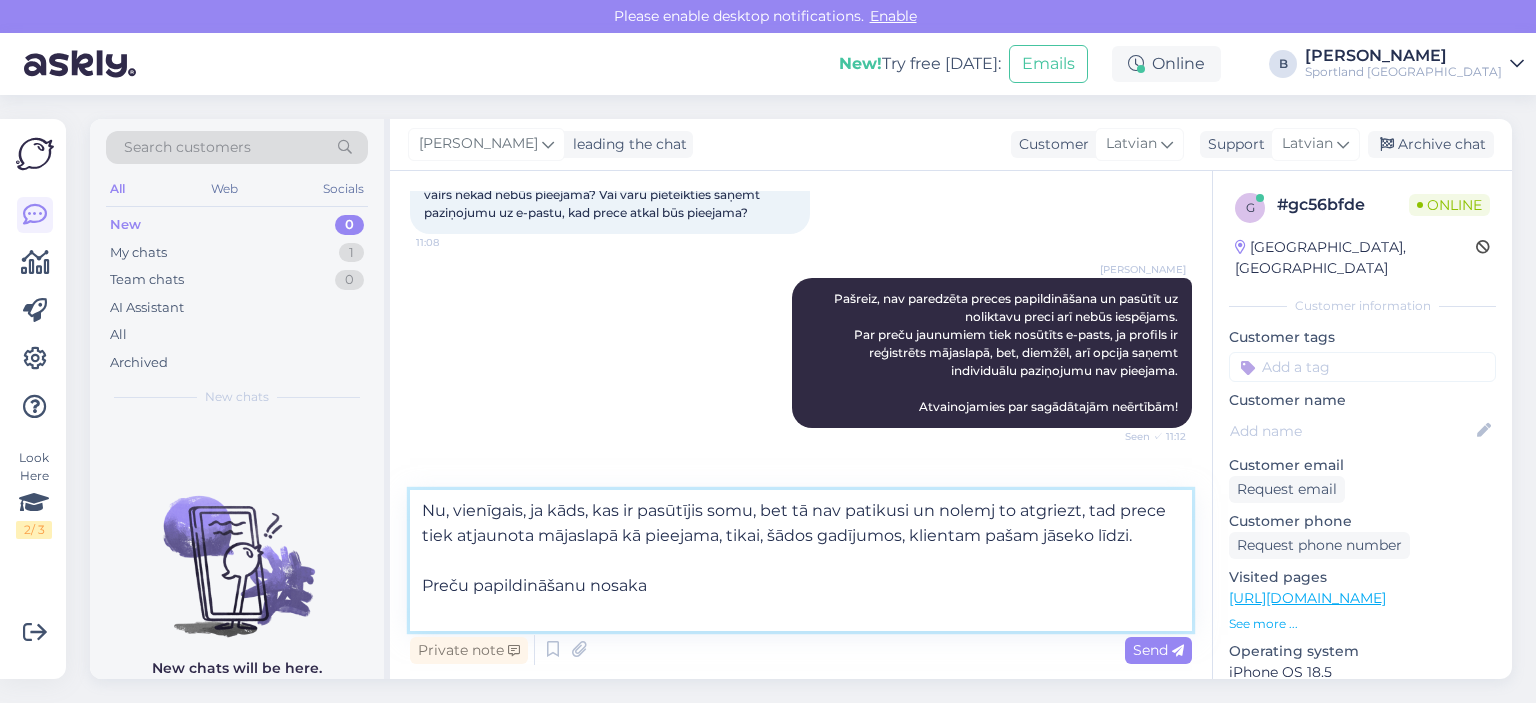 drag, startPoint x: 699, startPoint y: 587, endPoint x: 567, endPoint y: 596, distance: 132.30646 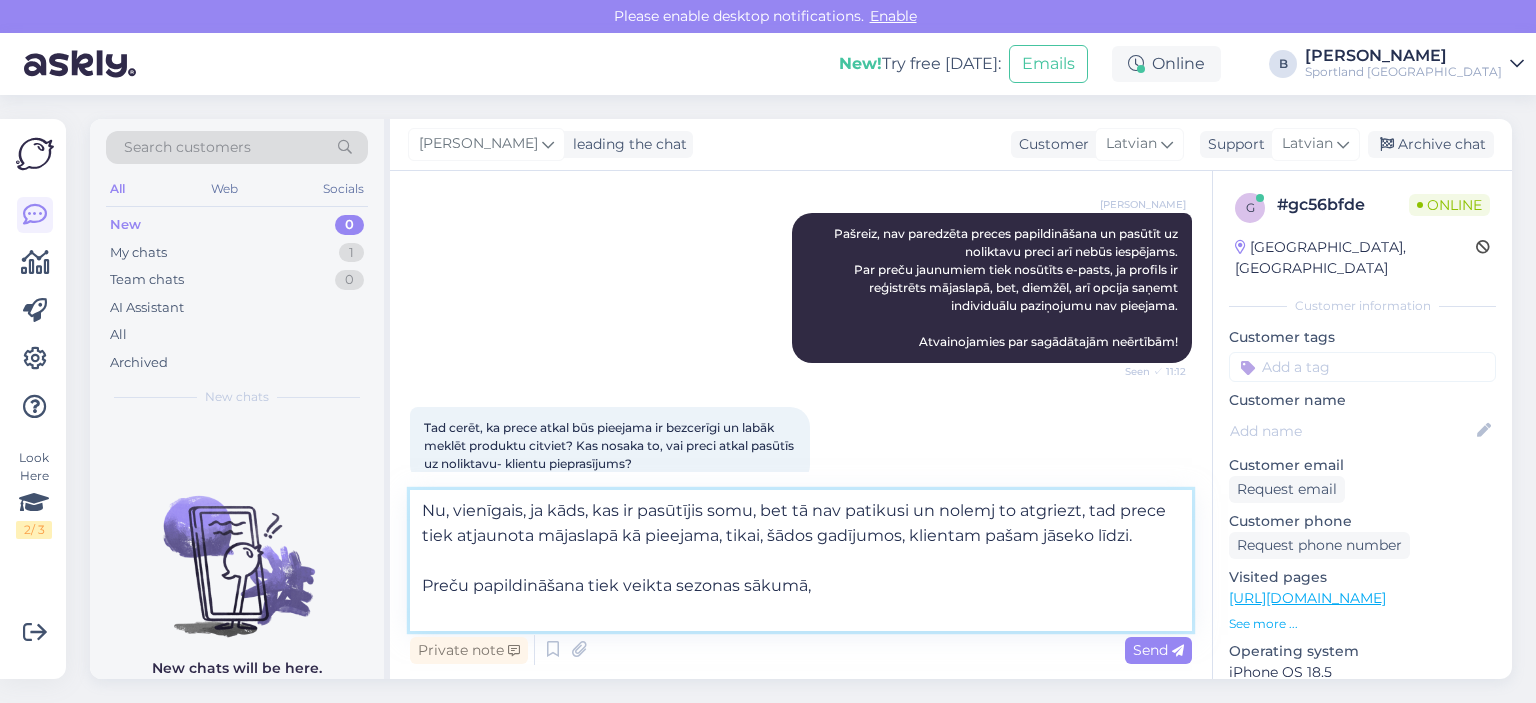 scroll, scrollTop: 520, scrollLeft: 0, axis: vertical 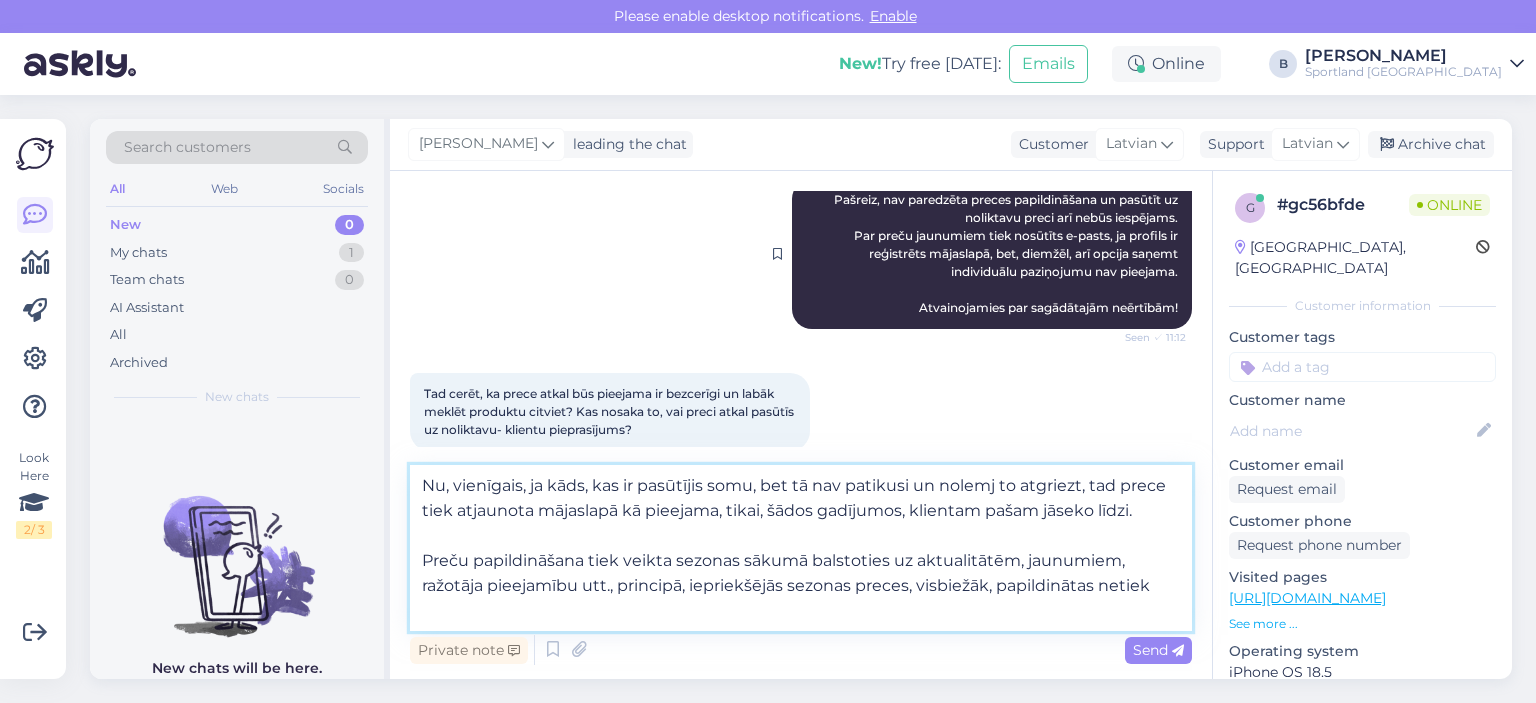 type on "Nu, vienīgais, ja kāds, kas ir pasūtījis somu, bet tā nav patikusi un nolemj to atgriezt, tad prece tiek atjaunota mājaslapā kā pieejama, tikai, šādos gadījumos, klientam pašam jāseko līdzi.
Preču papildināšana tiek veikta sezonas sākumā balstoties uz aktualitātēm, jaunumiem, ražotāja pieejamību utt., principā, iepriekšējās sezonas preces, visbiežāk, papildinātas netiek." 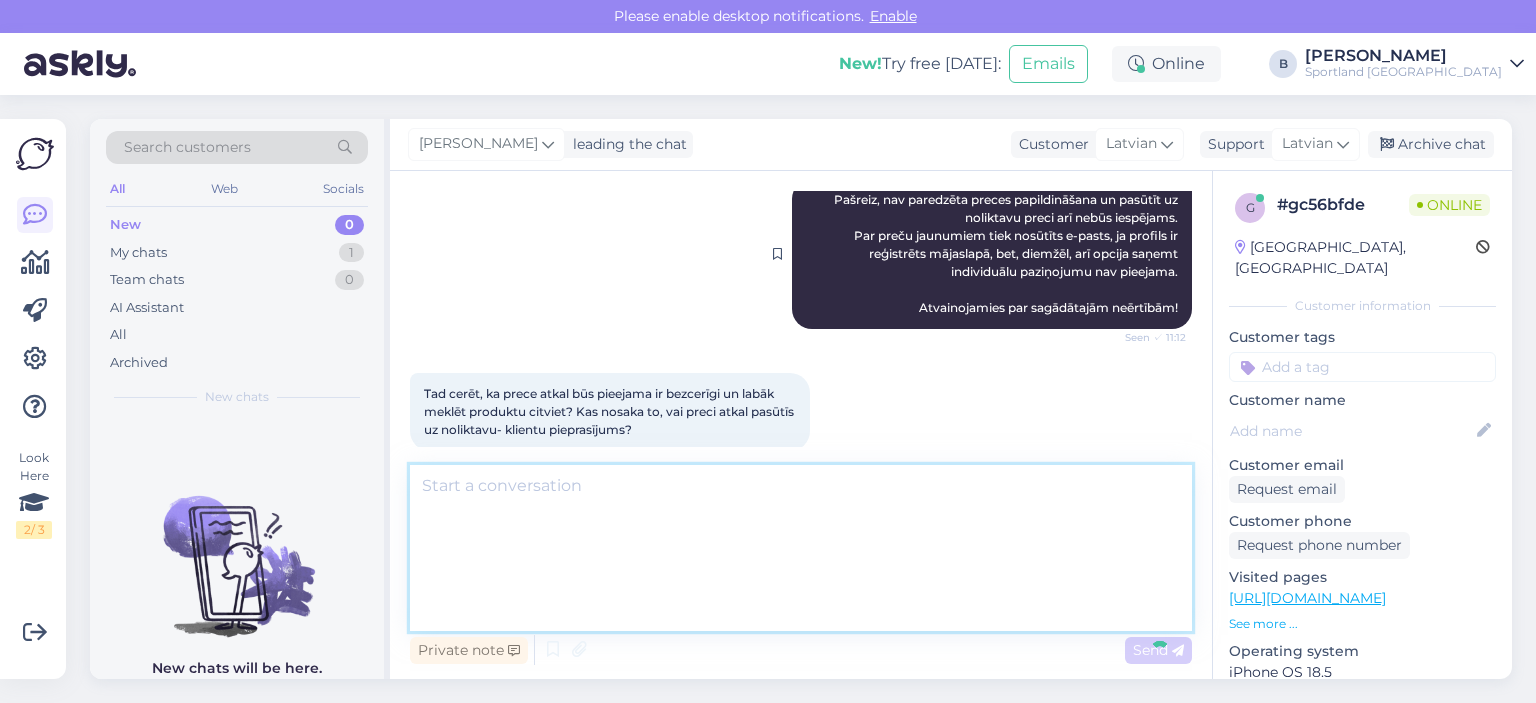 scroll, scrollTop: 652, scrollLeft: 0, axis: vertical 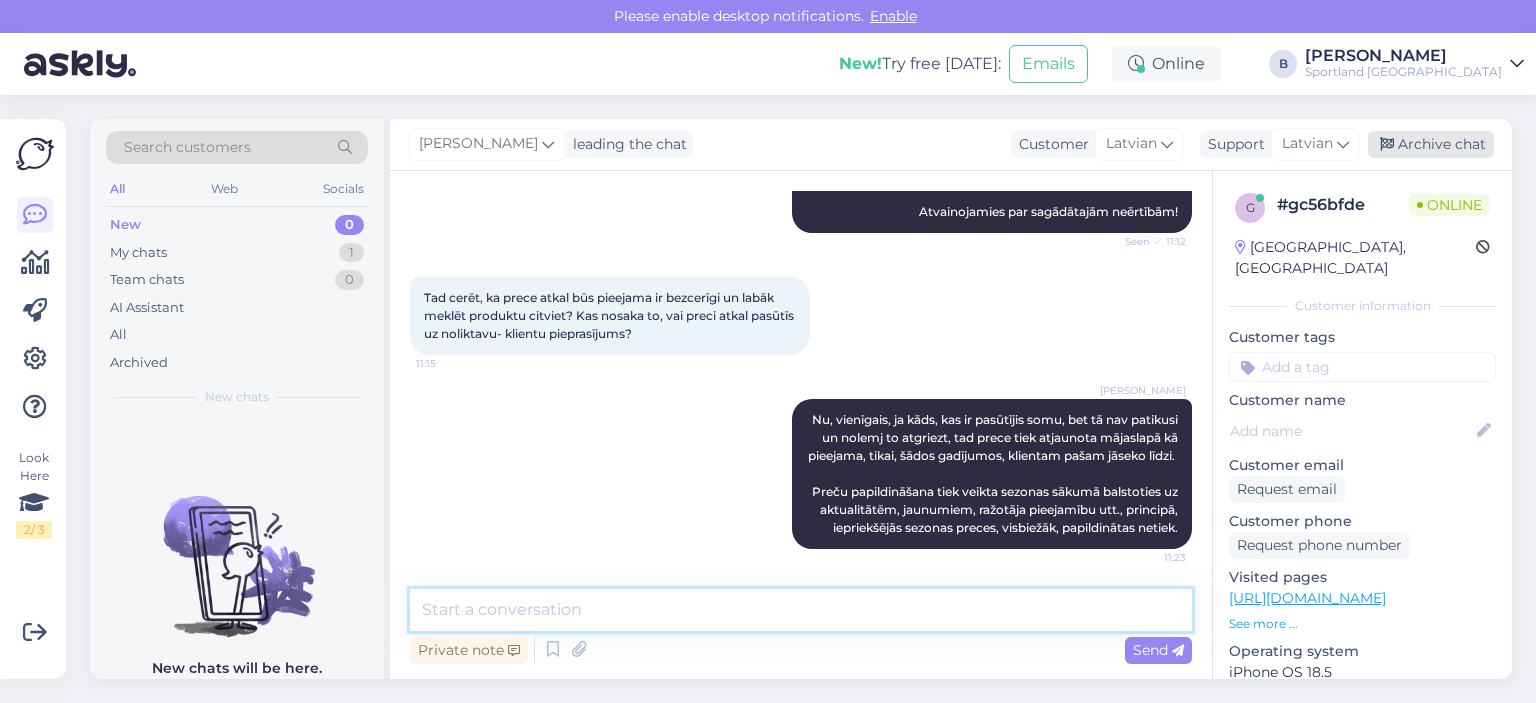 type 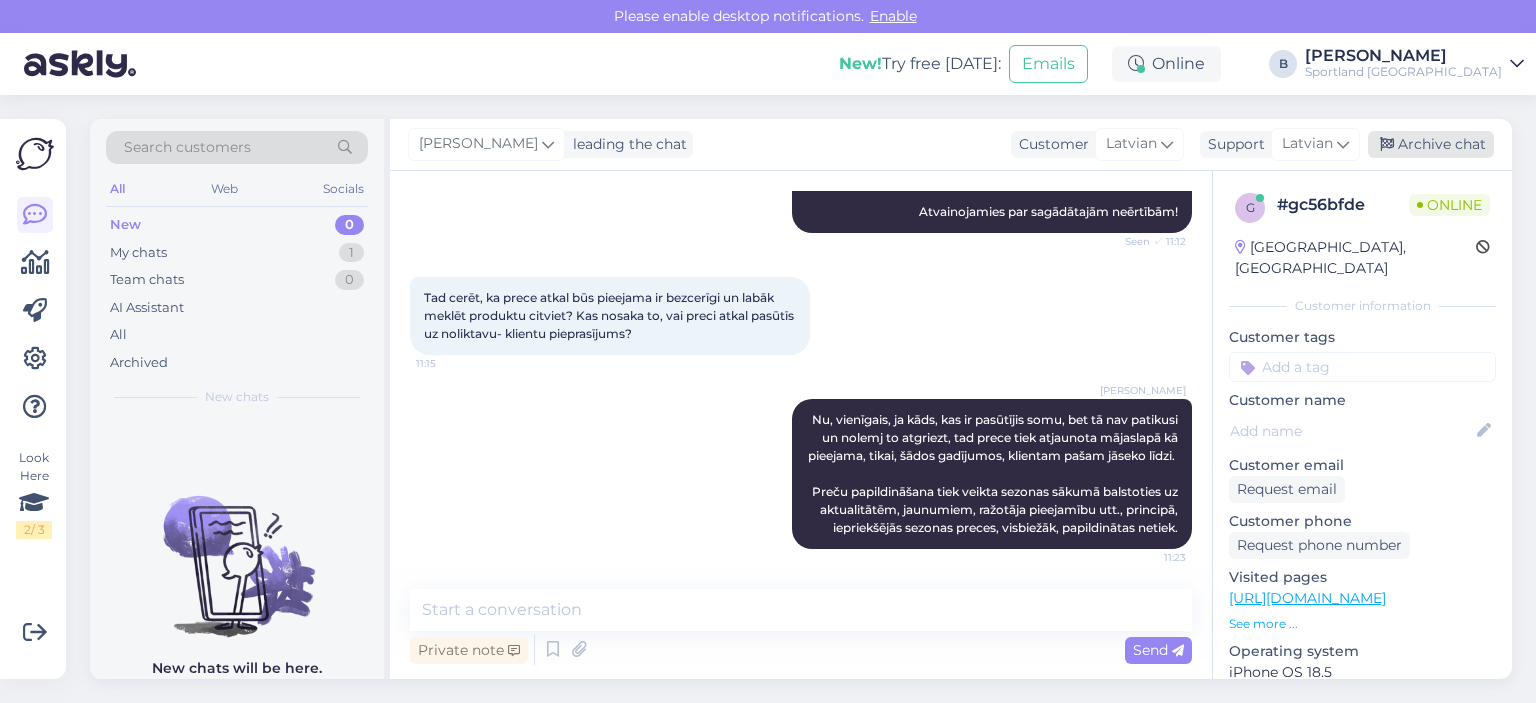 click on "Archive chat" at bounding box center (1431, 144) 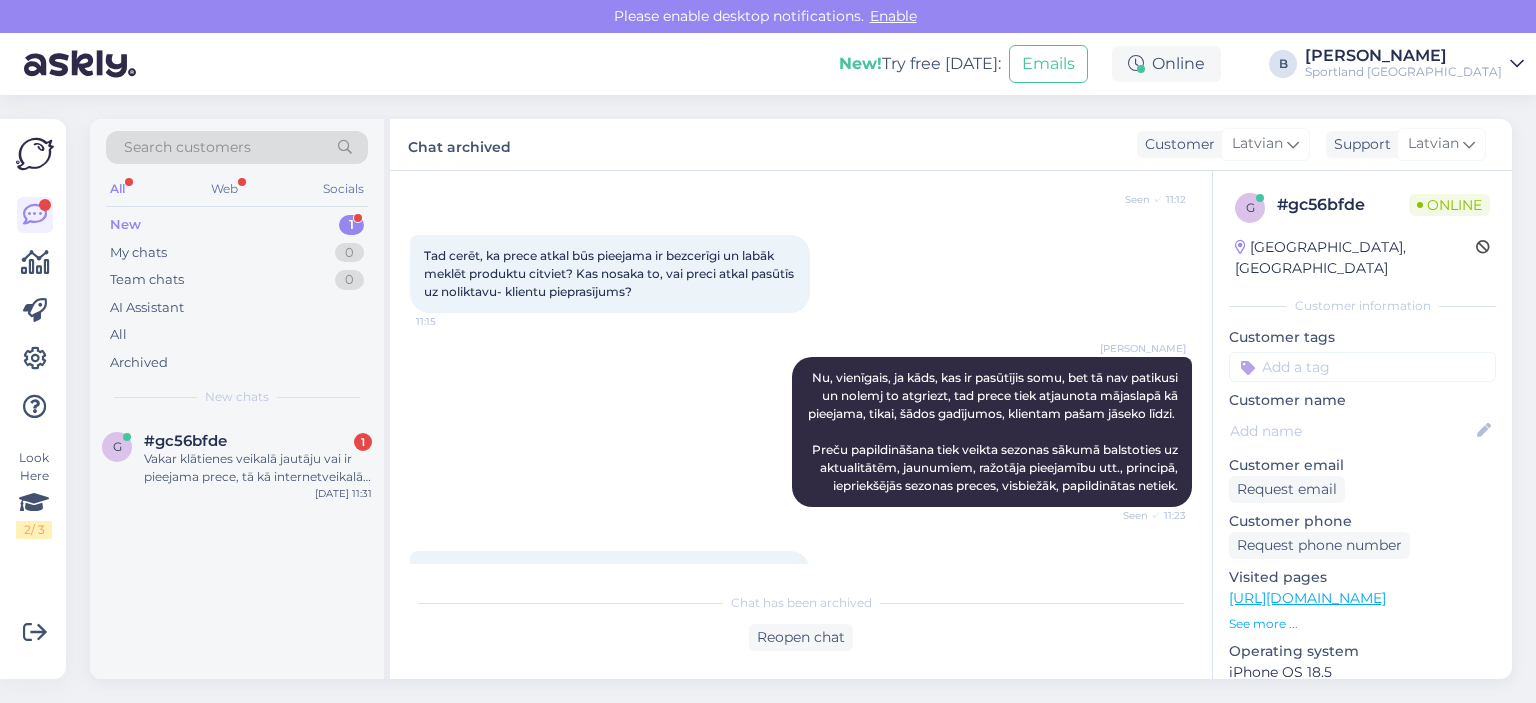 scroll, scrollTop: 816, scrollLeft: 0, axis: vertical 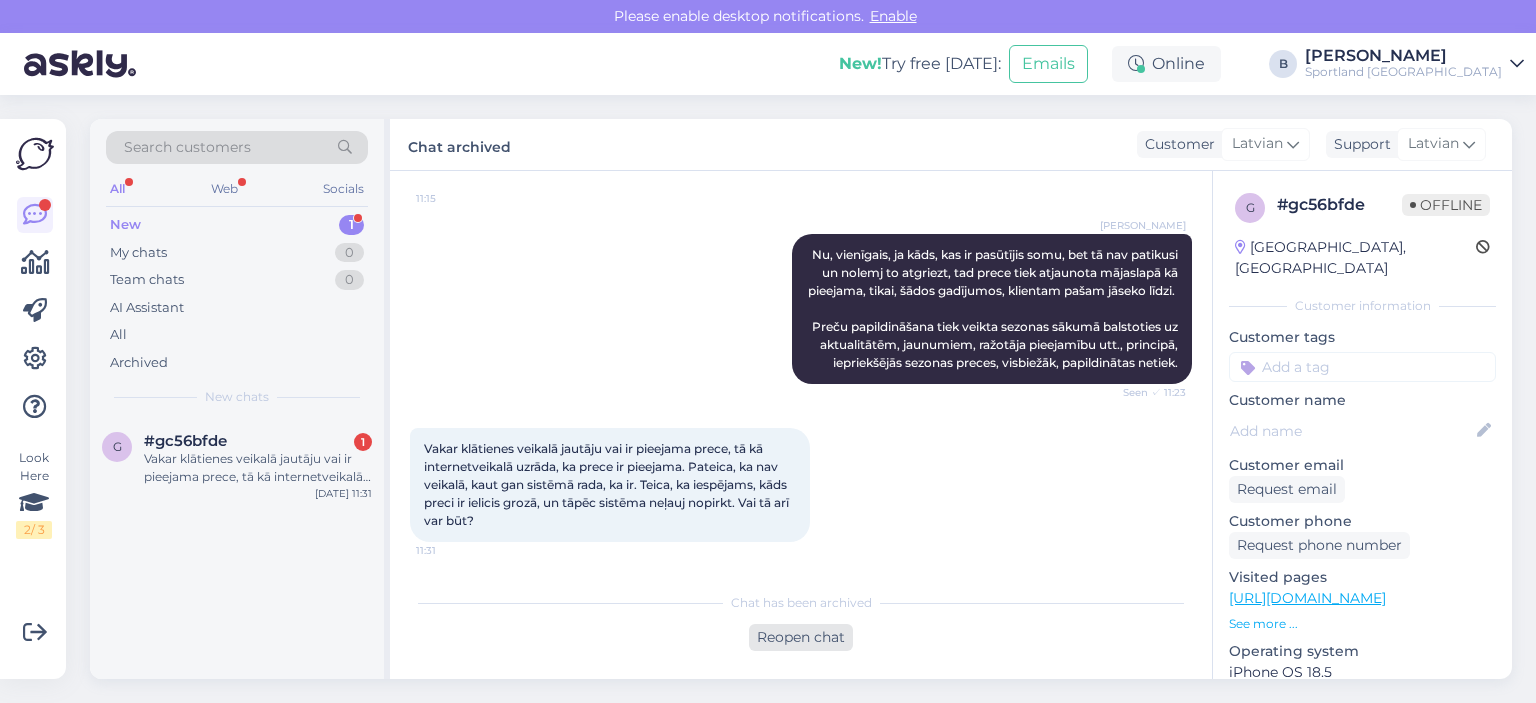 click on "Reopen chat" at bounding box center (801, 637) 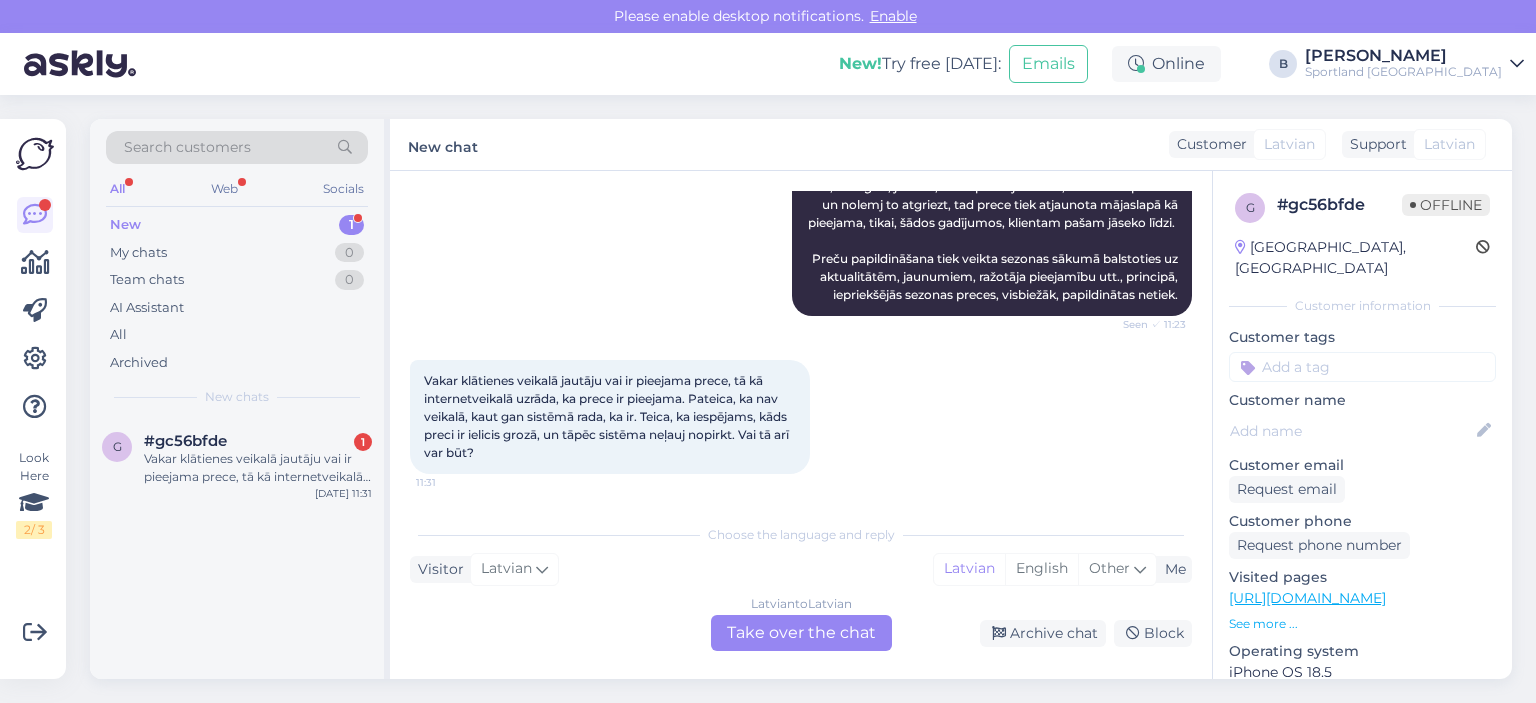 click on "Latvian  to  Latvian Take over the chat" at bounding box center (801, 633) 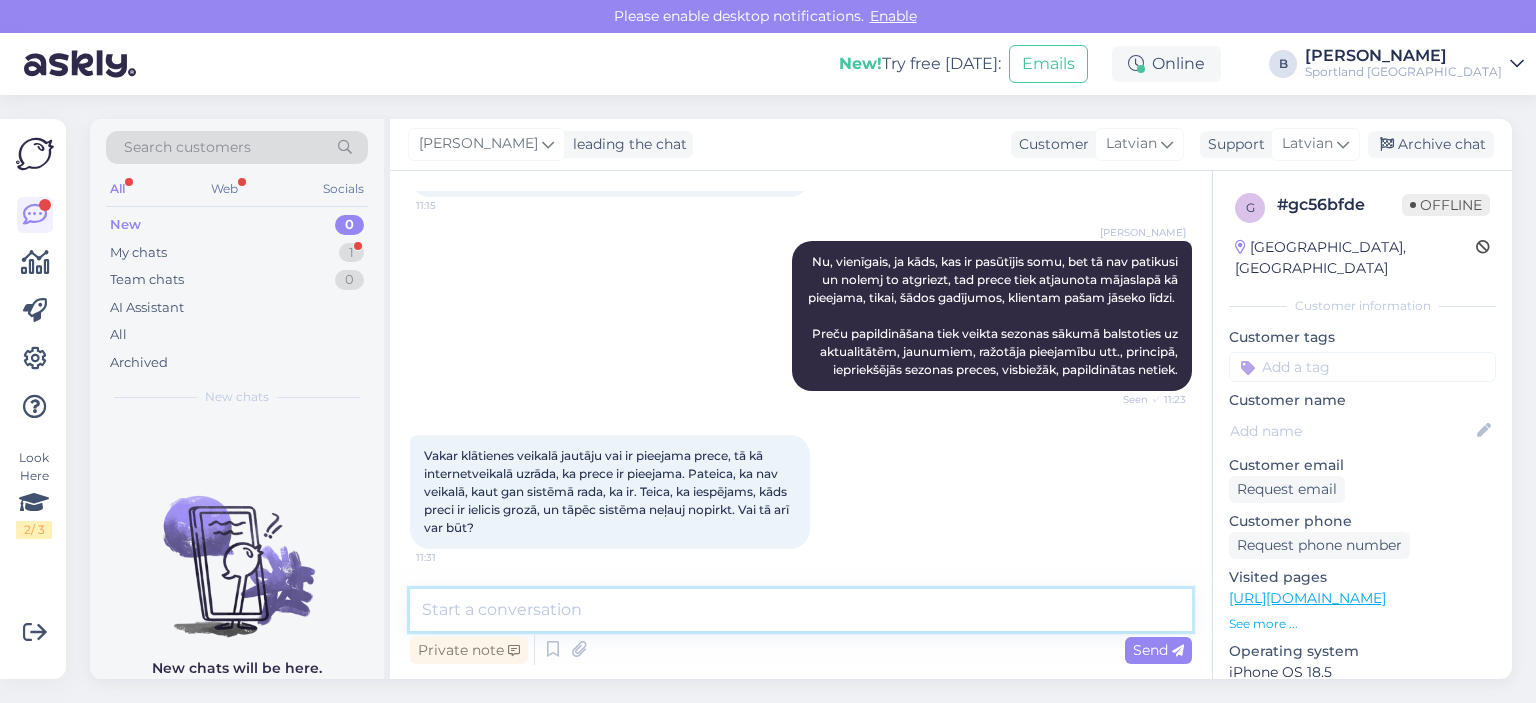 click at bounding box center [801, 610] 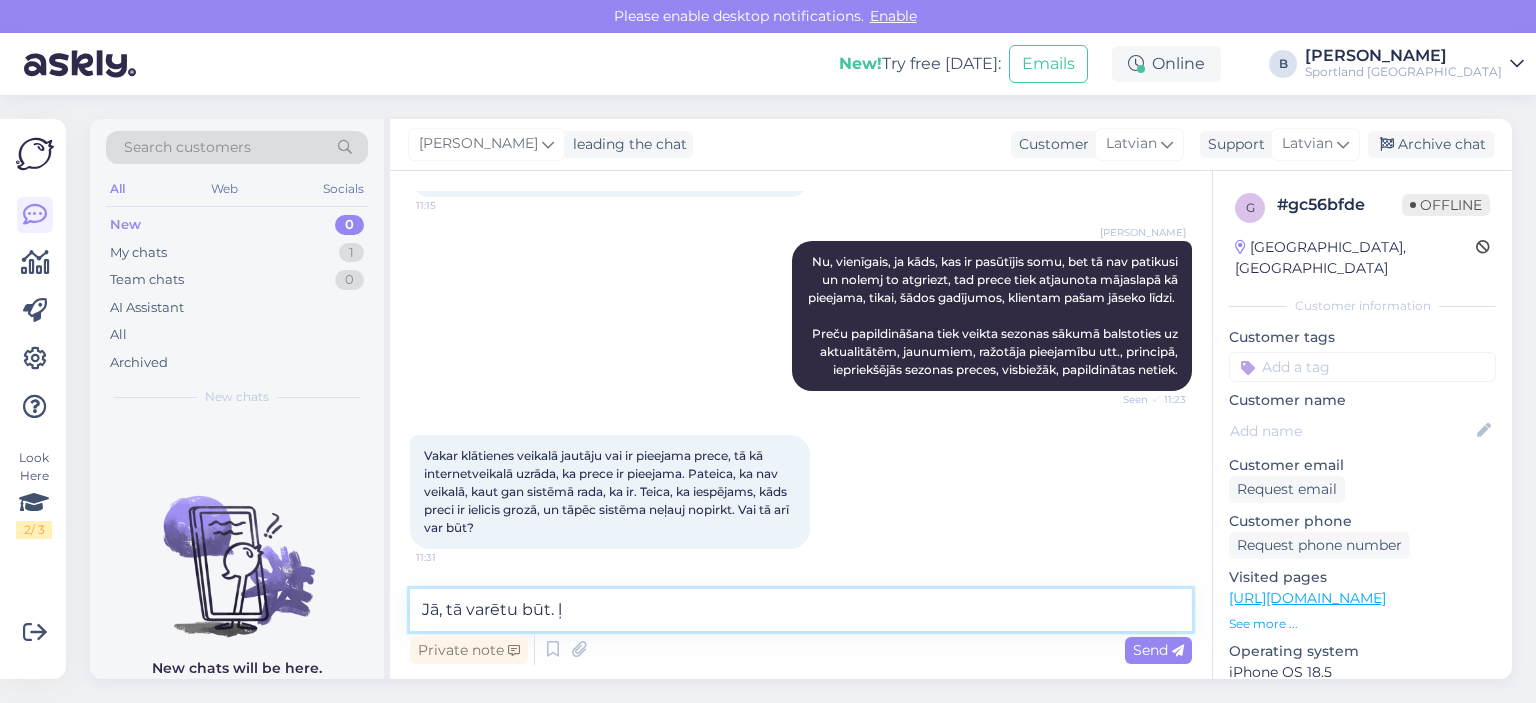 type on "Jā, tā varētu būt." 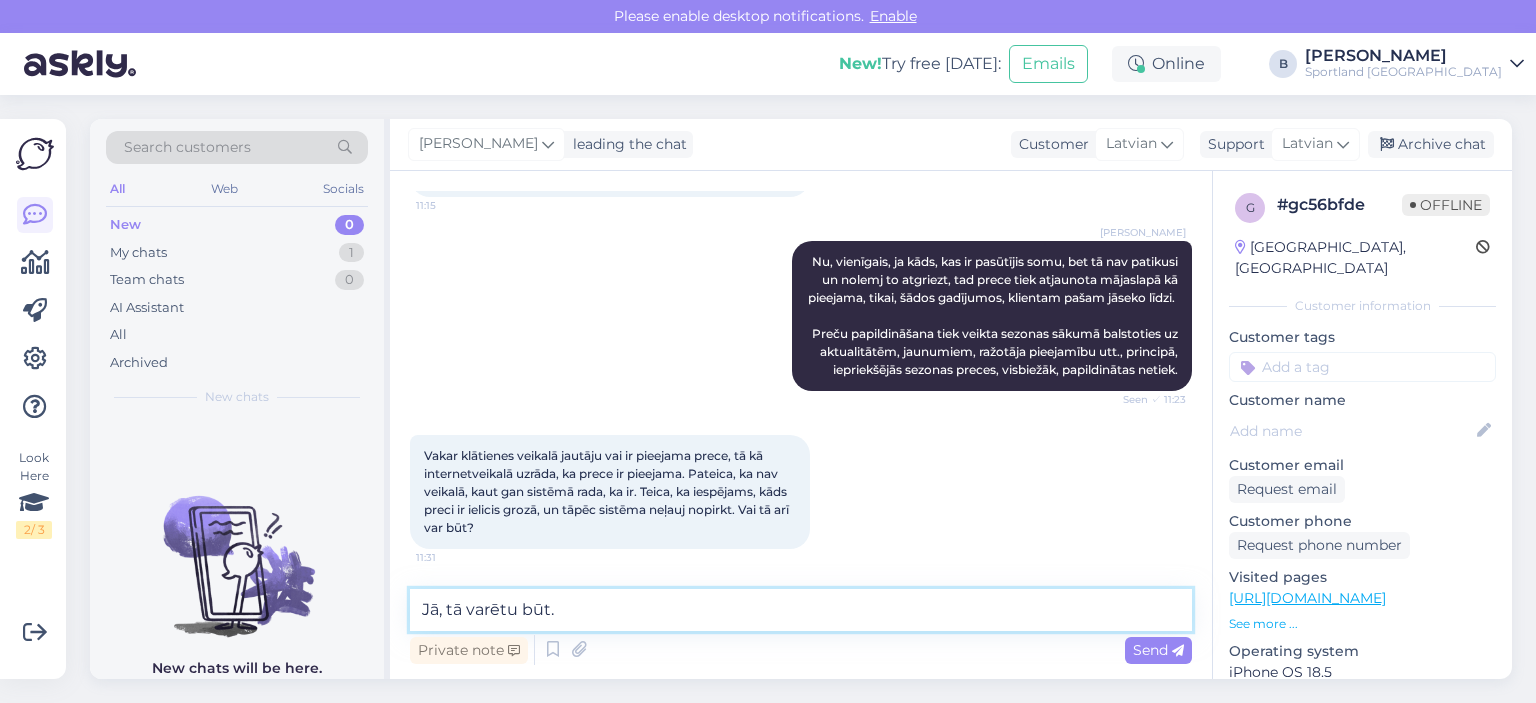 type 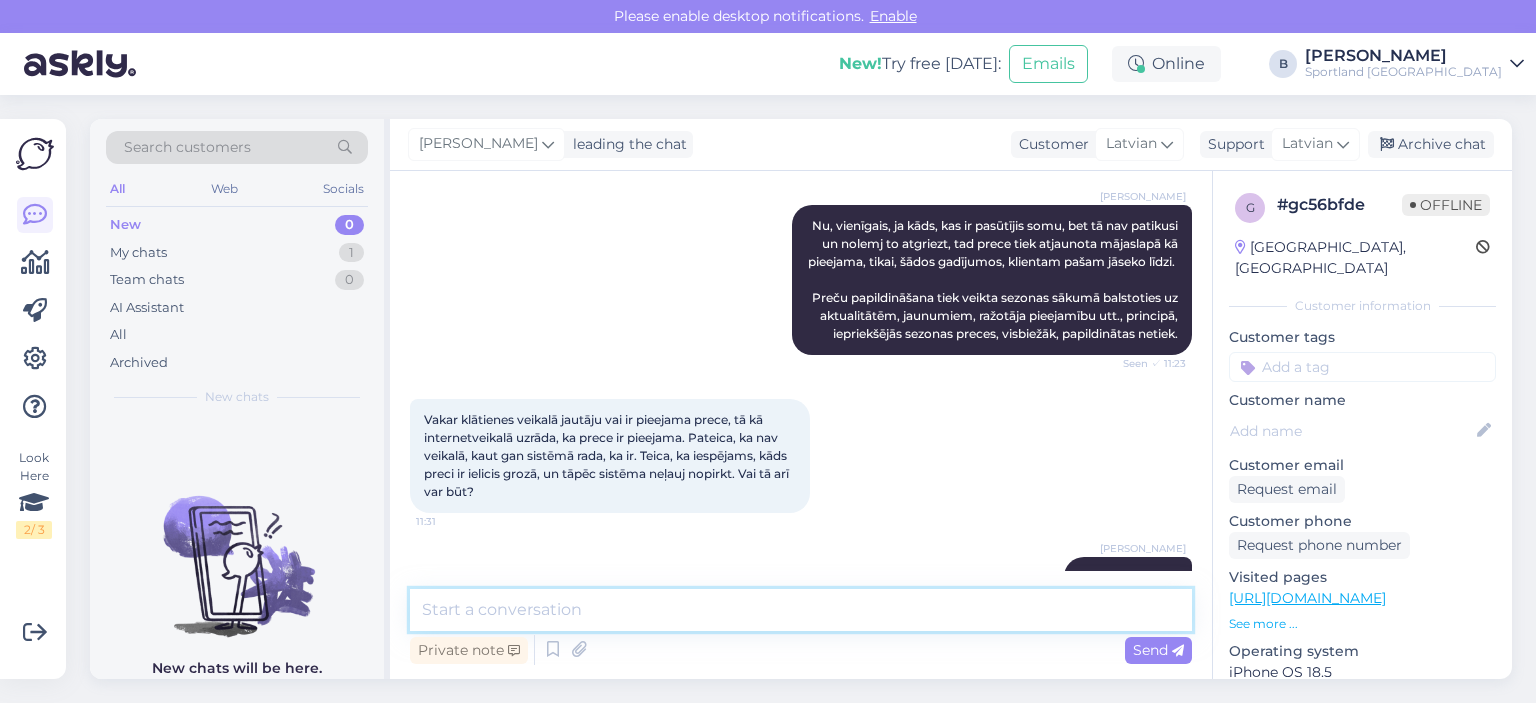 scroll, scrollTop: 896, scrollLeft: 0, axis: vertical 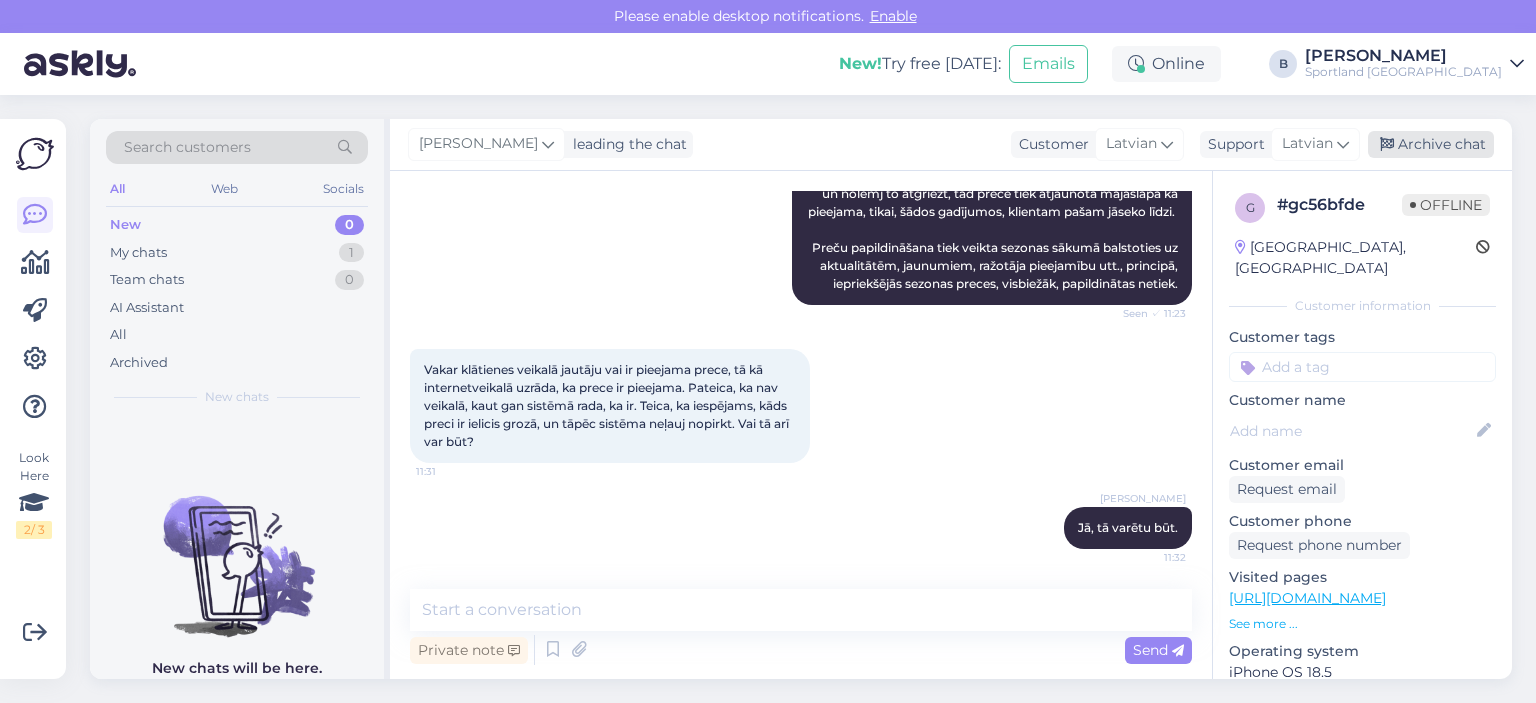 click on "Archive chat" at bounding box center (1431, 144) 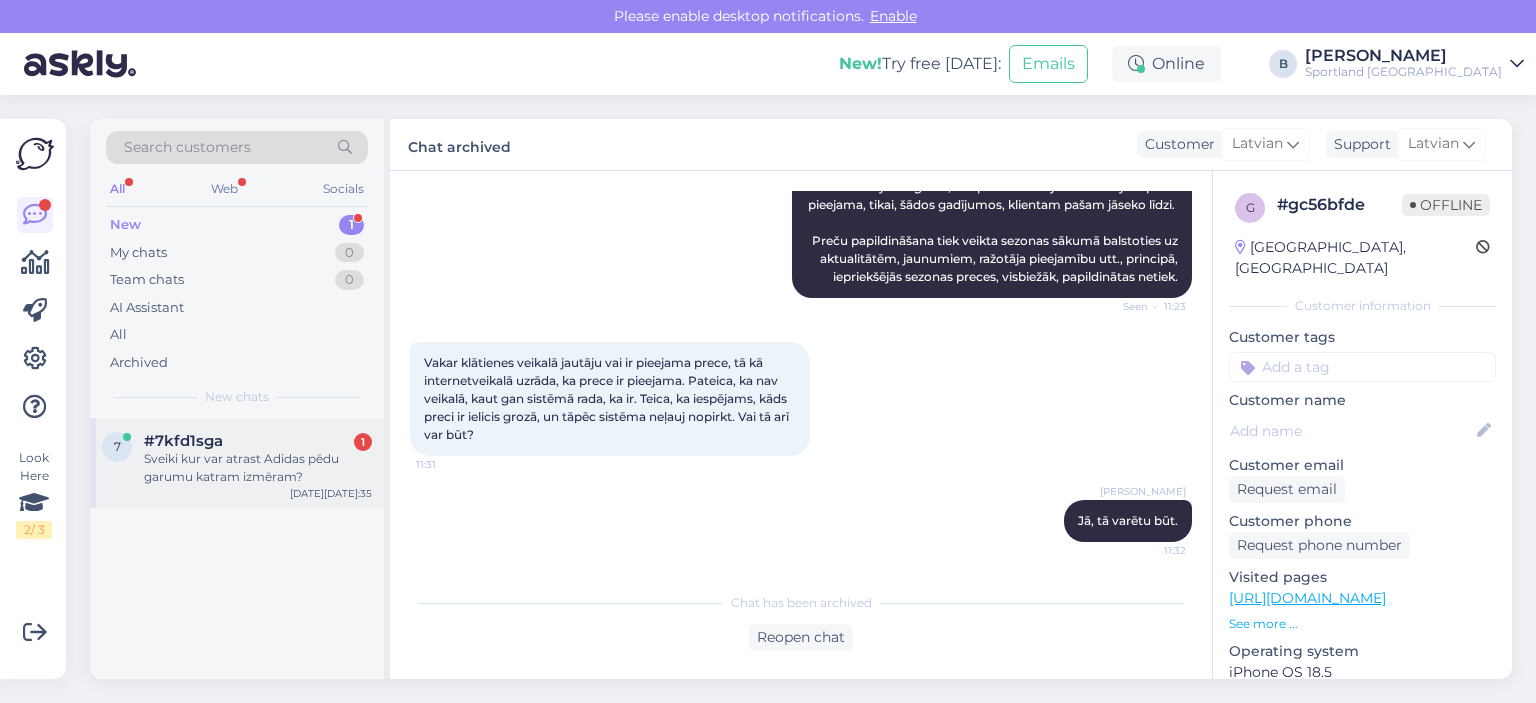 click on "Sveiki kur var atrast Adidas pēdu garumu katram izmēram?" at bounding box center (258, 468) 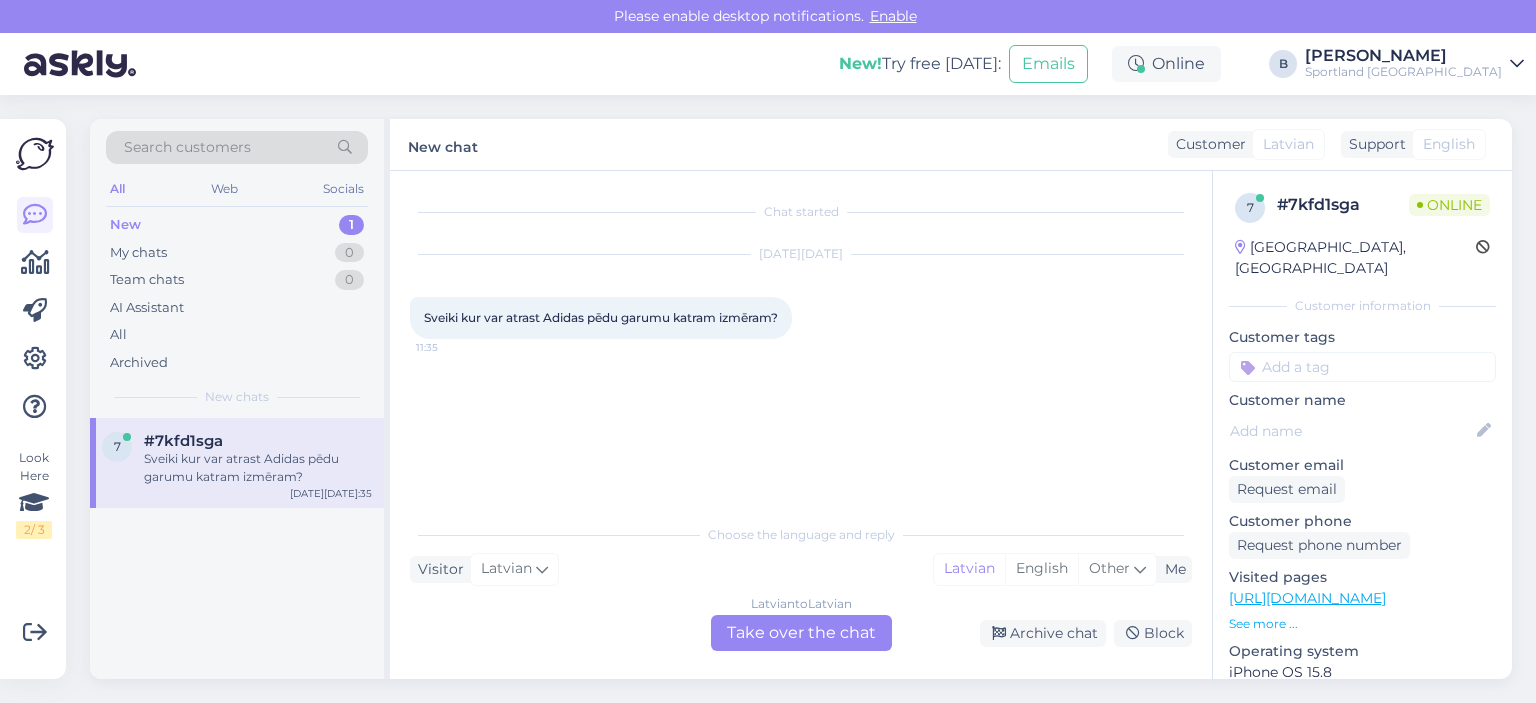 scroll, scrollTop: 0, scrollLeft: 0, axis: both 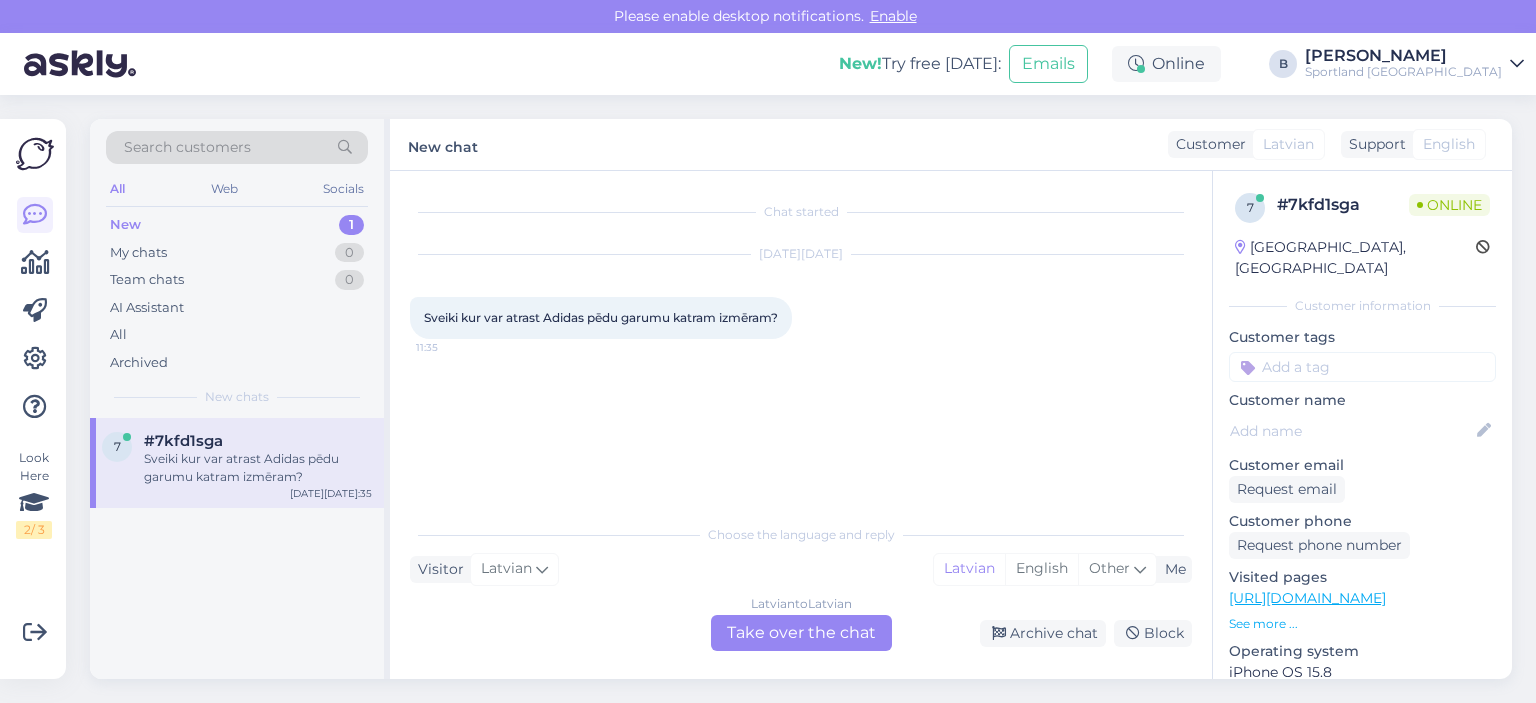 click on "Latvian  to  Latvian Take over the chat" at bounding box center [801, 633] 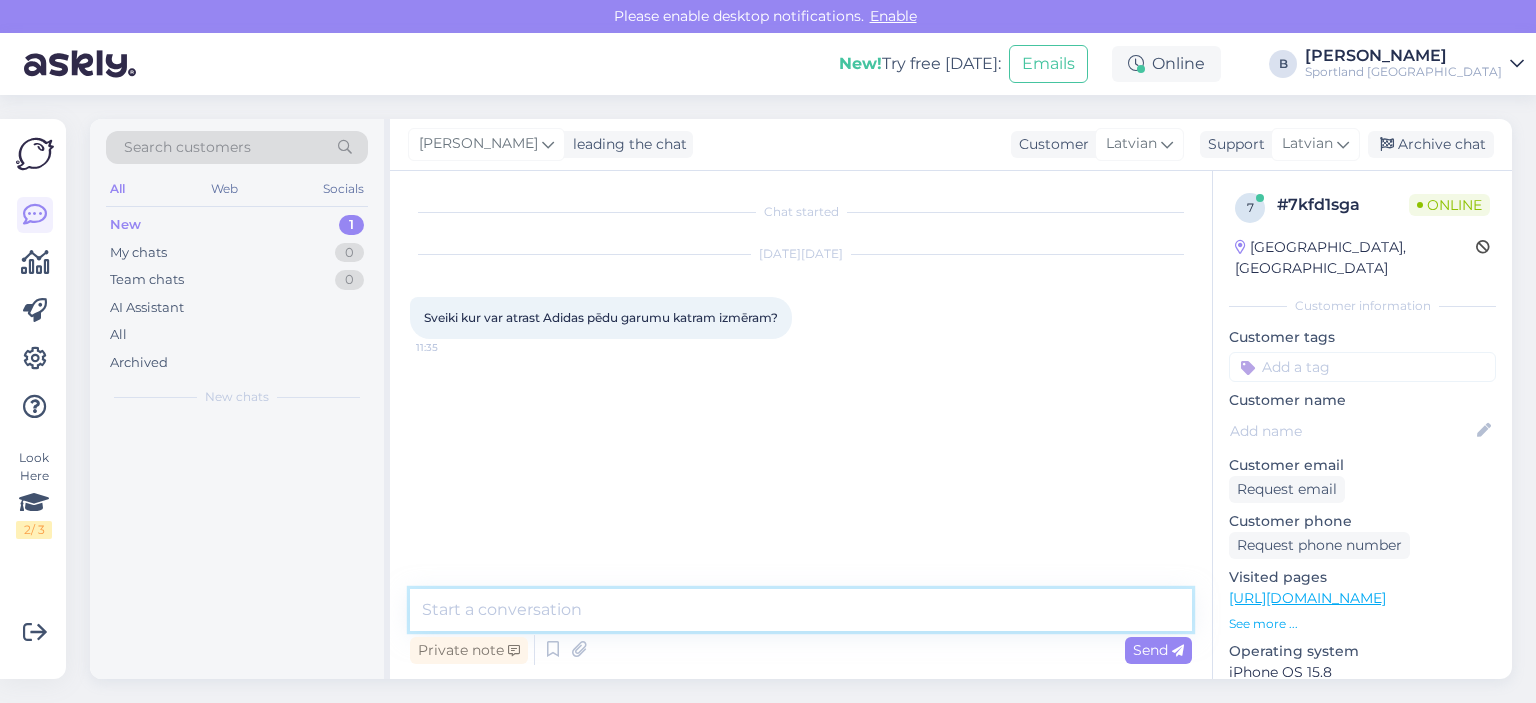 click at bounding box center [801, 610] 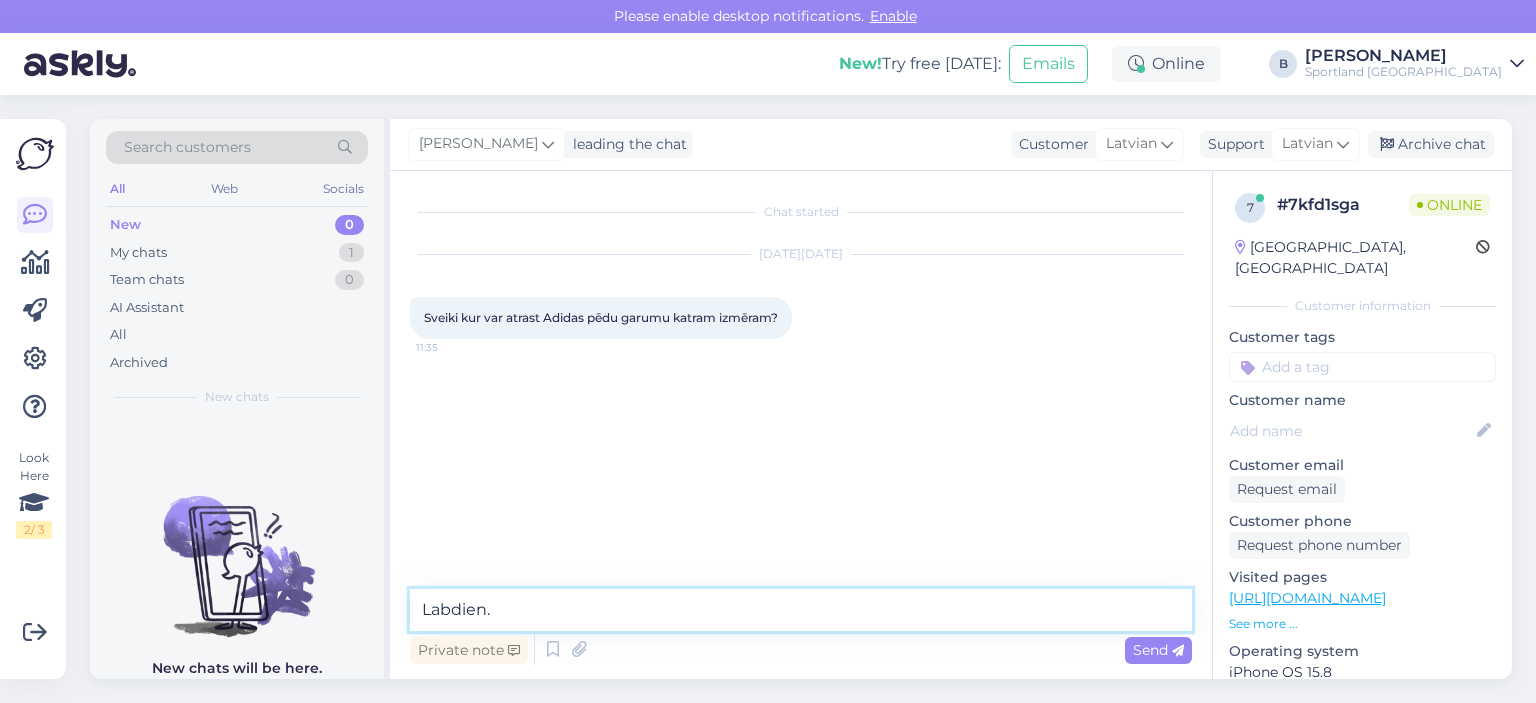 type on "Labdien." 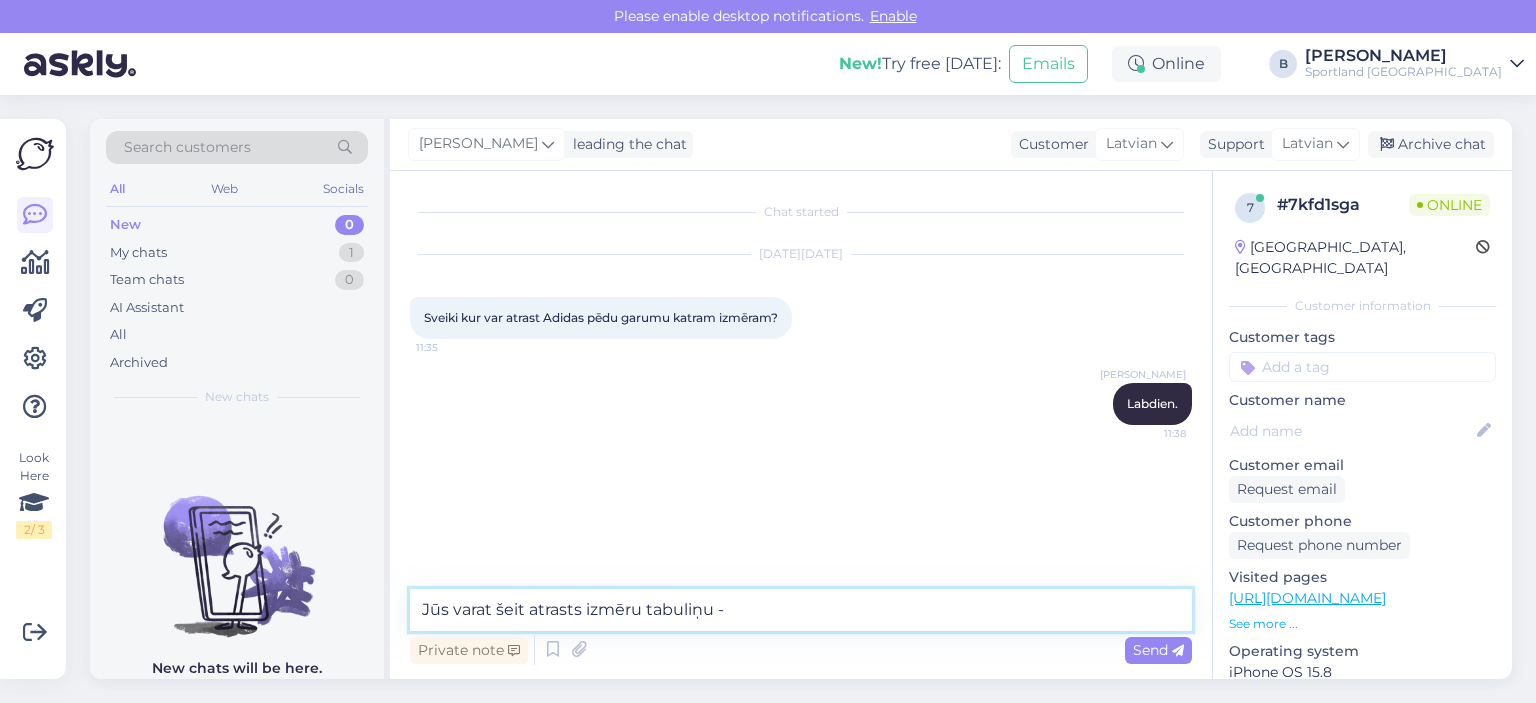 paste on "[URL][DOMAIN_NAME]" 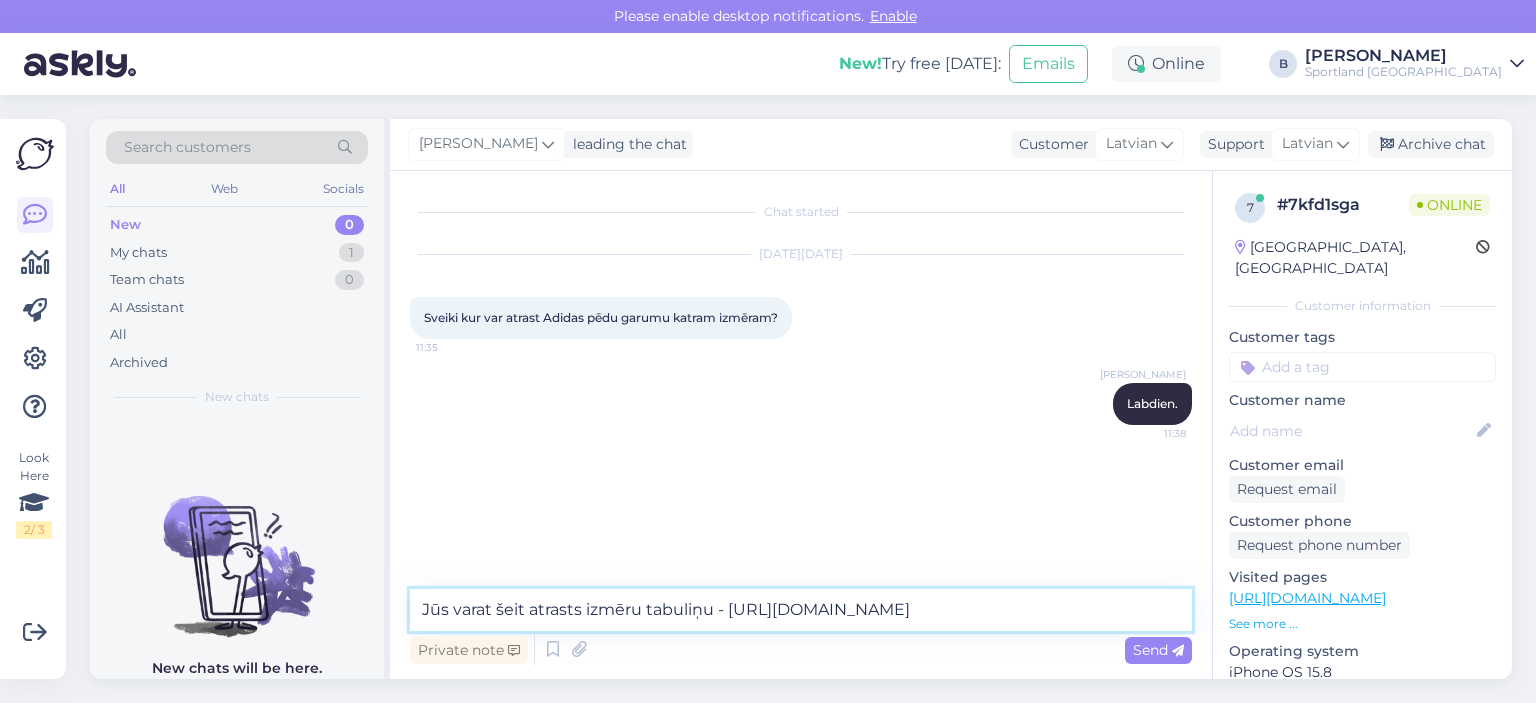 type on "Jūs varat šeit atrasts izmēru tabuliņu - [URL][DOMAIN_NAME]" 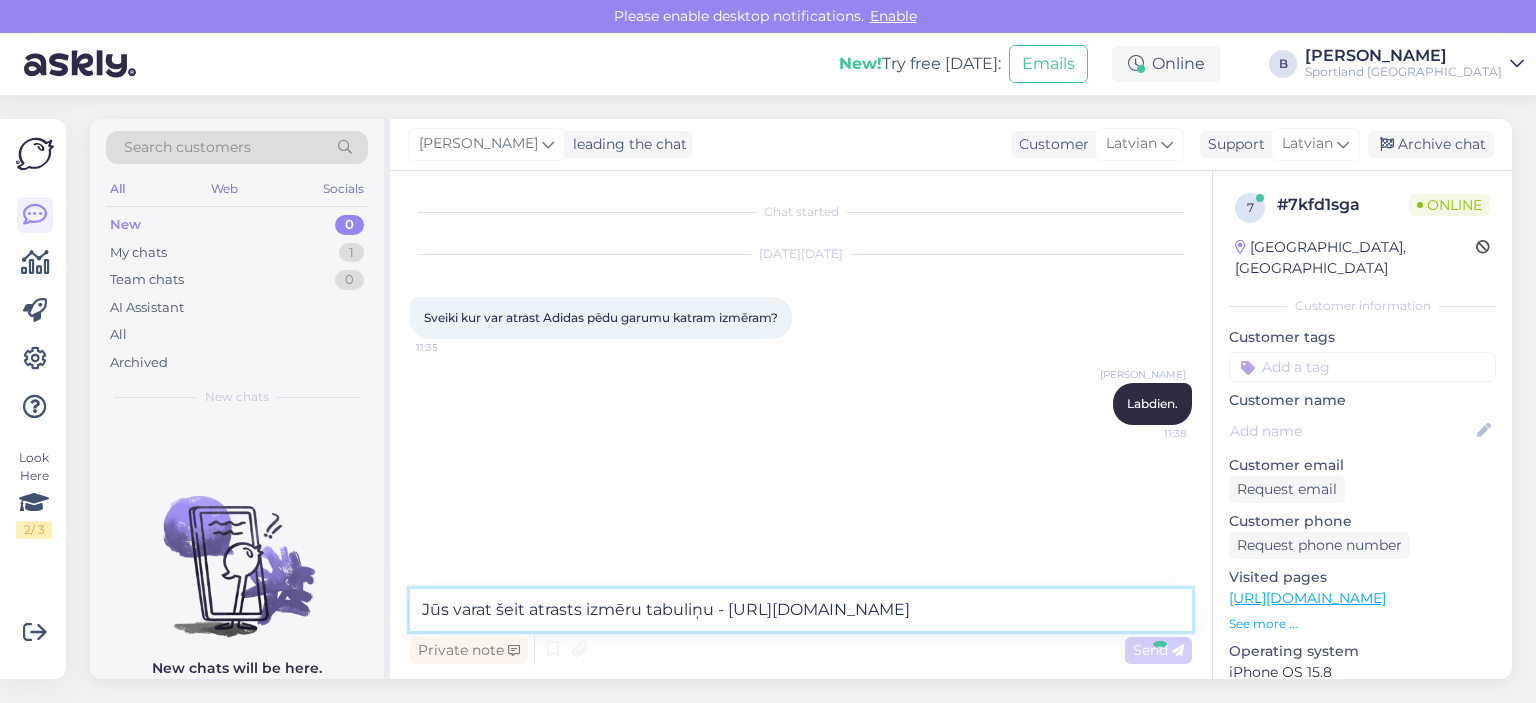 type 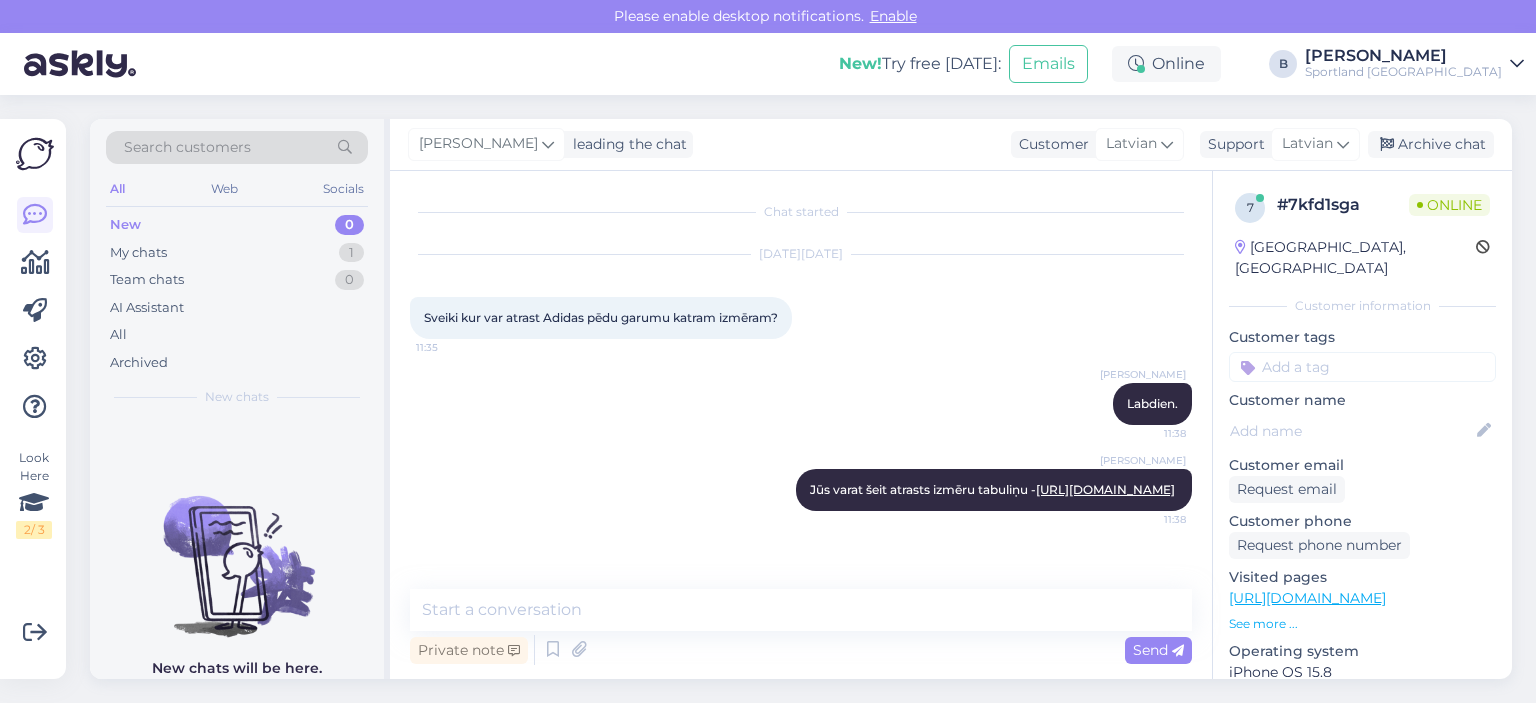 click on "[PERSON_NAME] leading the chat Customer Latvian Support Latvian Archive chat" at bounding box center [951, 145] 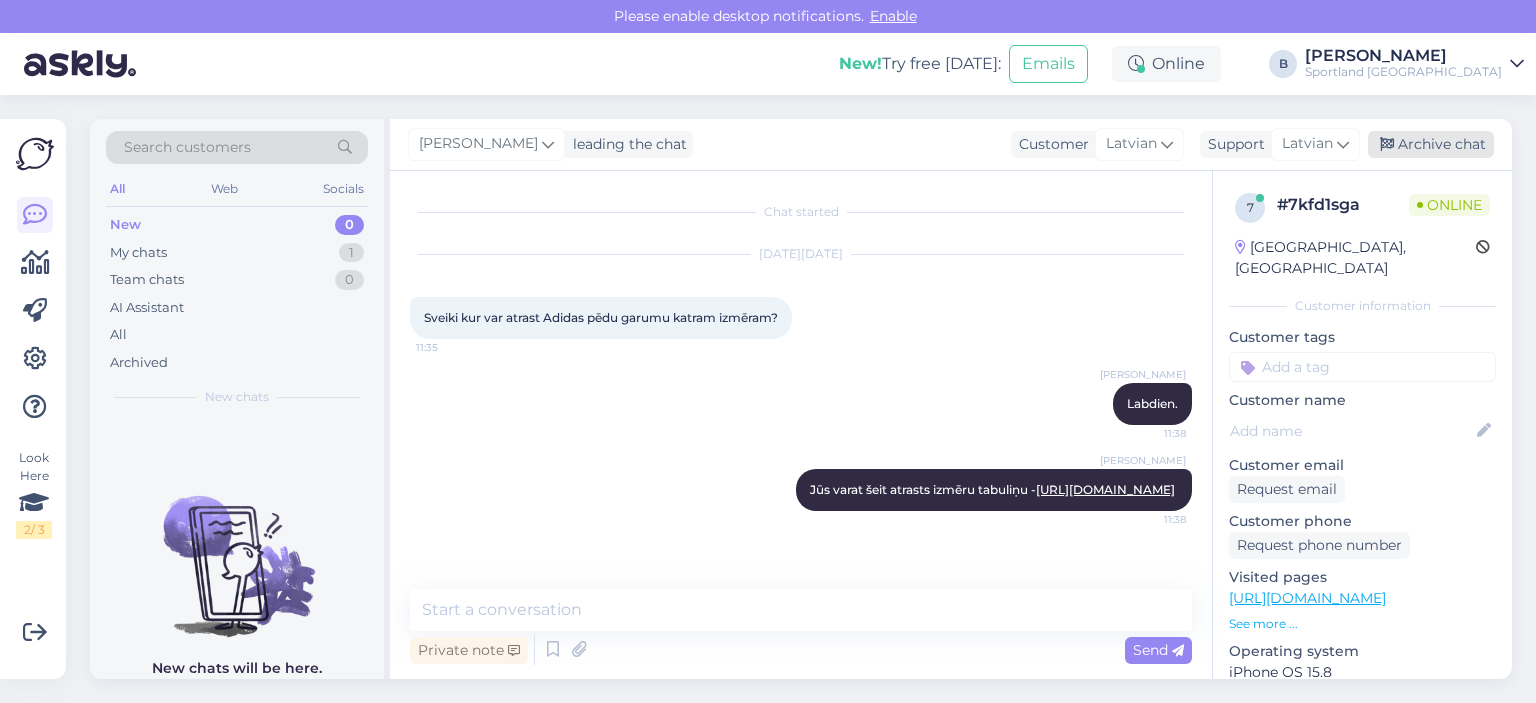 click on "Archive chat" at bounding box center [1431, 144] 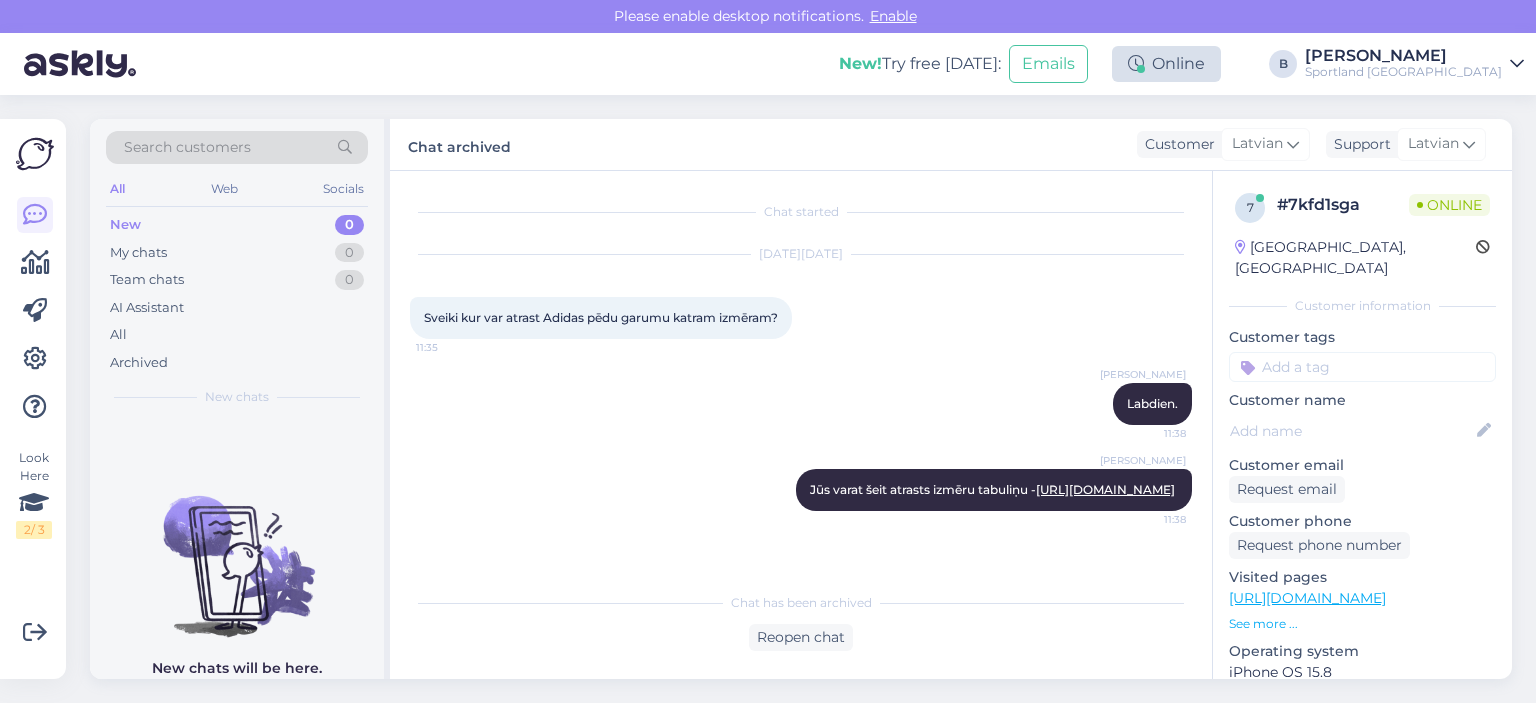 click on "Online" at bounding box center (1166, 64) 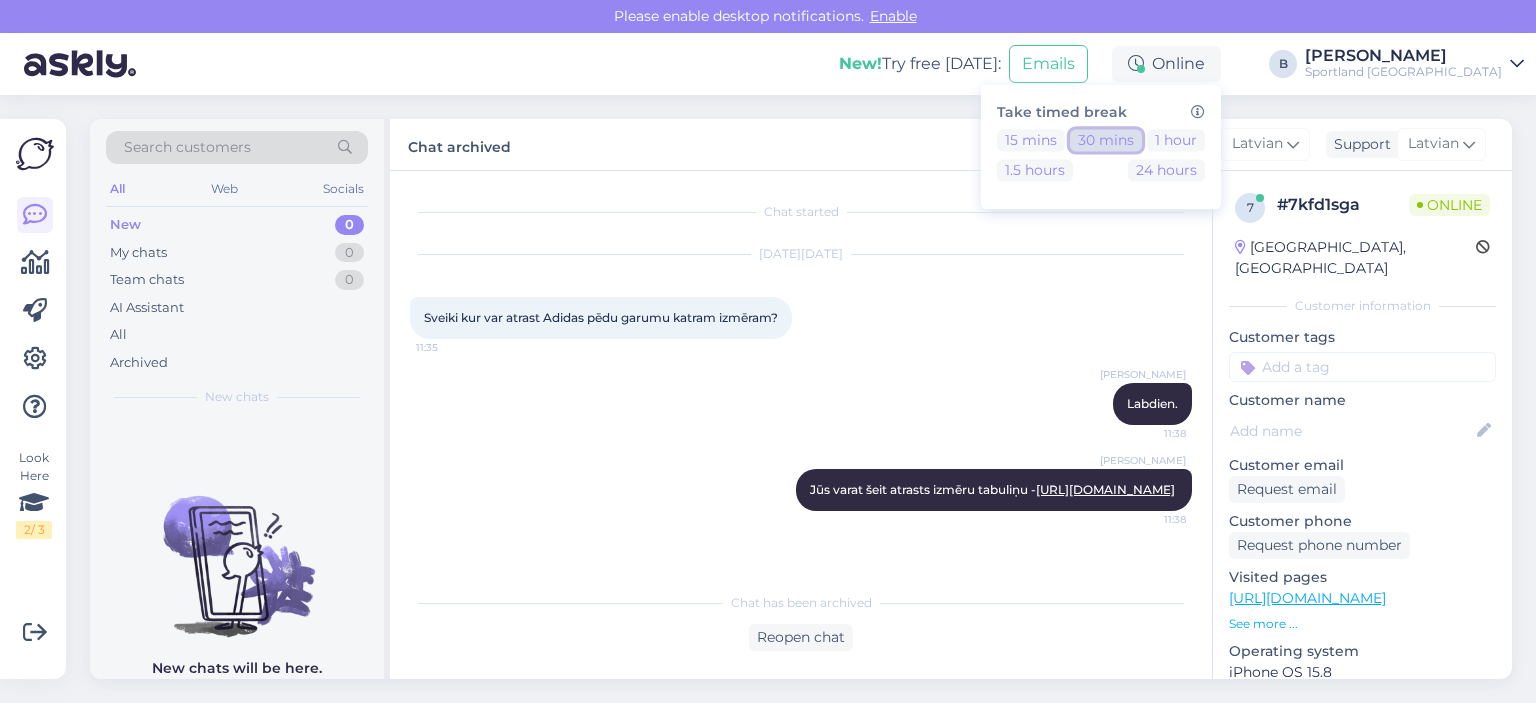 click on "30 mins" at bounding box center [1106, 140] 